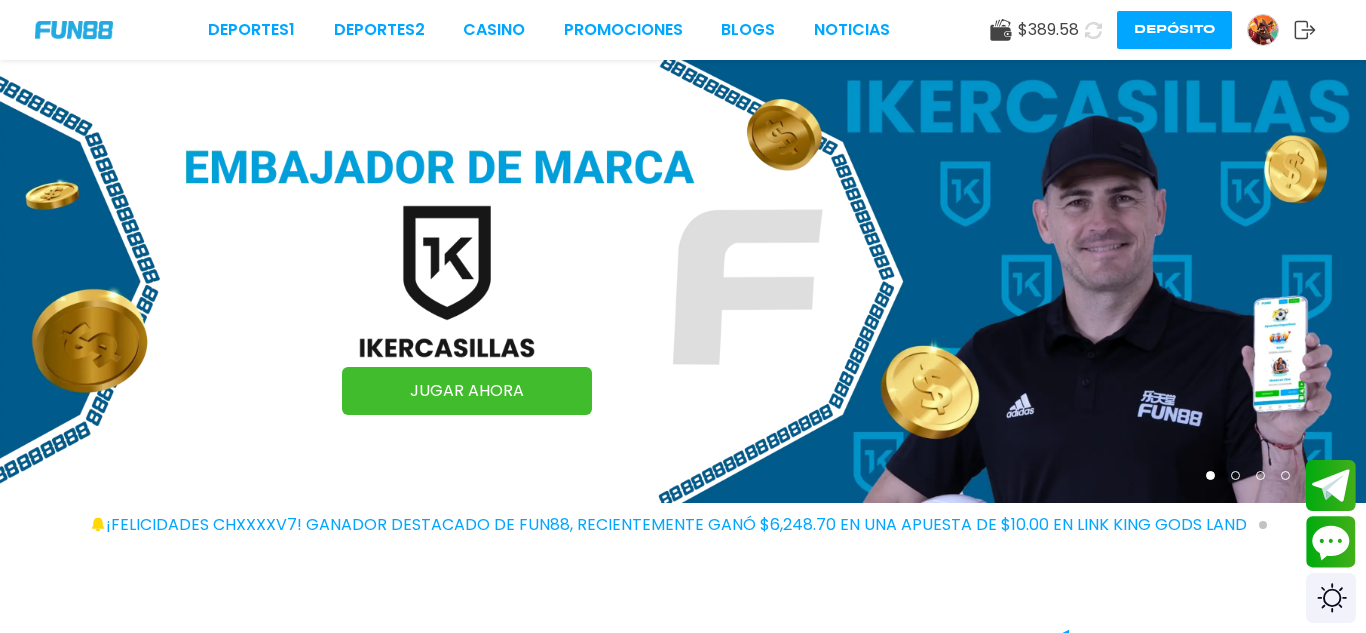 scroll, scrollTop: 0, scrollLeft: 0, axis: both 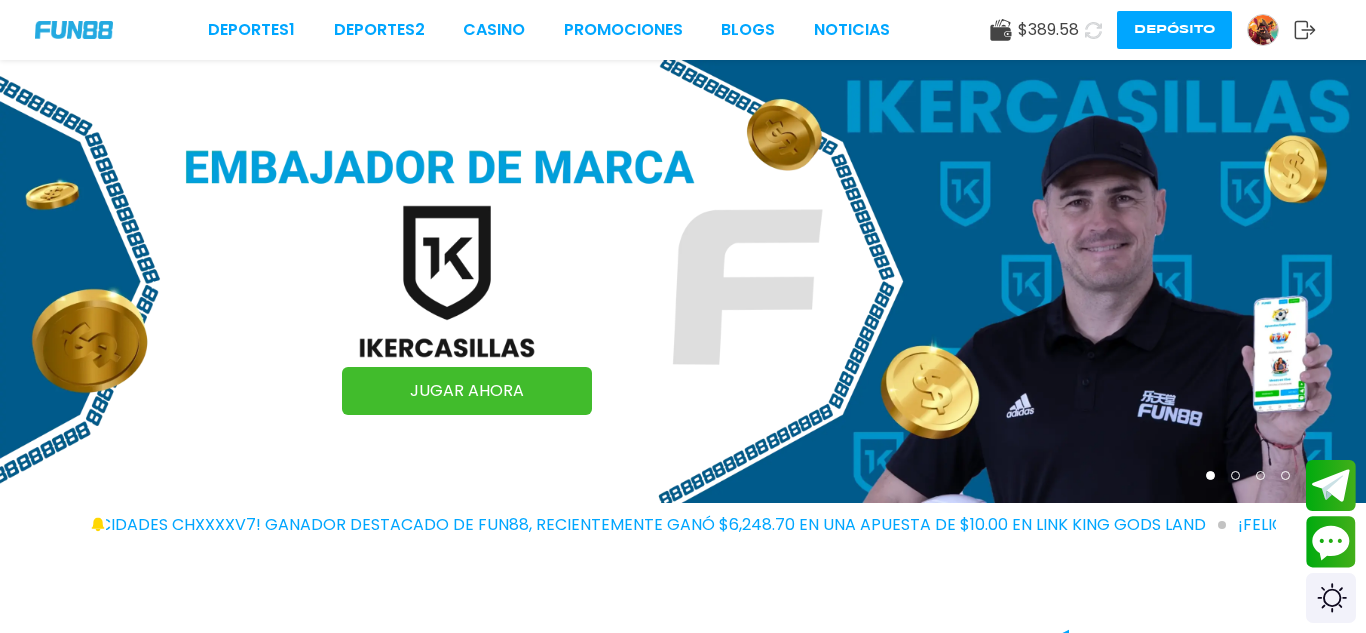 click on "$ 389.58" at bounding box center [1048, 30] 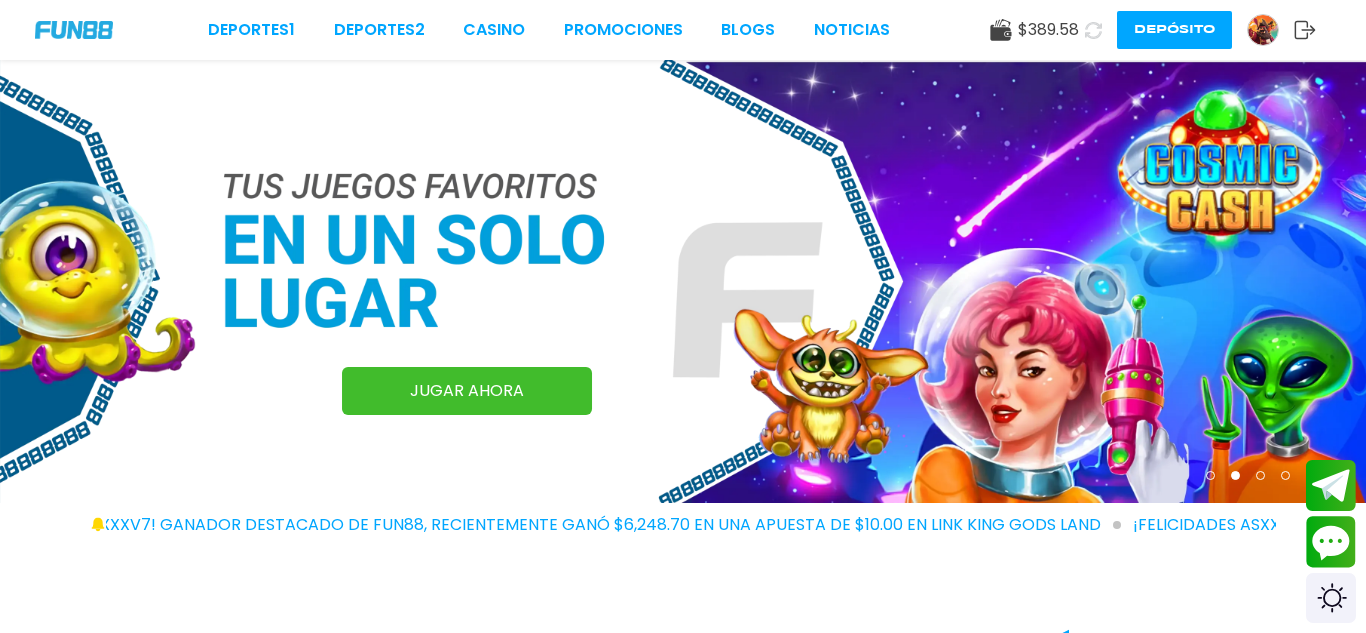 click on "$ 389.58" at bounding box center [1048, 30] 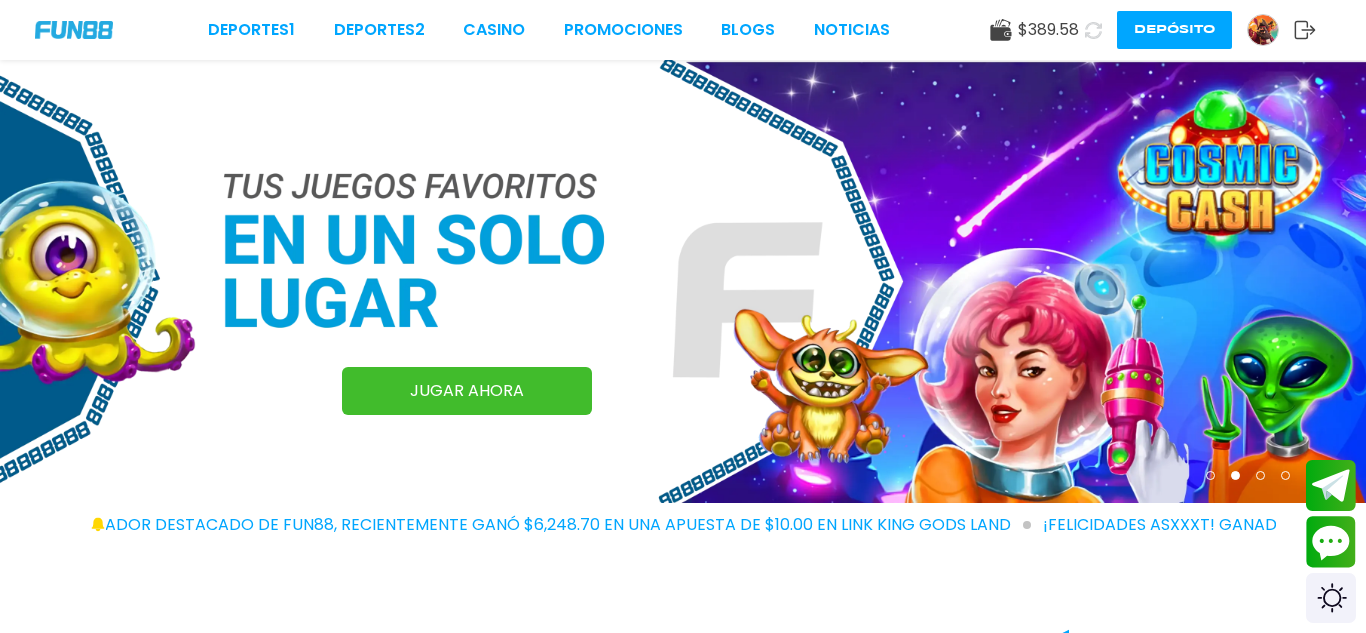 click 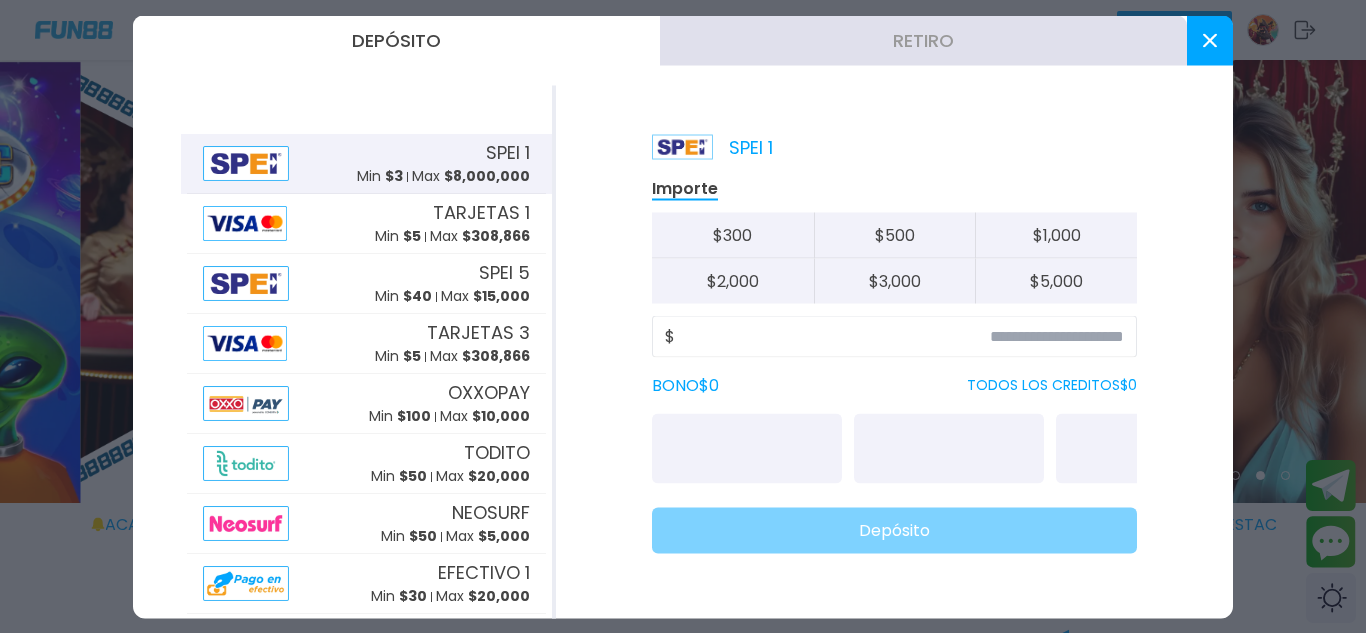 click on "Retiro" at bounding box center [923, 40] 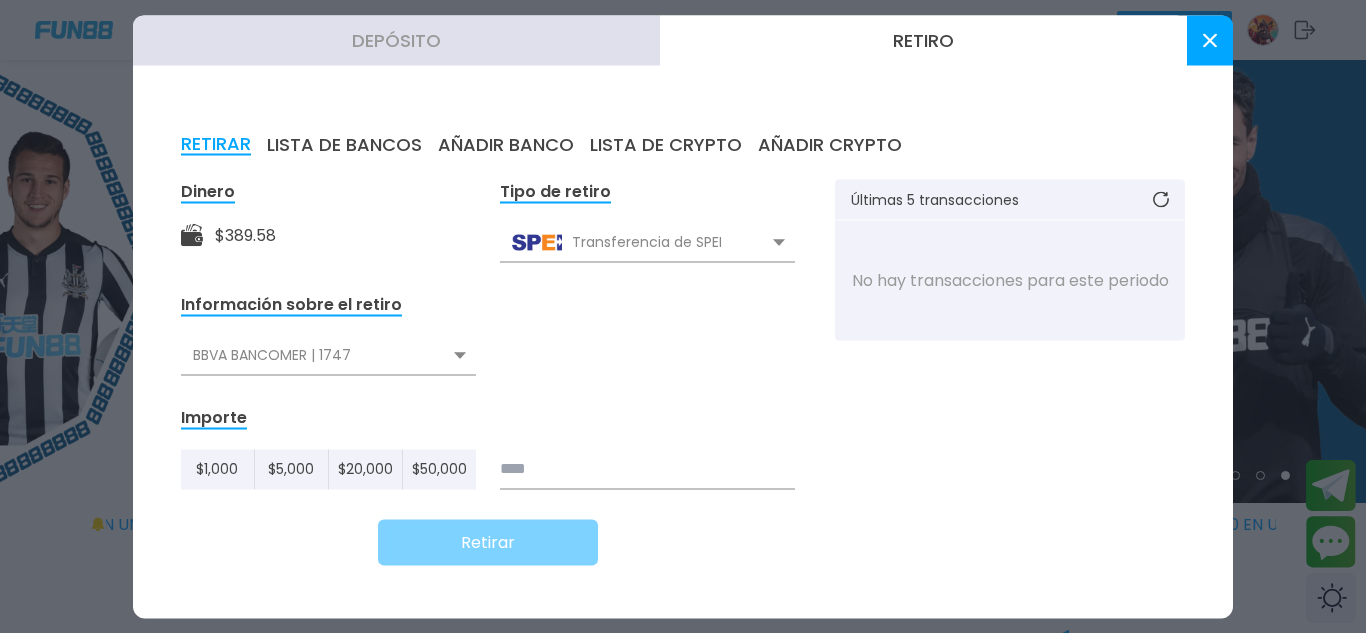 click on "LISTA DE CRYPTO" at bounding box center (666, 144) 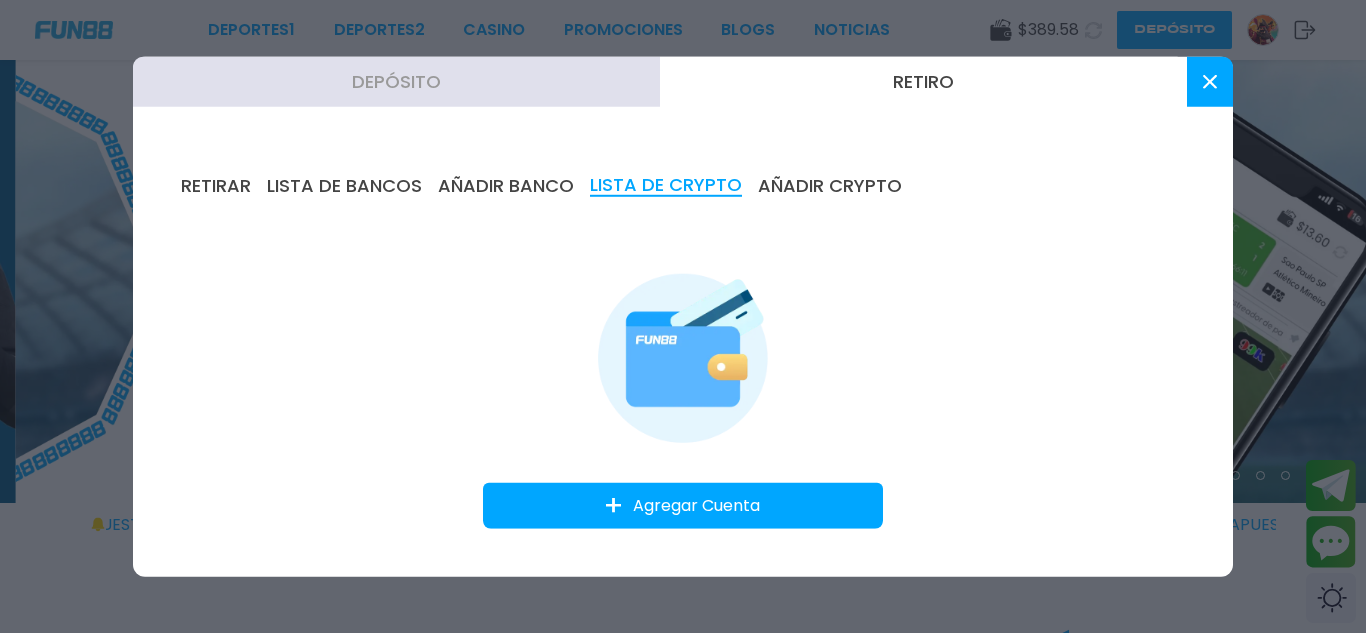 click on "Agregar Cuenta" at bounding box center [683, 374] 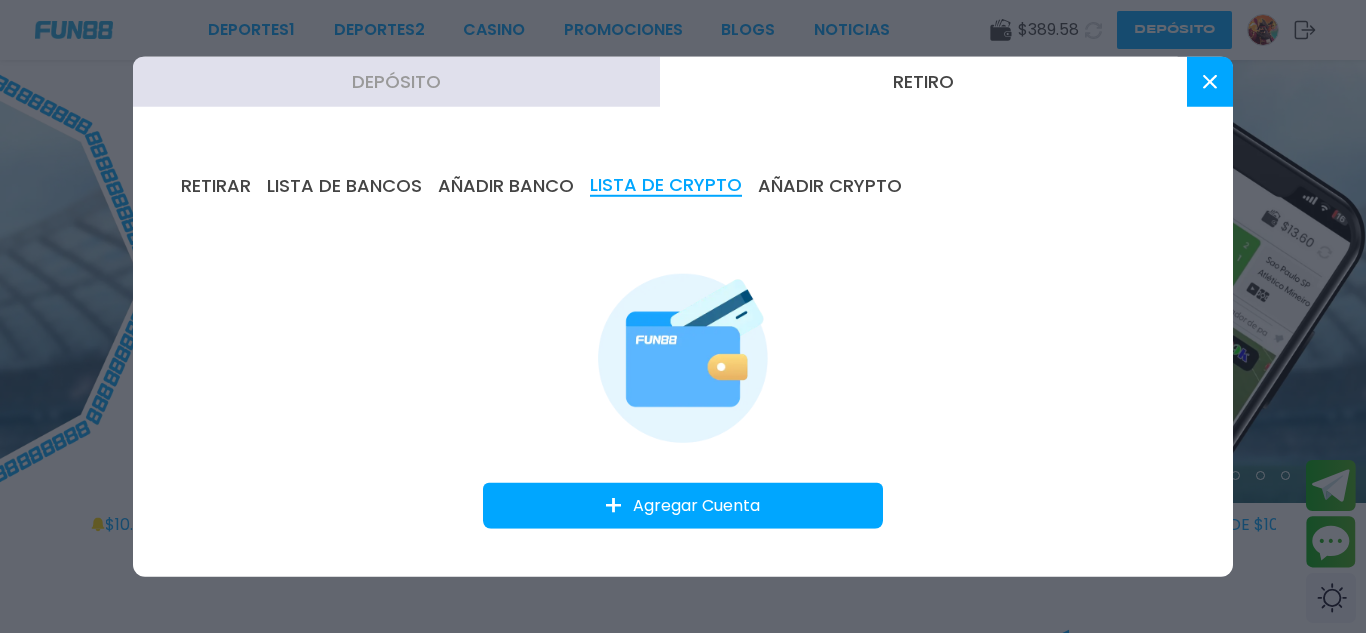click on "AÑADIR BANCO" at bounding box center [506, 185] 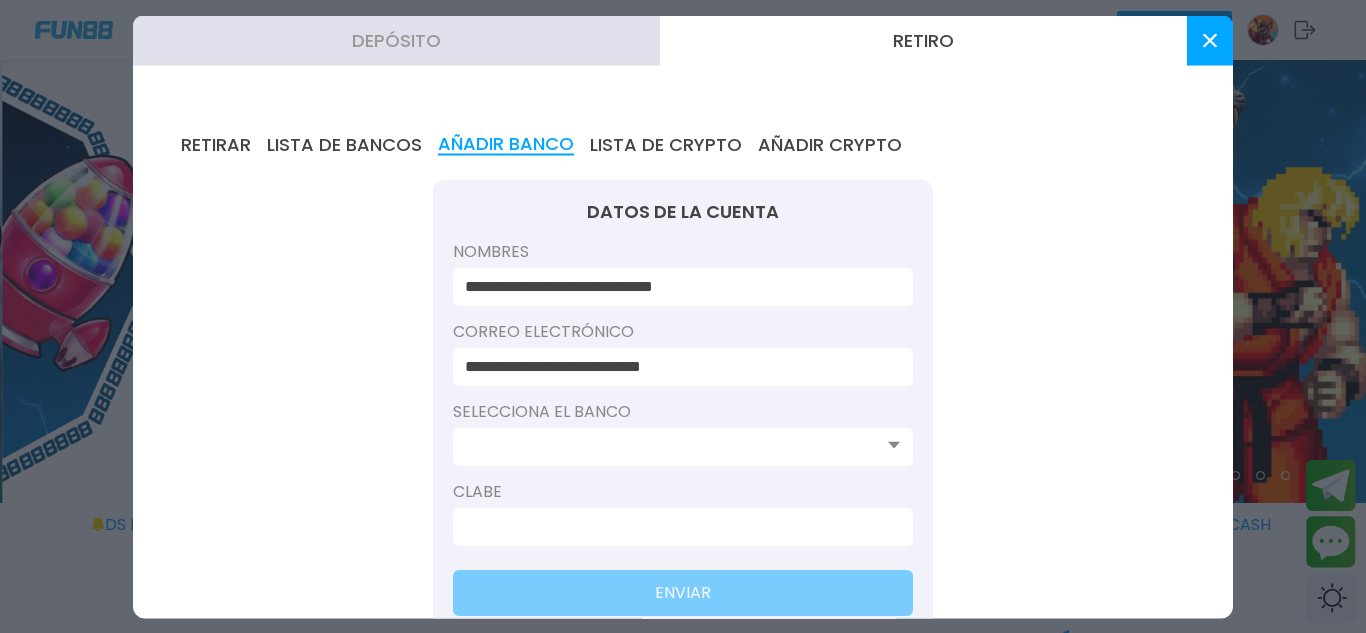 click on "**********" at bounding box center [683, 351] 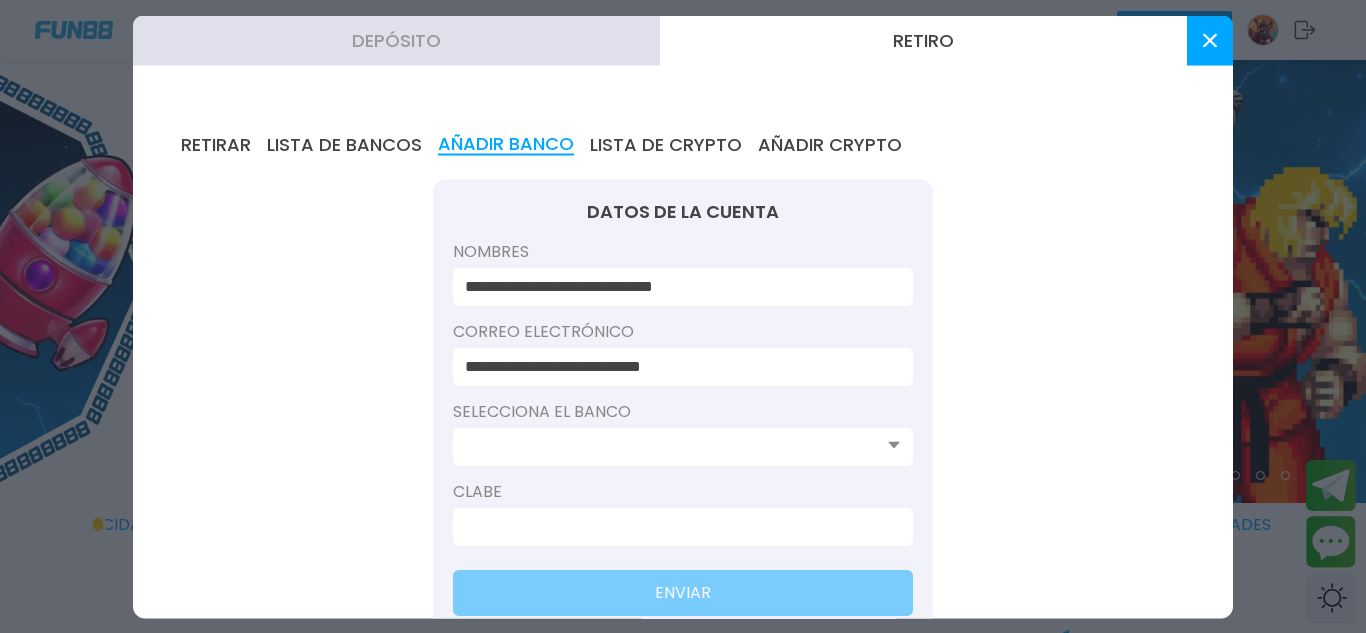 click on "LISTA DE BANCOS" at bounding box center (344, 144) 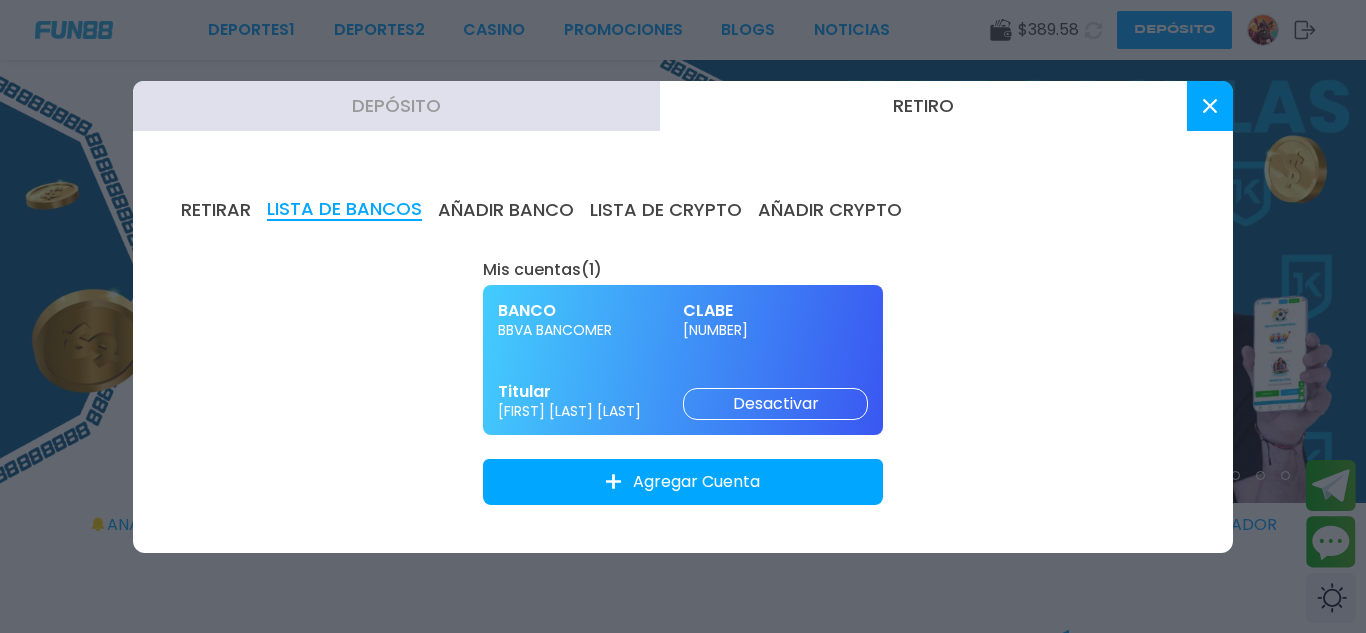 click on "RETIRAR" at bounding box center (216, 210) 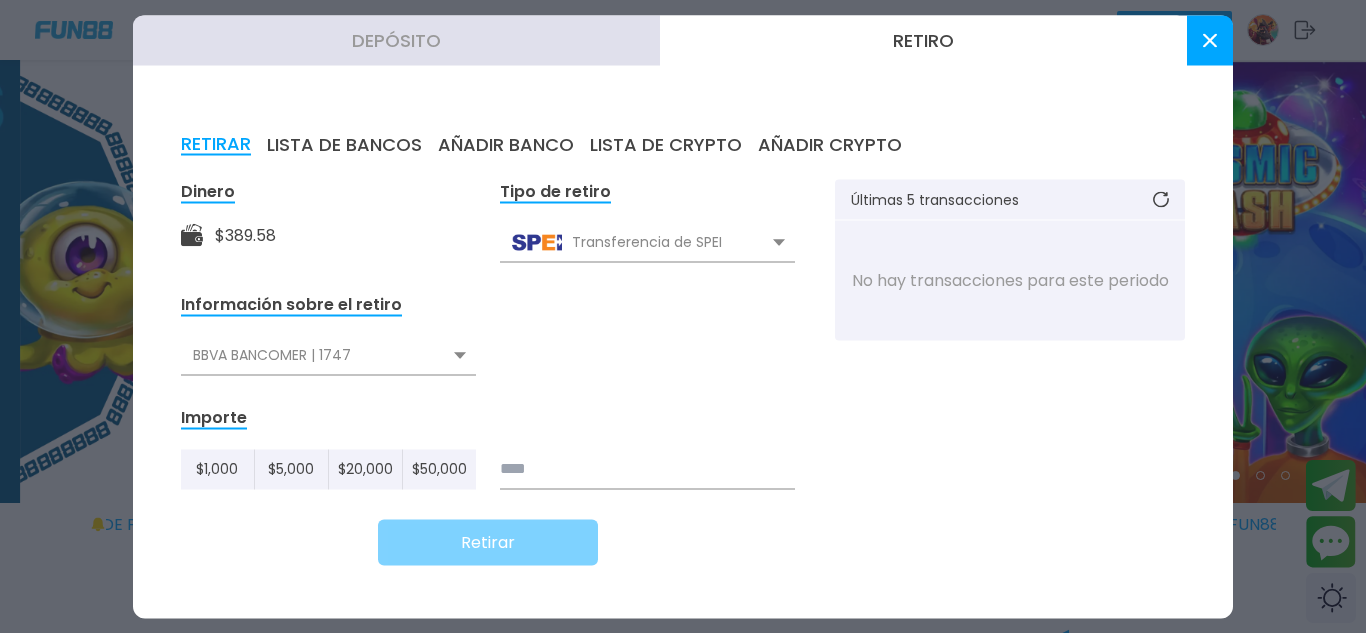 click at bounding box center [647, 469] 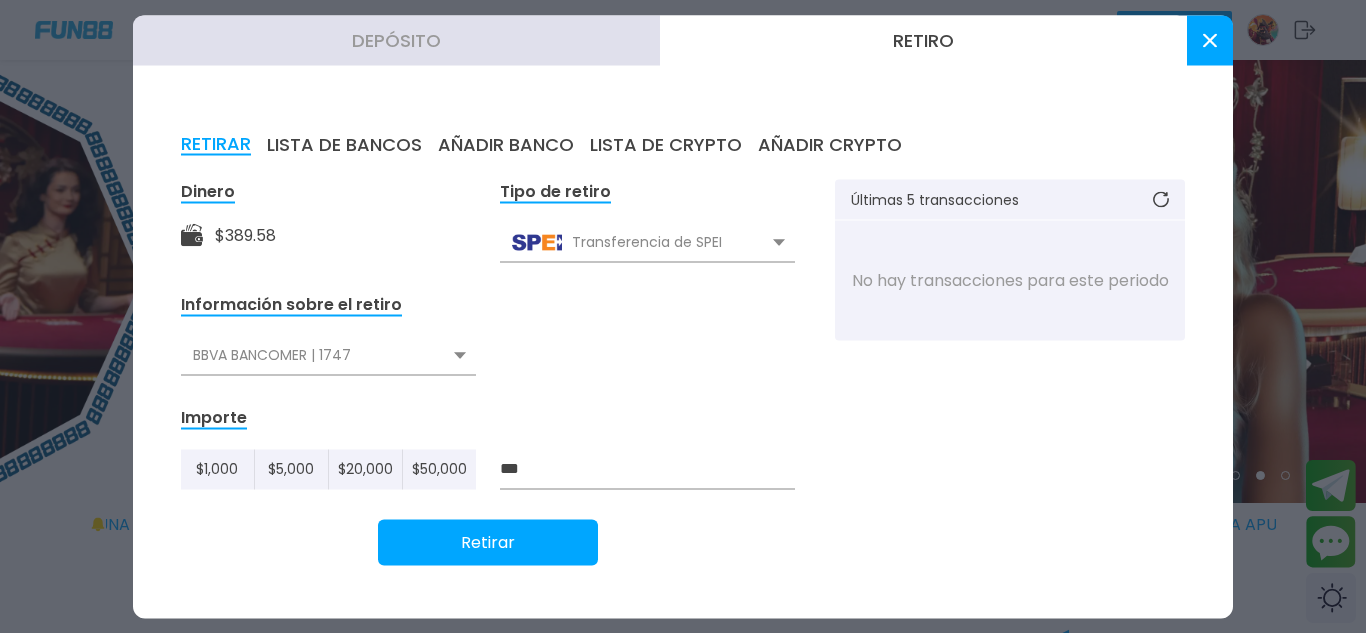 type on "***" 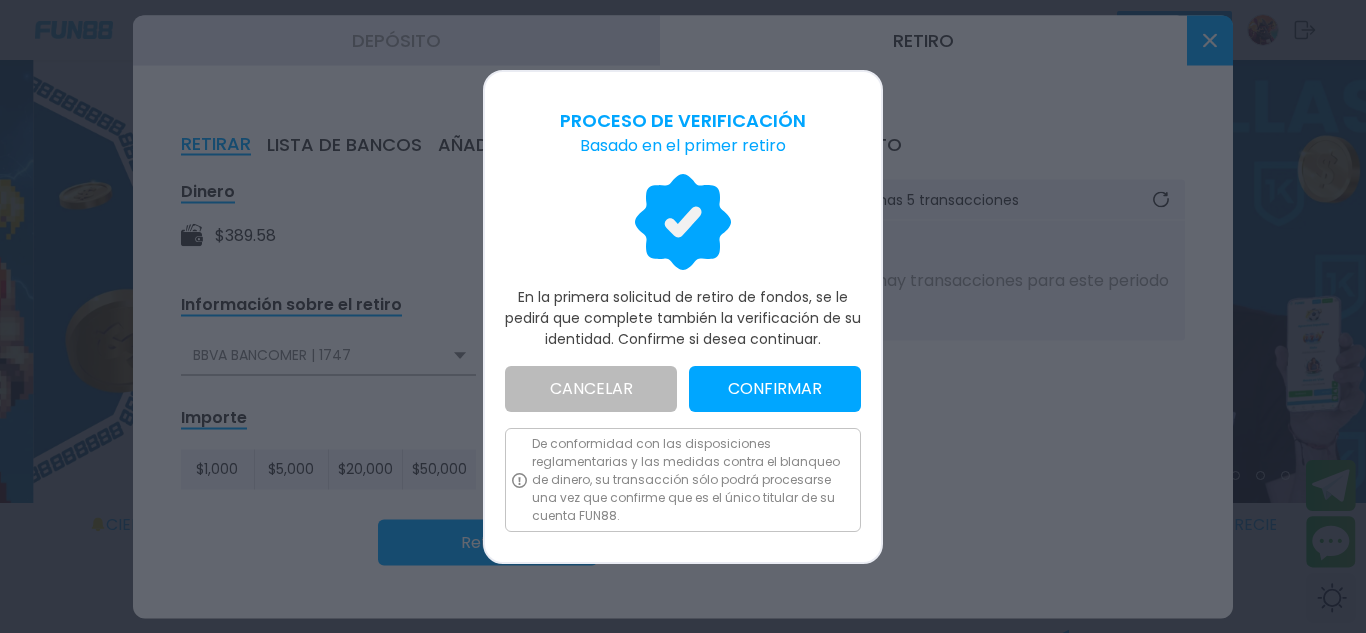 click on "CONFIRMAR" at bounding box center [775, 389] 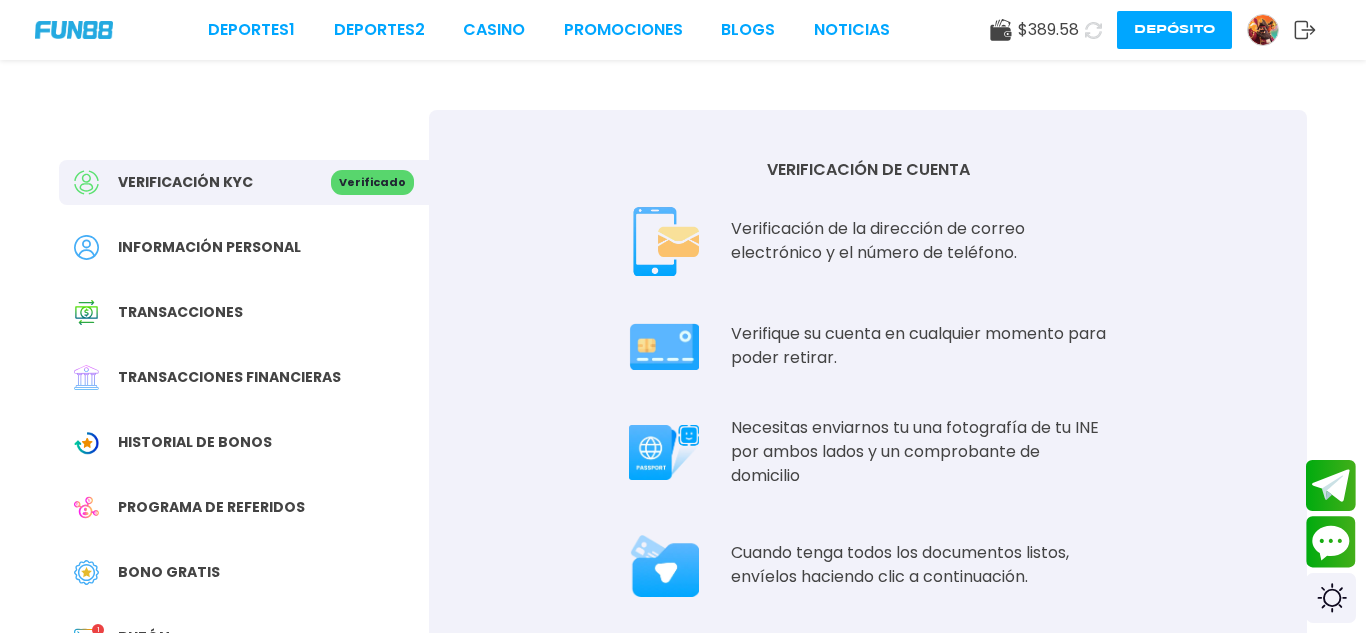 click on "VERIFICACIÓN DE CUENTA Verificación de la dirección de correo electrónico y el número de teléfono. Verifique su cuenta en cualquier momento para poder retirar. Necesitas enviarnos tu una fotografía de tu INE por ambos lados y un comprobante de domicilio Cuando tenga todos los documentos listos, envíelos haciendo clic a continuación. Empezar a verificar ahora" at bounding box center [868, 423] 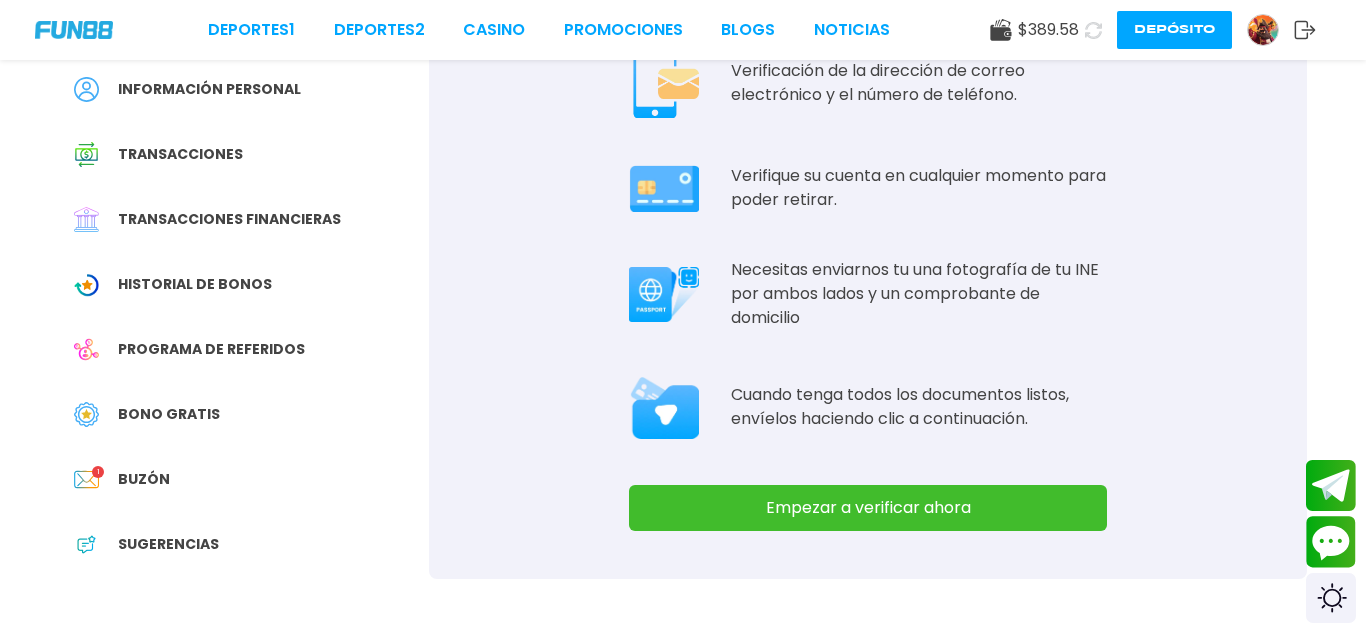 scroll, scrollTop: 160, scrollLeft: 0, axis: vertical 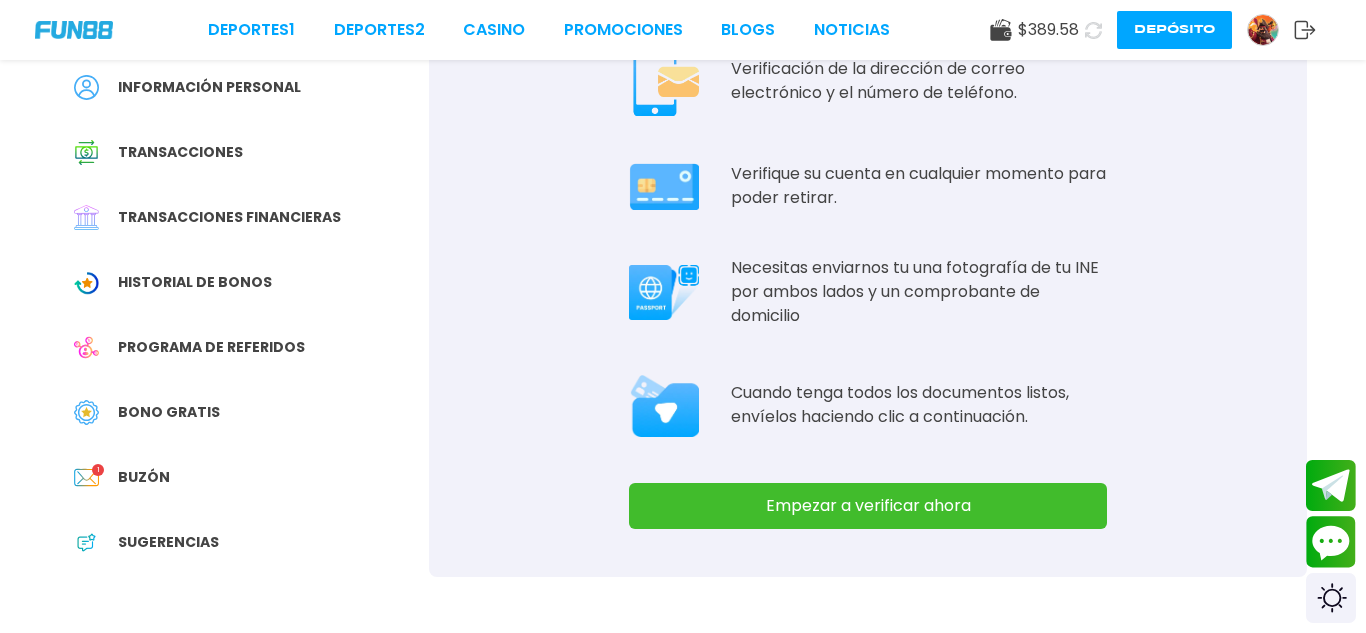 click on "Empezar a verificar ahora" at bounding box center (868, 506) 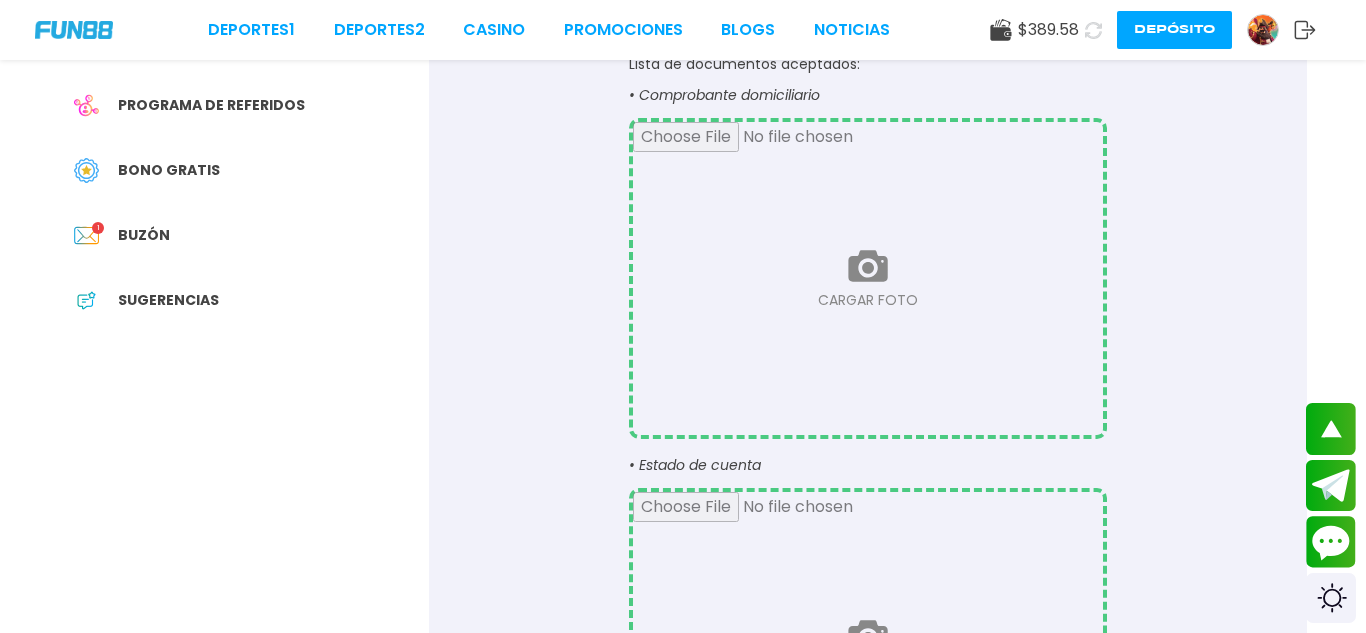 scroll, scrollTop: 400, scrollLeft: 0, axis: vertical 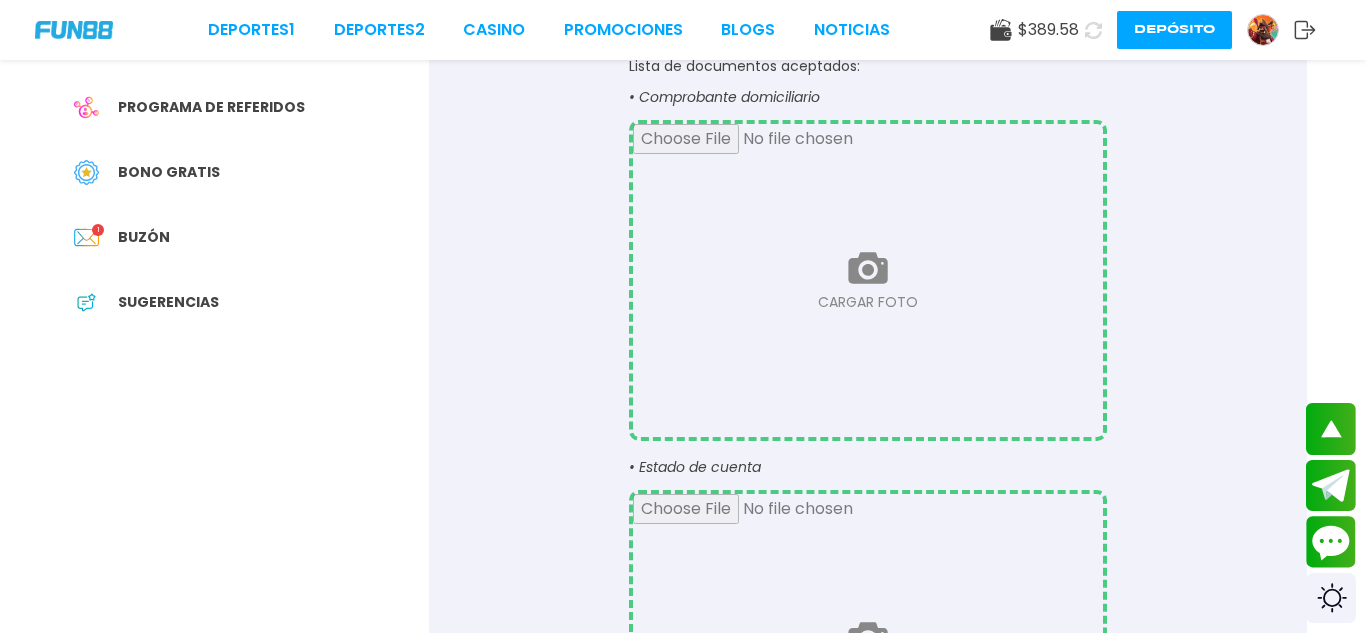 click at bounding box center (868, 280) 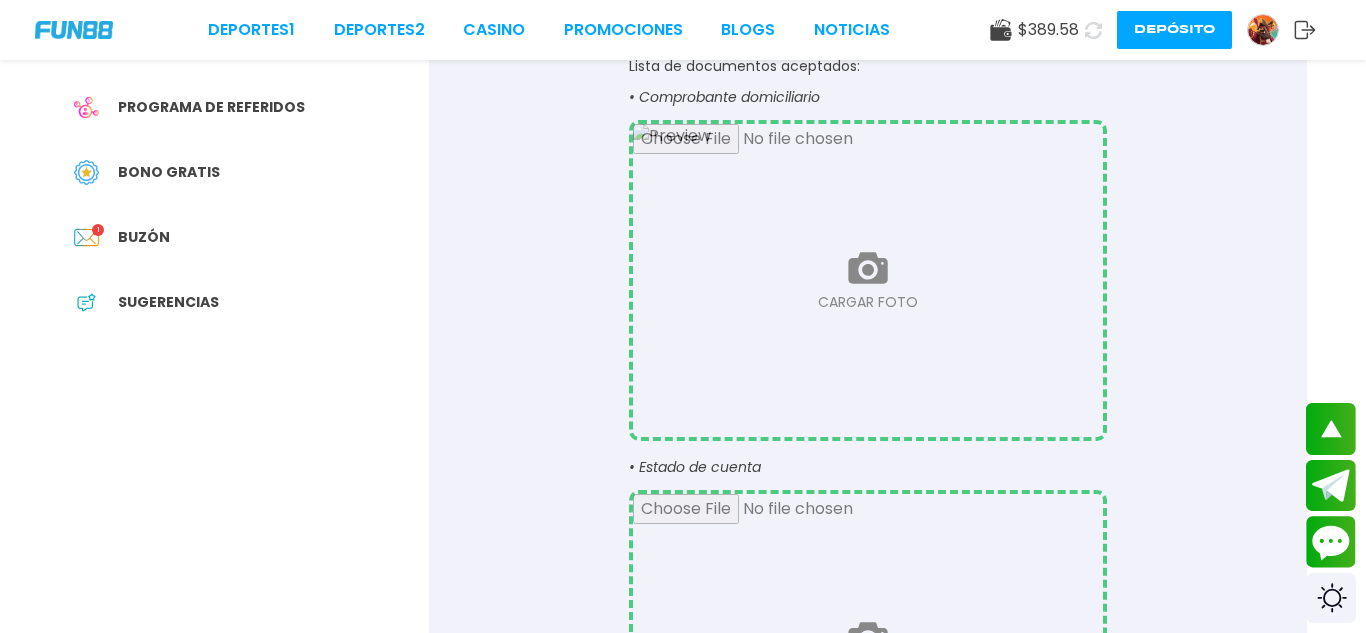 click at bounding box center [868, 650] 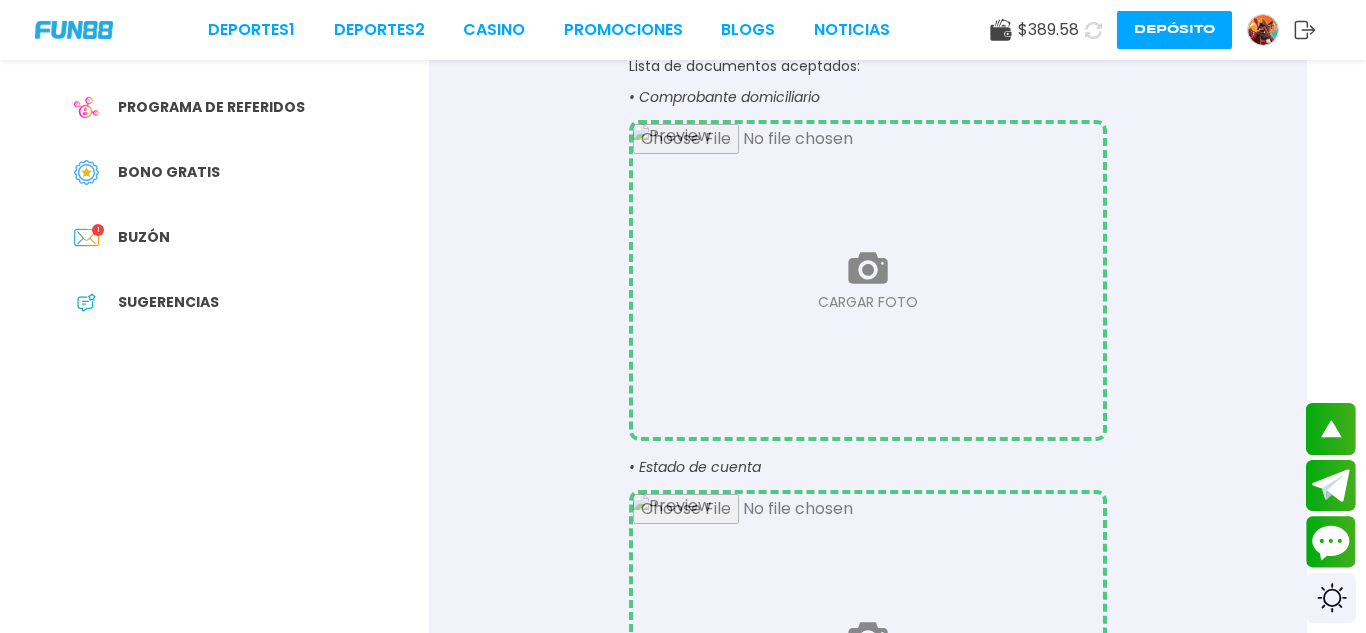 click on "CARGAR COMPROBANTE DE DOMICILIO Asegúrese de que la foto sea clara y legible. Sin cubrir la foto o los datos. Evita subir fotos recortadas, oscuras y borrosas. Tamaño máximo de archivo de 50 MB para imagen y 100 MB para vídeo. Los formatos de archivo aceptados son gif, jpeg, jpg, pjpeg, x-png, png, webp, tiff, heif, hiec y svg. Lista de documentos aceptados: • Comprobante domiciliario CARGAR FOTO • Estado de cuenta CARGAR FOTO ENVIAR" at bounding box center (868, 319) 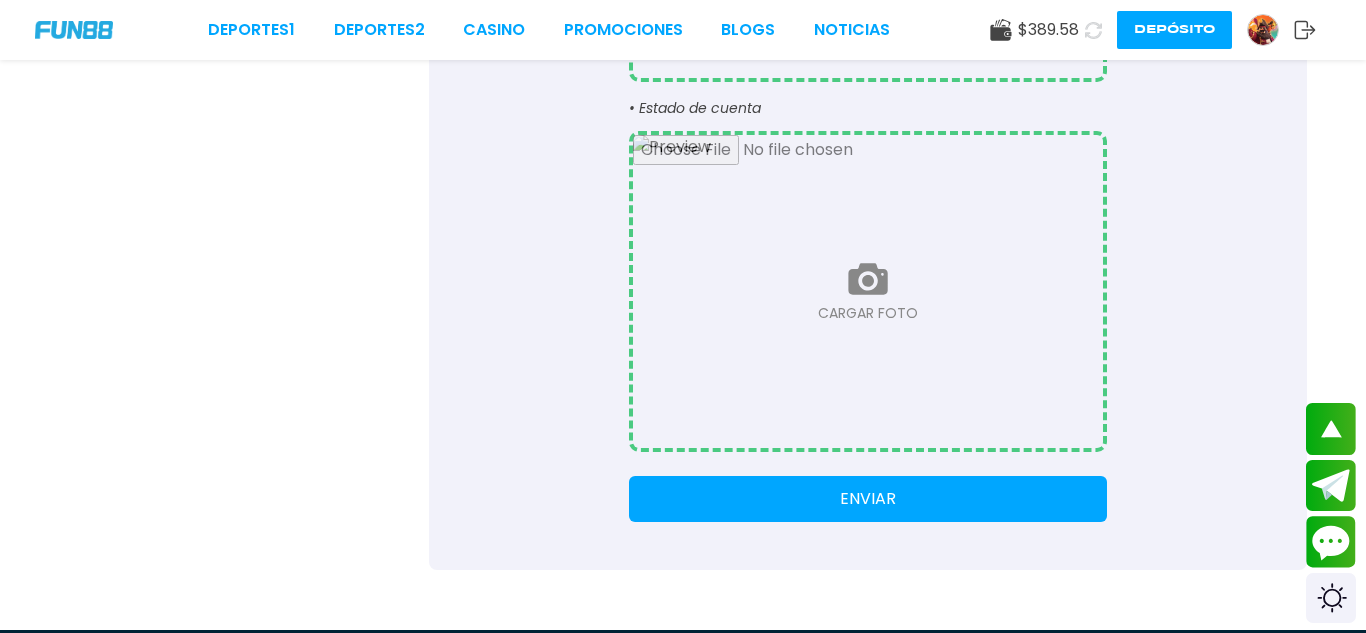 scroll, scrollTop: 800, scrollLeft: 0, axis: vertical 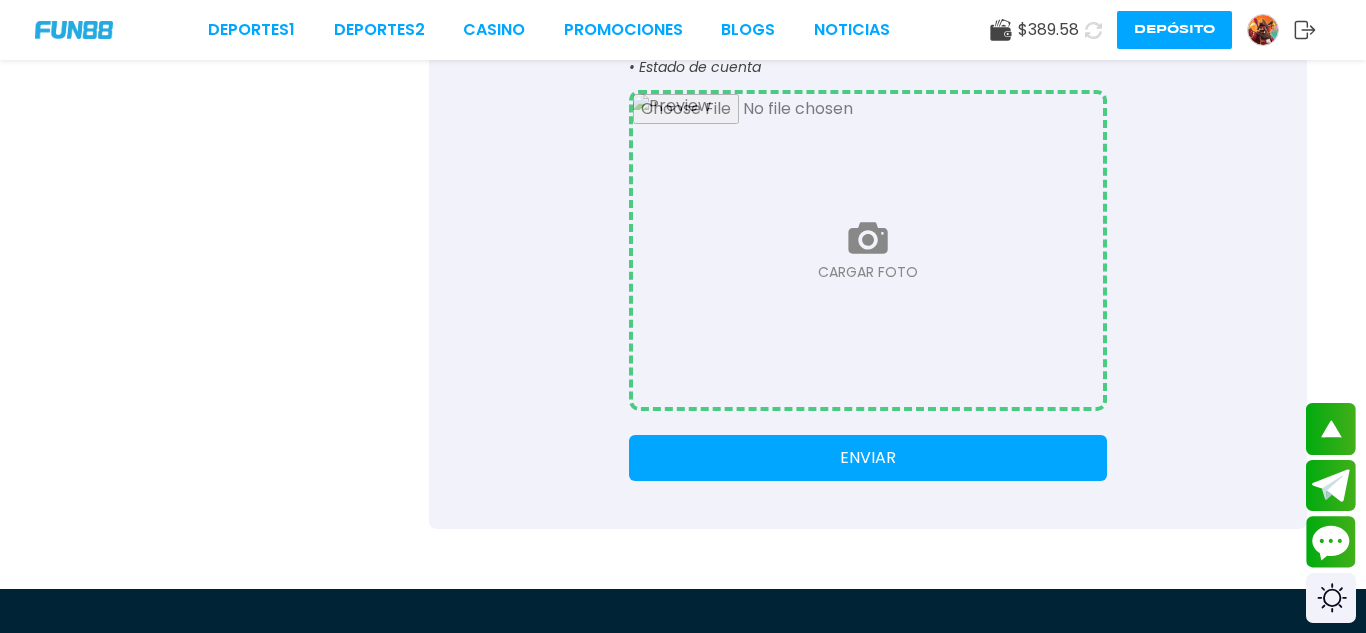 click on "ENVIAR" at bounding box center [868, 458] 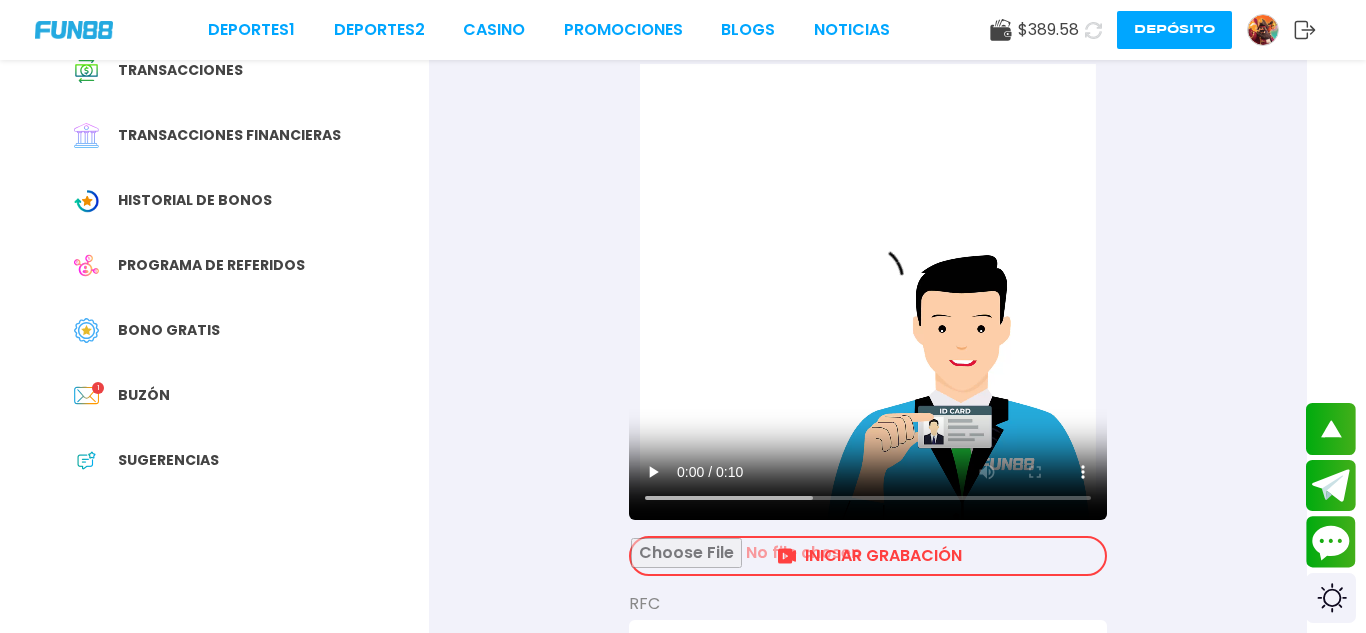 scroll, scrollTop: 240, scrollLeft: 0, axis: vertical 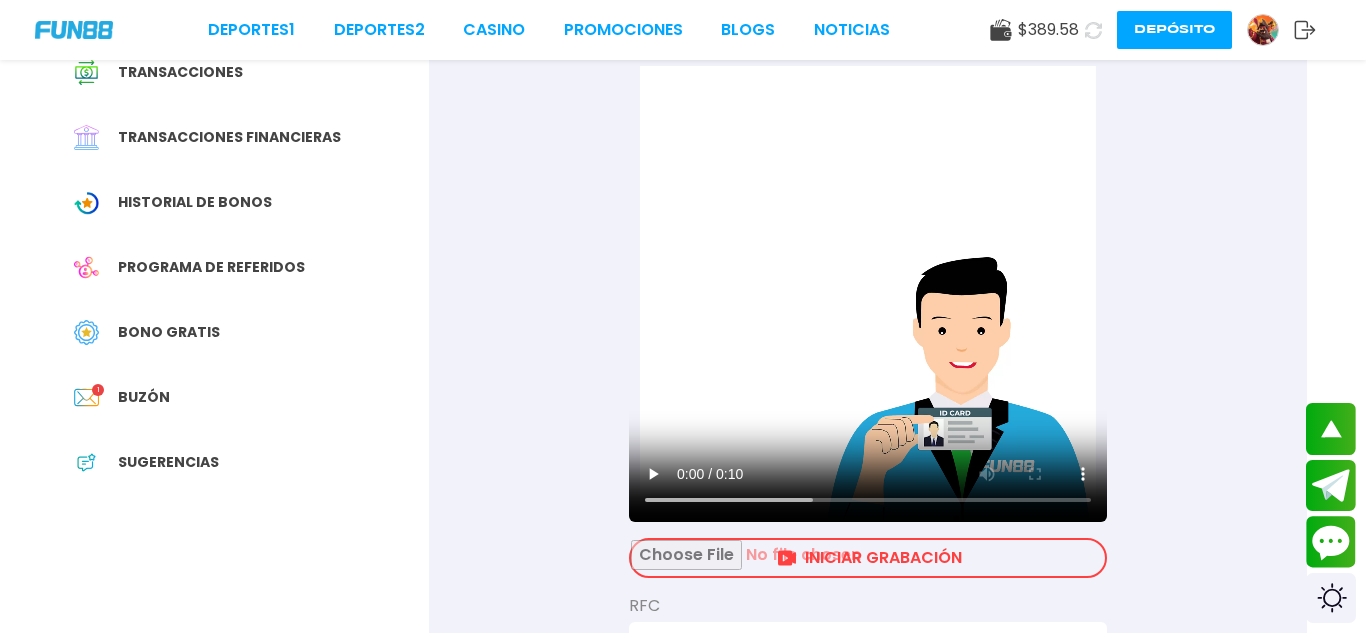 click at bounding box center [868, 558] 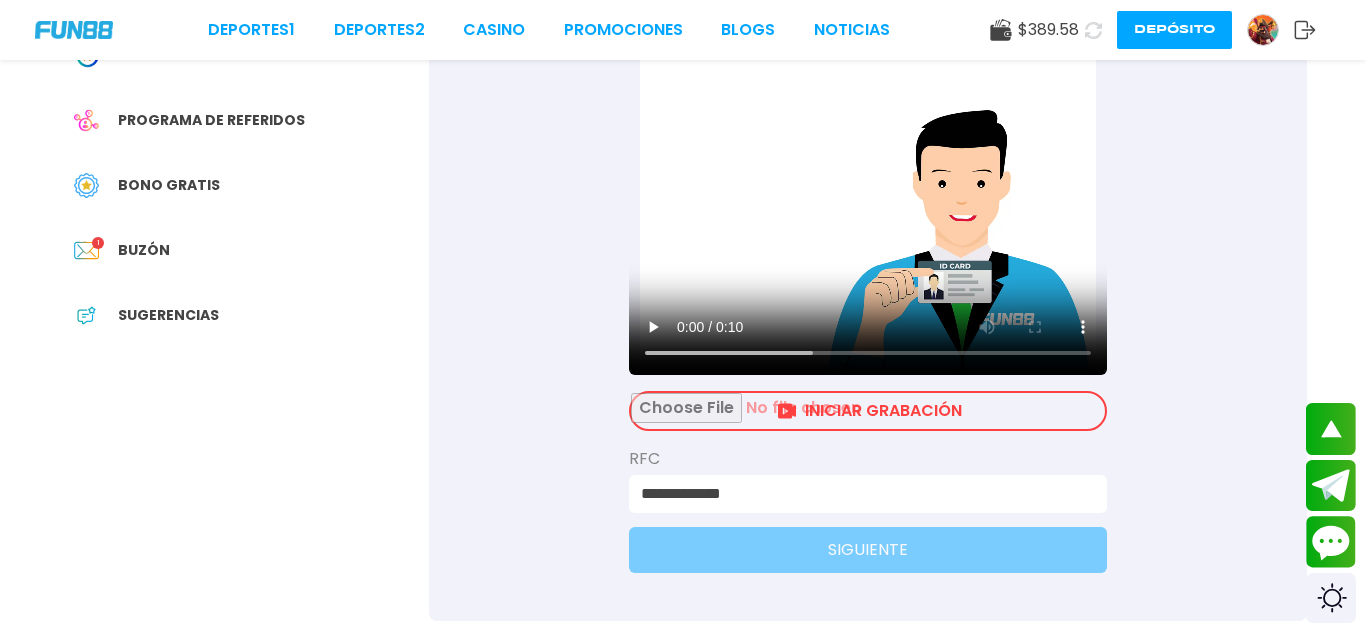scroll, scrollTop: 400, scrollLeft: 0, axis: vertical 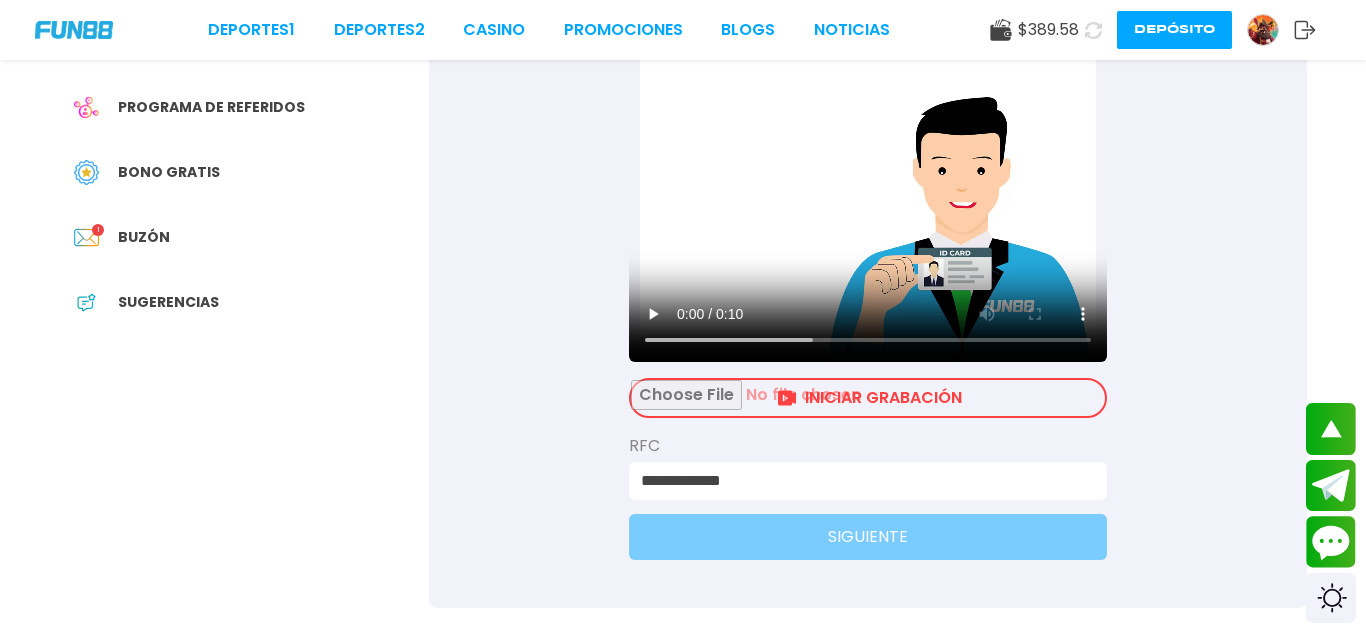 click at bounding box center (868, 398) 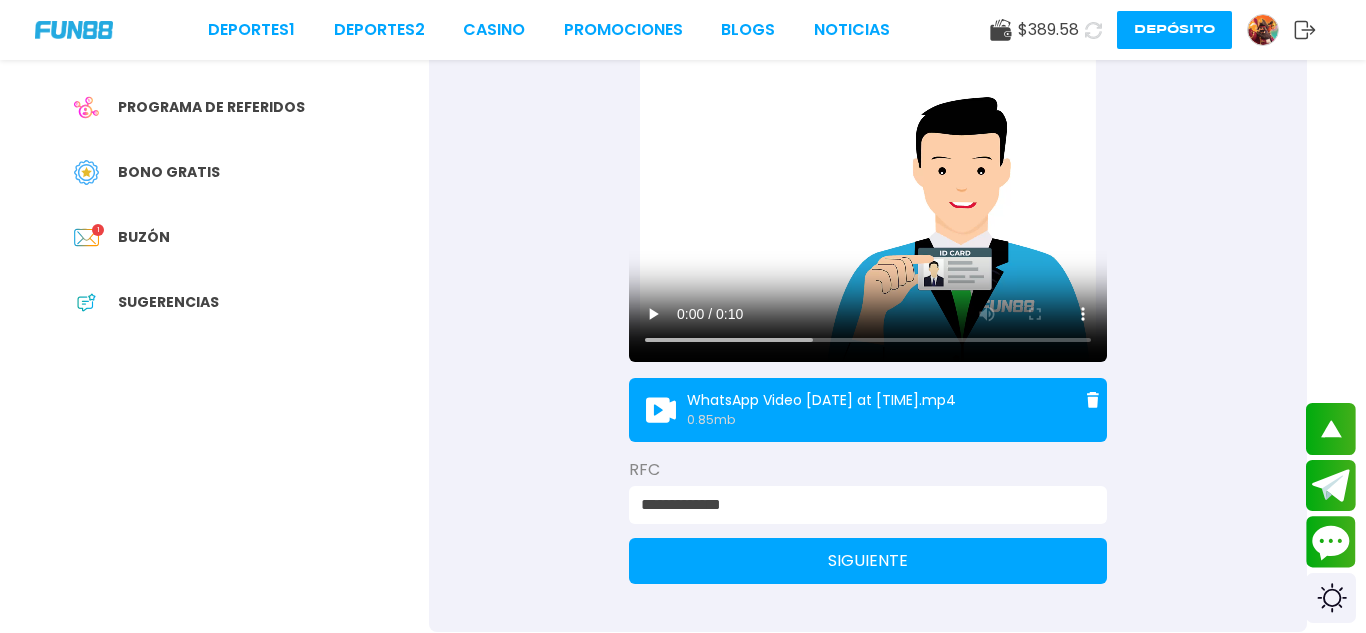 click on "**********" at bounding box center [868, 171] 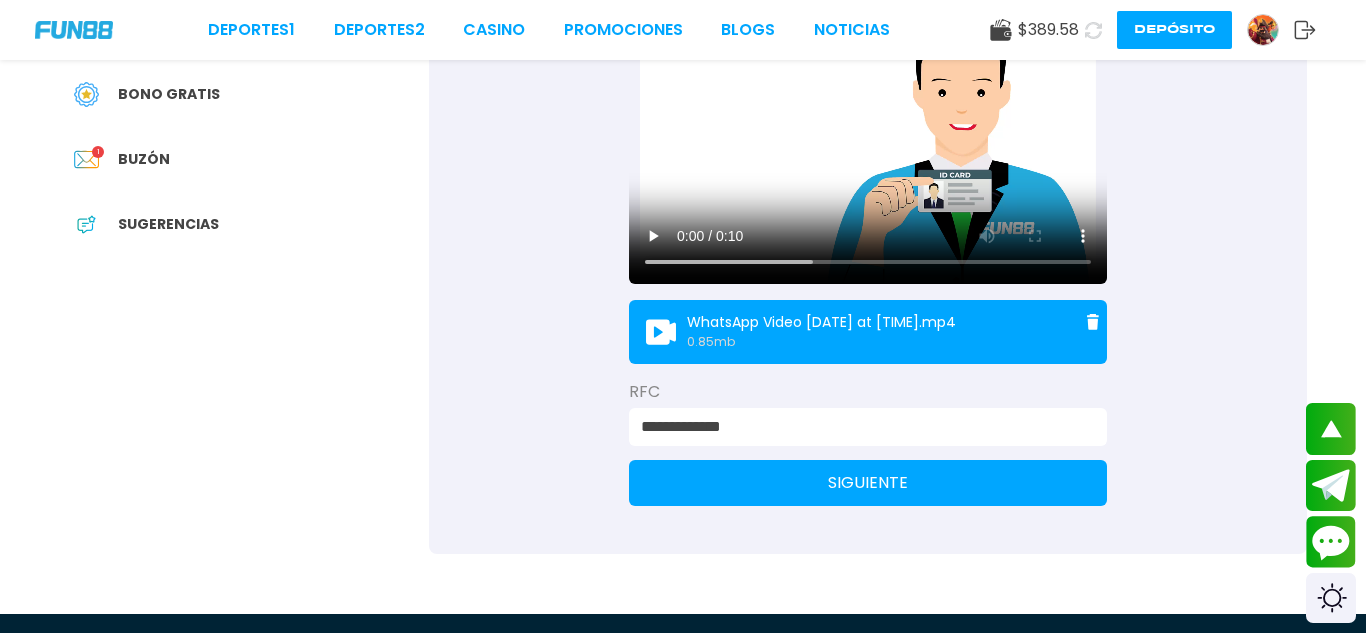 scroll, scrollTop: 480, scrollLeft: 0, axis: vertical 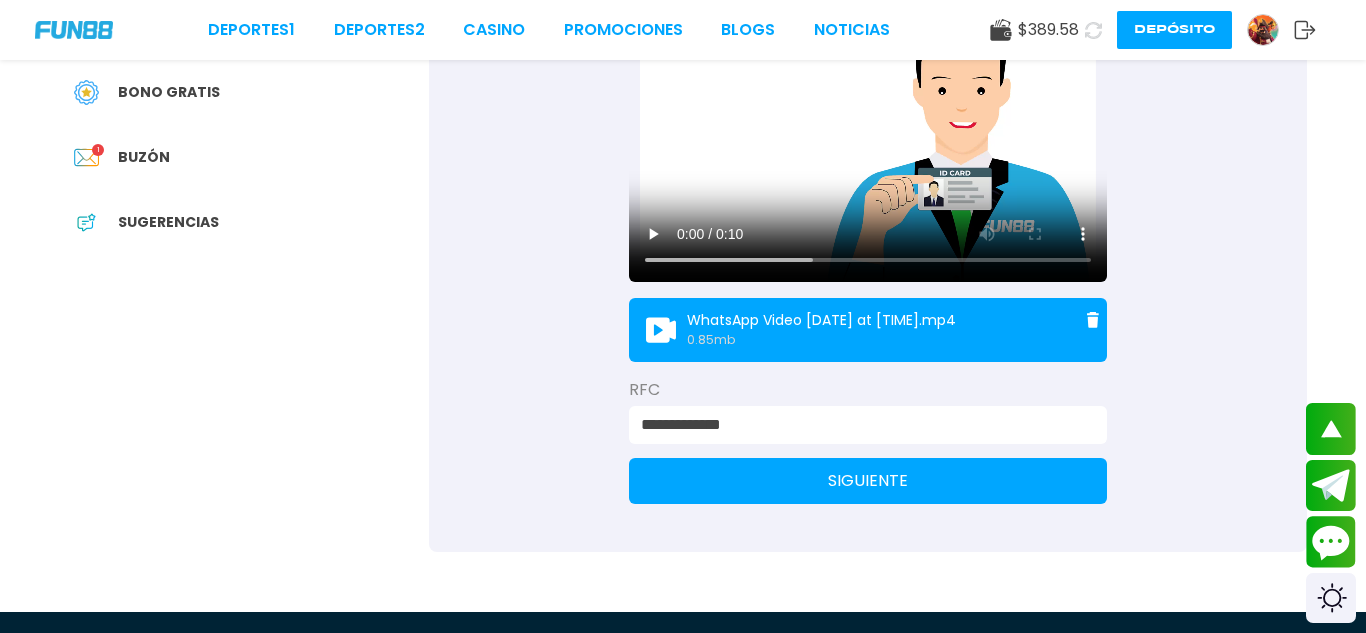 click on "SIGUIENTE" at bounding box center [868, 481] 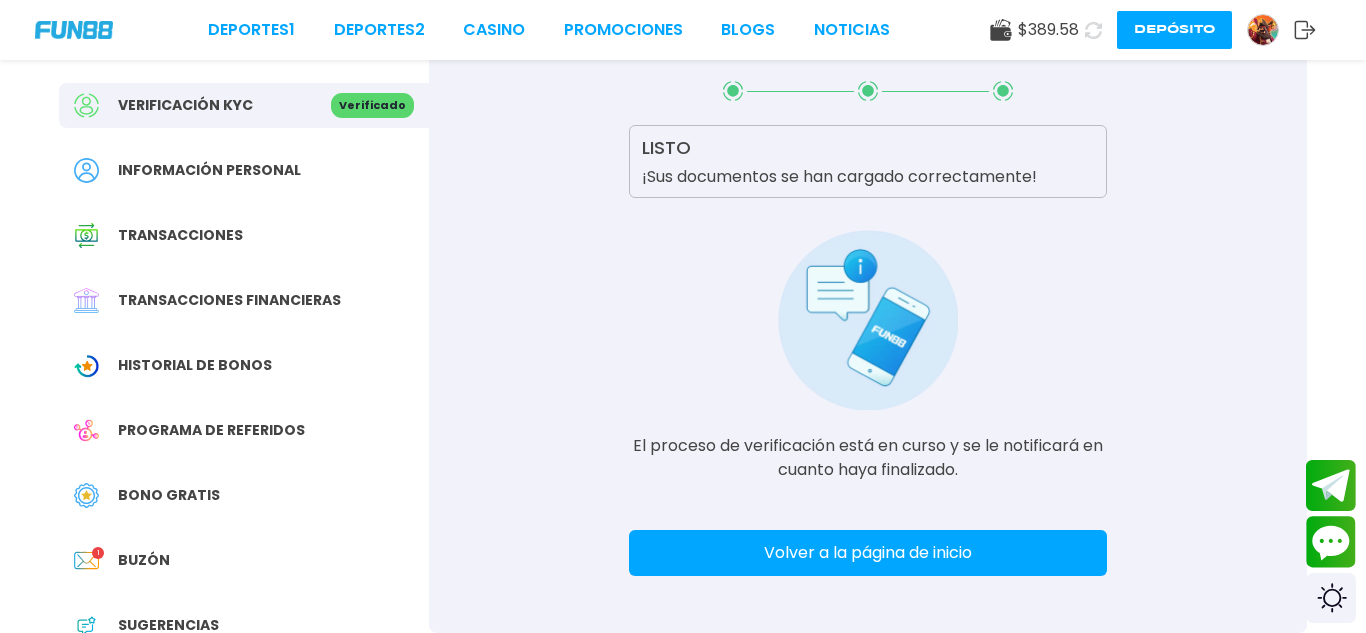 scroll, scrollTop: 80, scrollLeft: 0, axis: vertical 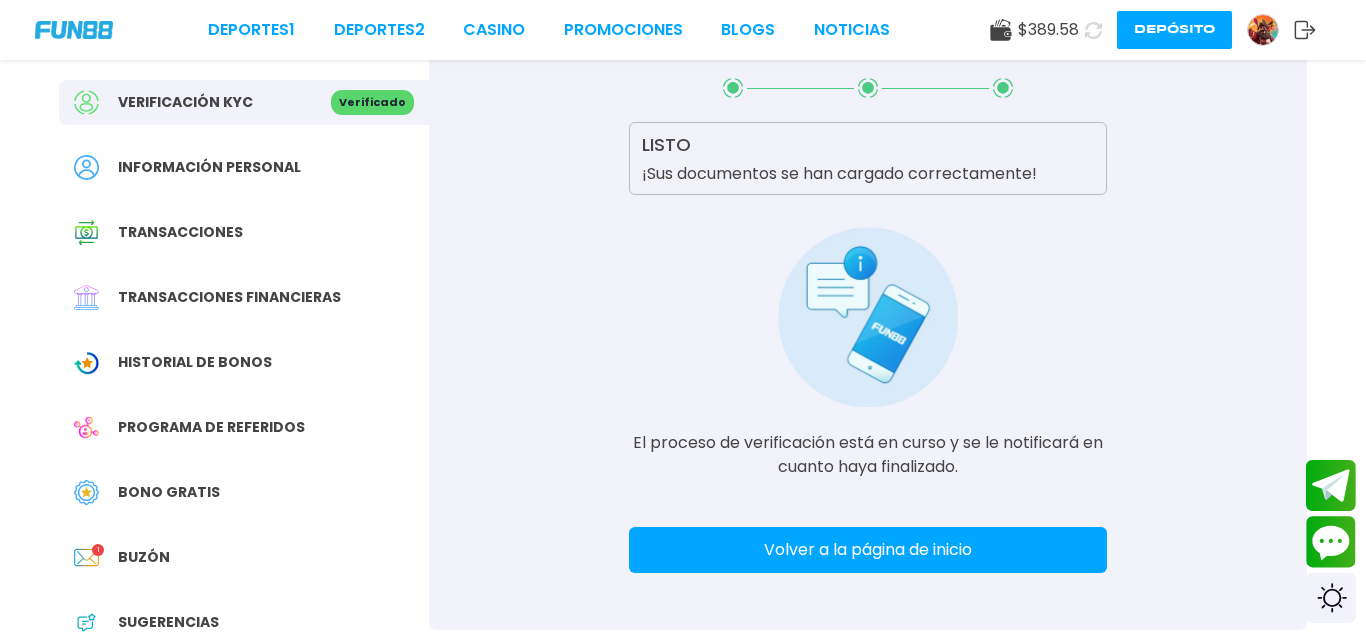 click on "Volver a la página de inicio" at bounding box center [868, 550] 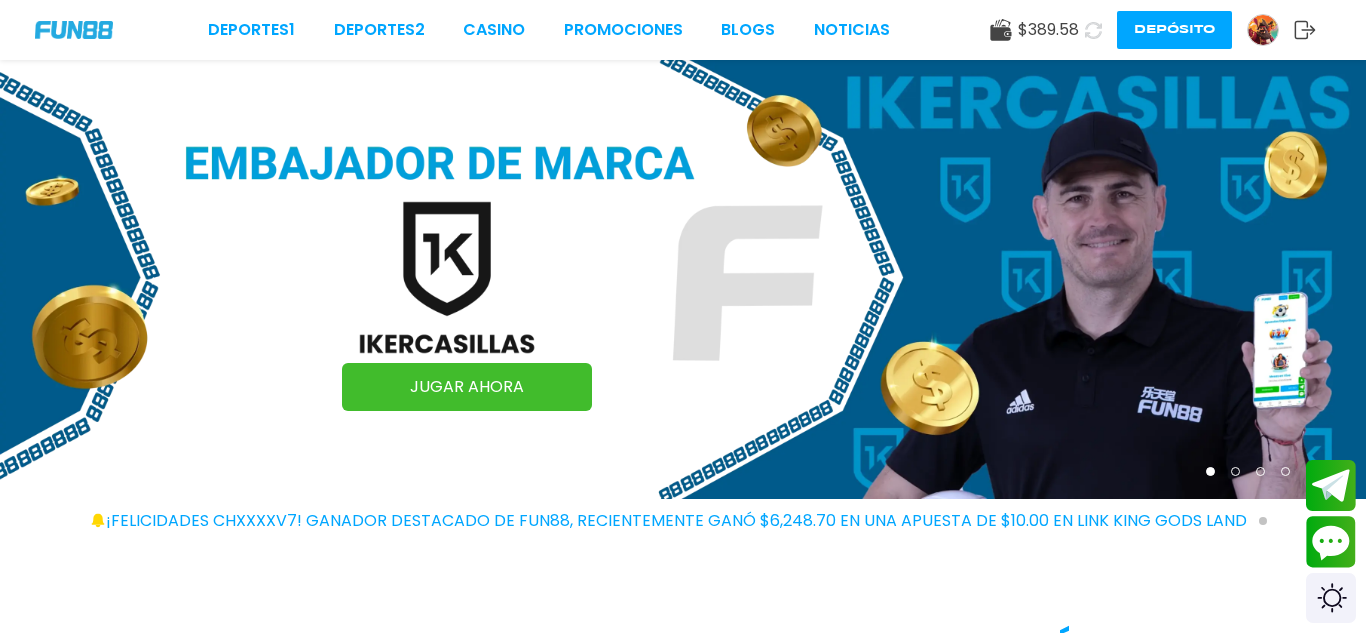 scroll, scrollTop: 0, scrollLeft: 0, axis: both 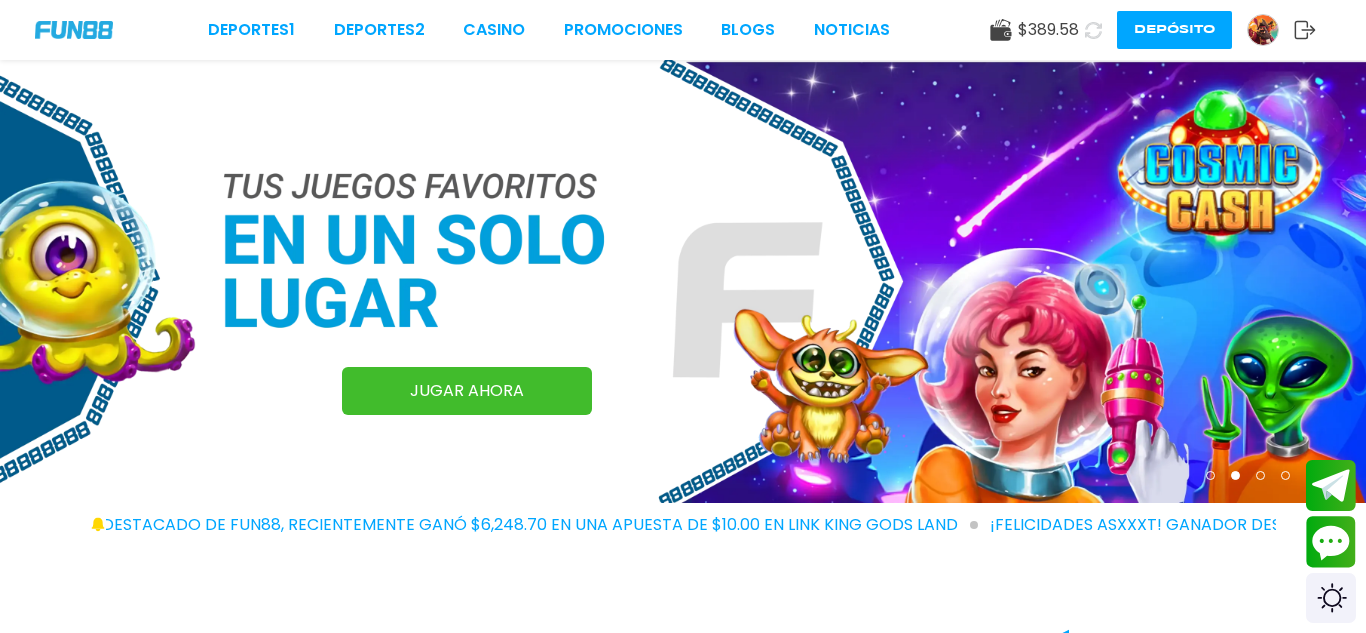 click on "$ 389.58 Depósito" at bounding box center (1153, 30) 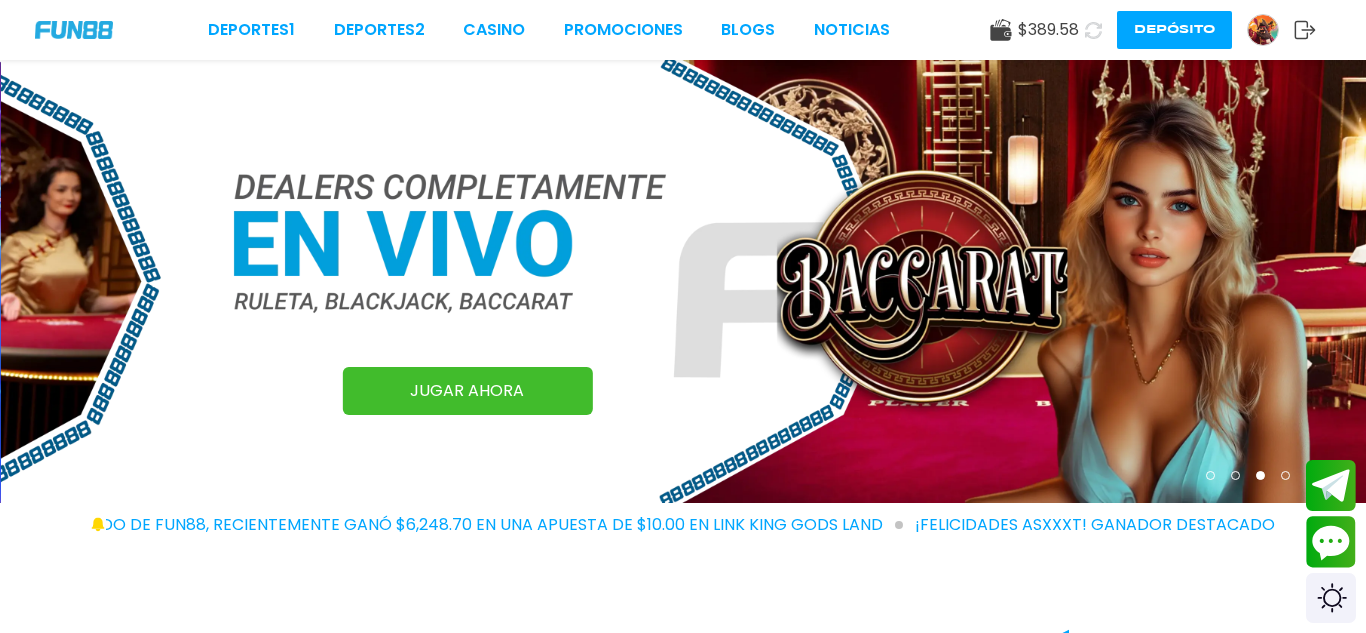 click at bounding box center [1263, 30] 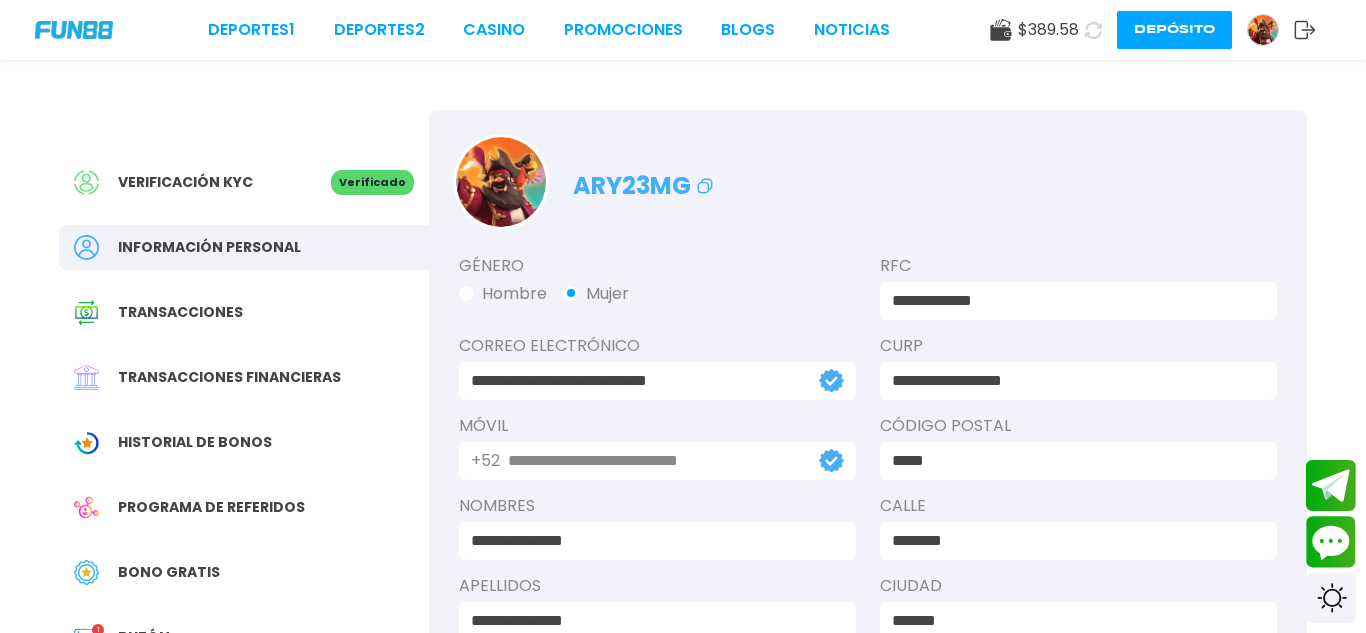click on "Verificación KYC" at bounding box center [202, 182] 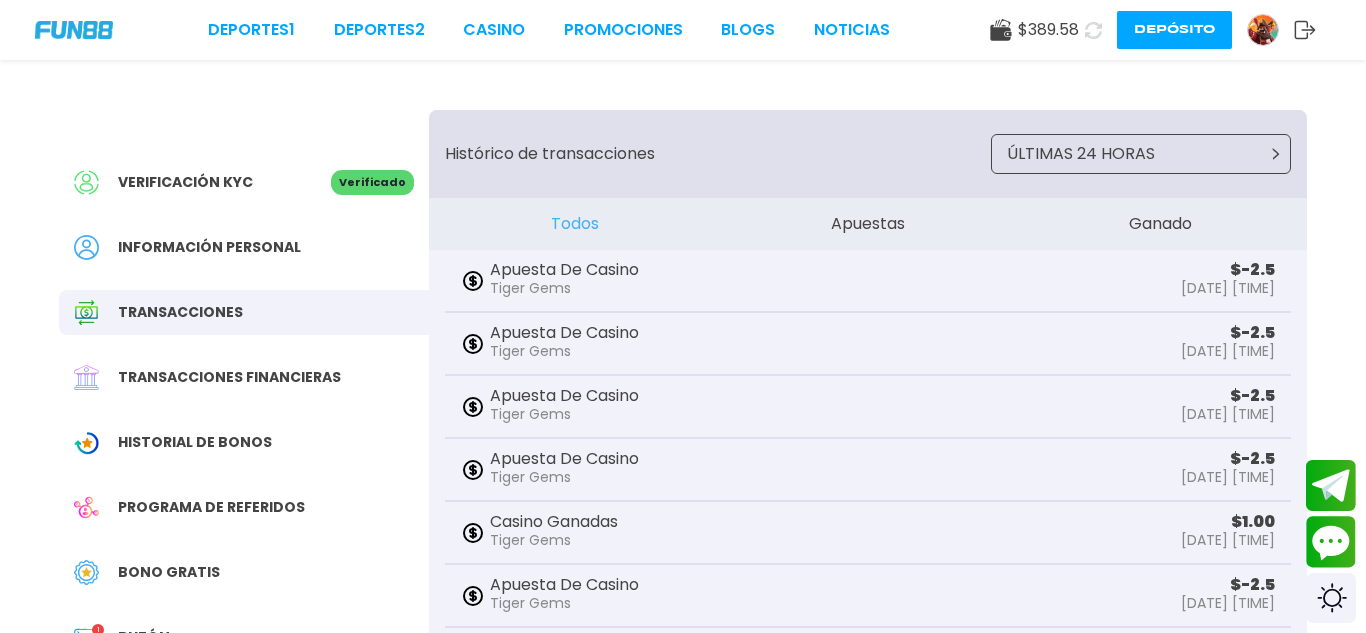 click on "Verificación KYC" at bounding box center (185, 182) 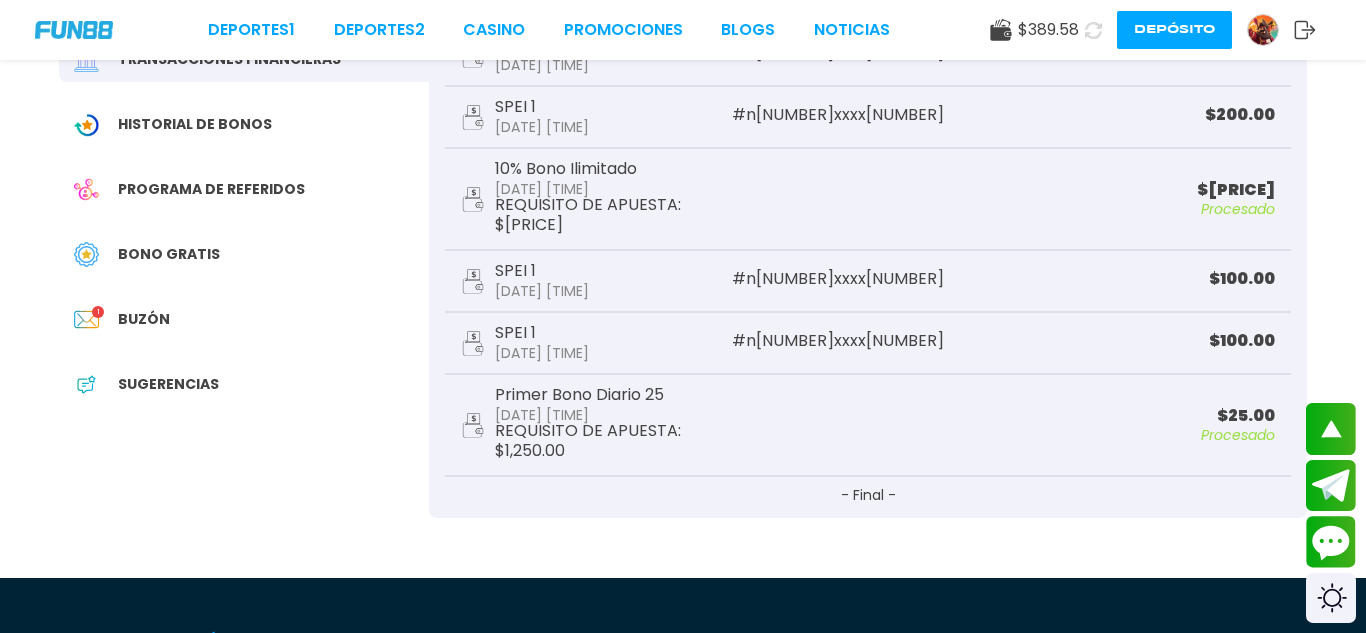 scroll, scrollTop: 320, scrollLeft: 0, axis: vertical 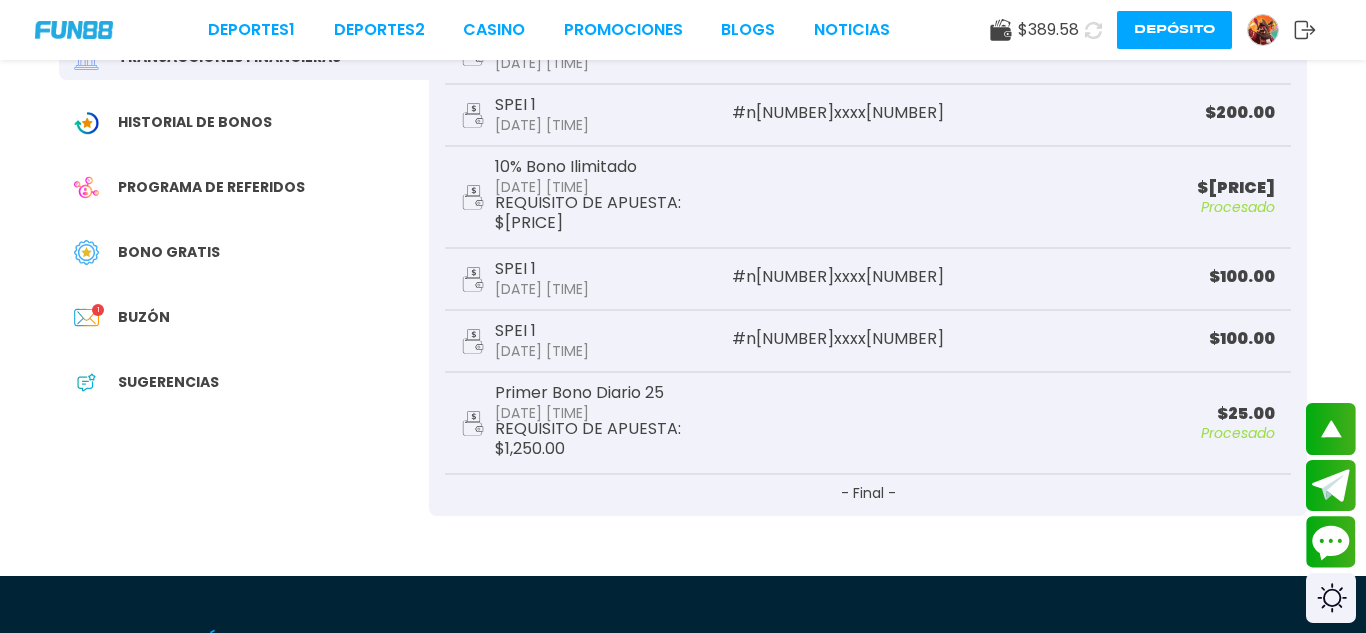 click on "Buzón 1" at bounding box center (244, 317) 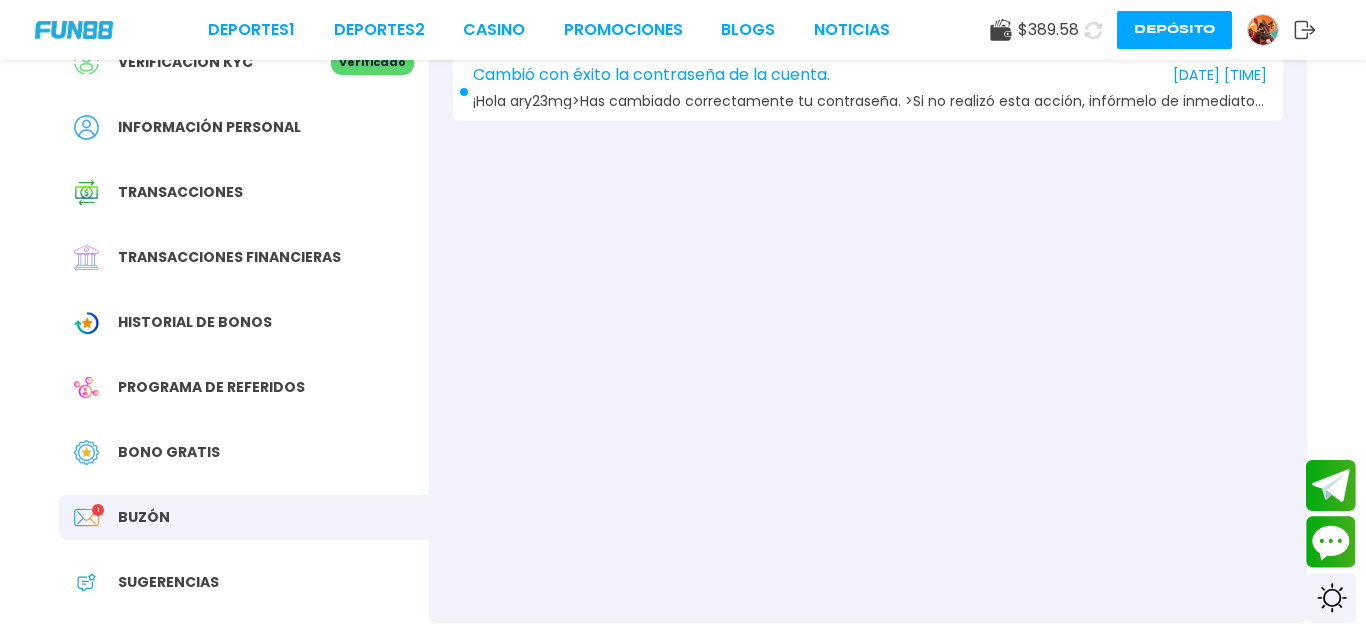 scroll, scrollTop: 160, scrollLeft: 0, axis: vertical 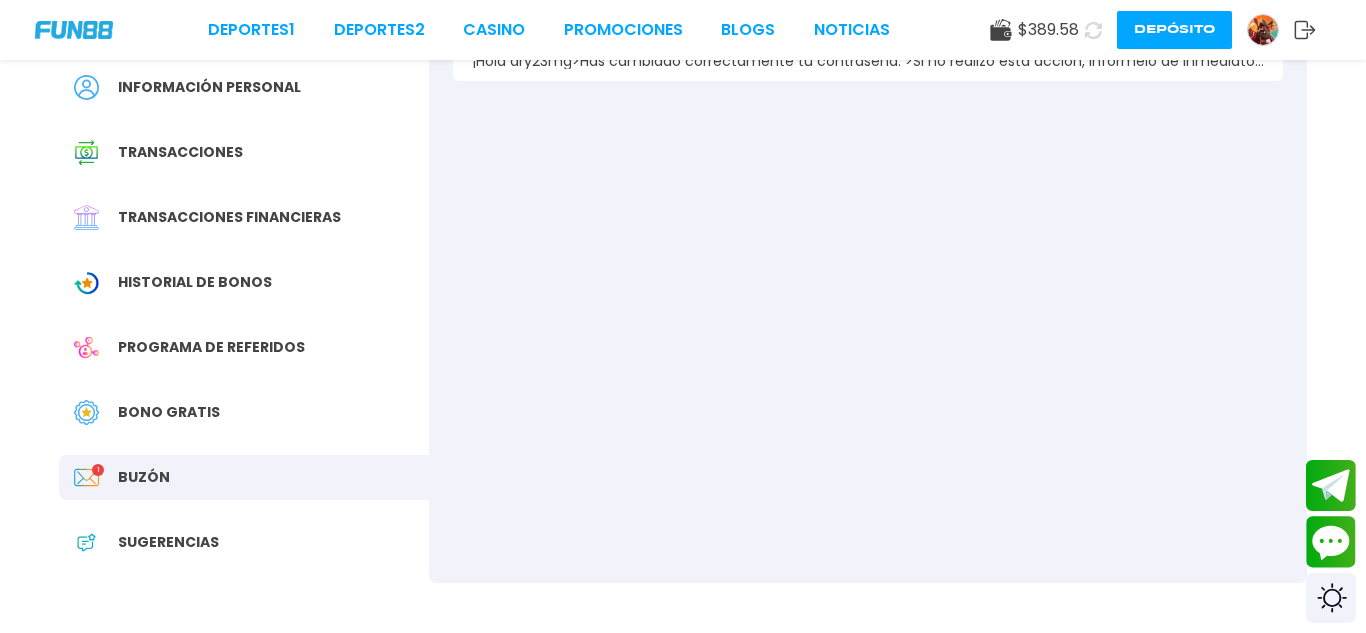 click on "Bono Gratis" at bounding box center (169, 412) 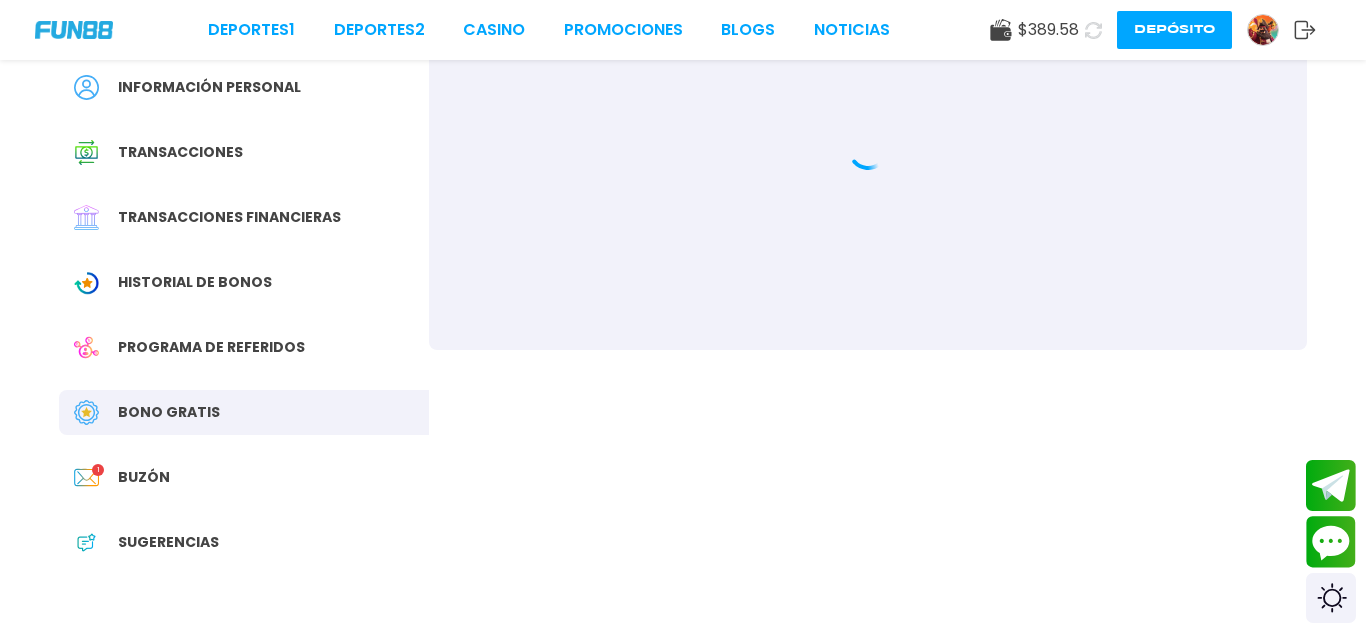 scroll, scrollTop: 0, scrollLeft: 0, axis: both 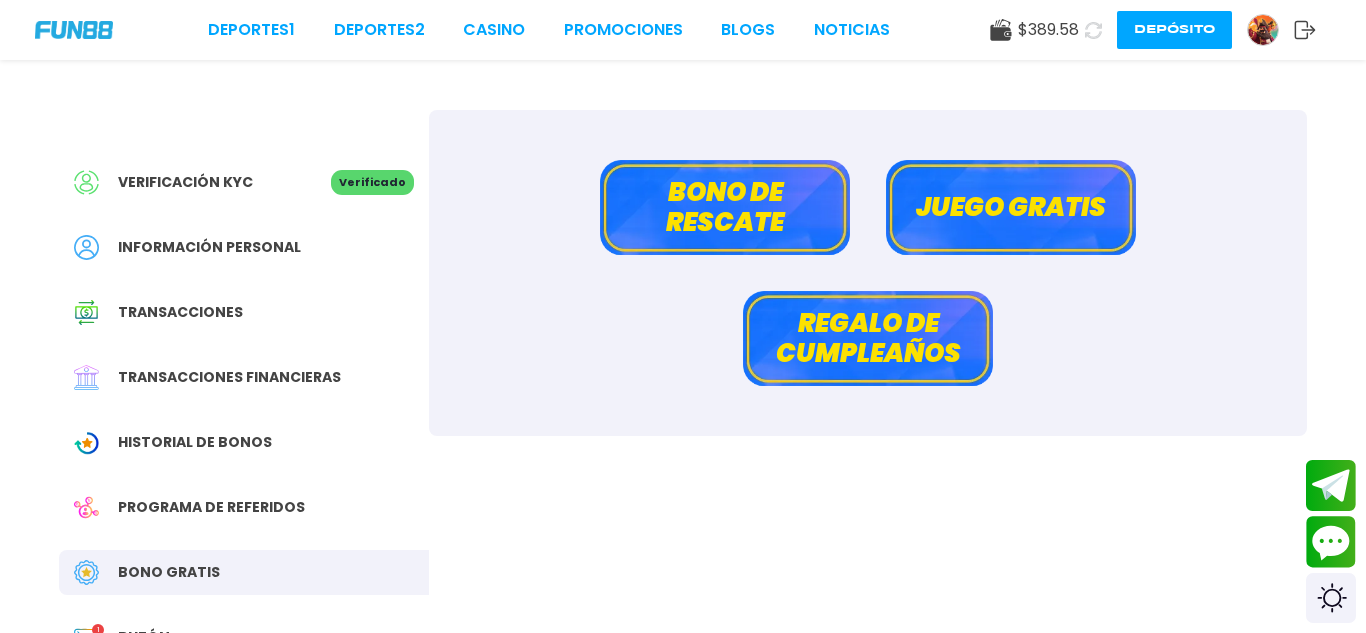 click on "Bono de rescate" at bounding box center (725, 207) 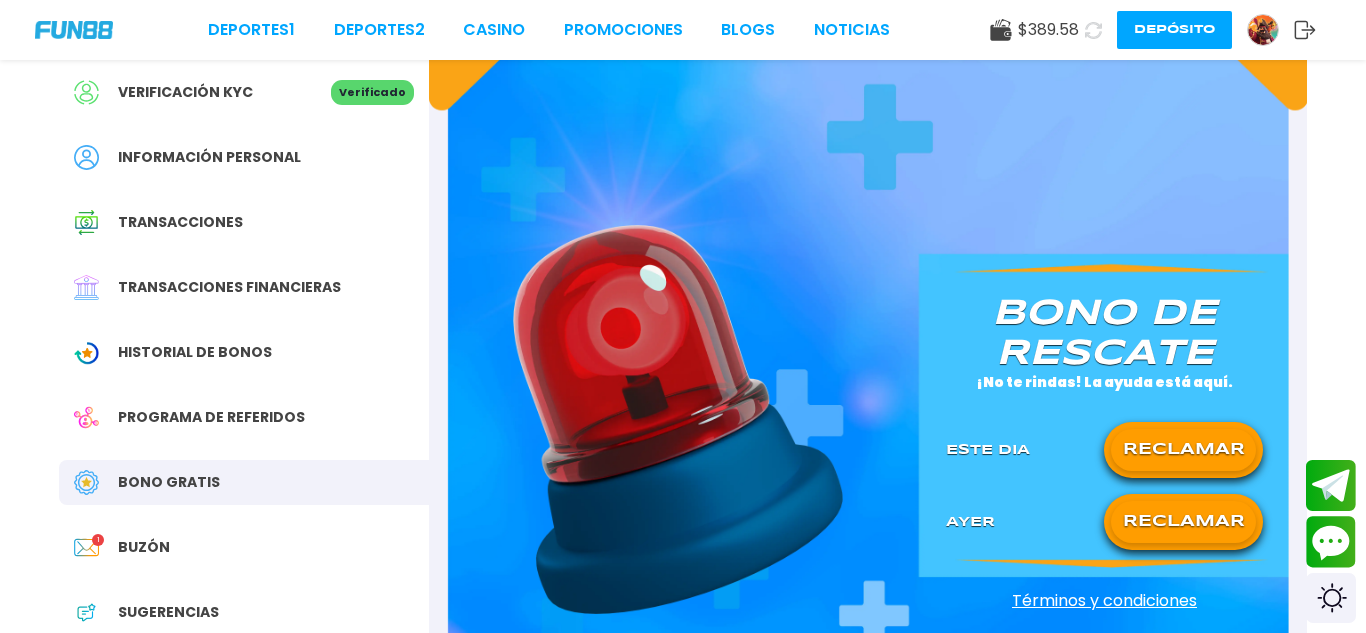 scroll, scrollTop: 120, scrollLeft: 0, axis: vertical 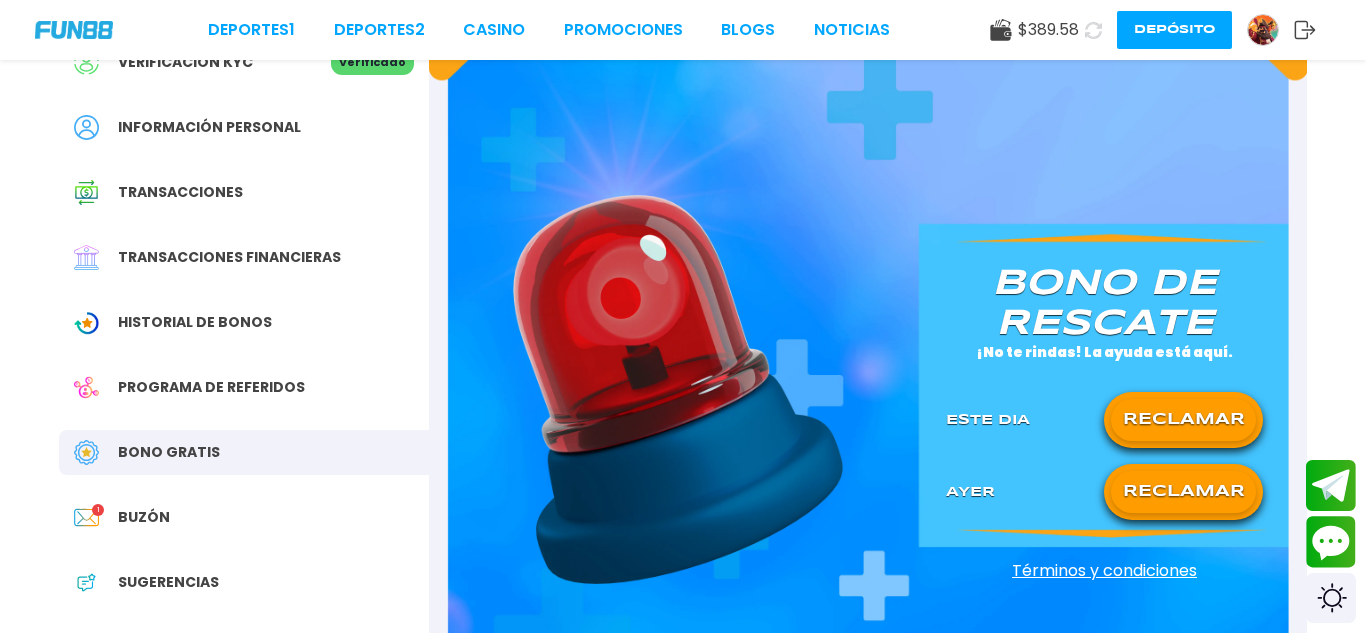 click on "RECLAMAR" at bounding box center [1183, 420] 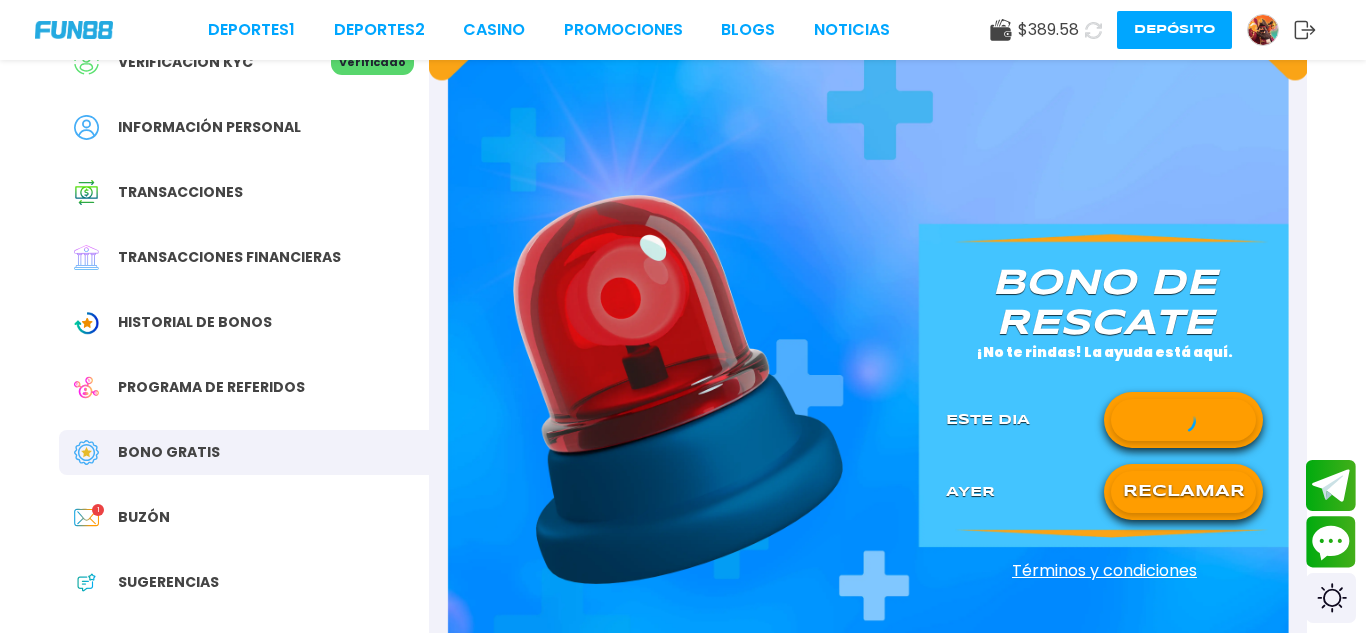 type 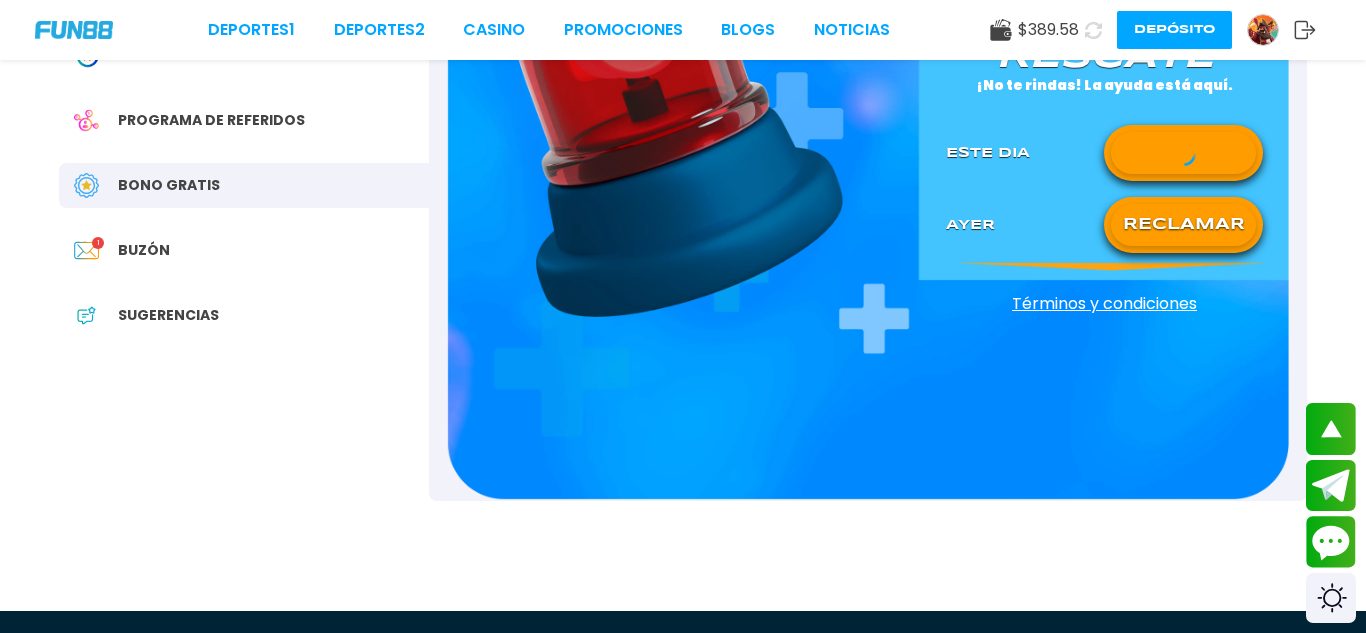 scroll, scrollTop: 400, scrollLeft: 0, axis: vertical 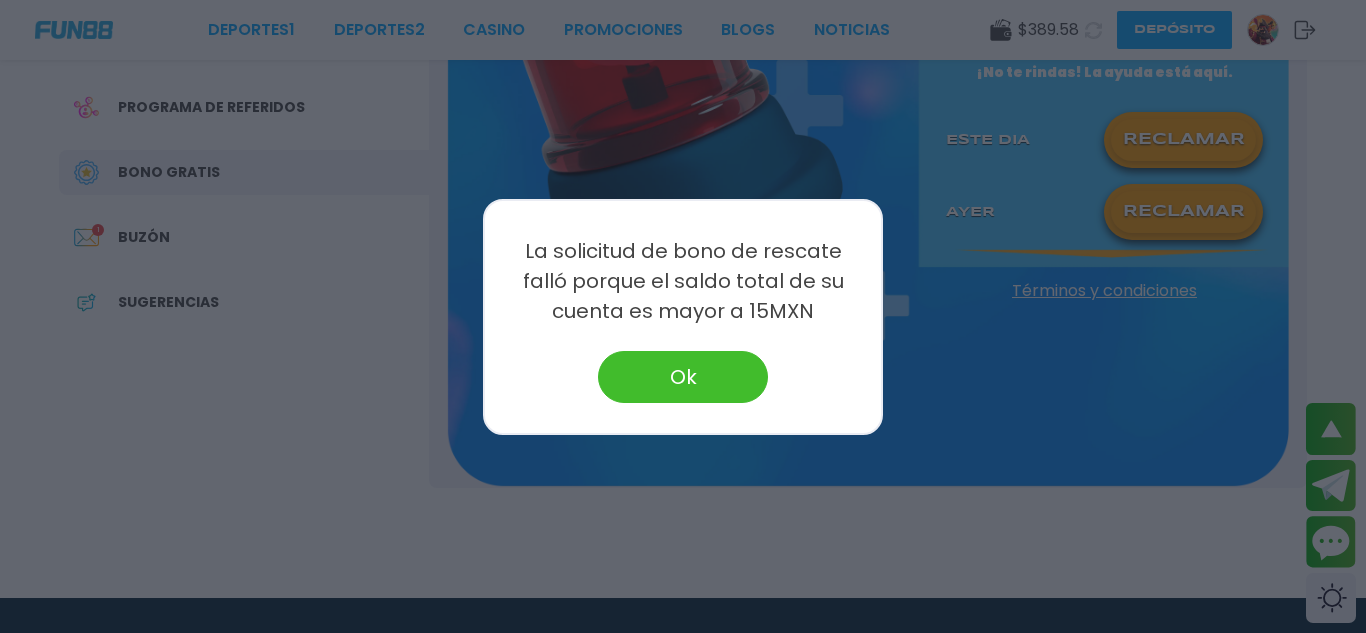 click on "Ok" at bounding box center [683, 377] 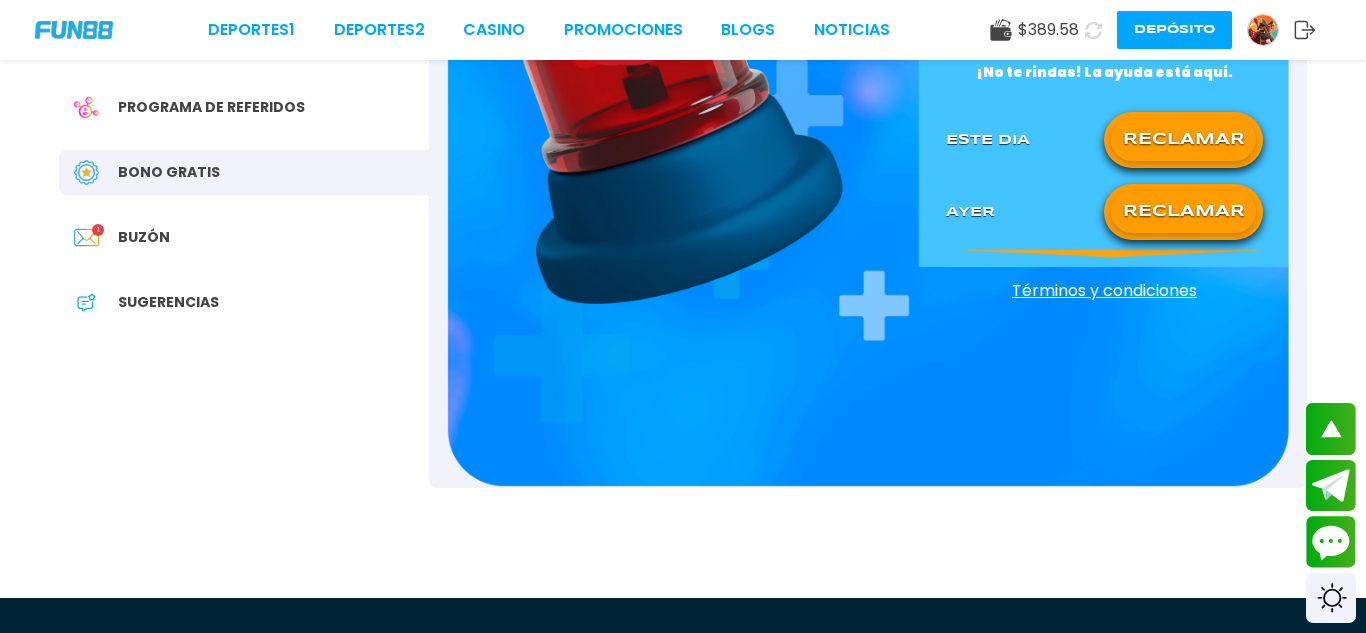 click on "RECLAMAR" at bounding box center [1183, 212] 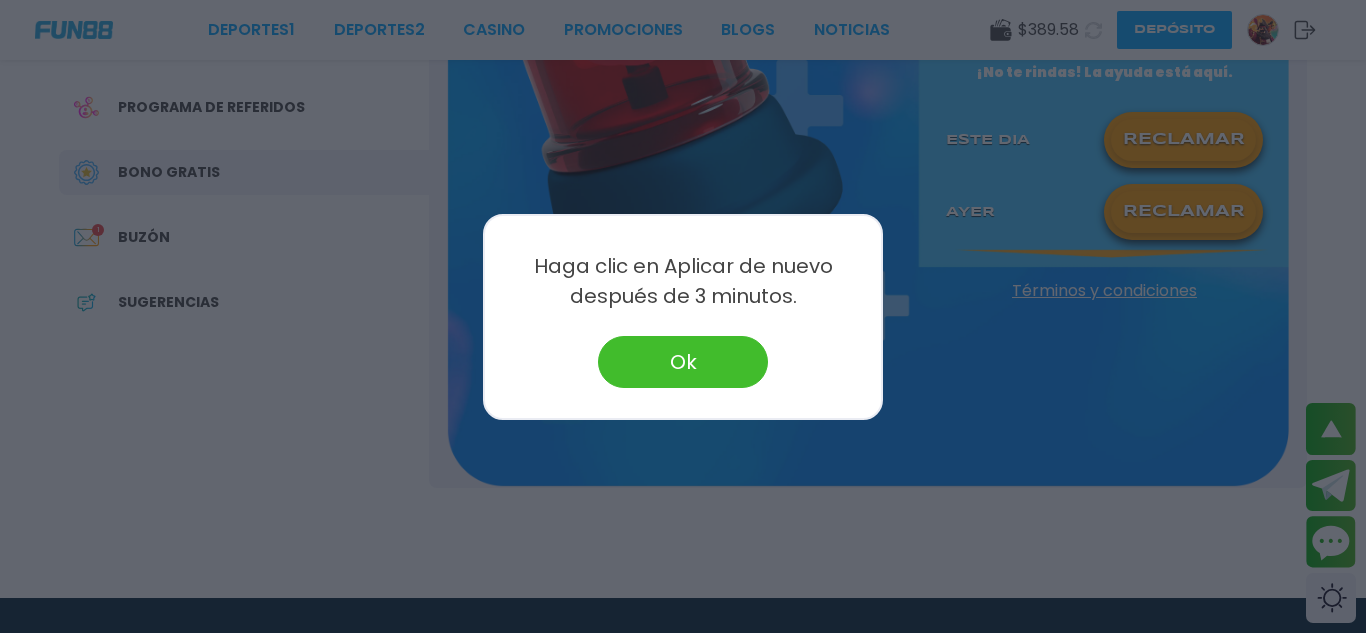 click on "Ok" at bounding box center [683, 362] 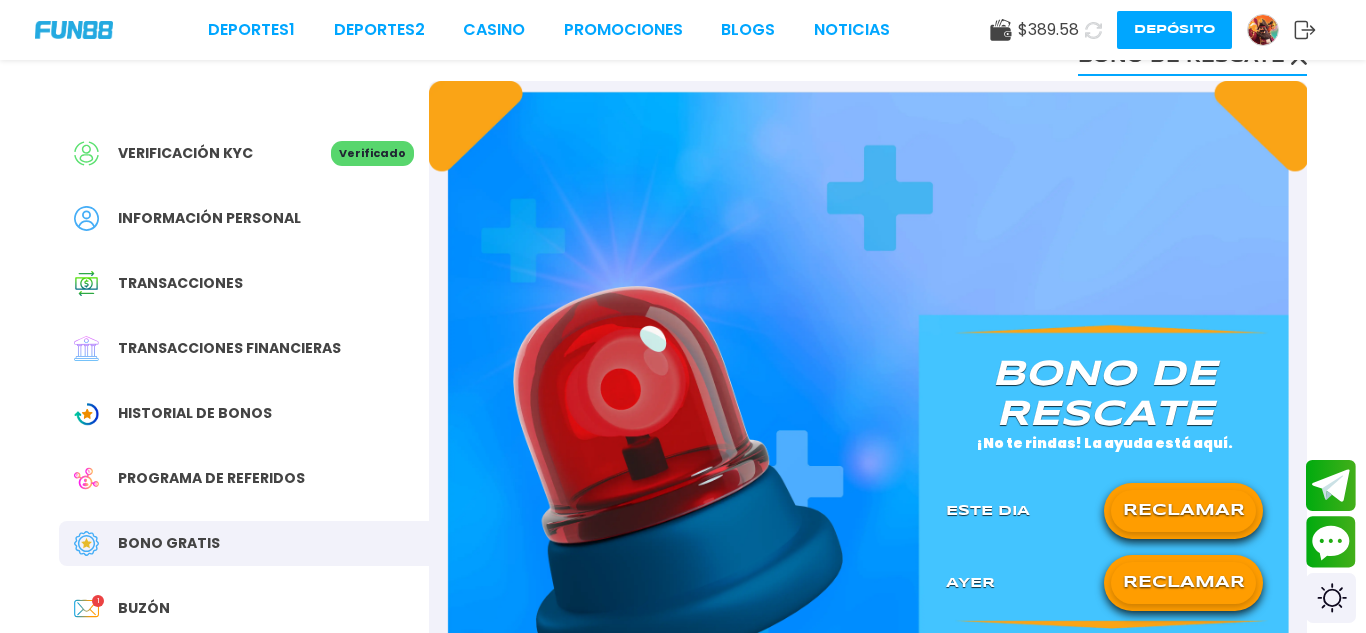 scroll, scrollTop: 0, scrollLeft: 0, axis: both 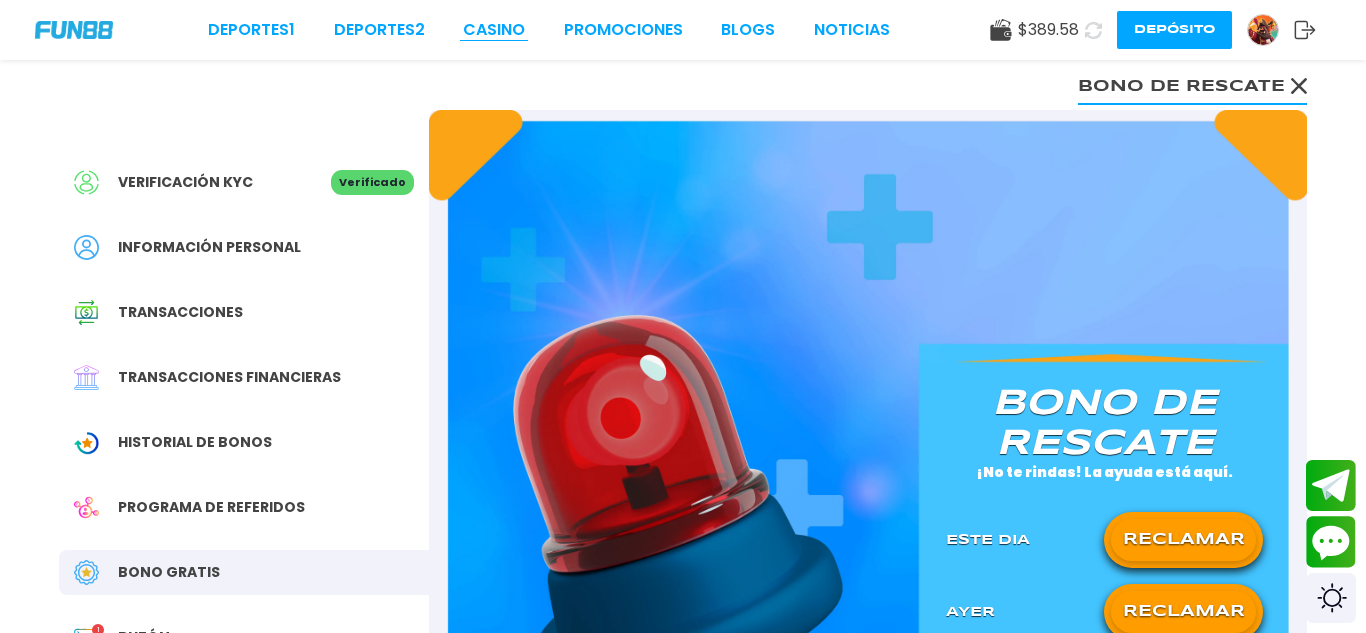 click on "CASINO" at bounding box center [494, 30] 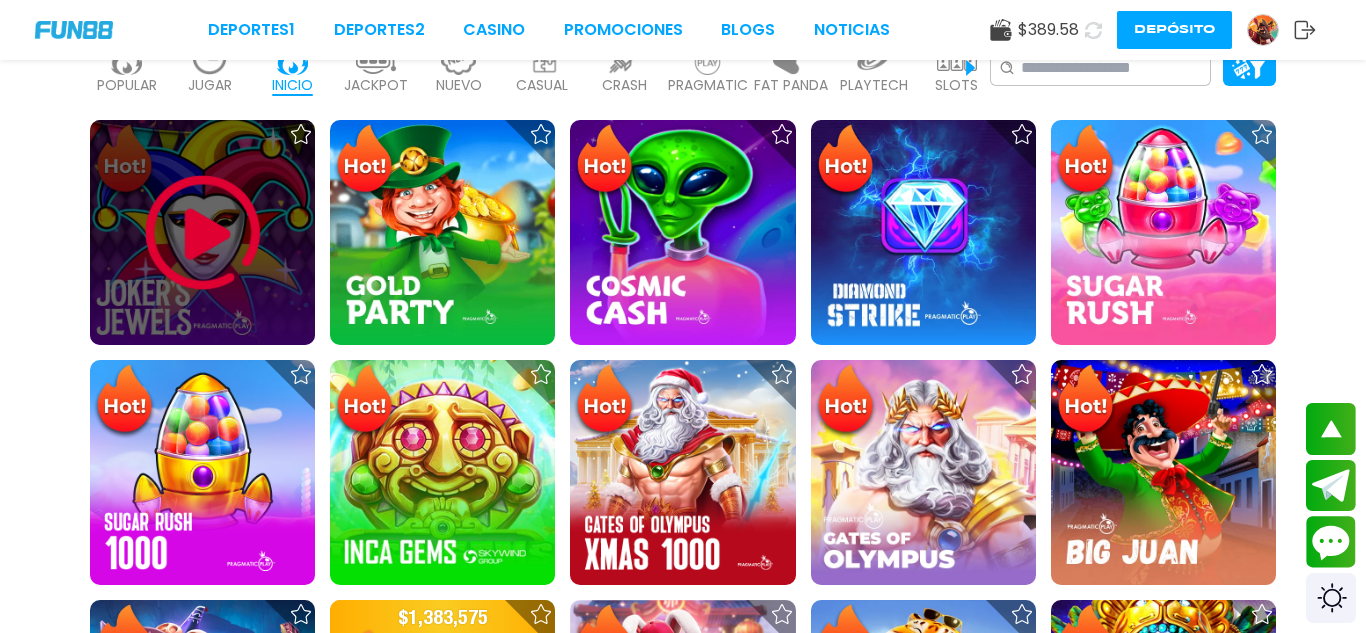 scroll, scrollTop: 560, scrollLeft: 0, axis: vertical 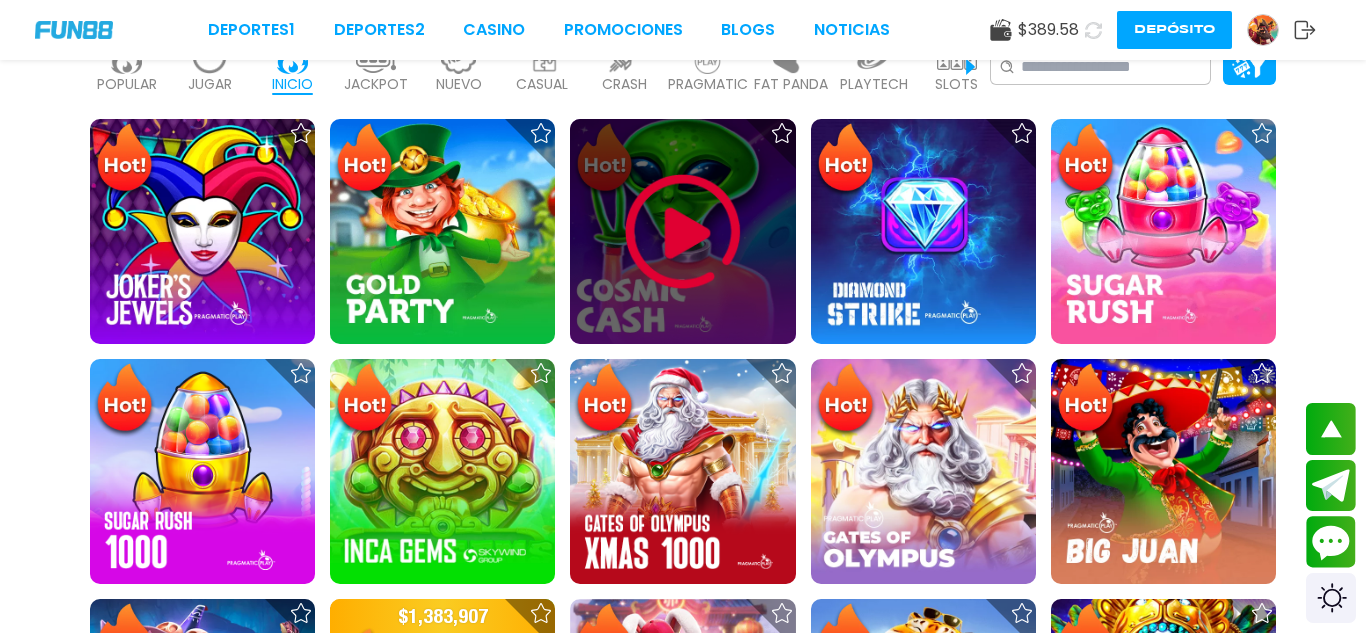 click at bounding box center (683, 232) 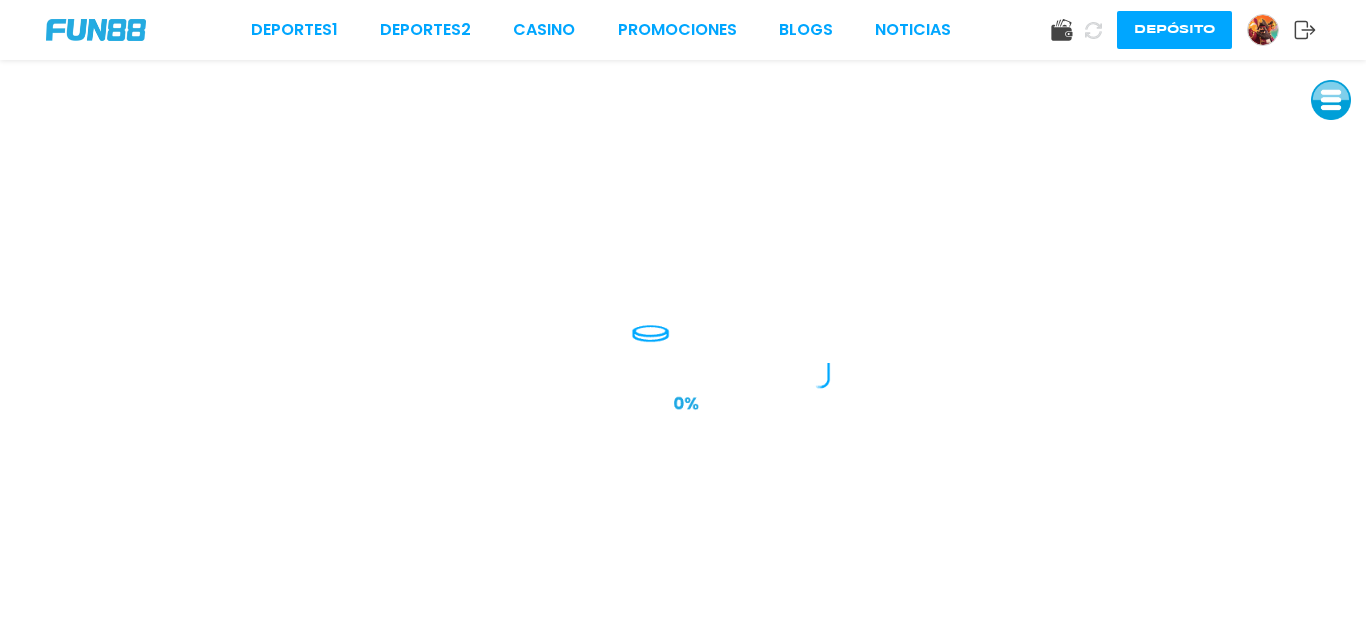 scroll, scrollTop: 0, scrollLeft: 0, axis: both 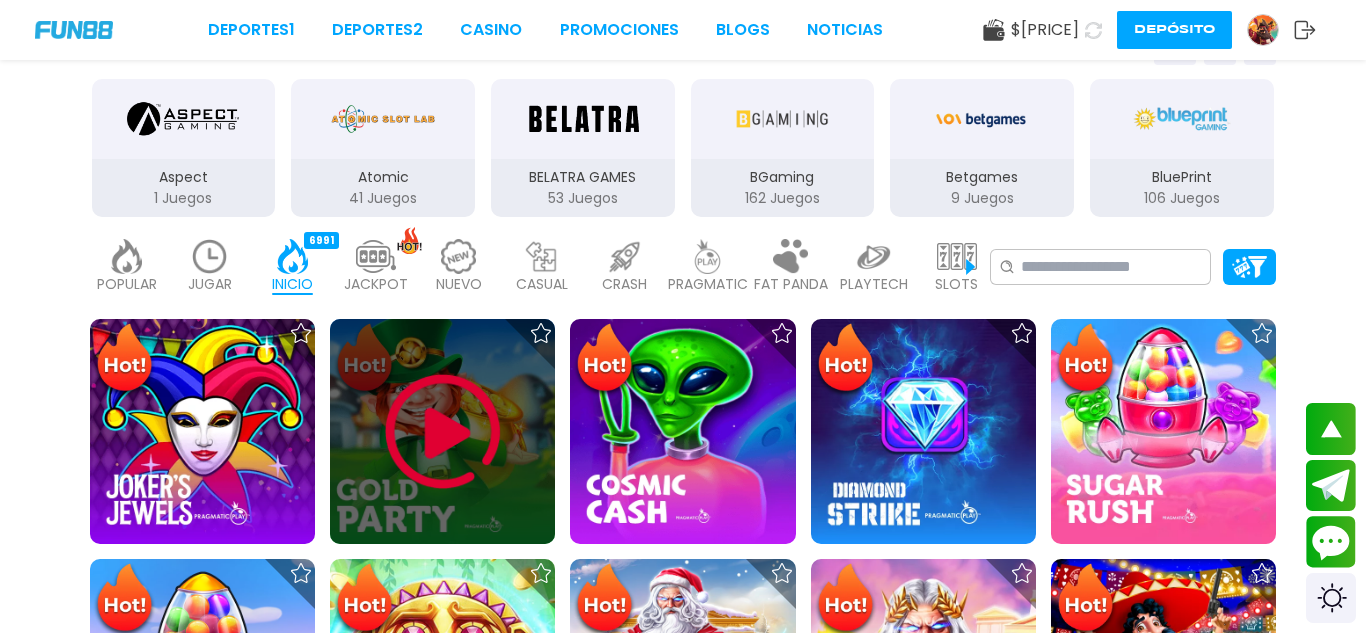 click at bounding box center [443, 432] 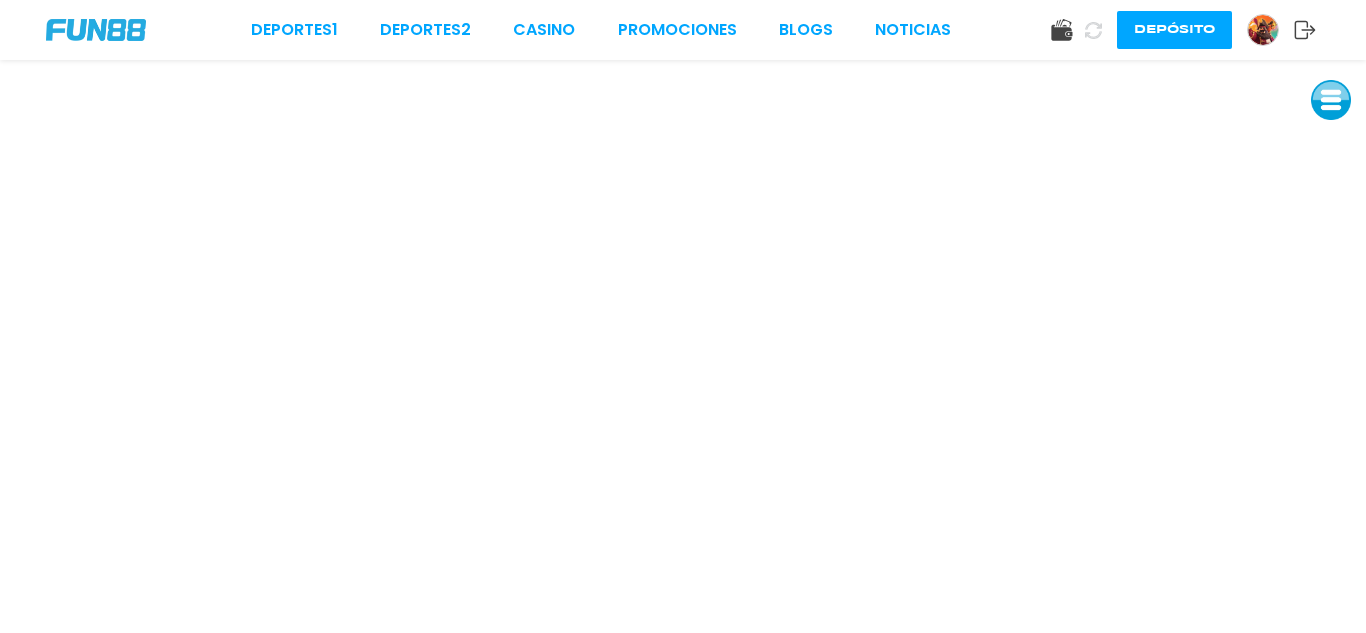 scroll, scrollTop: 0, scrollLeft: 0, axis: both 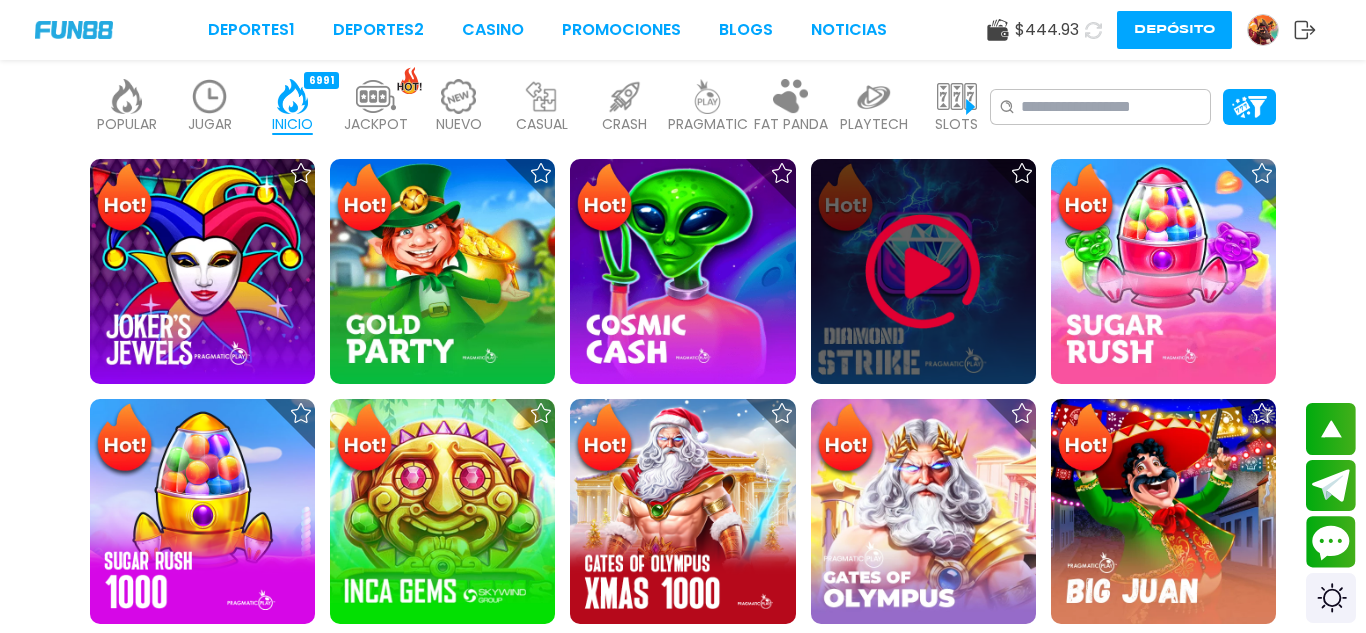 click at bounding box center (923, 272) 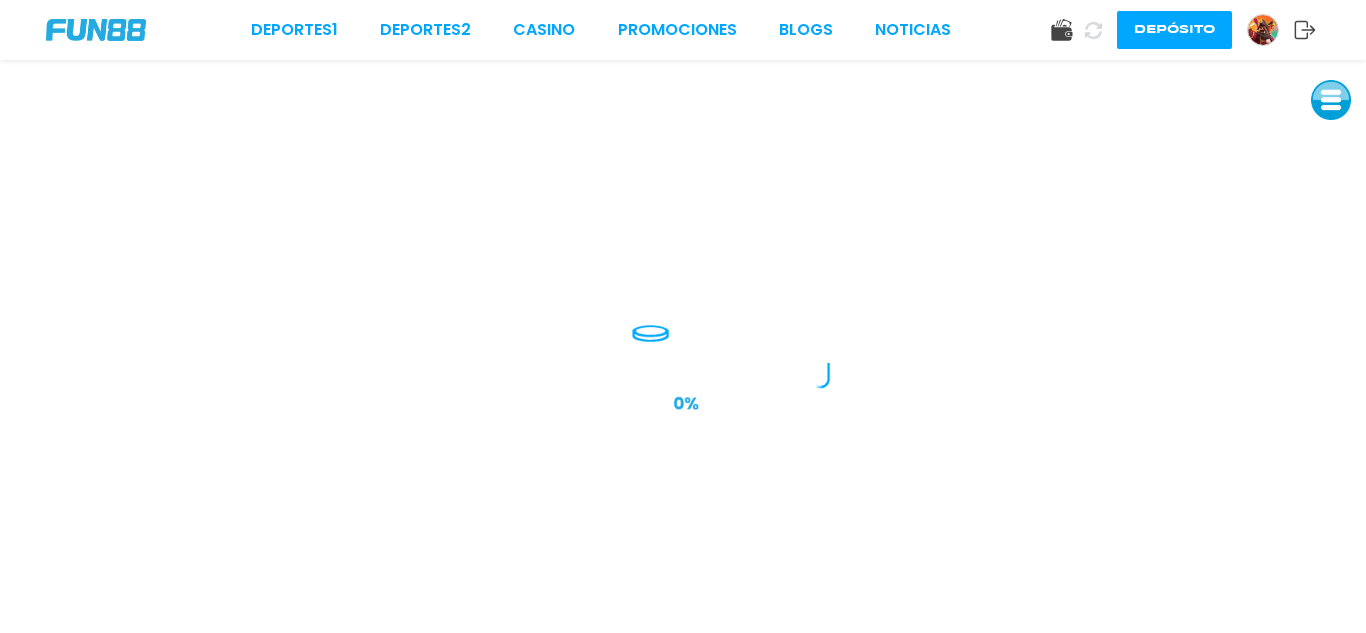 scroll, scrollTop: 0, scrollLeft: 0, axis: both 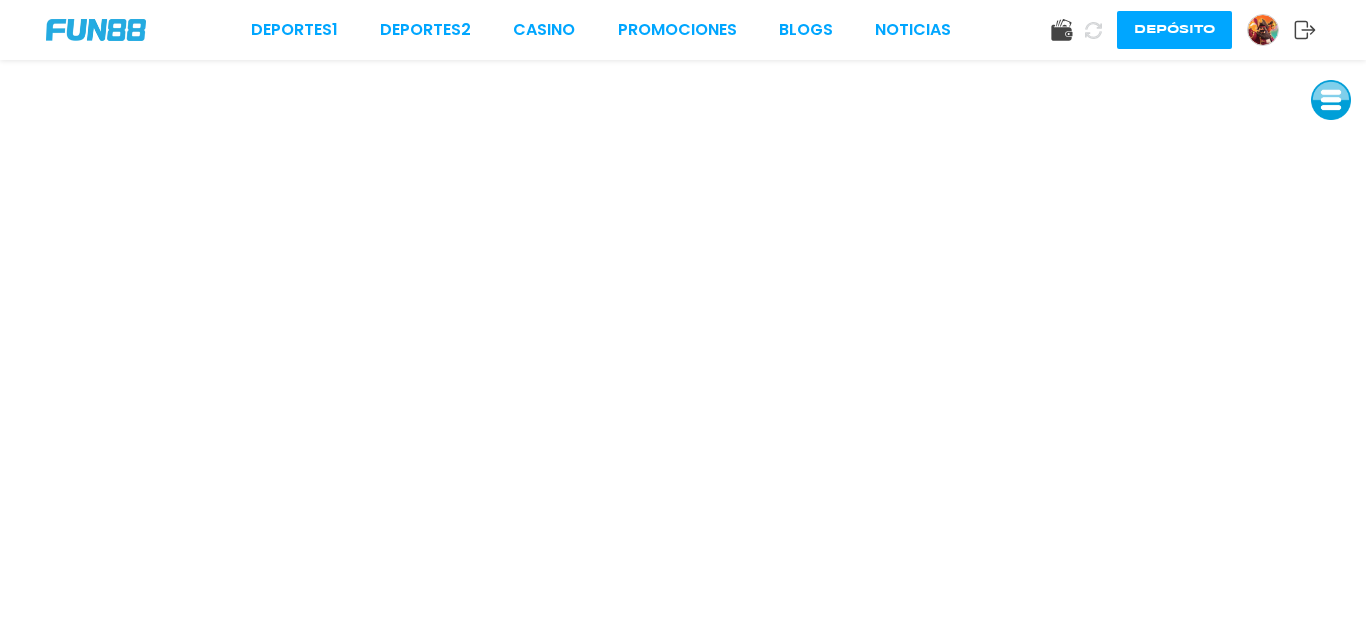 click at bounding box center (96, 30) 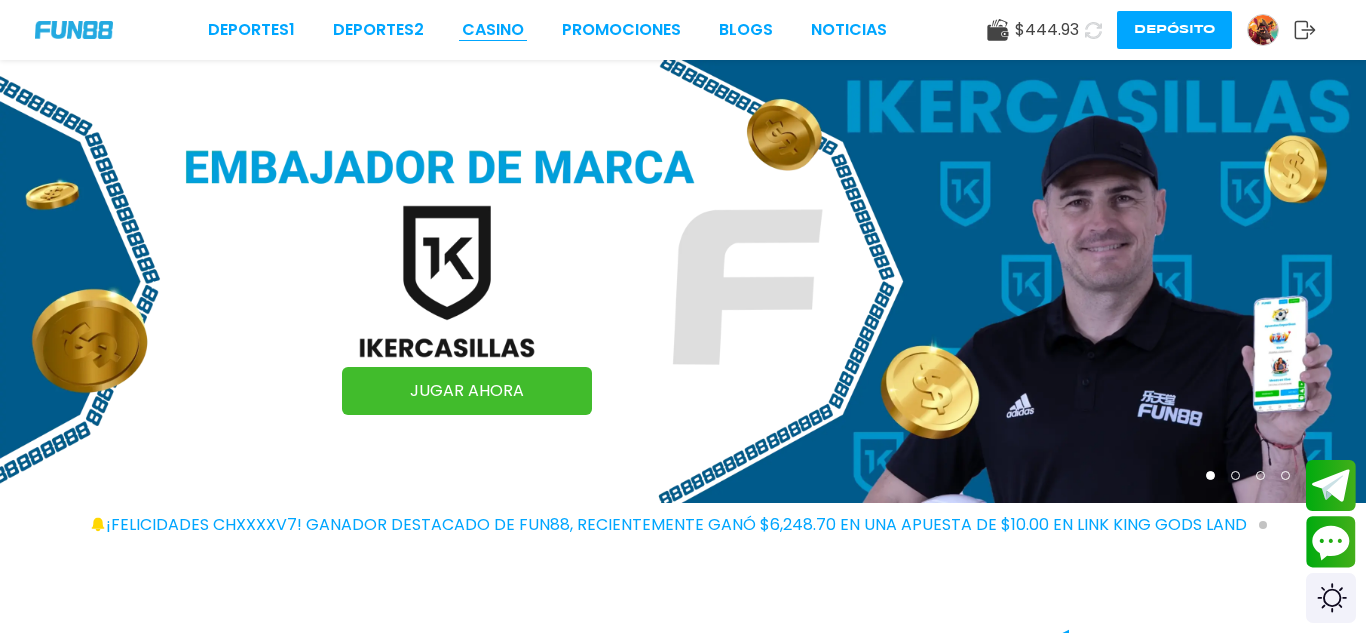 click on "CASINO" at bounding box center [493, 30] 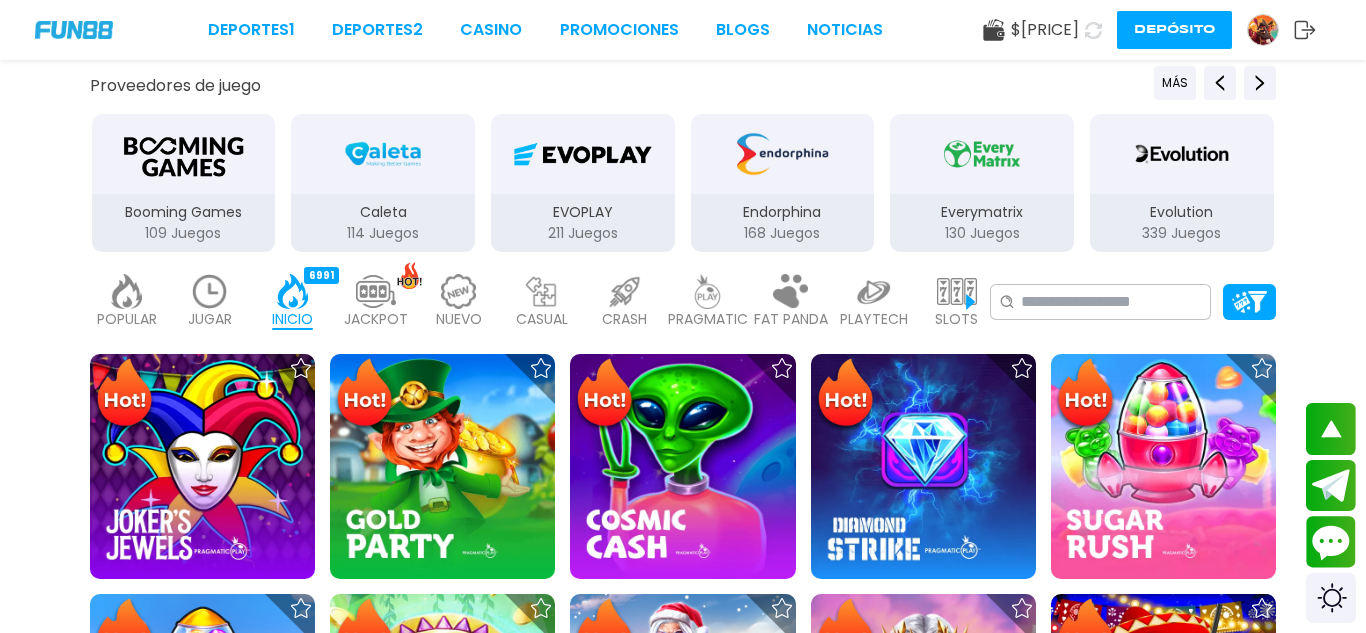 scroll, scrollTop: 320, scrollLeft: 0, axis: vertical 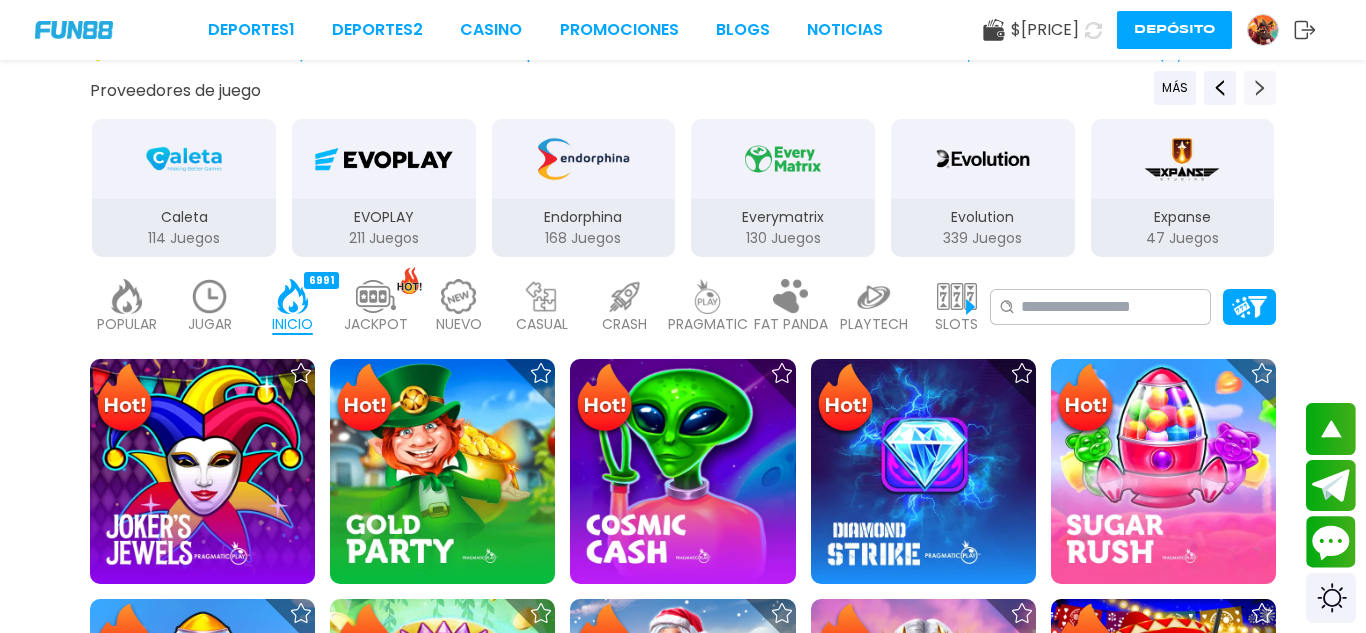click at bounding box center (1260, 88) 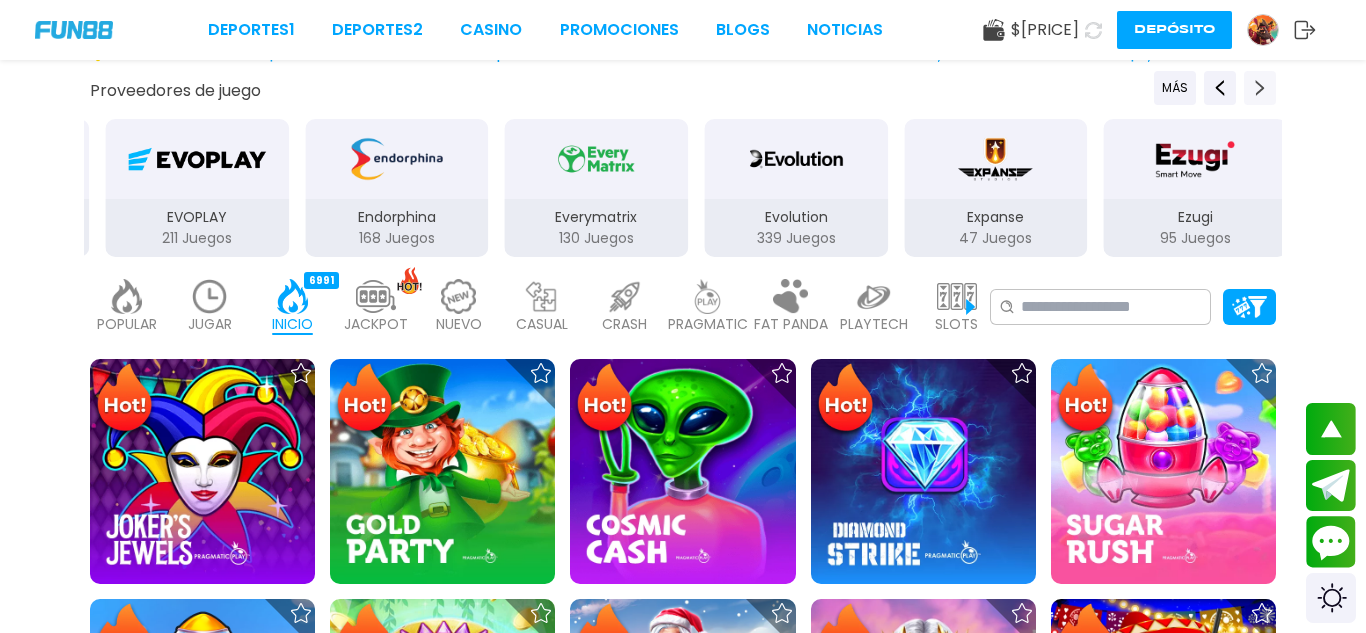 click at bounding box center (1260, 88) 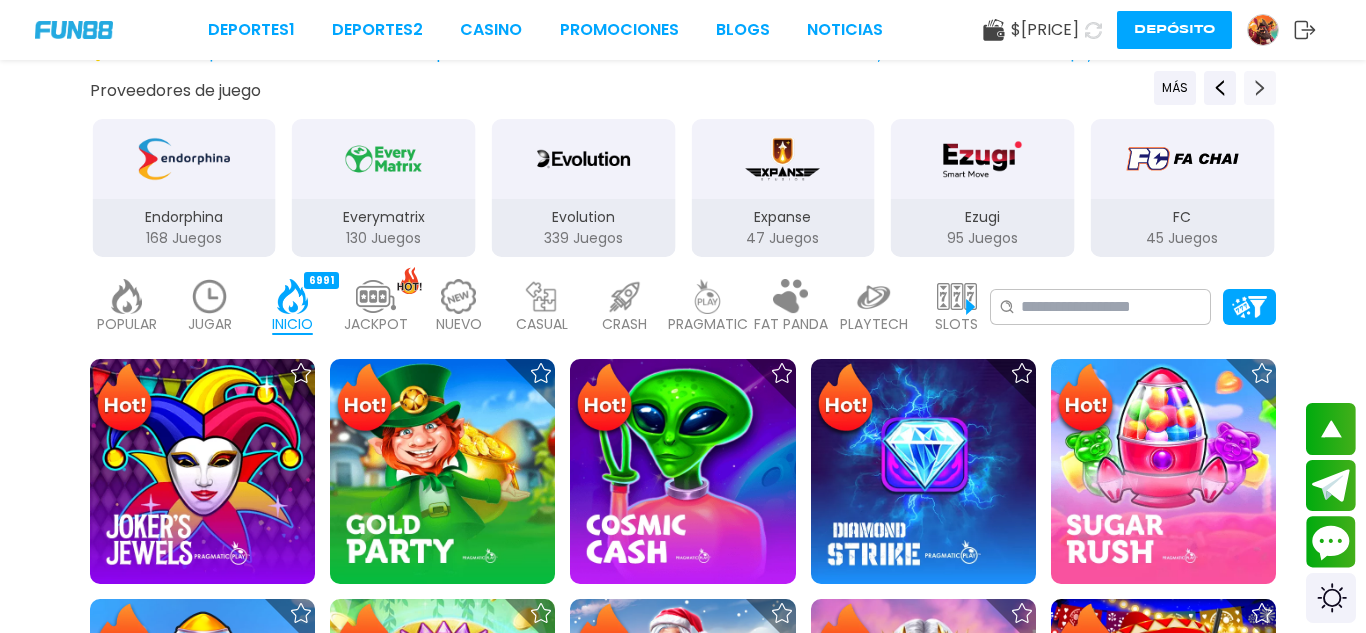 click 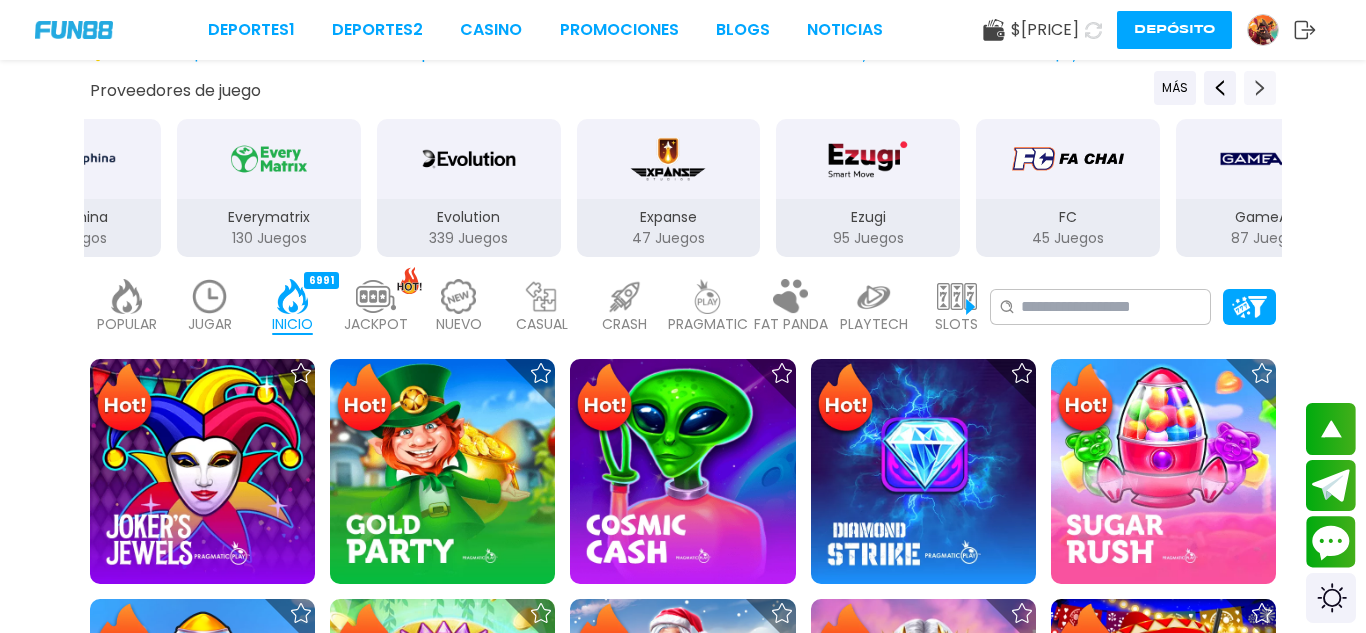 click 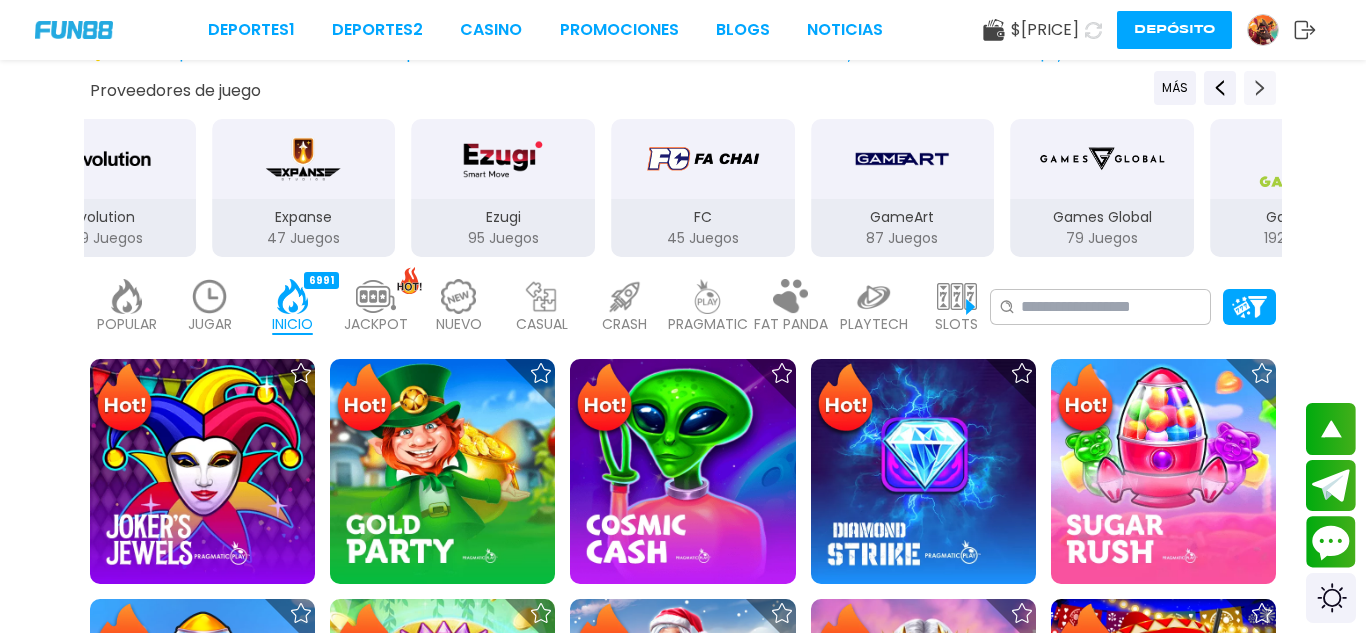 click 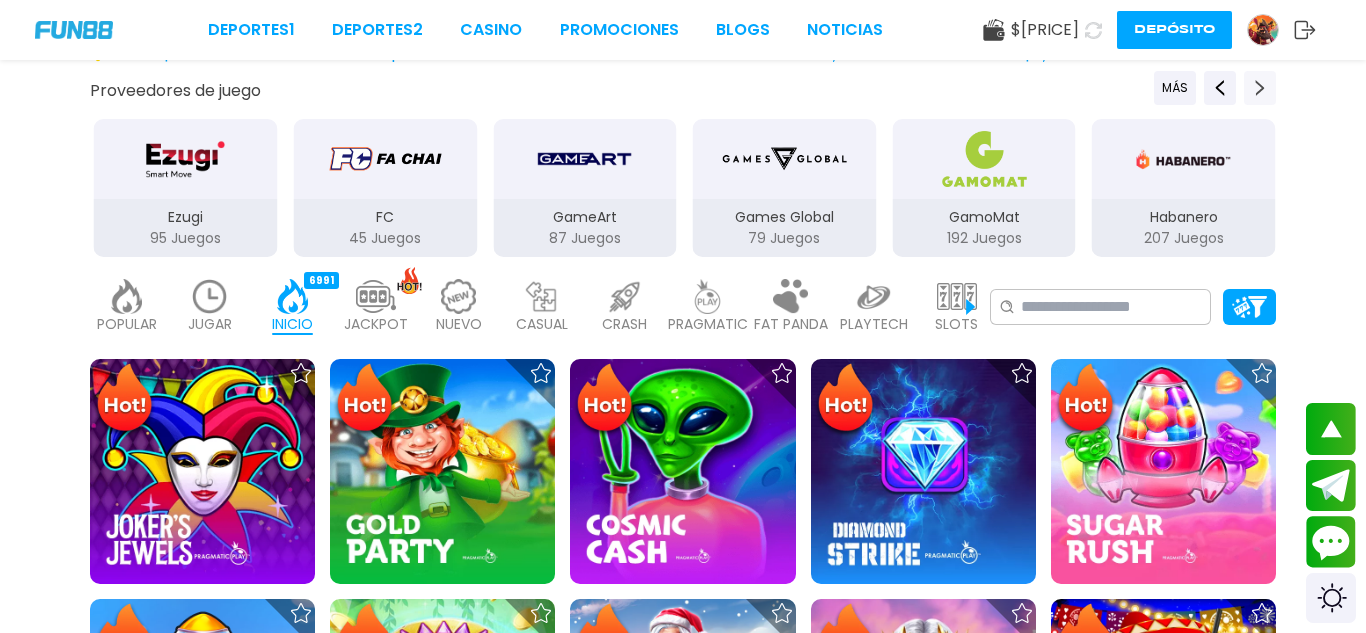 click 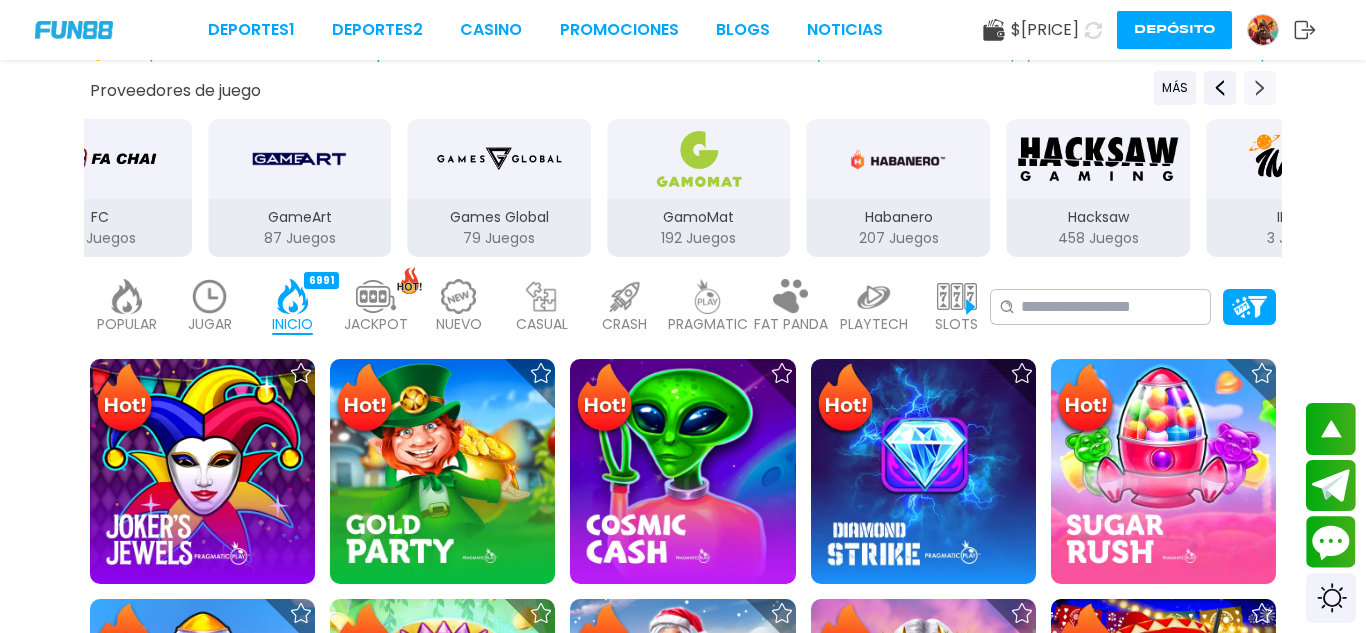 click 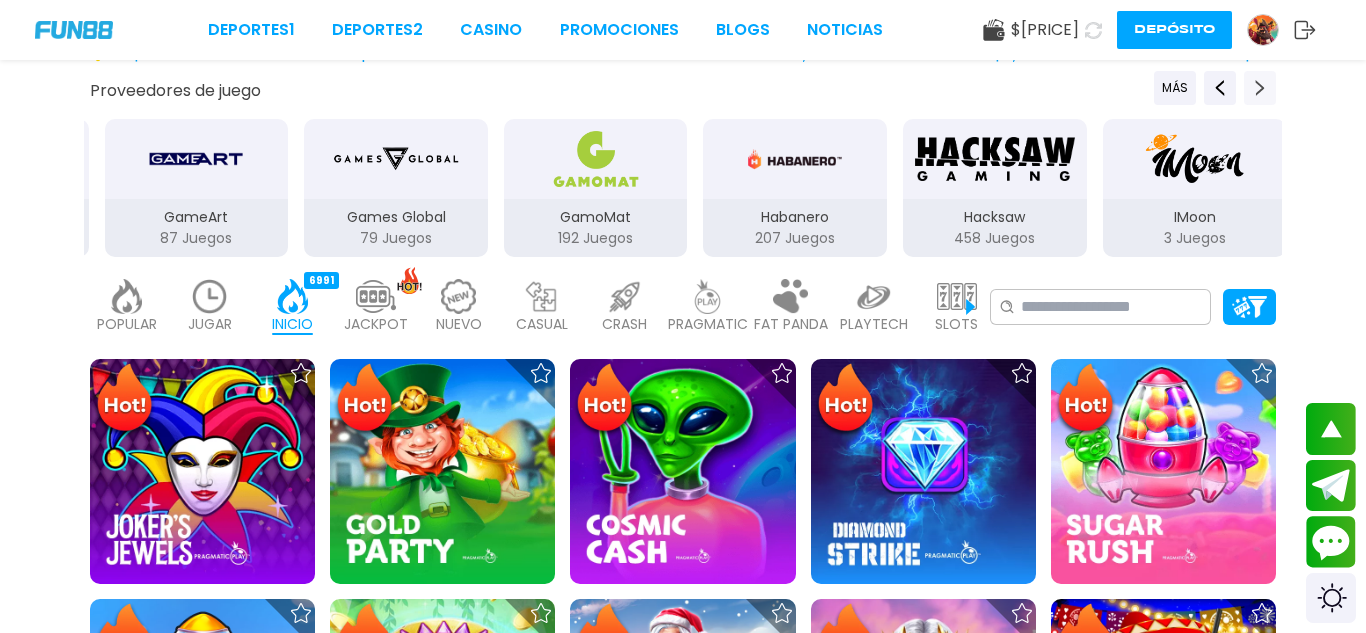 click 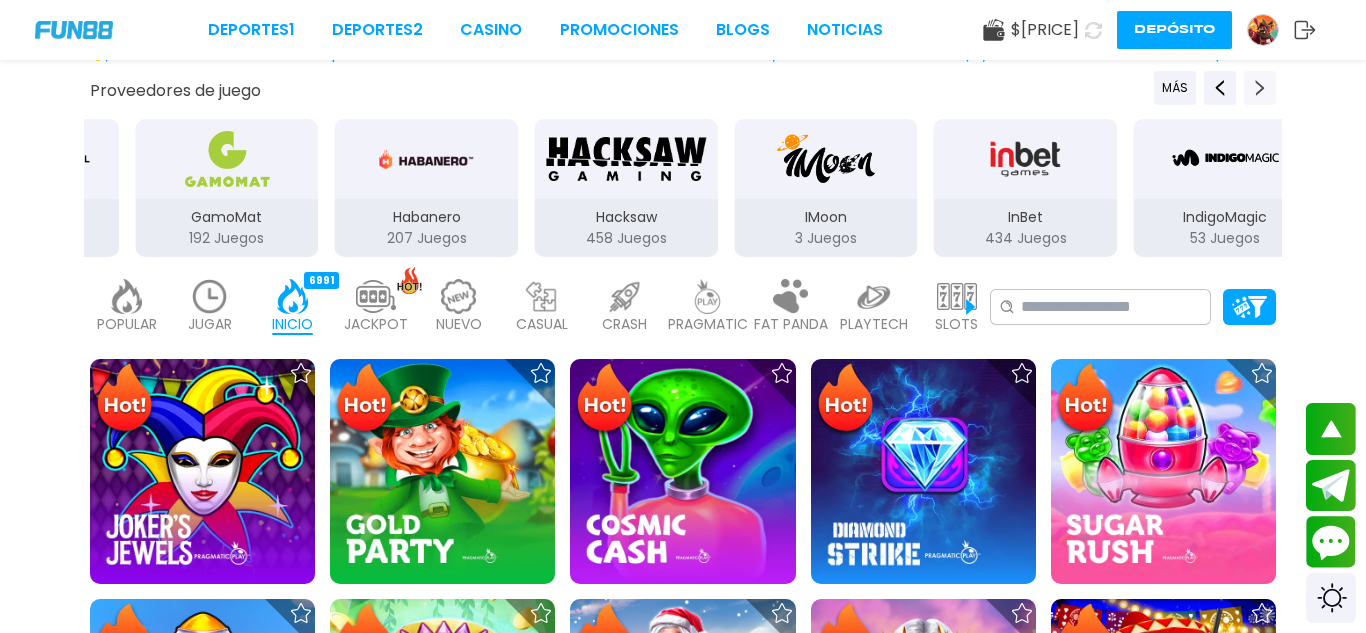 click 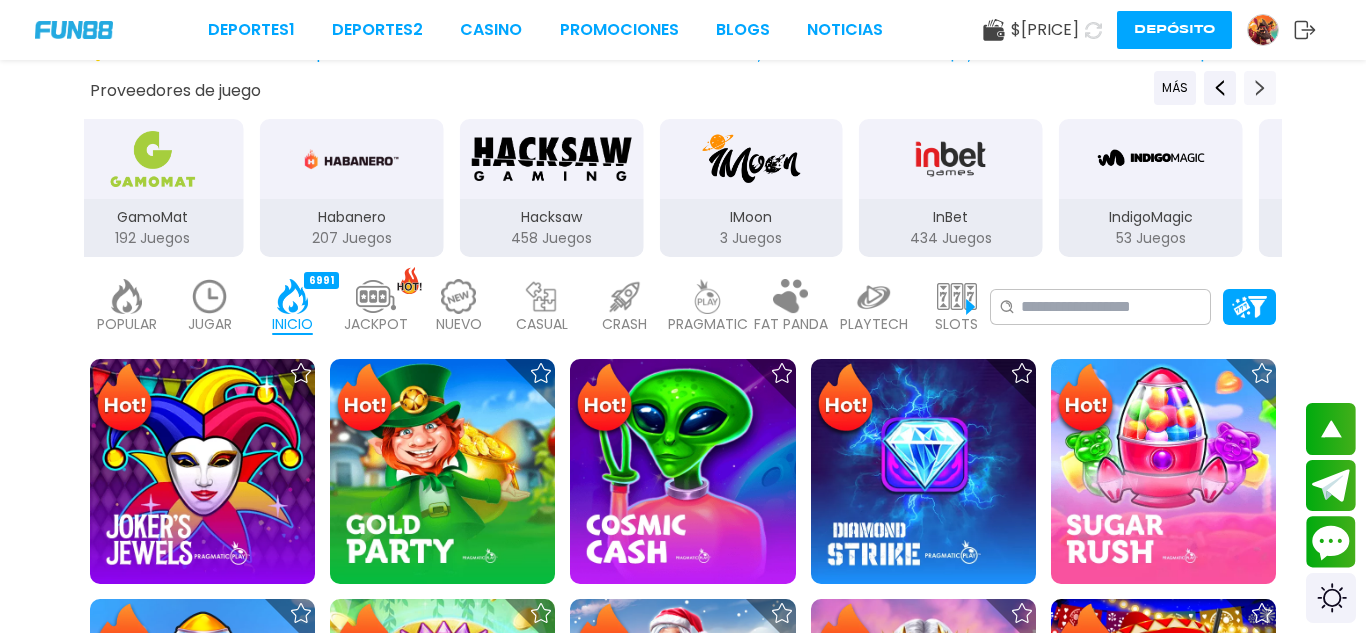 click 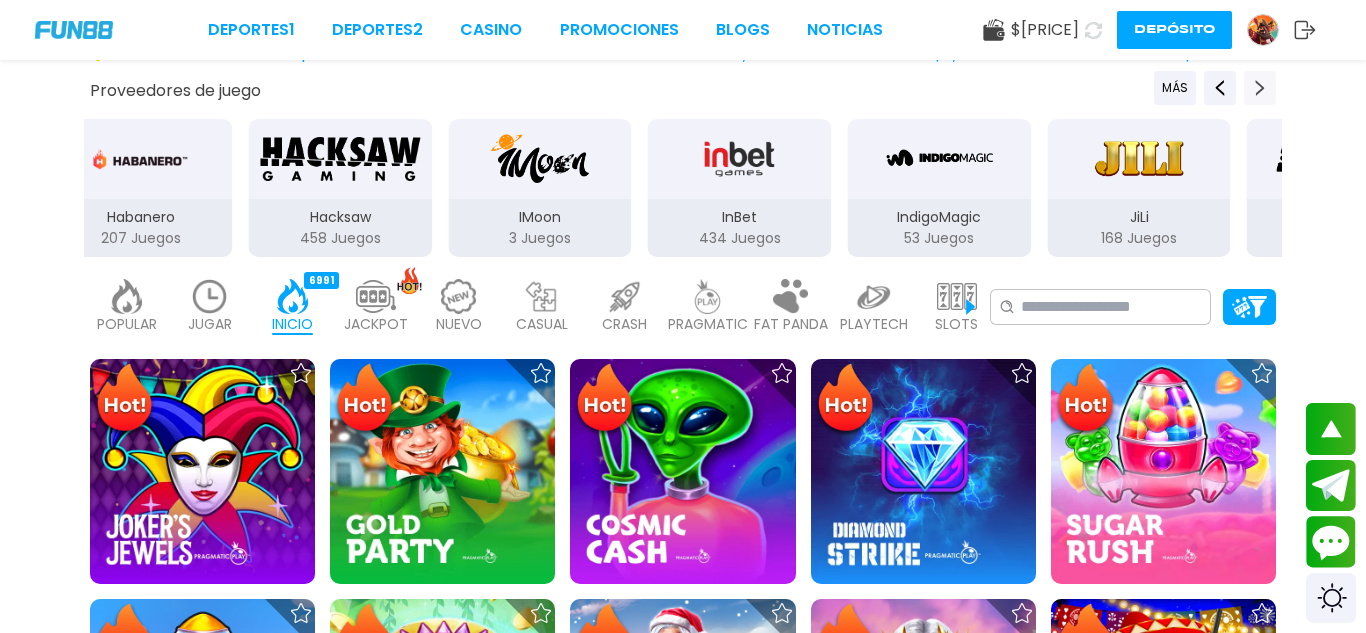 click 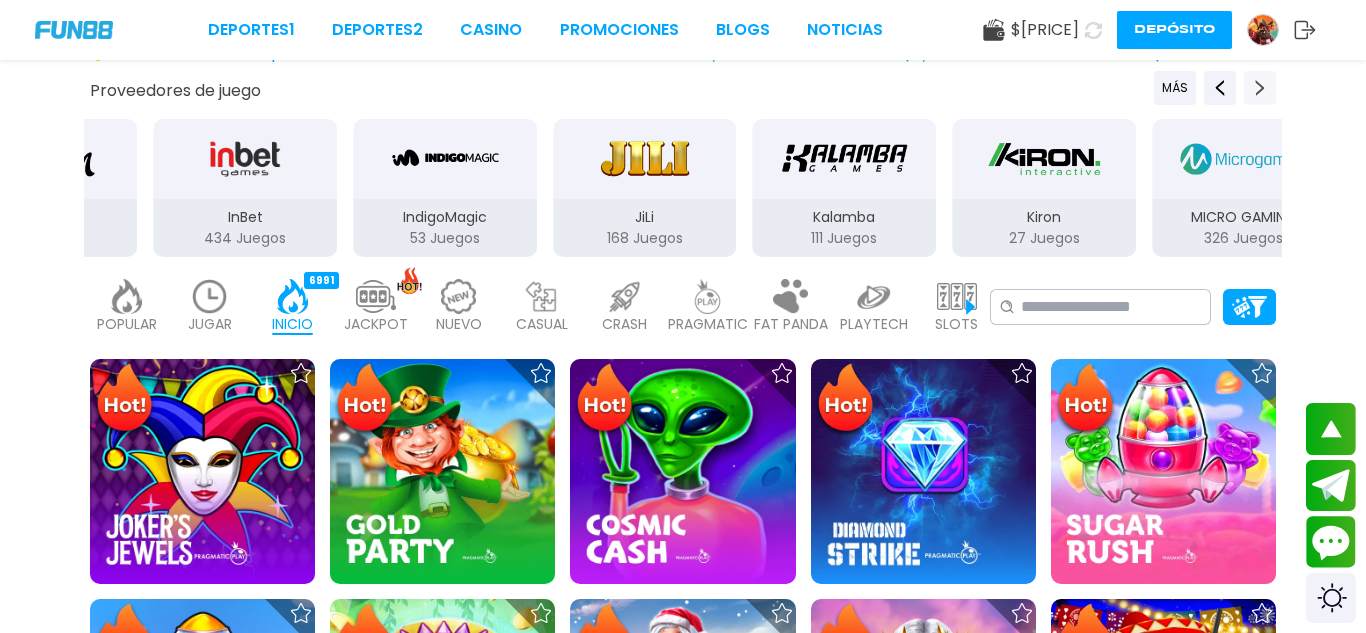 click 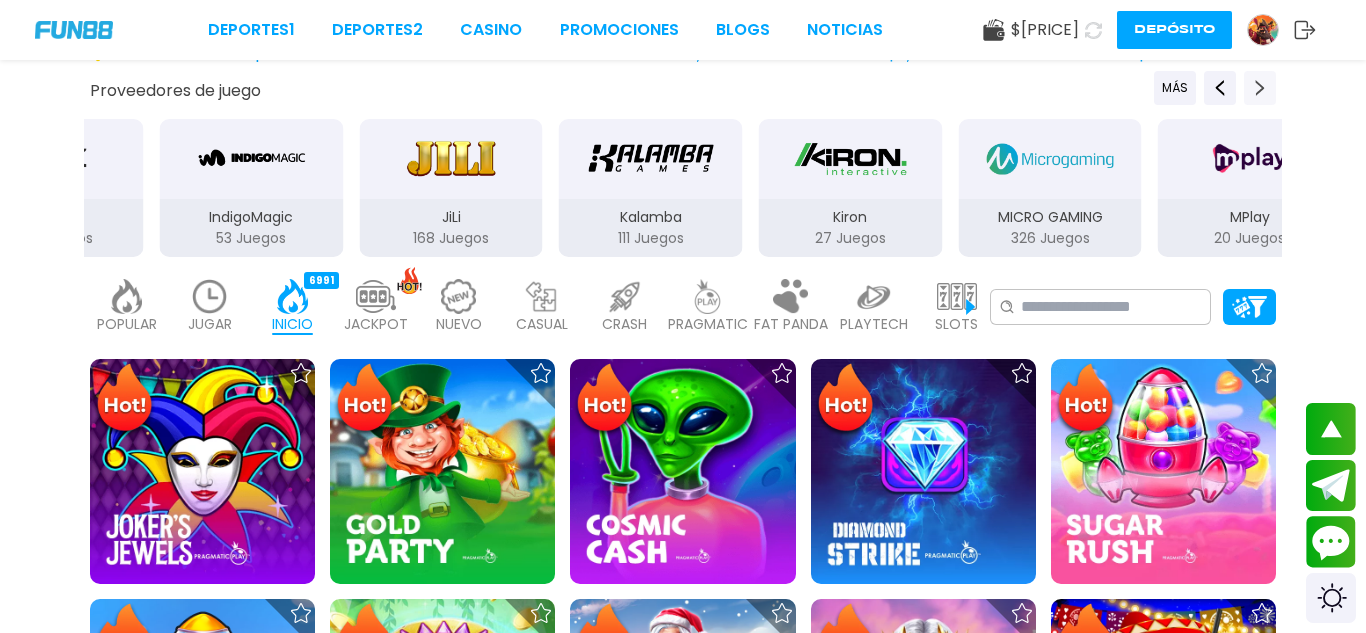 click 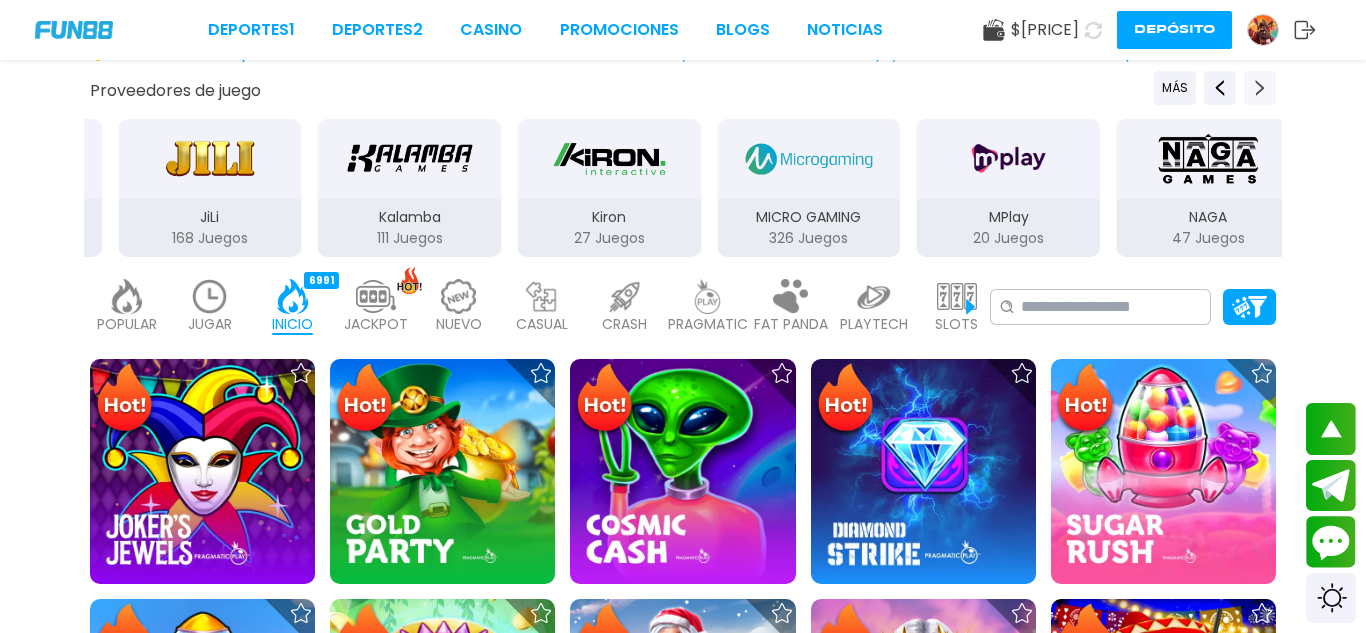 click 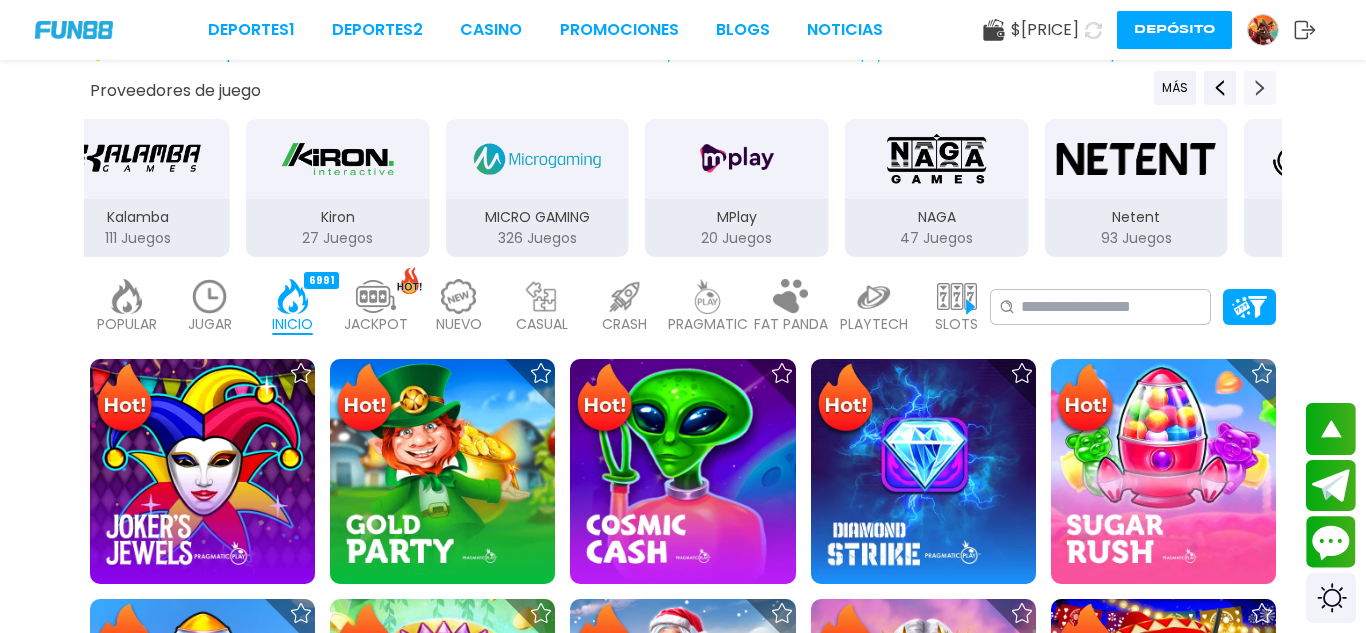 click 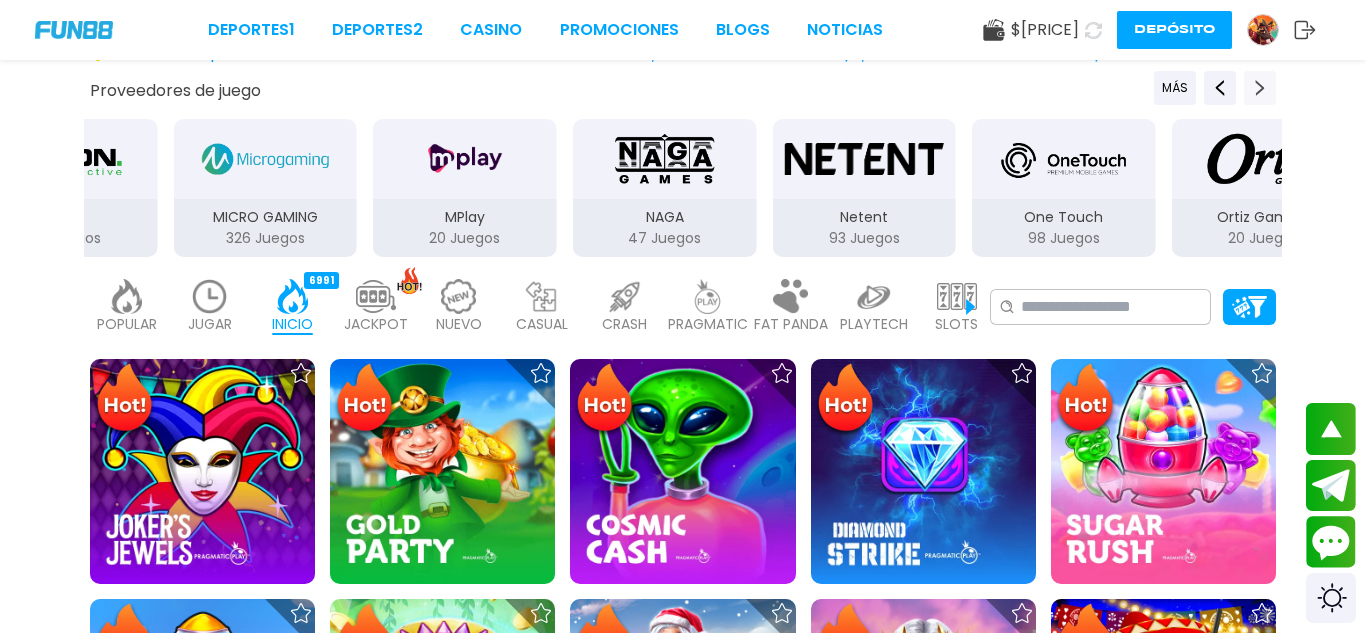 click 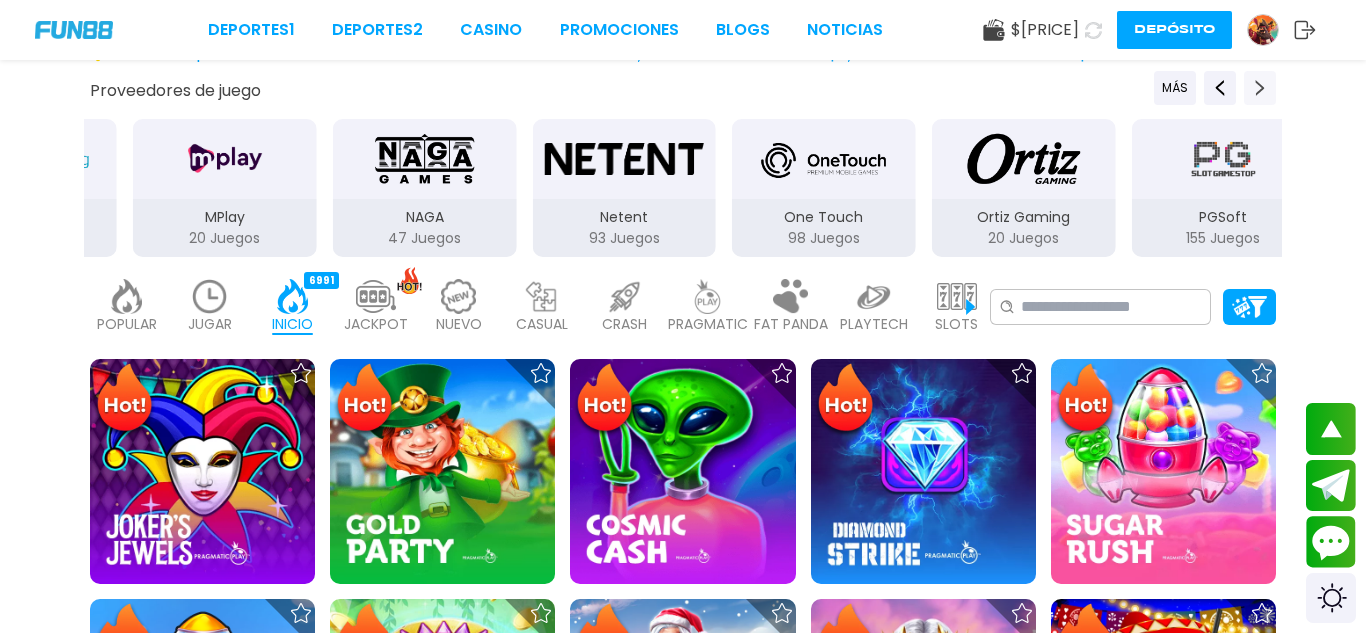 click 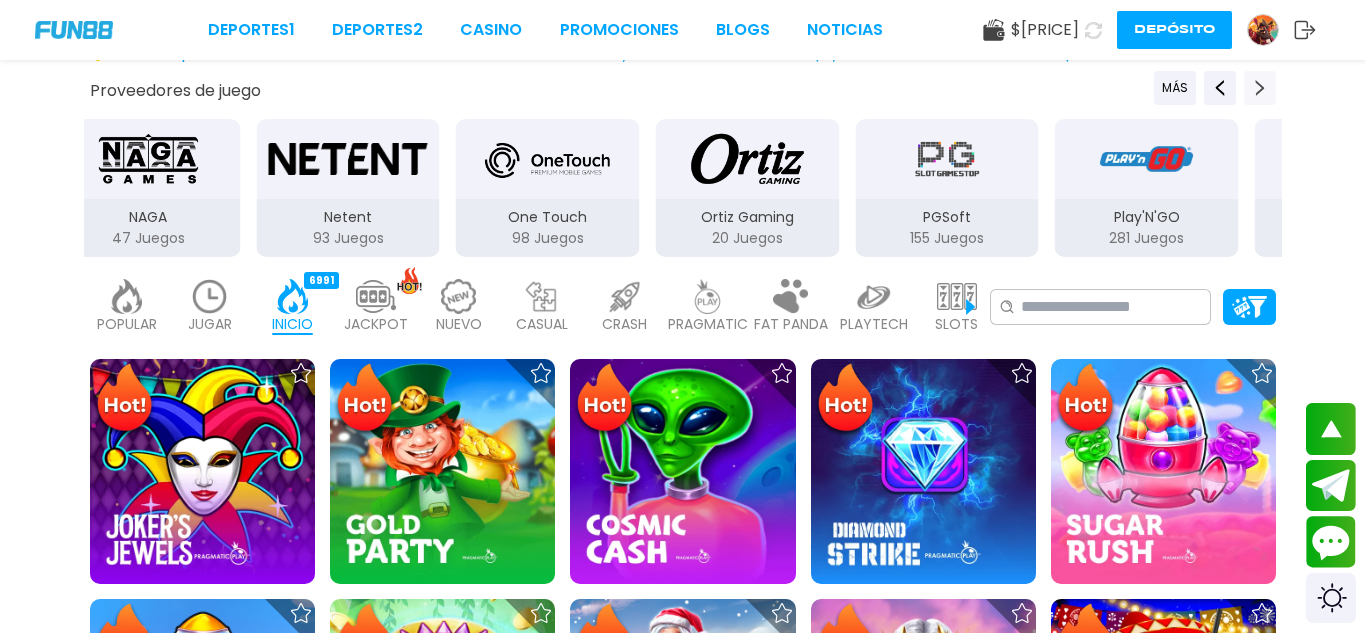 click 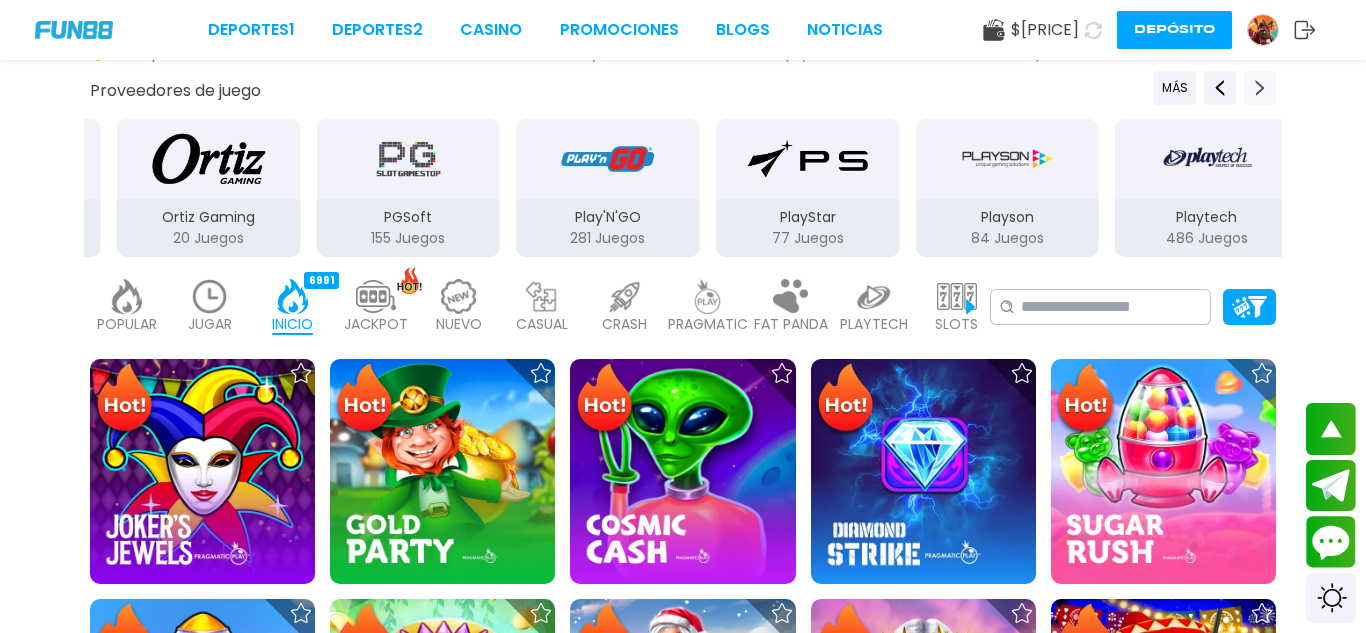 click 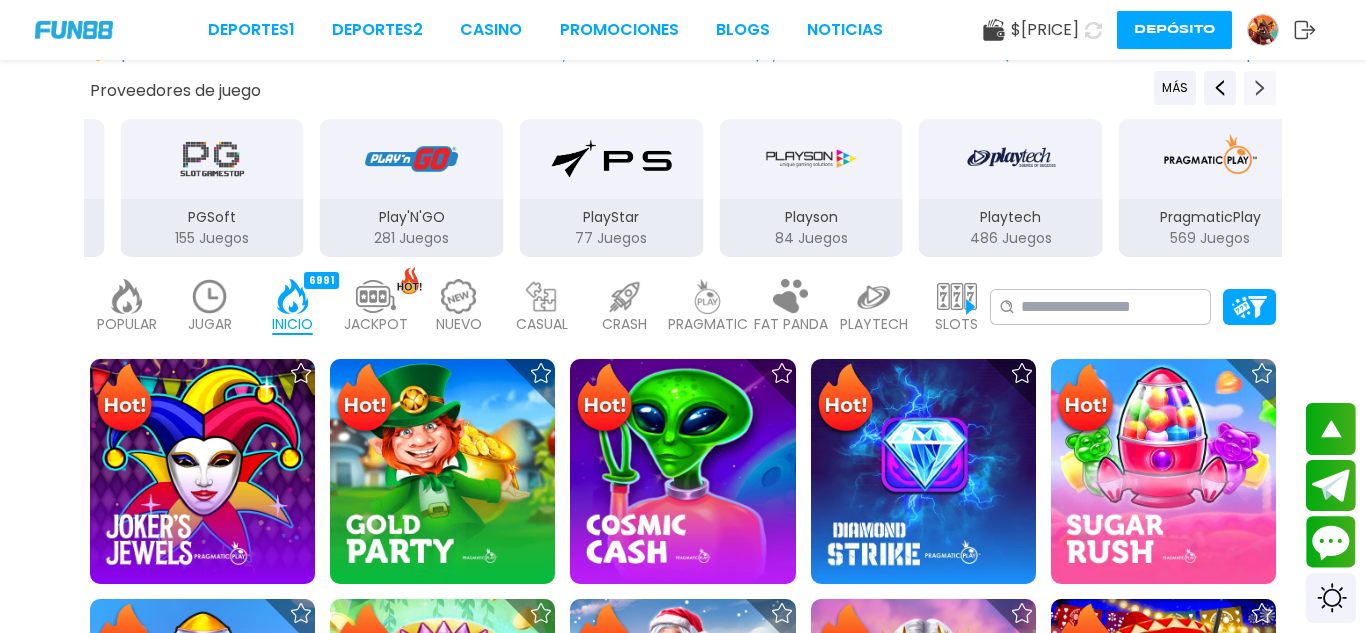 click 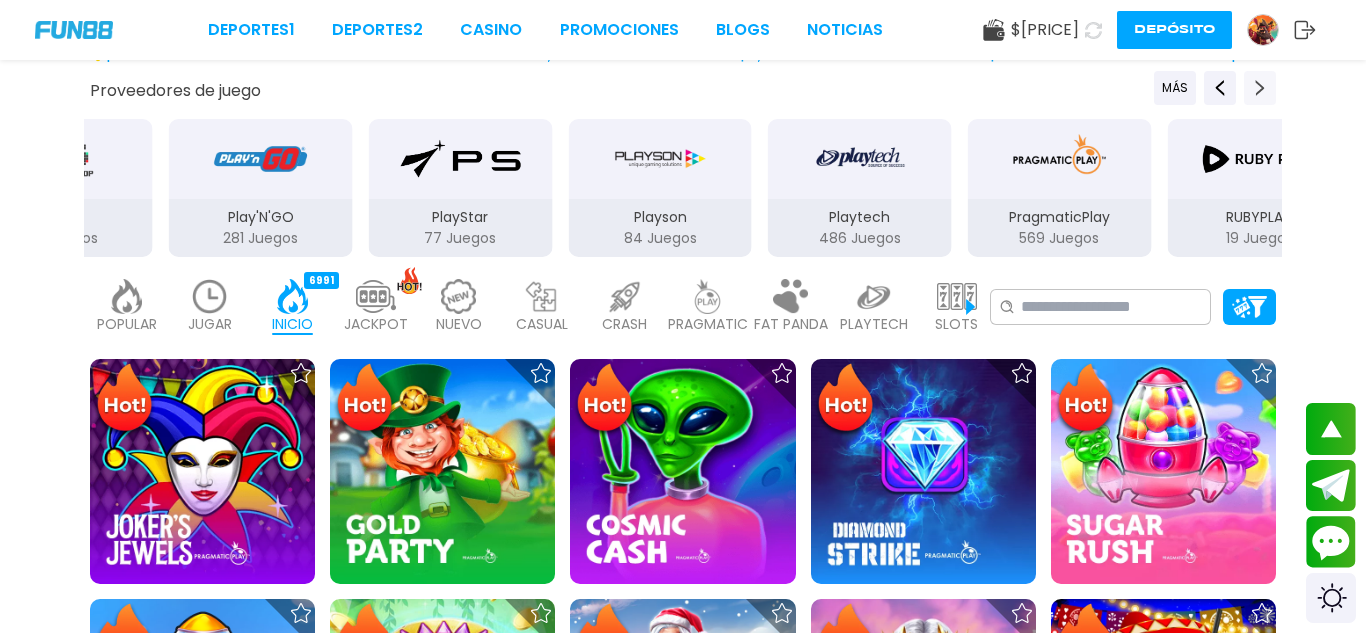 click 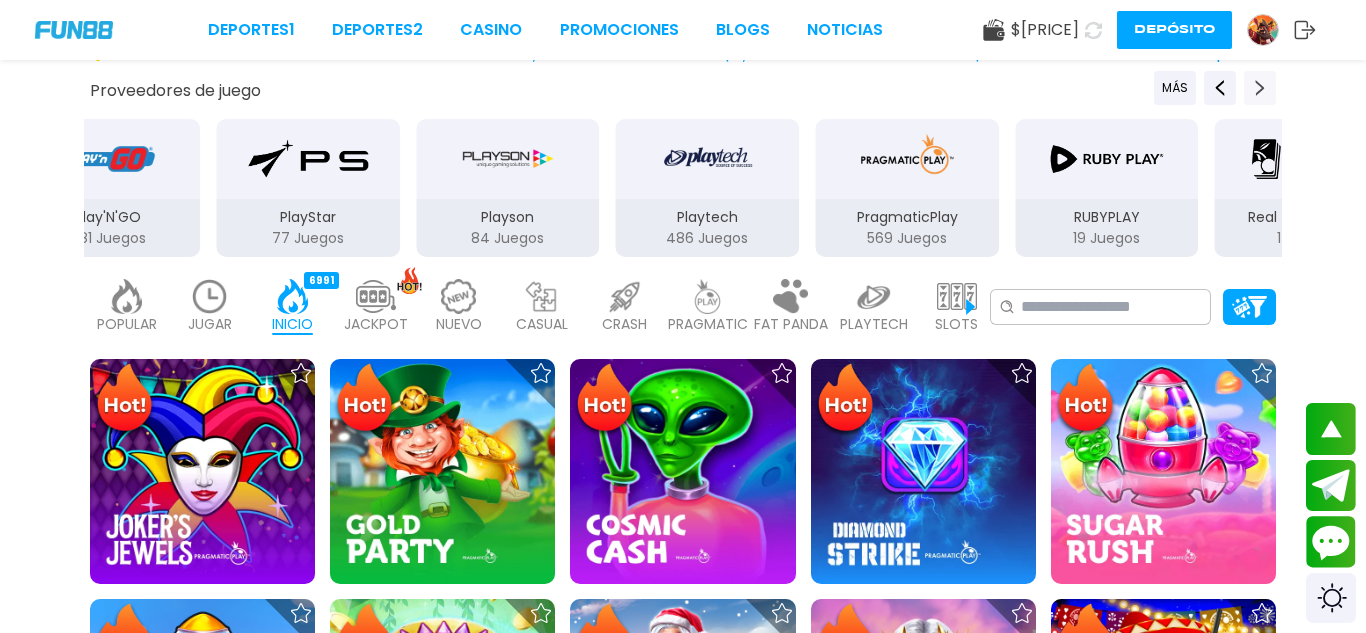 click 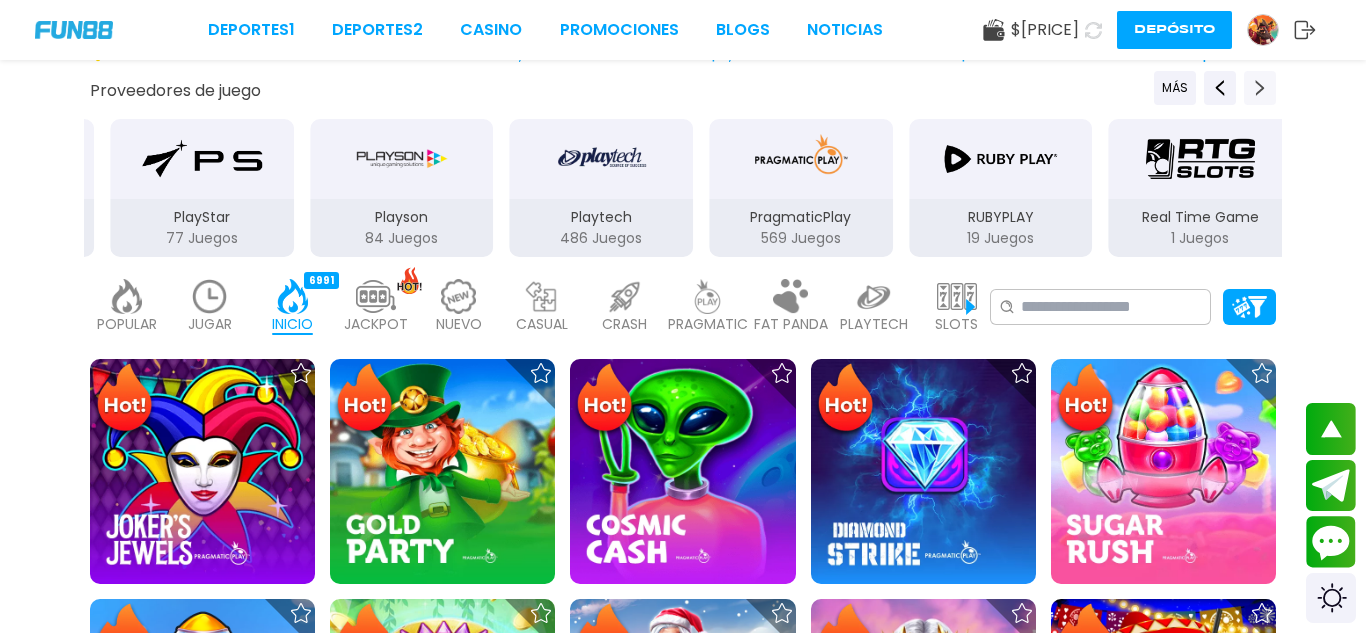 click 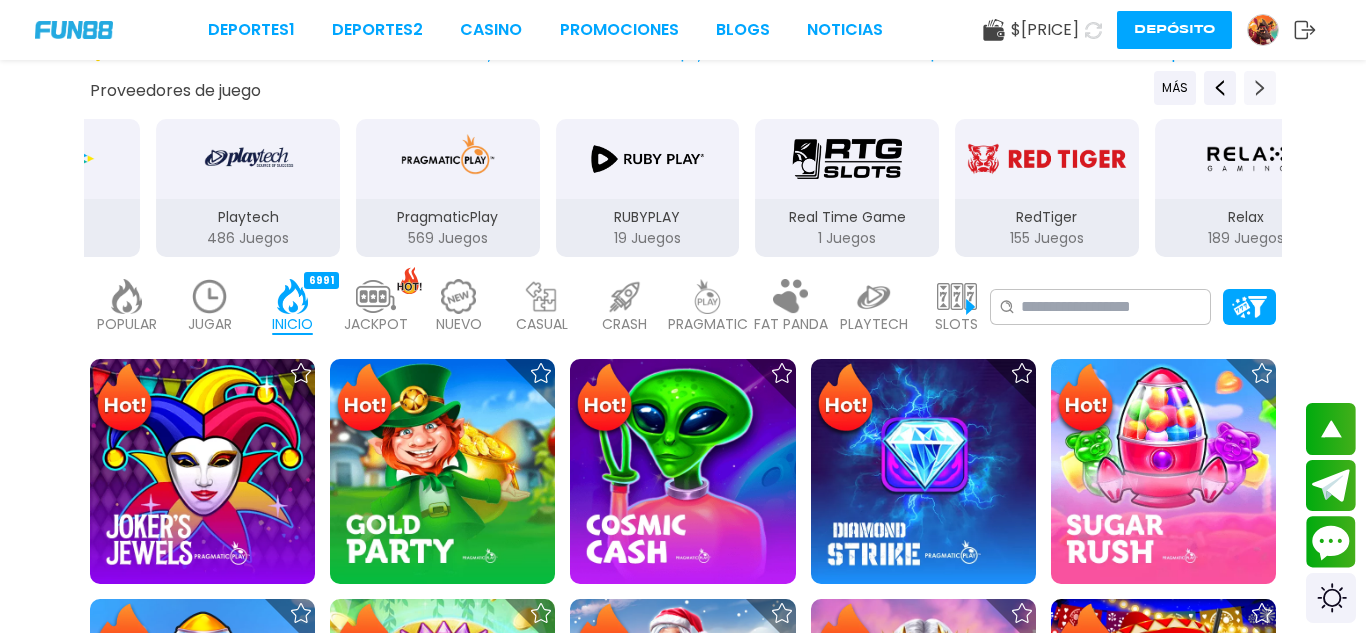 click 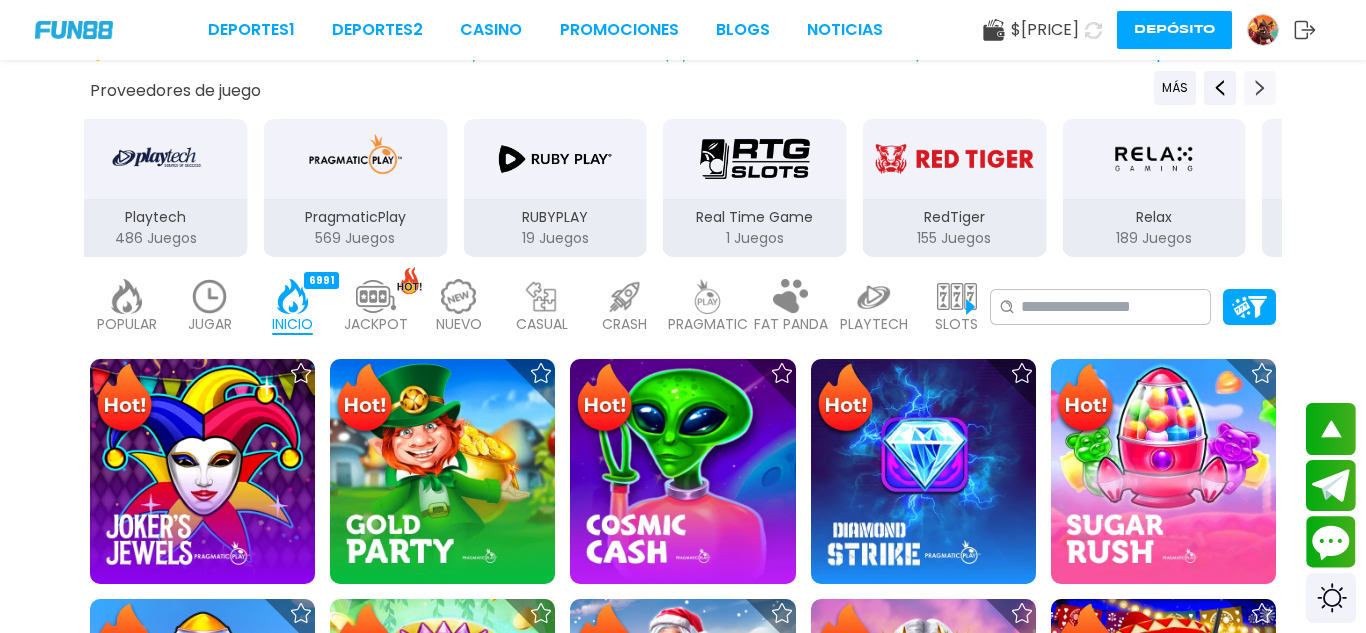 click 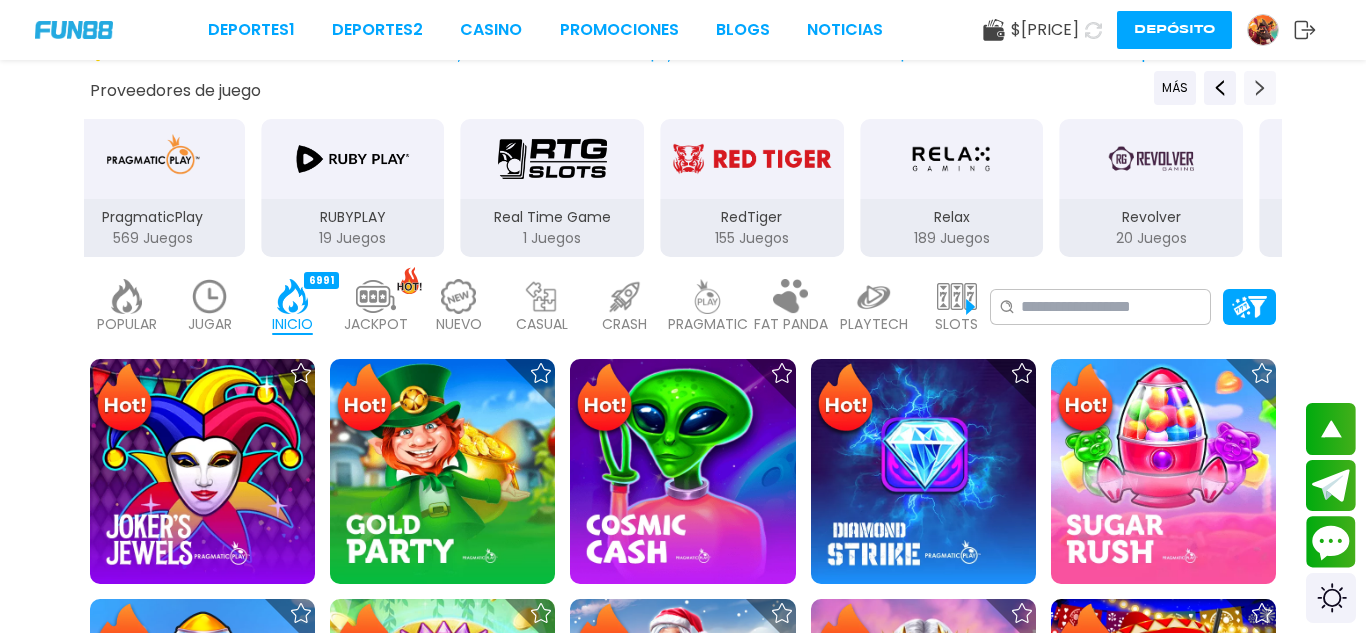 click 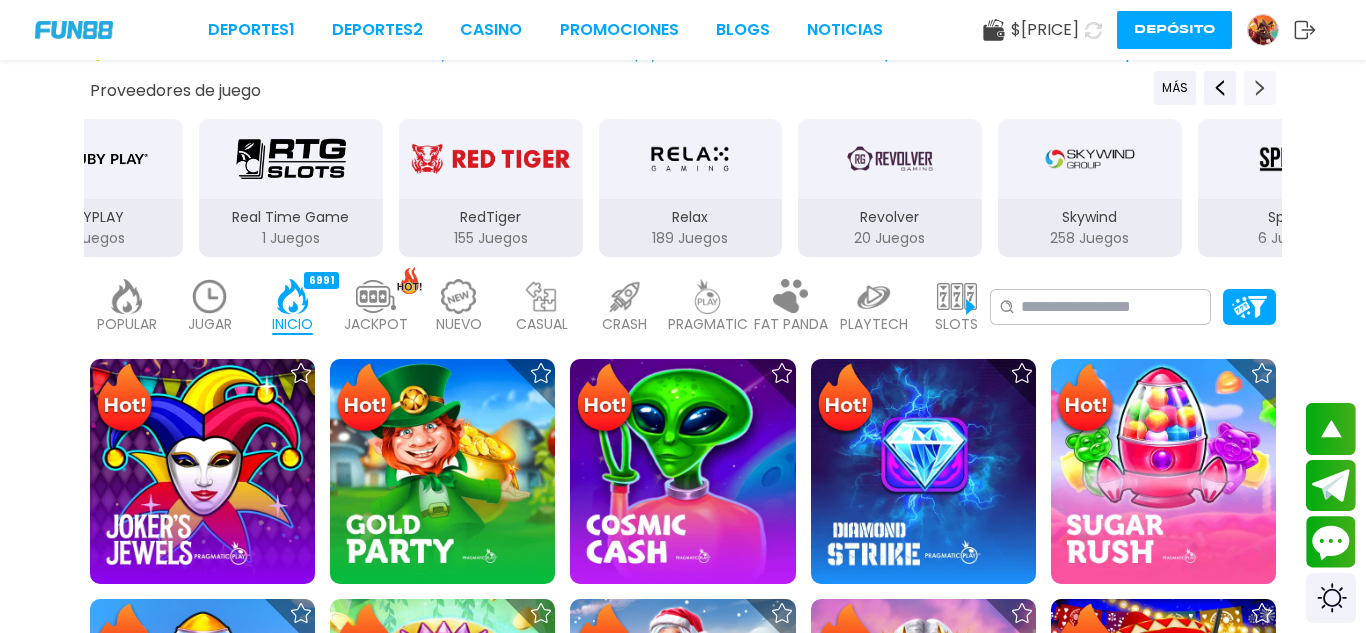 click 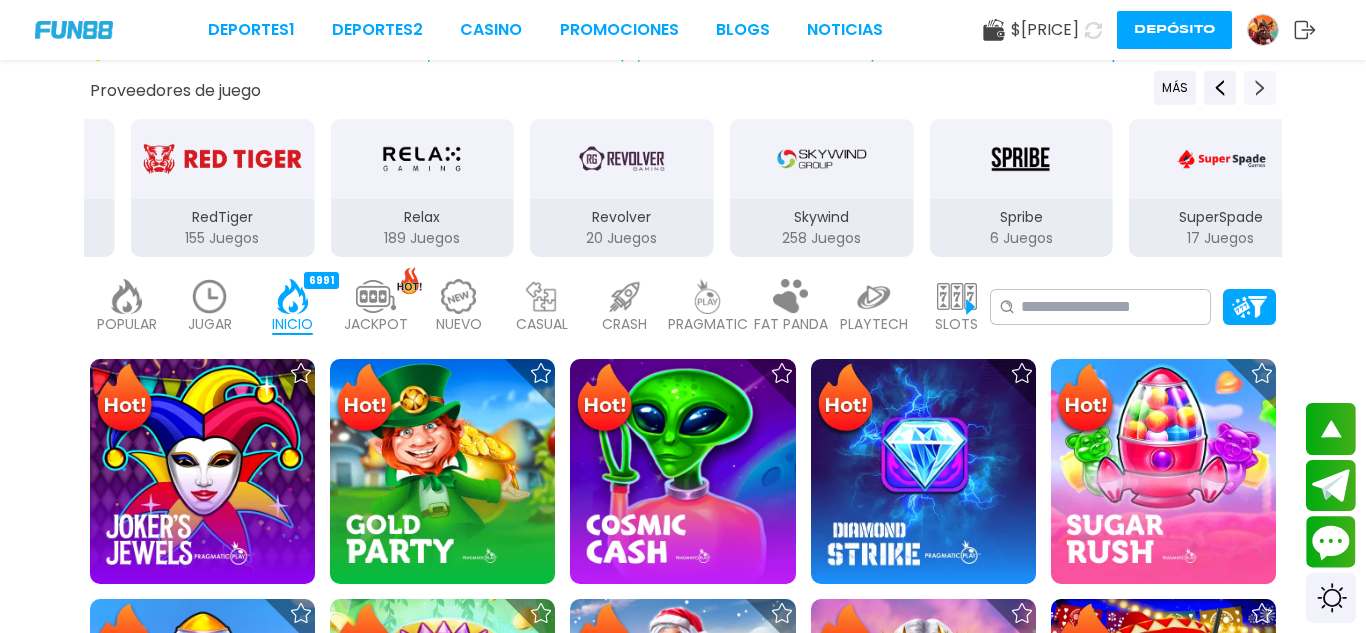 click 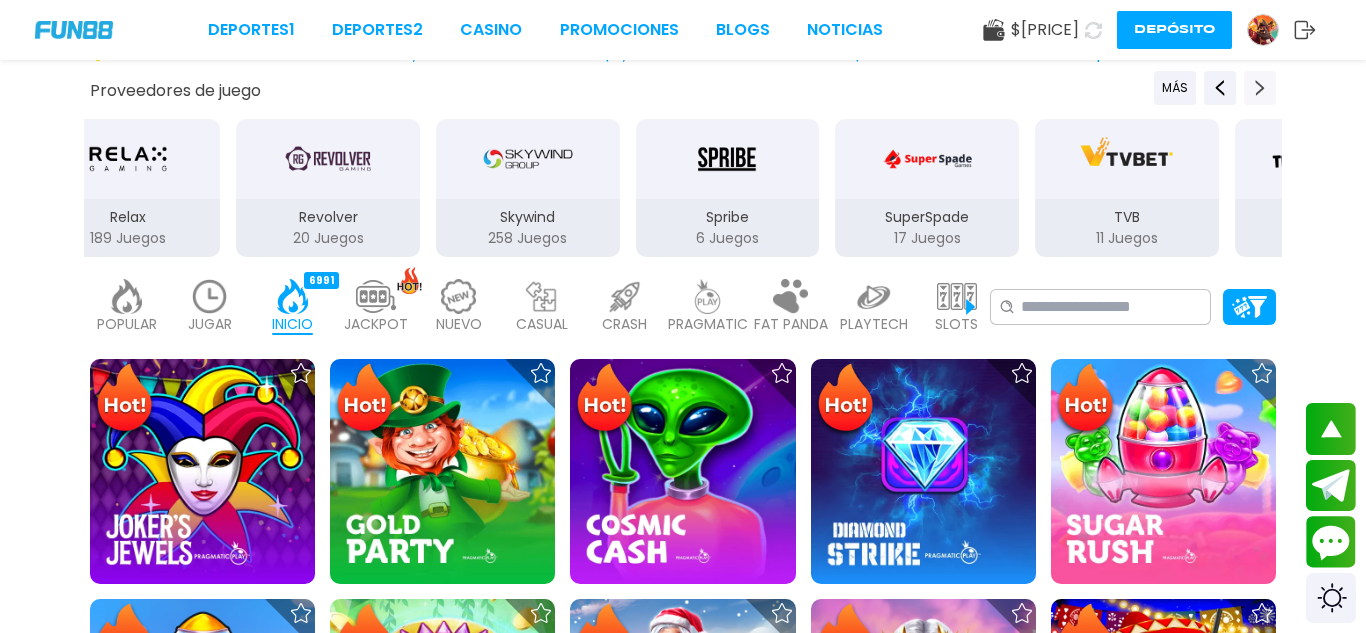 click 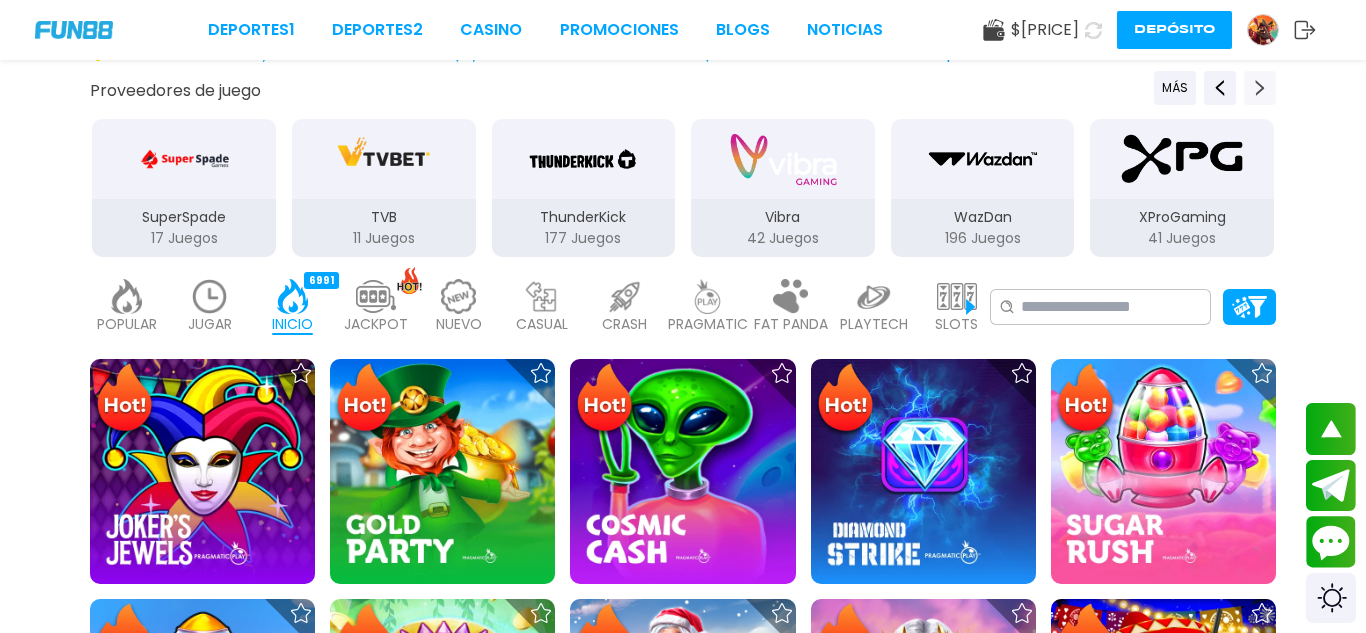 click 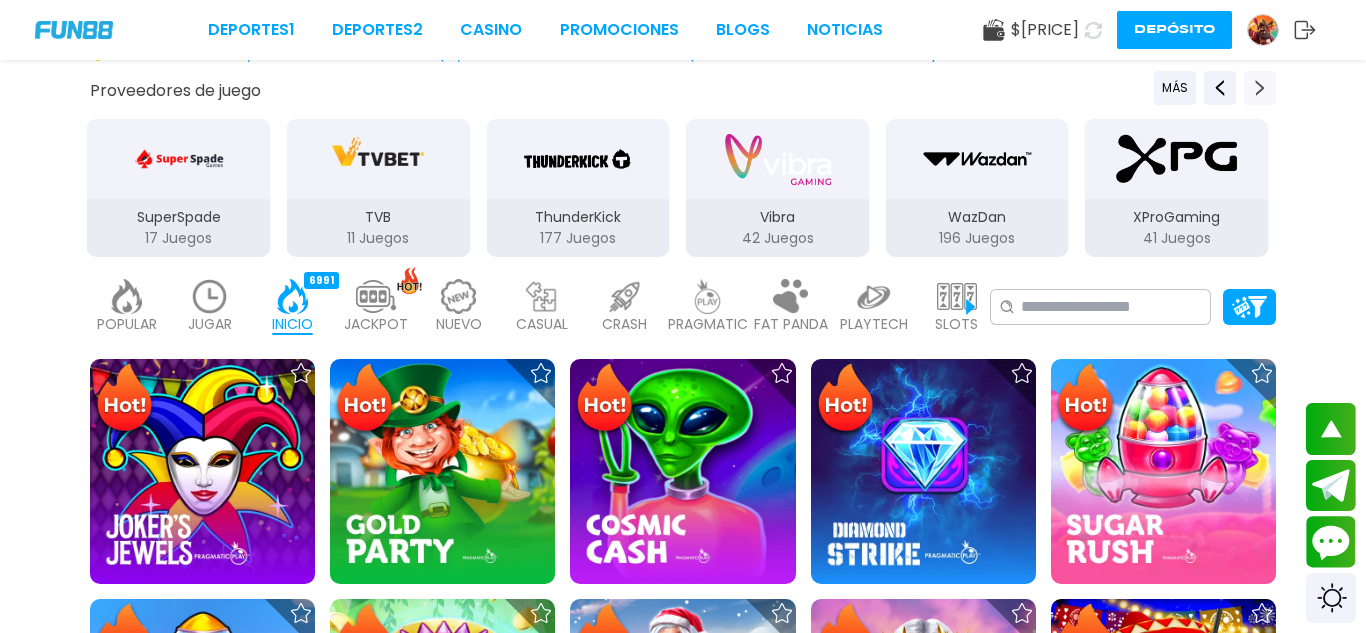 click 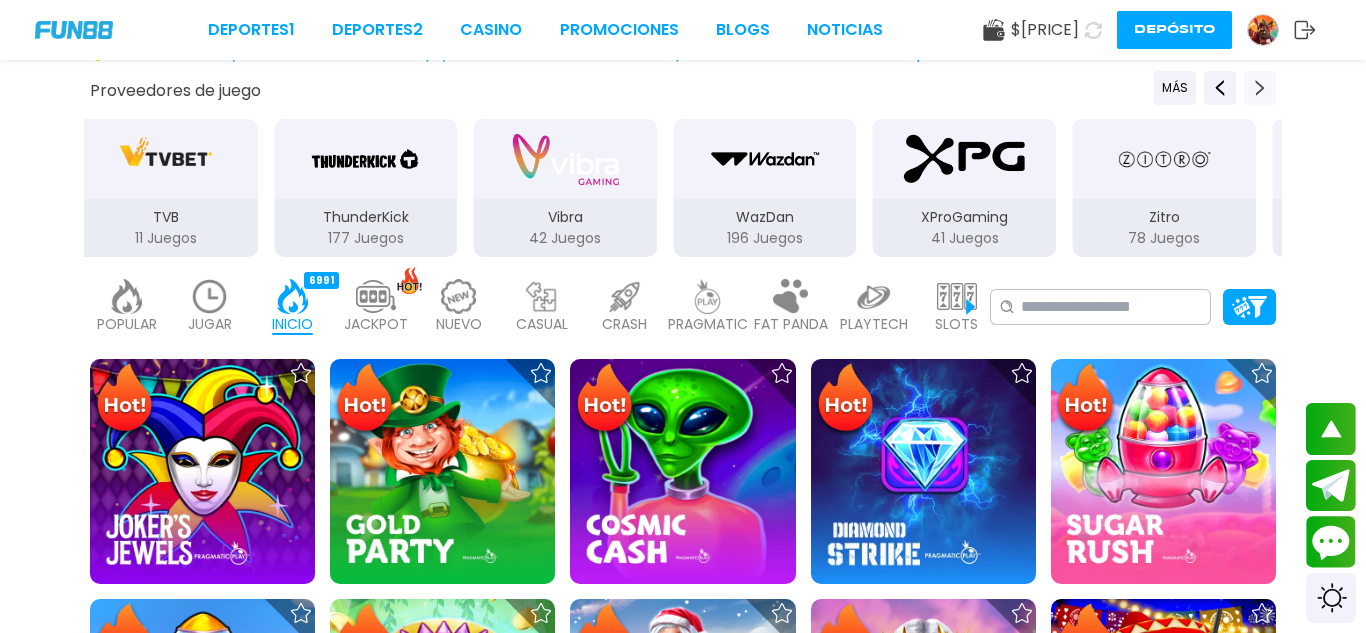 click 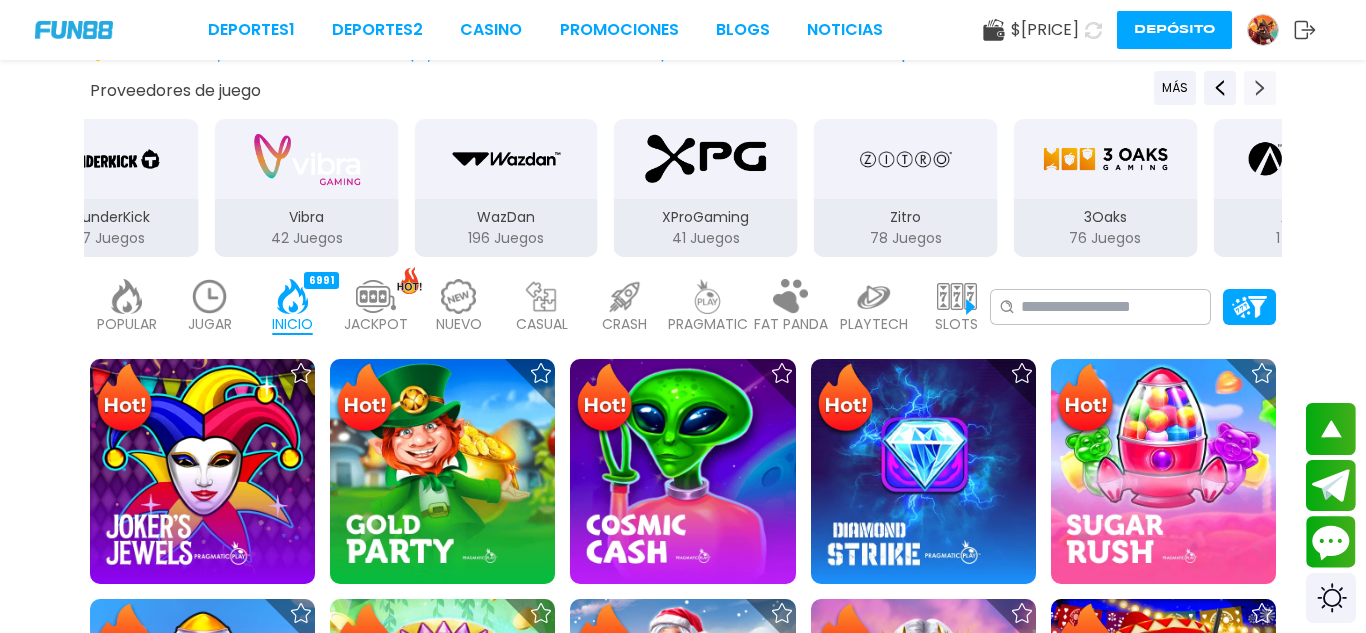 click 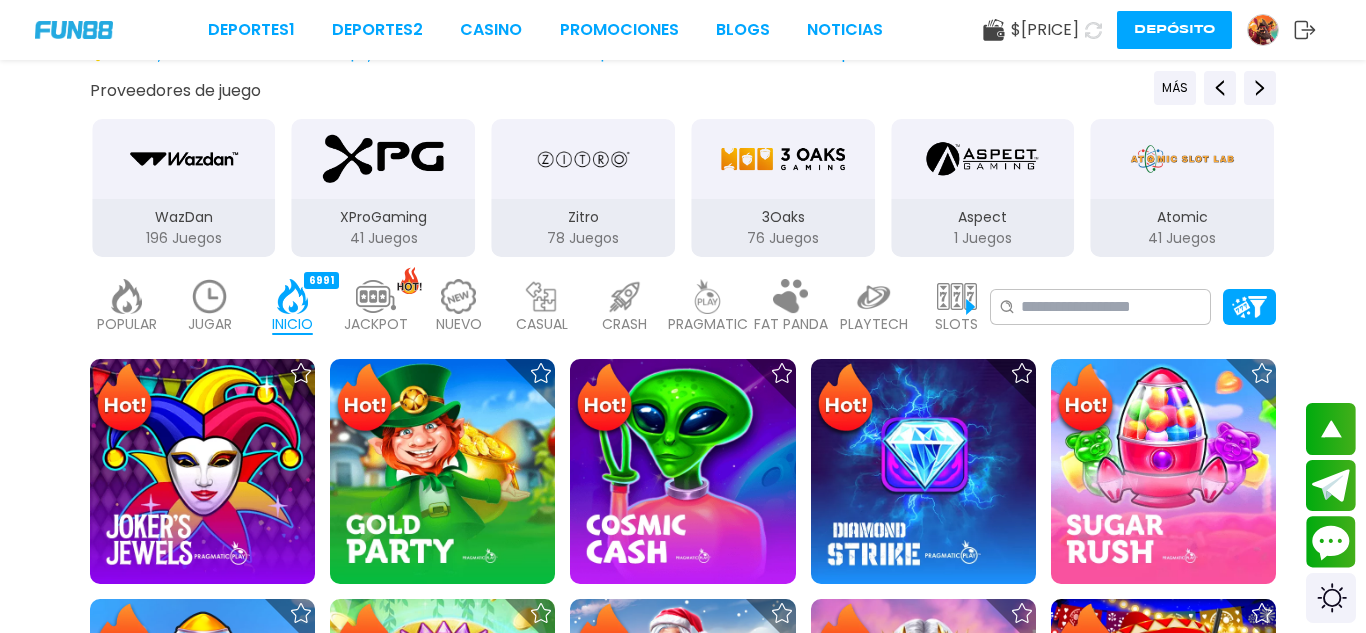 click at bounding box center (783, 159) 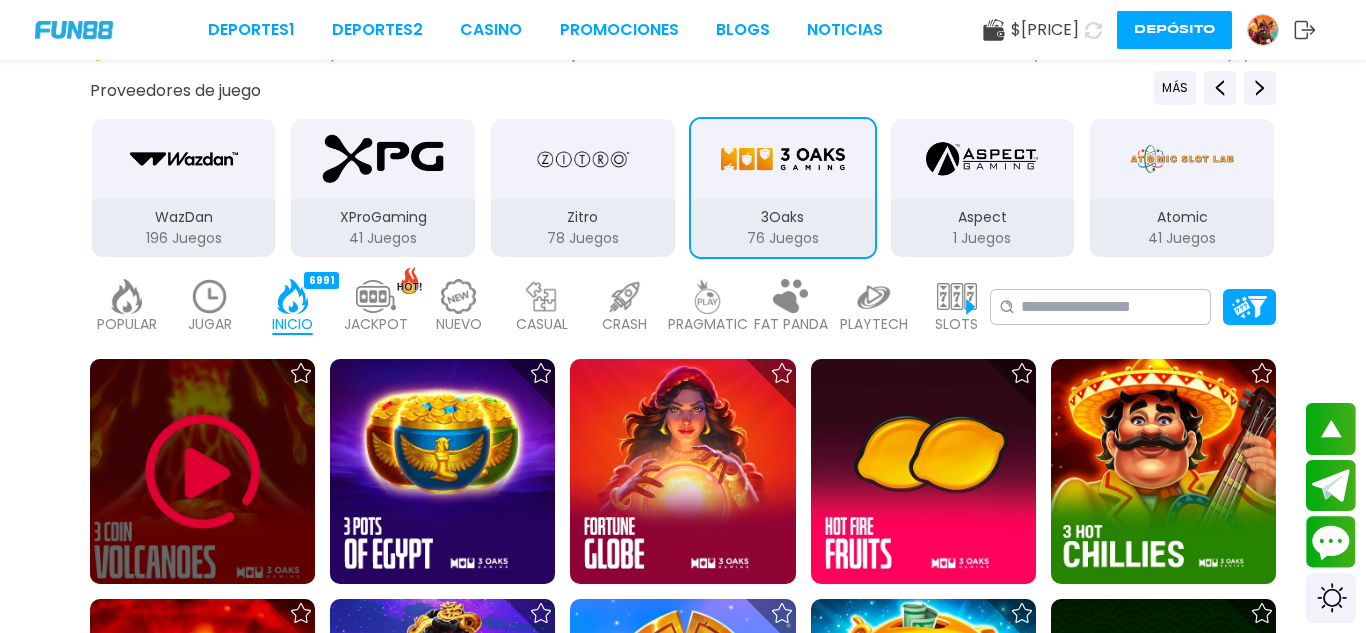 click at bounding box center [203, 472] 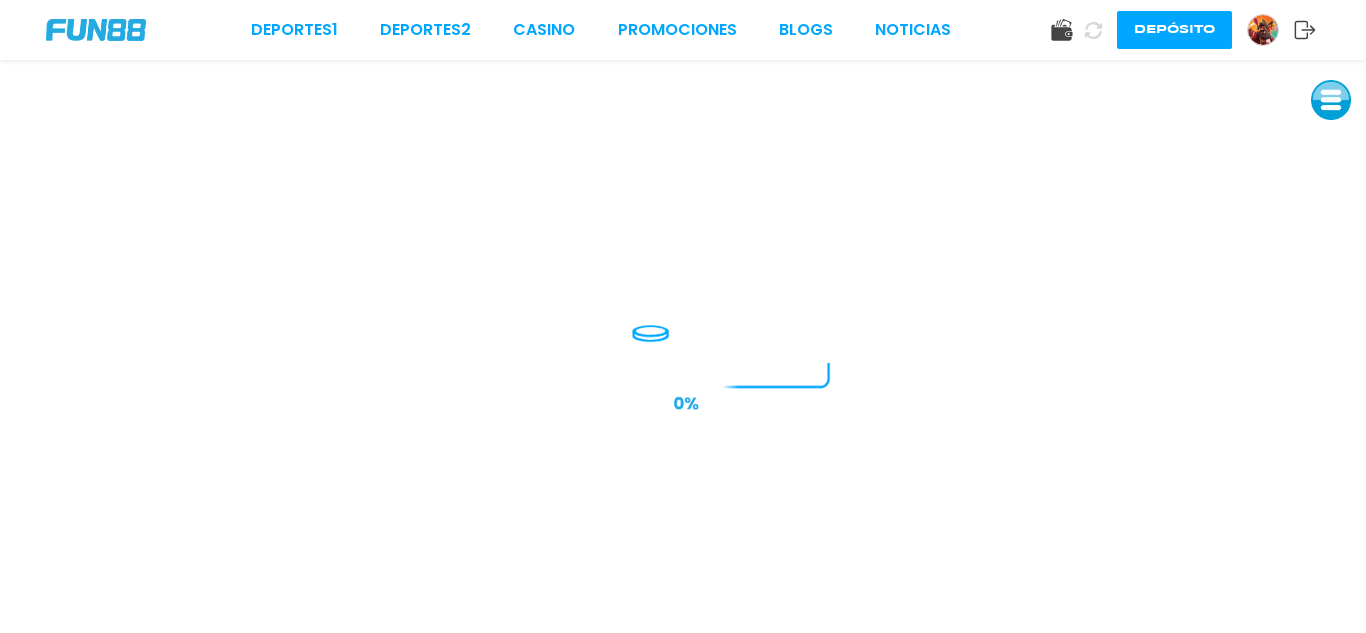scroll, scrollTop: 0, scrollLeft: 0, axis: both 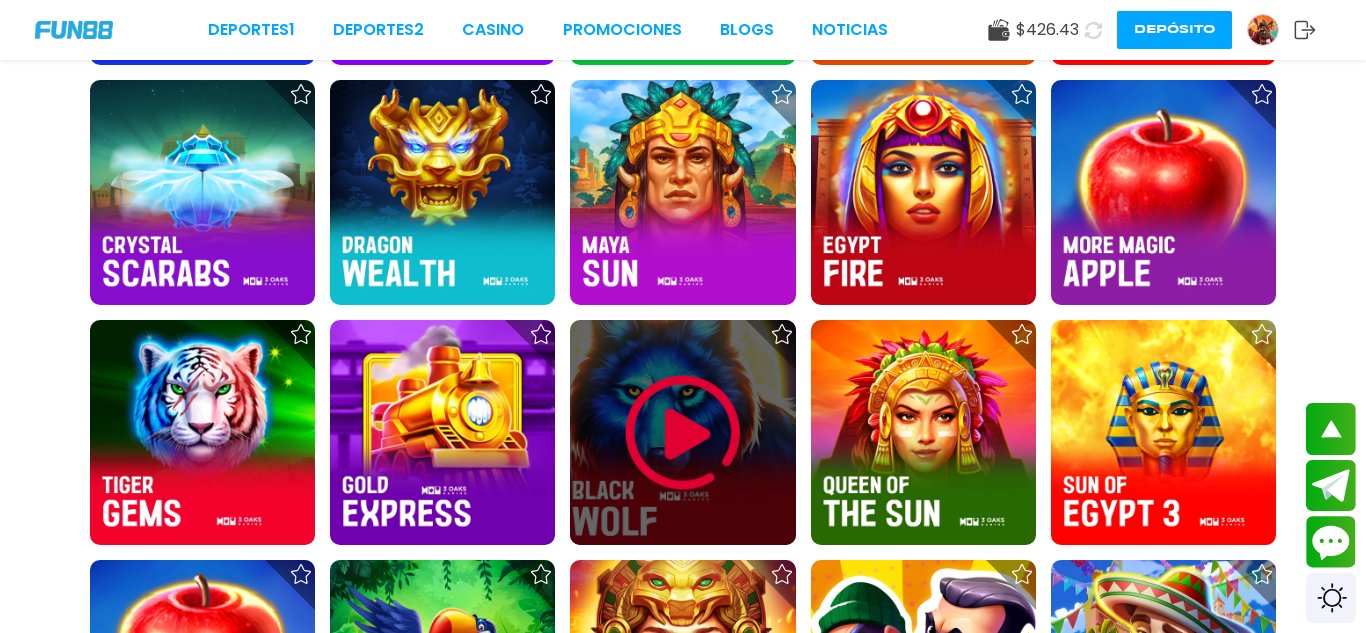 click at bounding box center (683, 433) 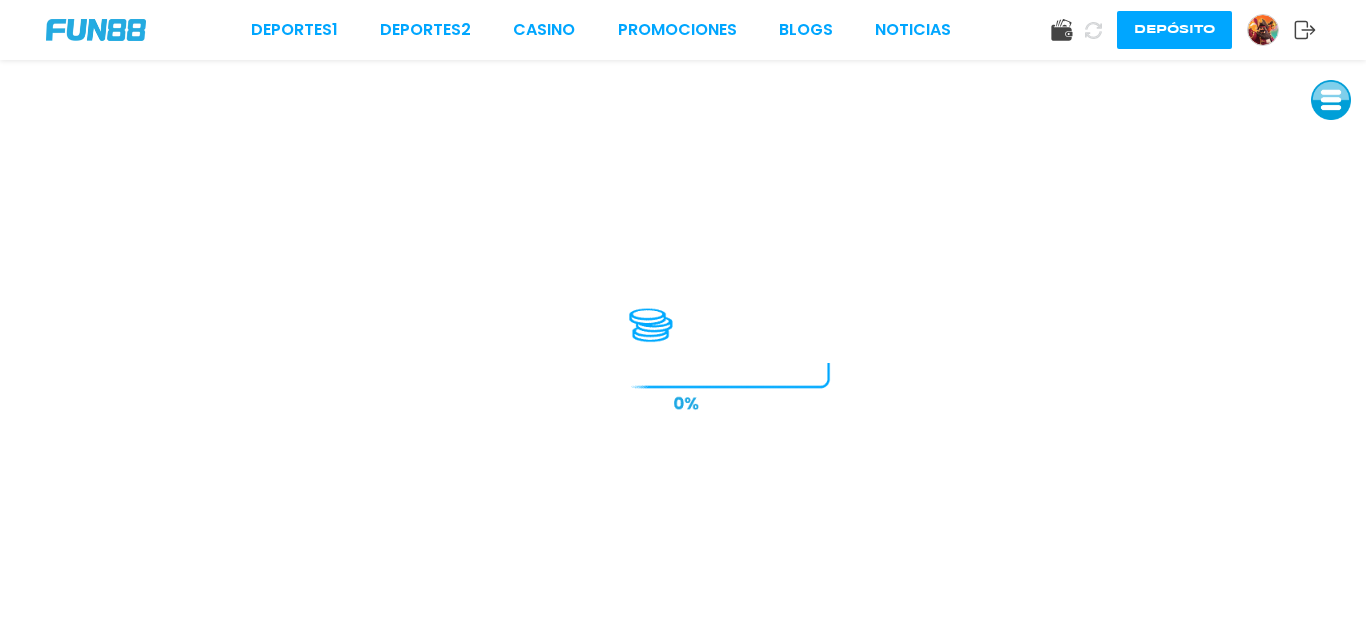 scroll, scrollTop: 0, scrollLeft: 0, axis: both 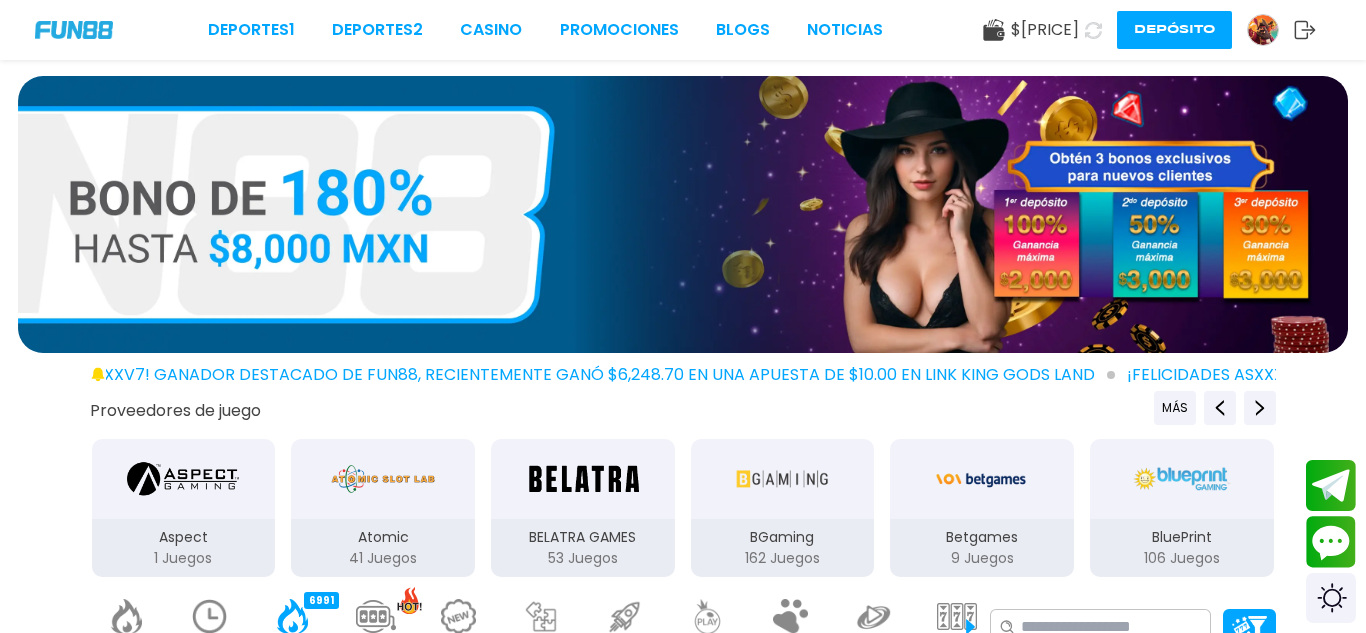 click at bounding box center (1263, 30) 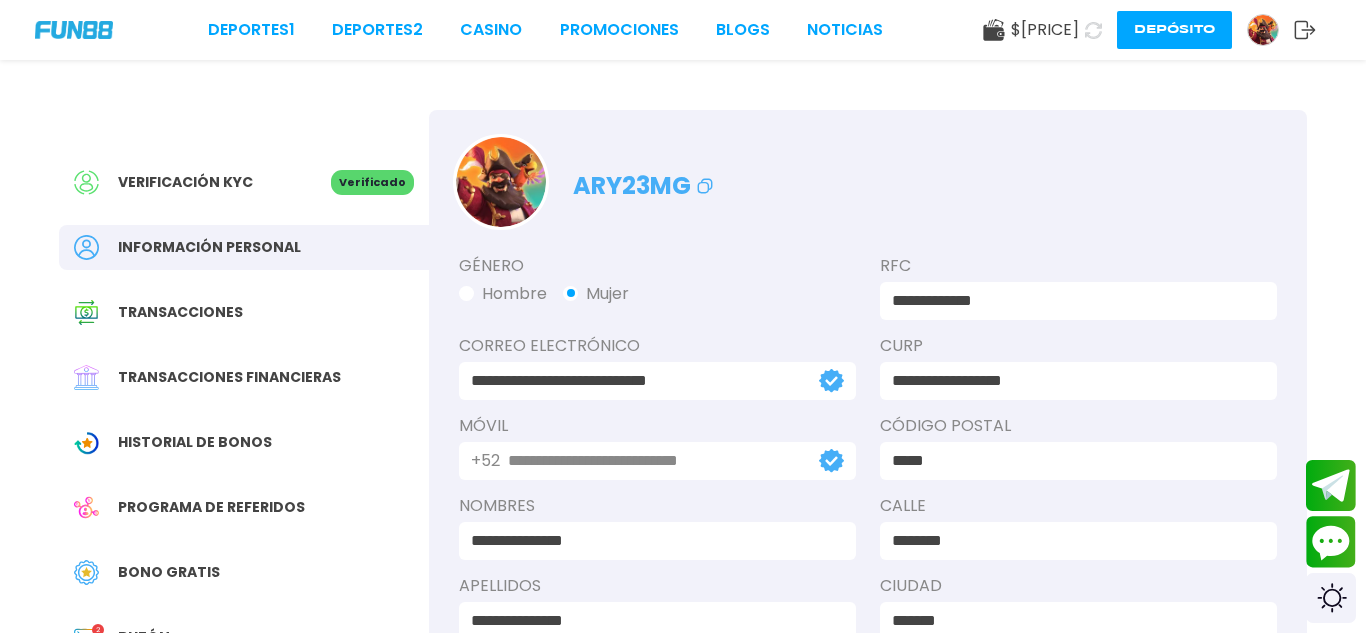 click on "Verificación KYC" at bounding box center (202, 182) 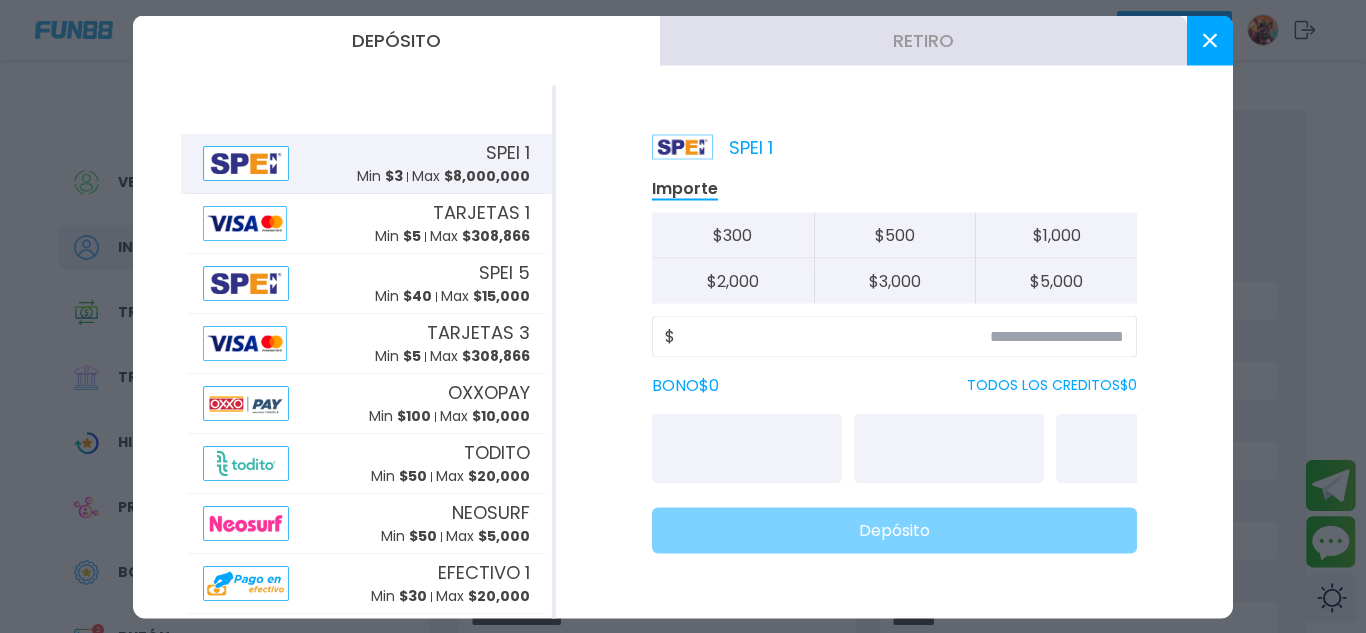 click on "Retiro" at bounding box center (923, 40) 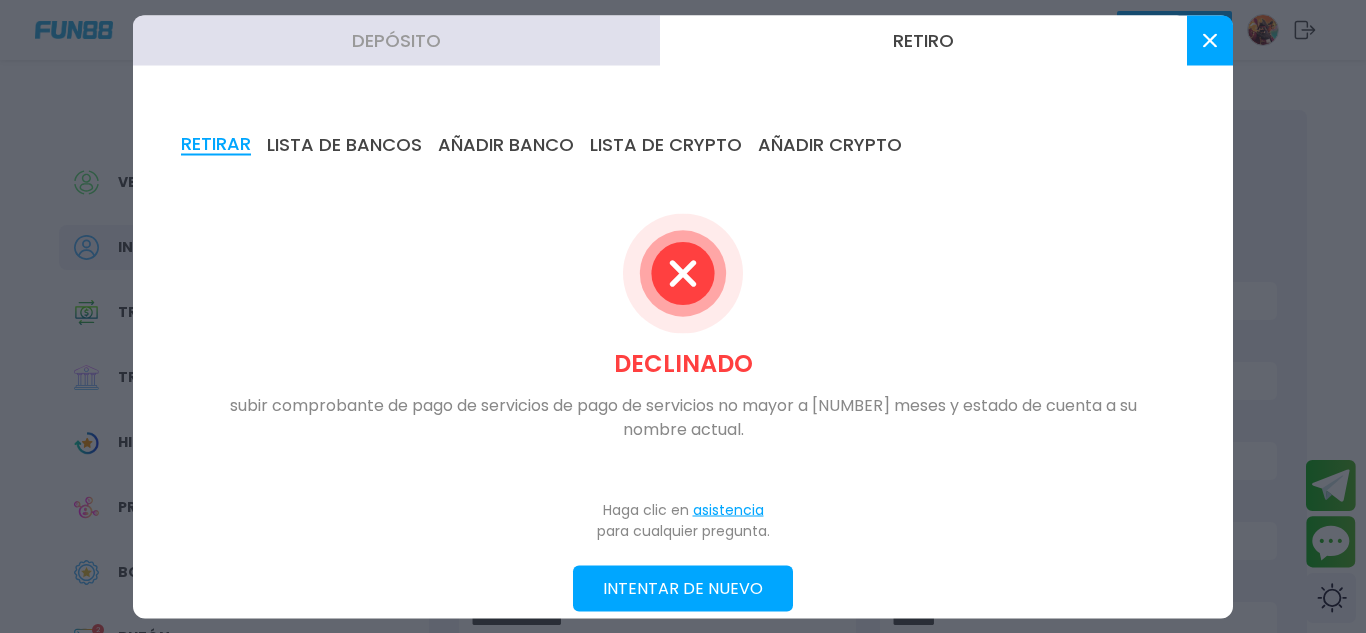 click on "INTENTAR DE NUEVO" at bounding box center [683, 588] 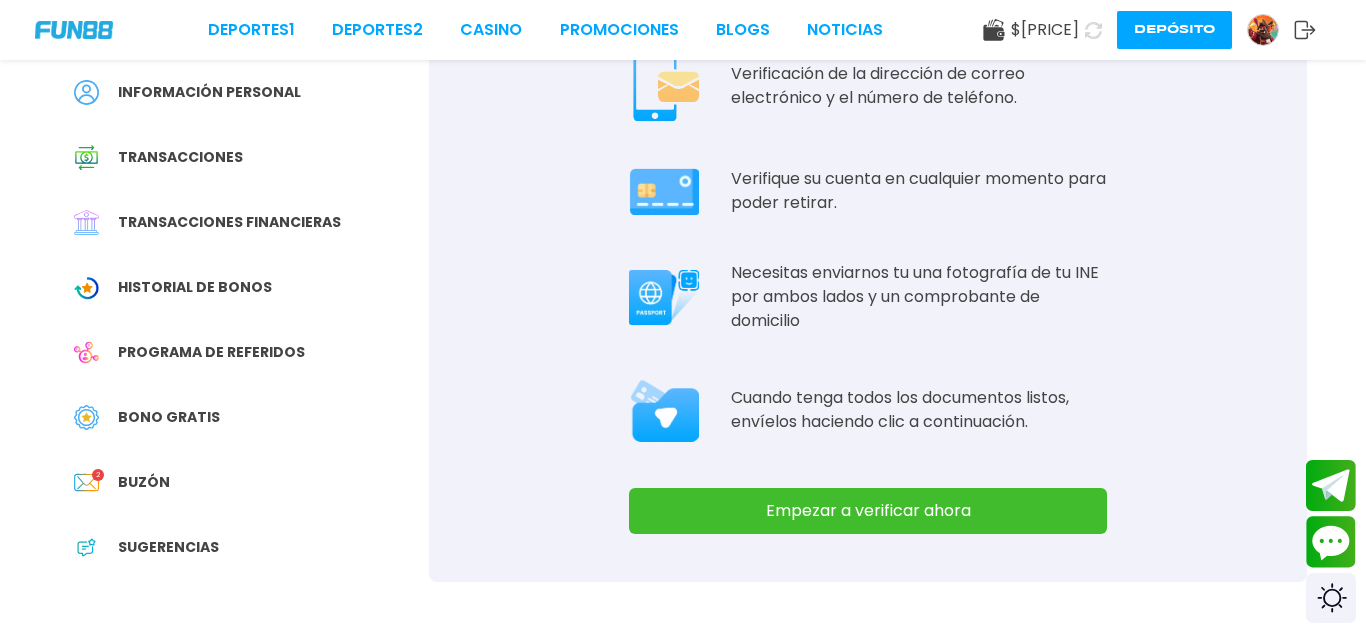 scroll, scrollTop: 160, scrollLeft: 0, axis: vertical 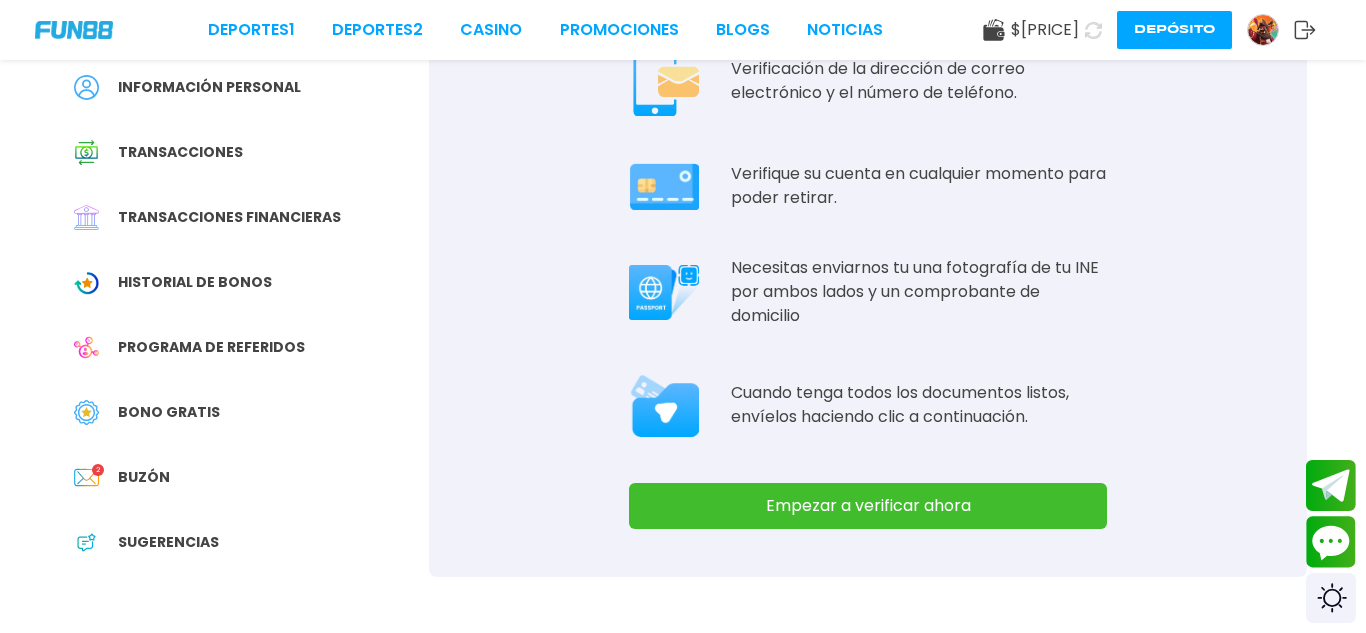 click on "Empezar a verificar ahora" at bounding box center [868, 506] 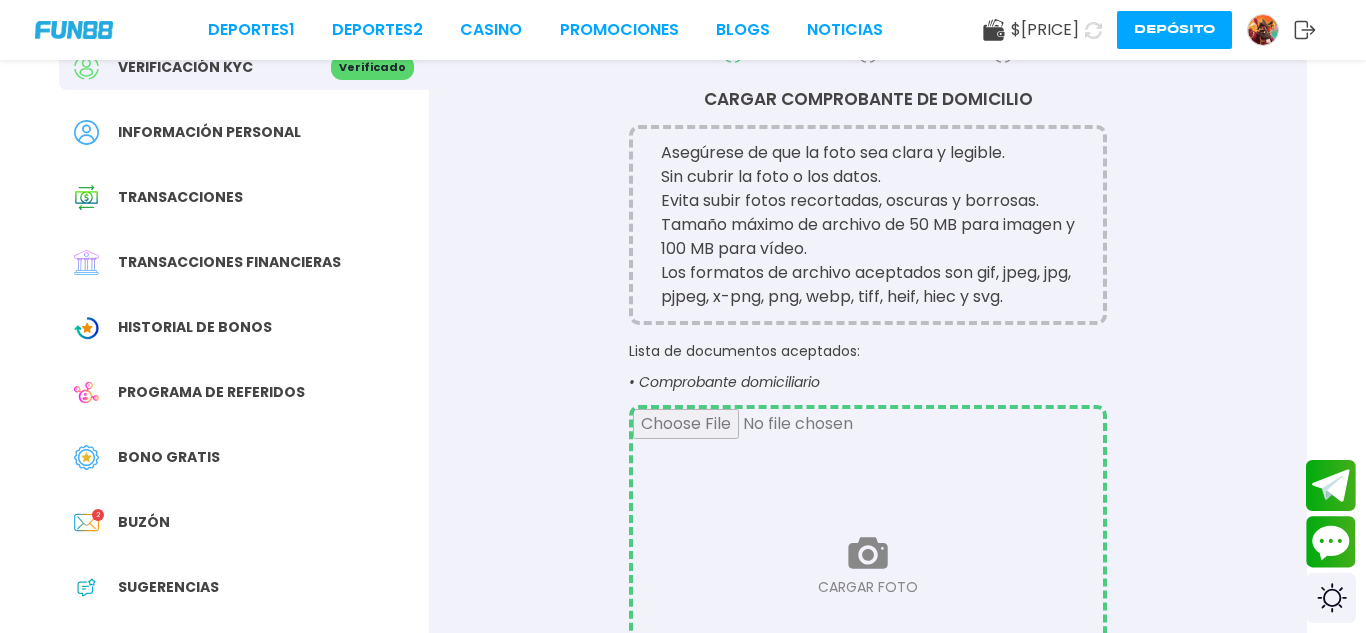 scroll, scrollTop: 120, scrollLeft: 0, axis: vertical 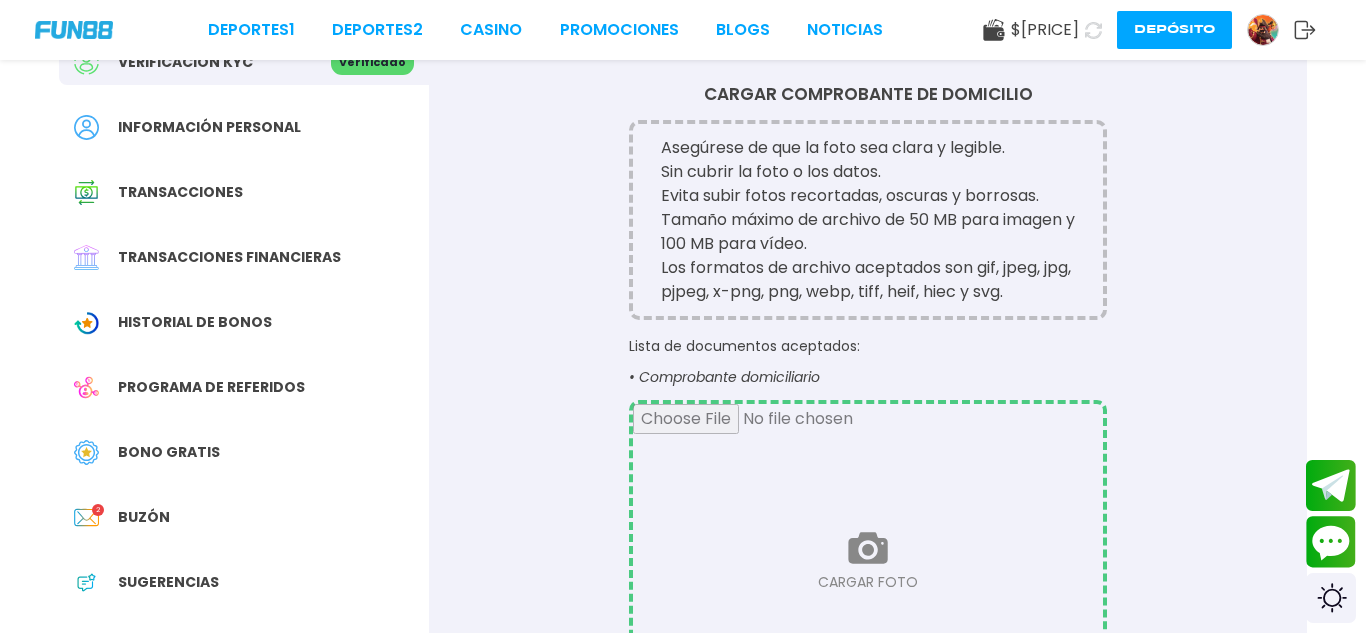 click at bounding box center (868, 560) 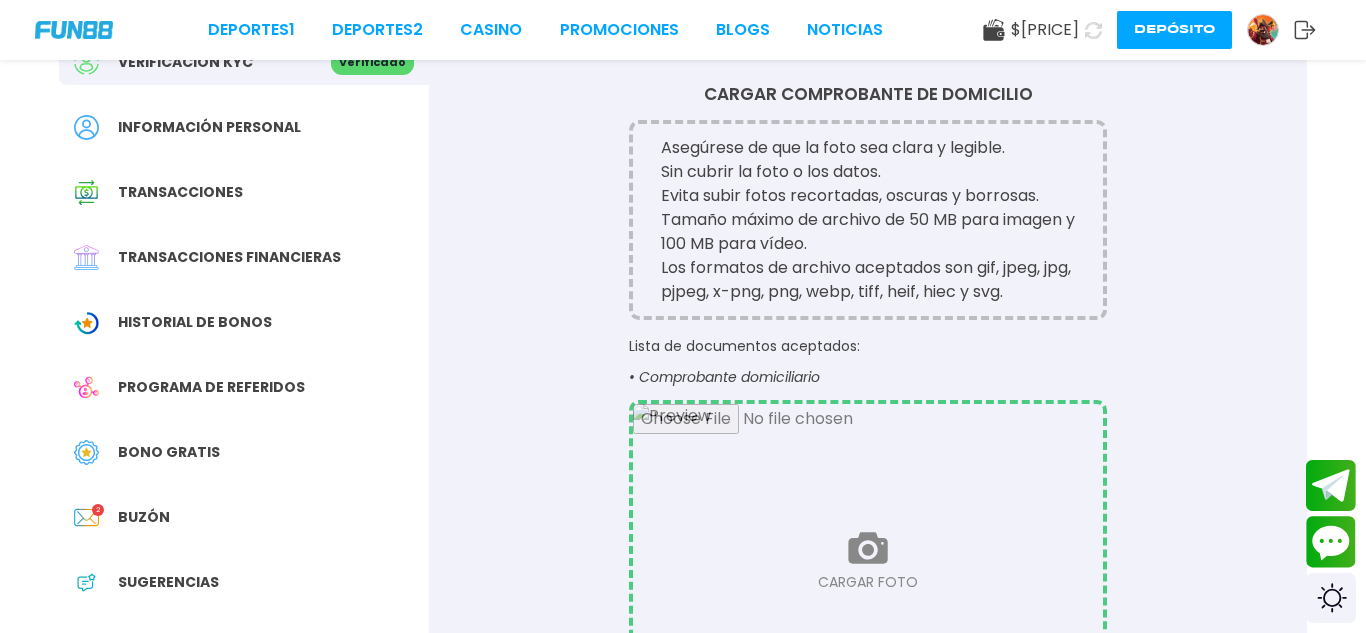 click on "CARGAR COMPROBANTE DE DOMICILIO Asegúrese de que la foto sea clara y legible. Sin cubrir la foto o los datos. Evita subir fotos recortadas, oscuras y borrosas. Tamaño máximo de archivo de 50 MB para imagen y 100 MB para vídeo. Los formatos de archivo aceptados son gif, jpeg, jpg, pjpeg, x-png, png, webp, tiff, heif, hiec y svg. Lista de documentos aceptados: • Comprobante domiciliario CARGAR FOTO • Estado de cuenta CARGAR FOTO ENVIAR" at bounding box center [868, 599] 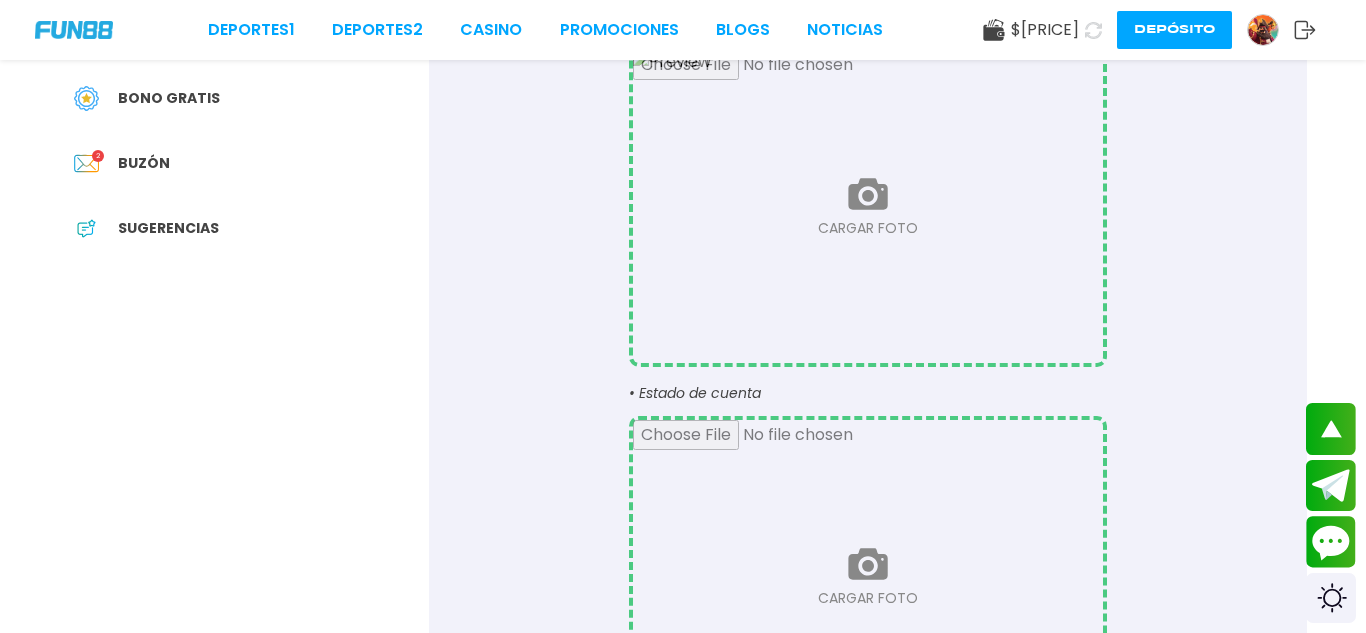 scroll, scrollTop: 480, scrollLeft: 0, axis: vertical 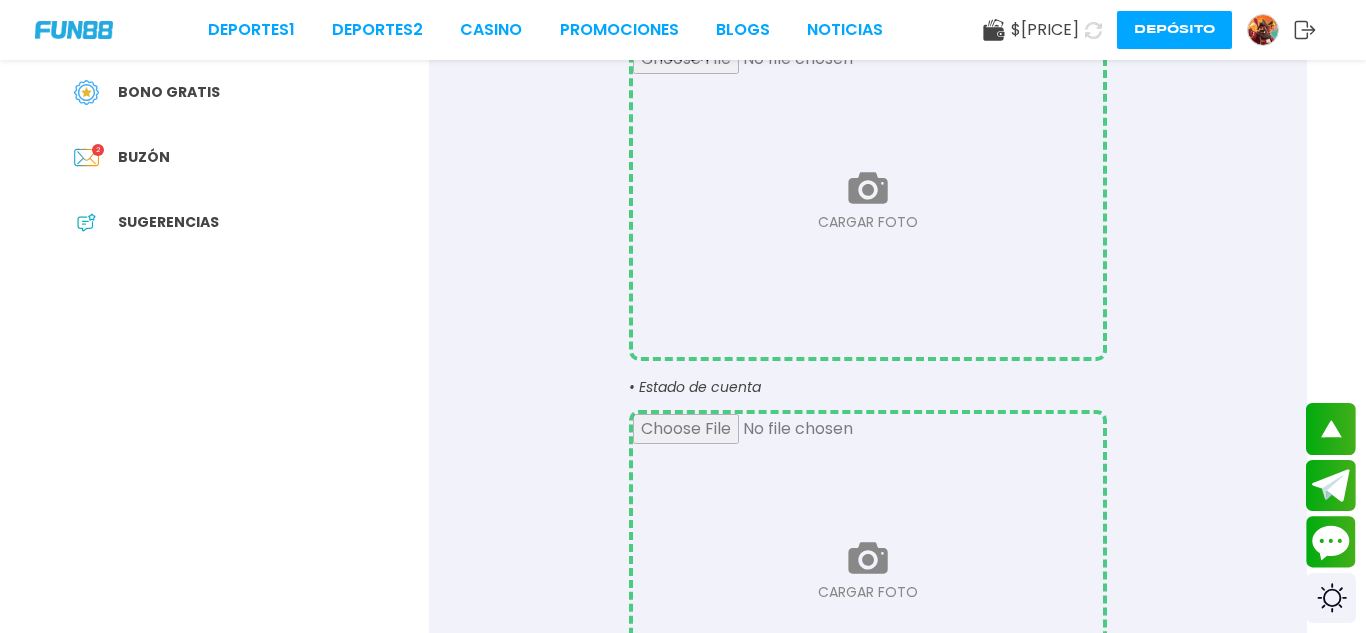 click at bounding box center (868, 200) 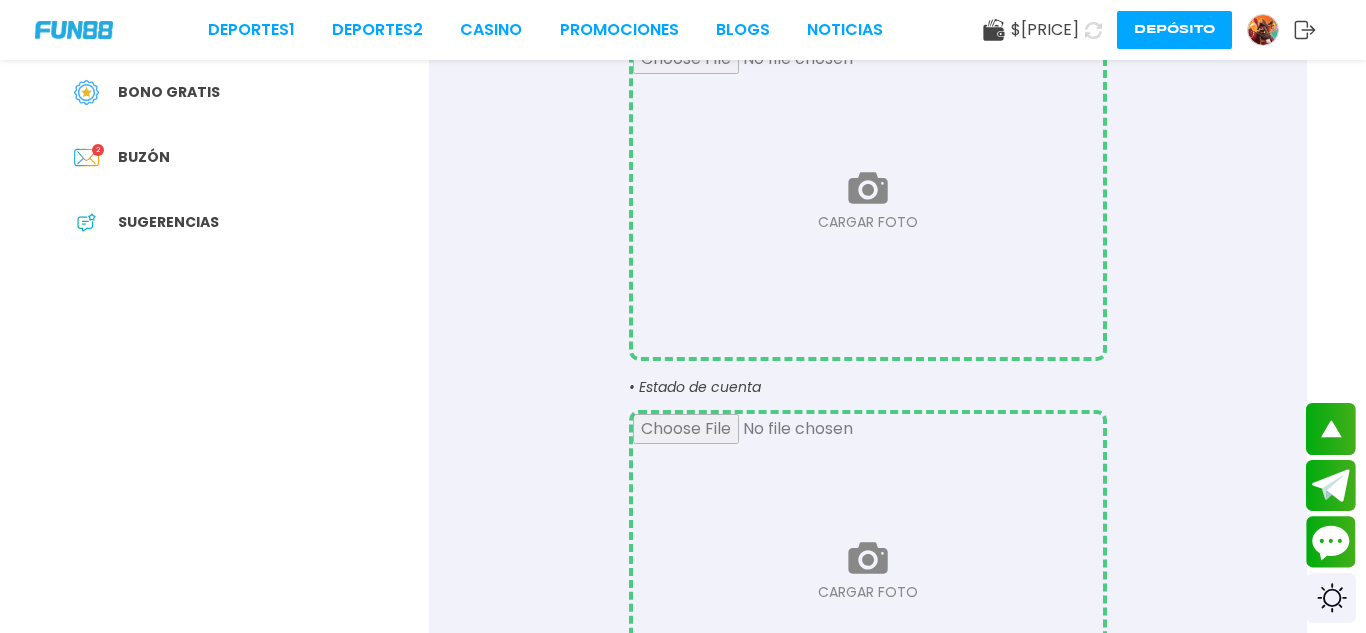 click at bounding box center (868, 570) 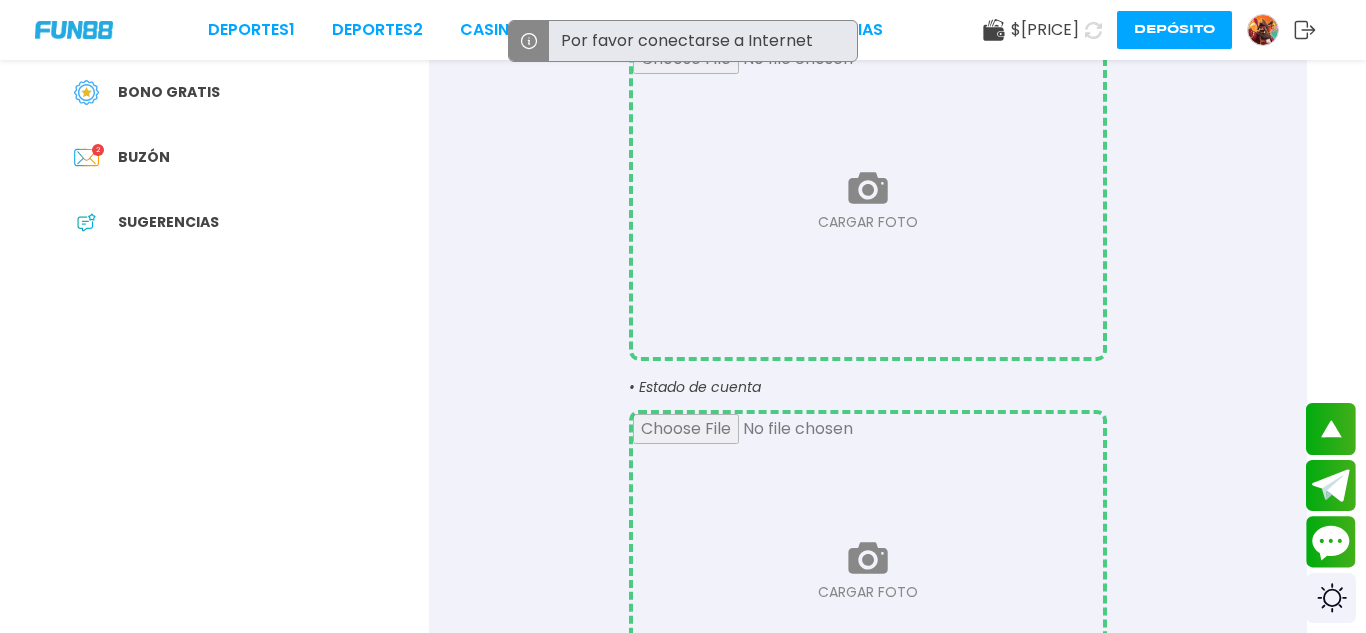 type on "**********" 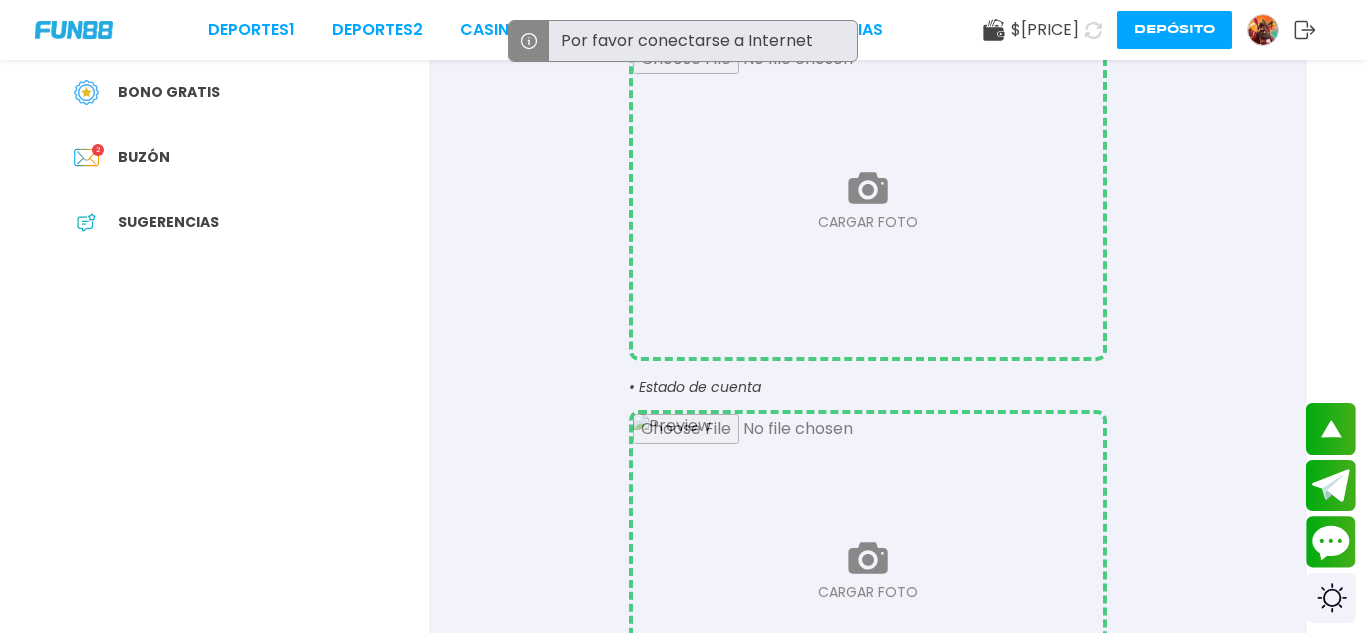 click at bounding box center [868, 200] 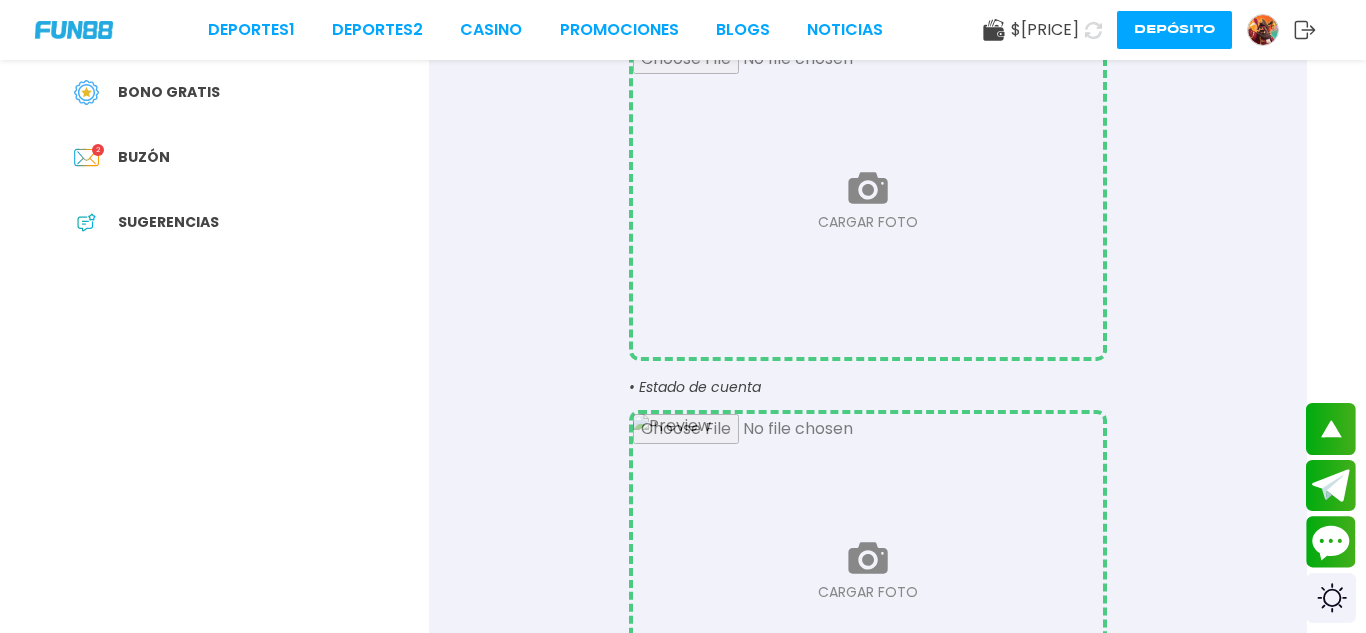 type on "**********" 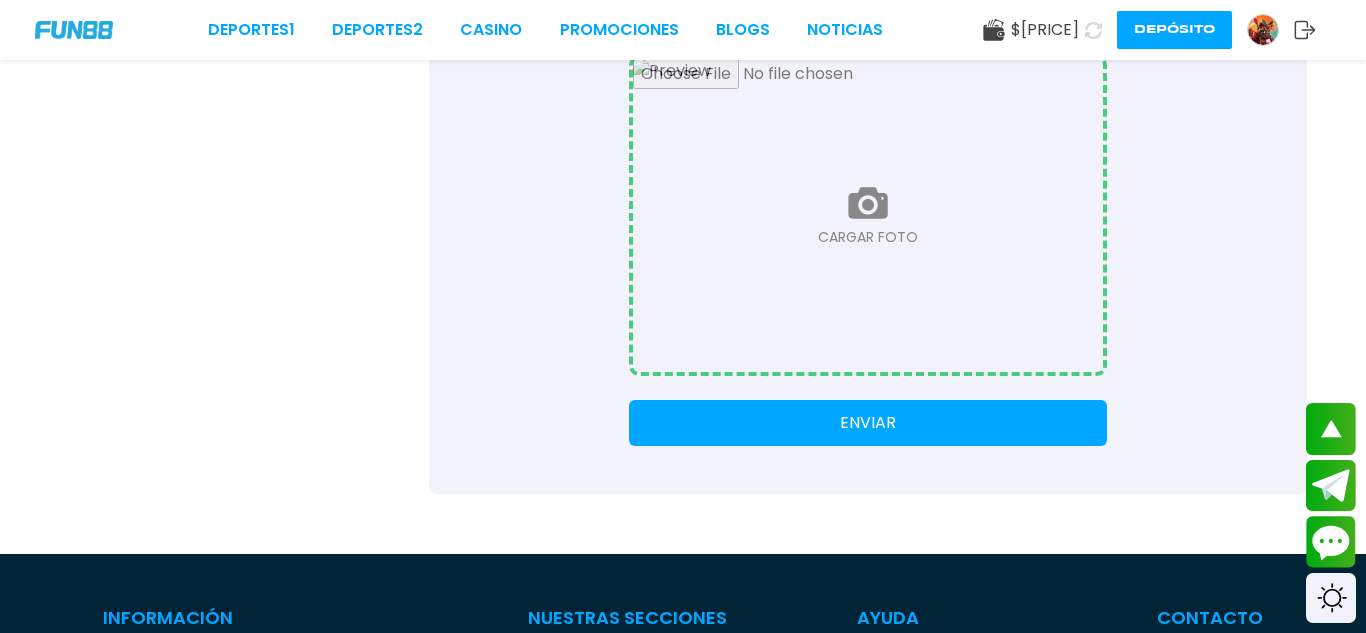 scroll, scrollTop: 840, scrollLeft: 0, axis: vertical 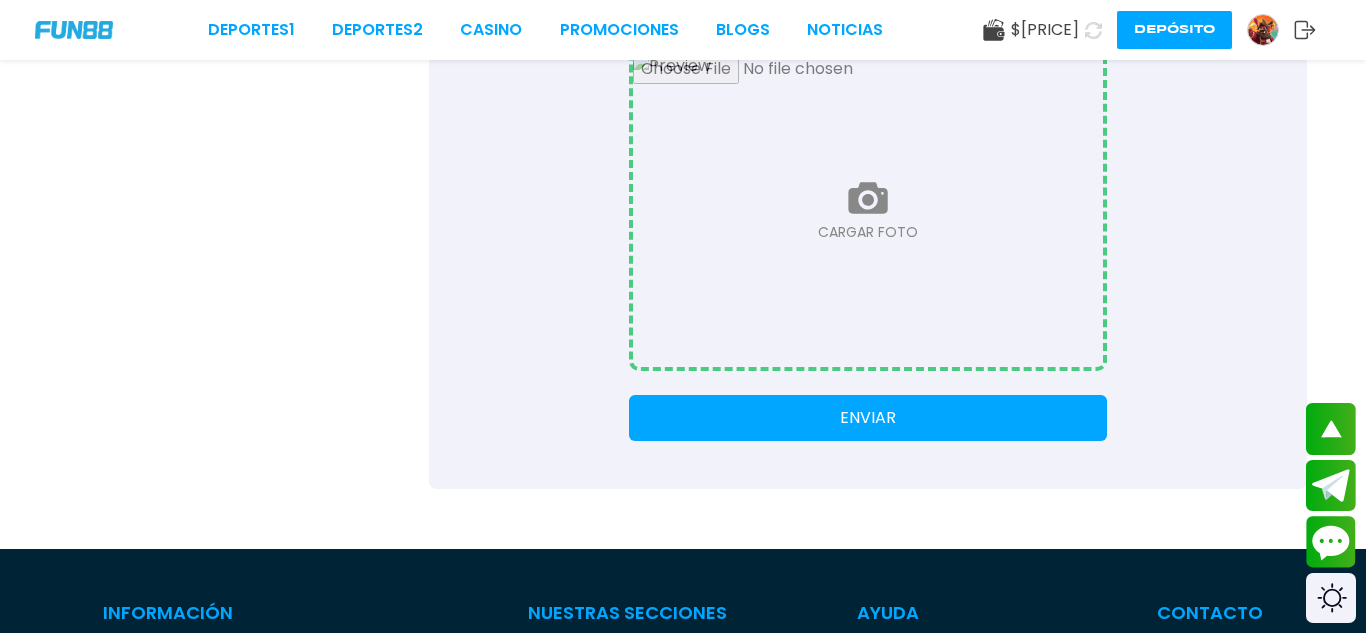 click on "ENVIAR" at bounding box center (868, 418) 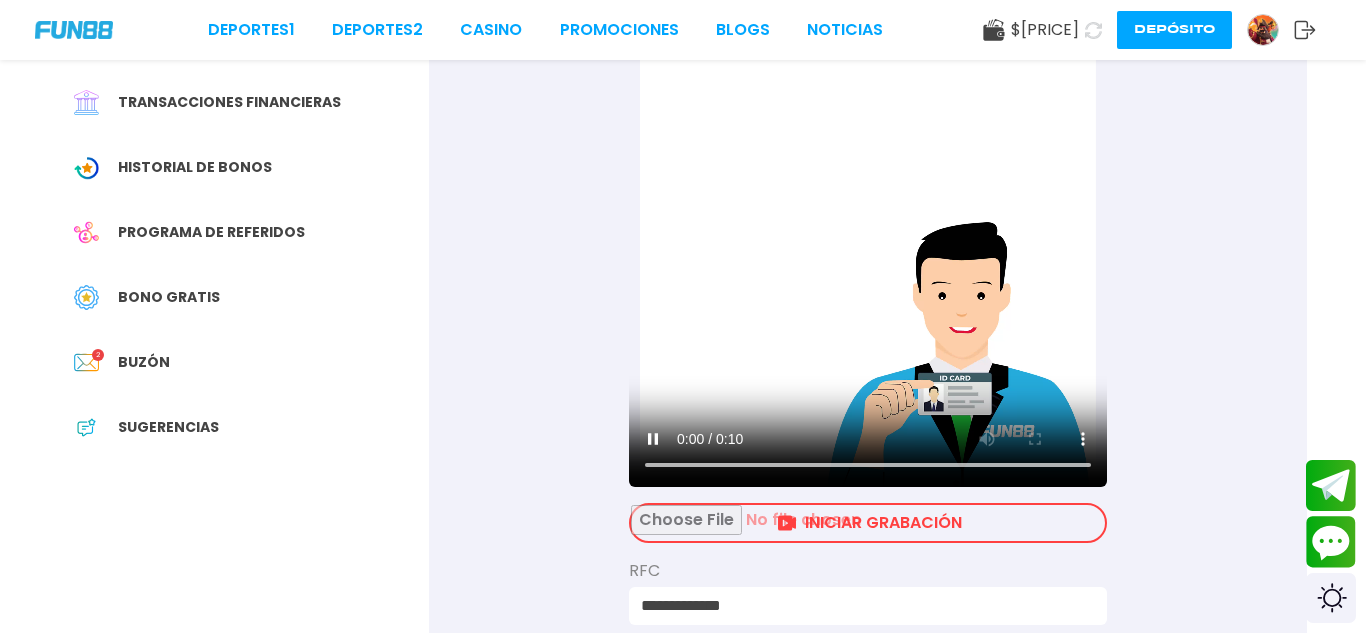 scroll, scrollTop: 280, scrollLeft: 0, axis: vertical 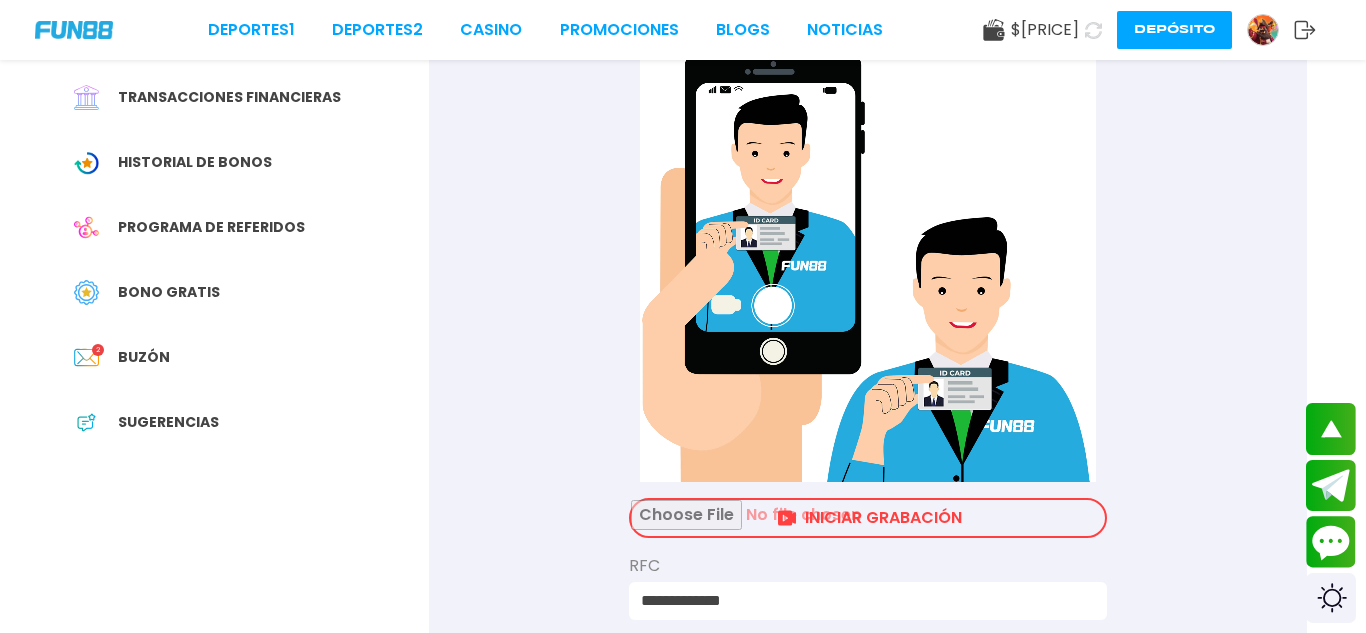 click on "INICIAR GRABACIÓN" at bounding box center [868, 518] 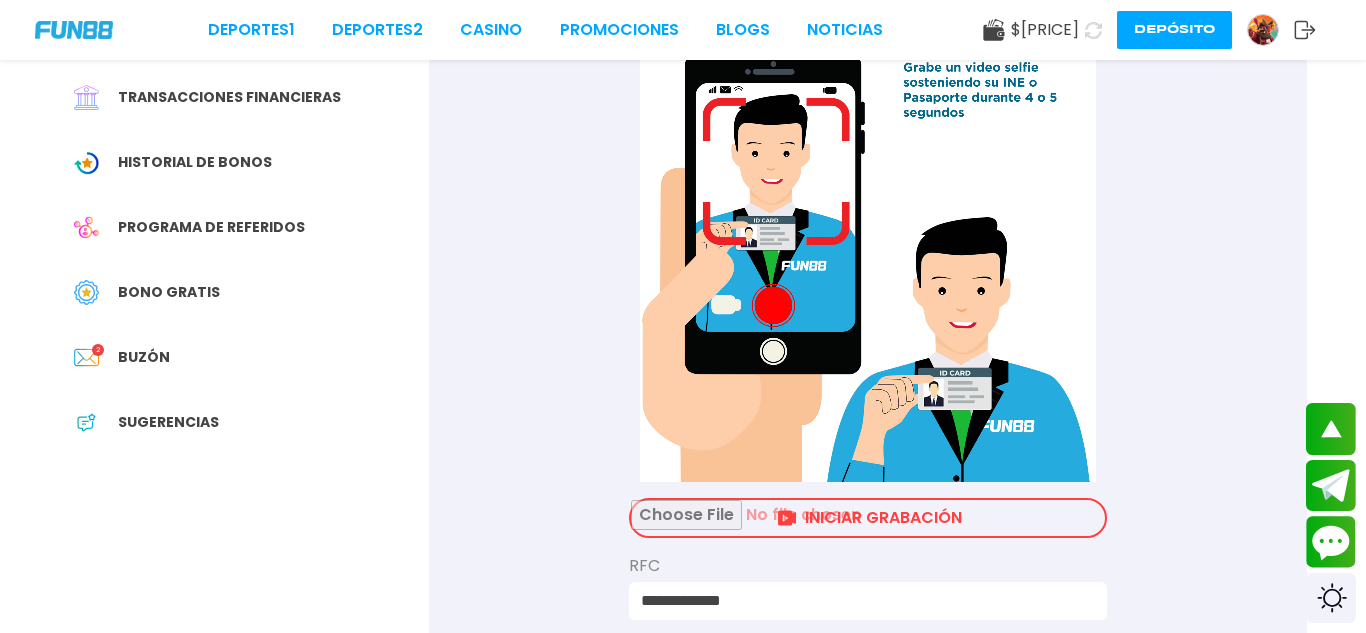 click at bounding box center [868, 518] 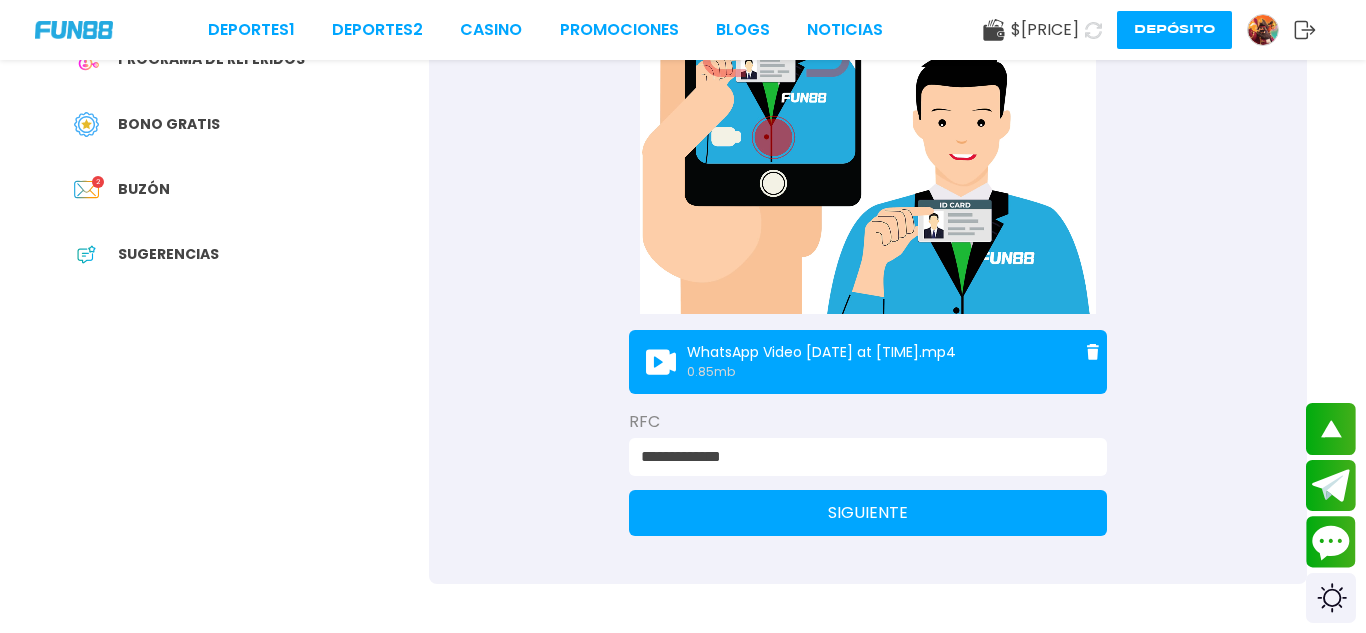 scroll, scrollTop: 480, scrollLeft: 0, axis: vertical 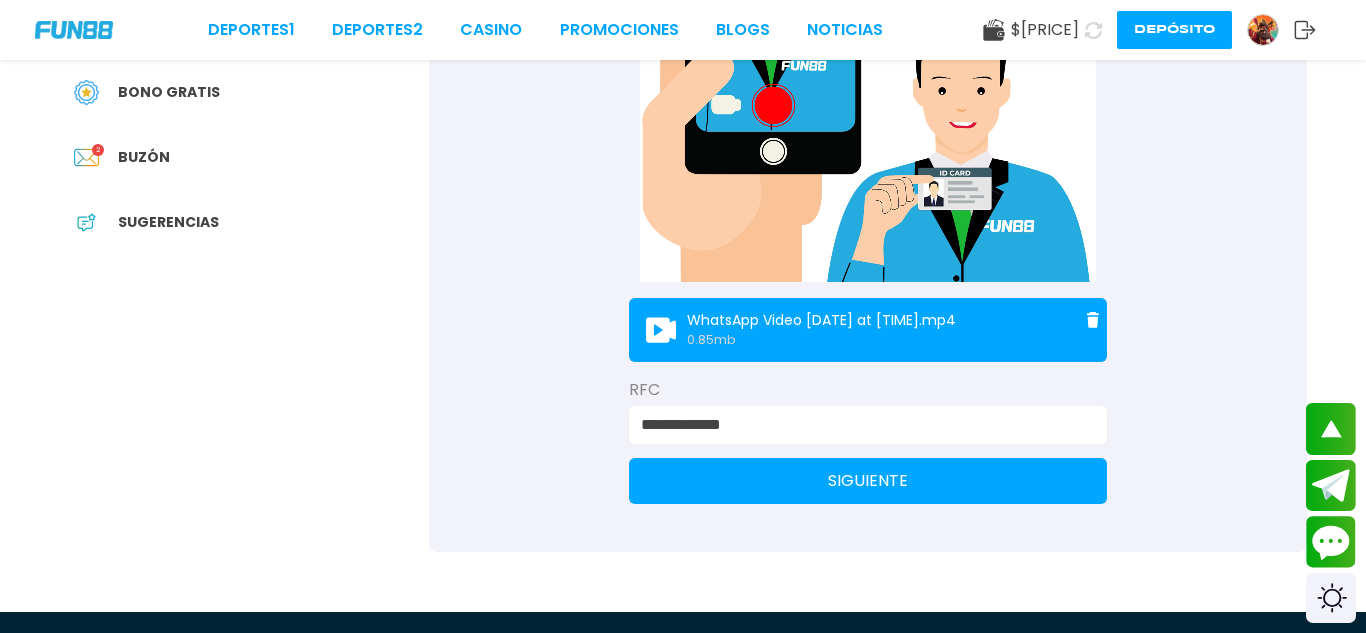 click on "SIGUIENTE" at bounding box center (868, 481) 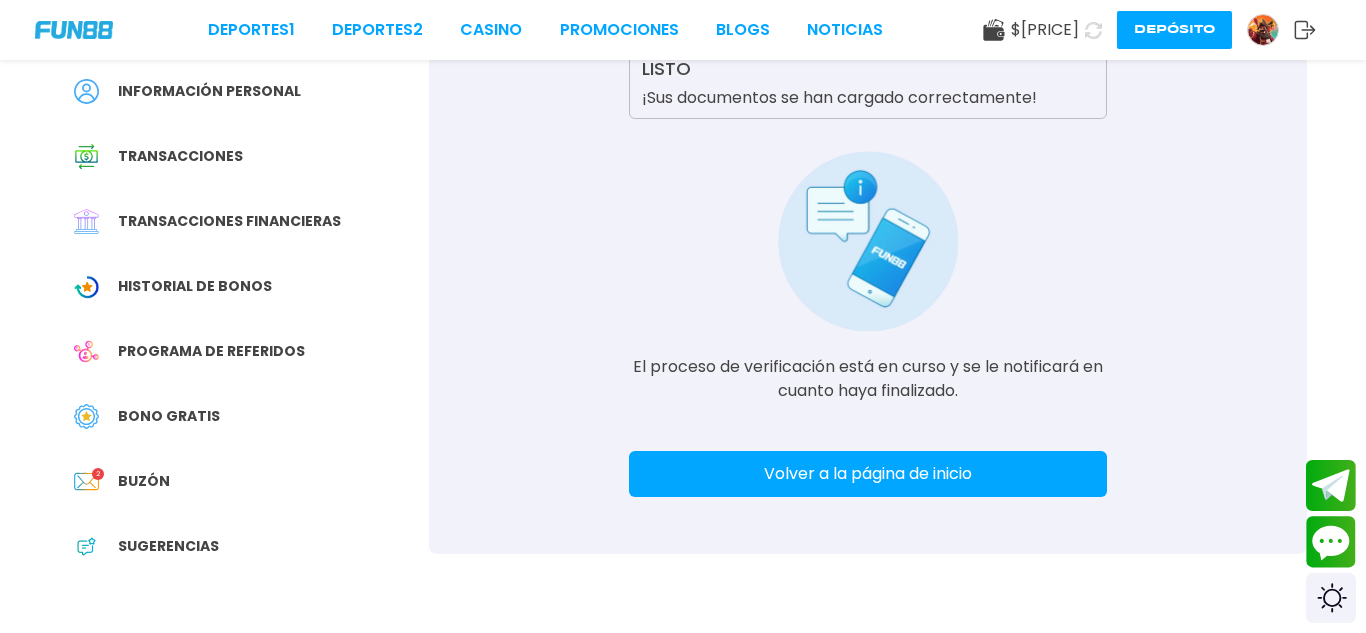 scroll, scrollTop: 160, scrollLeft: 0, axis: vertical 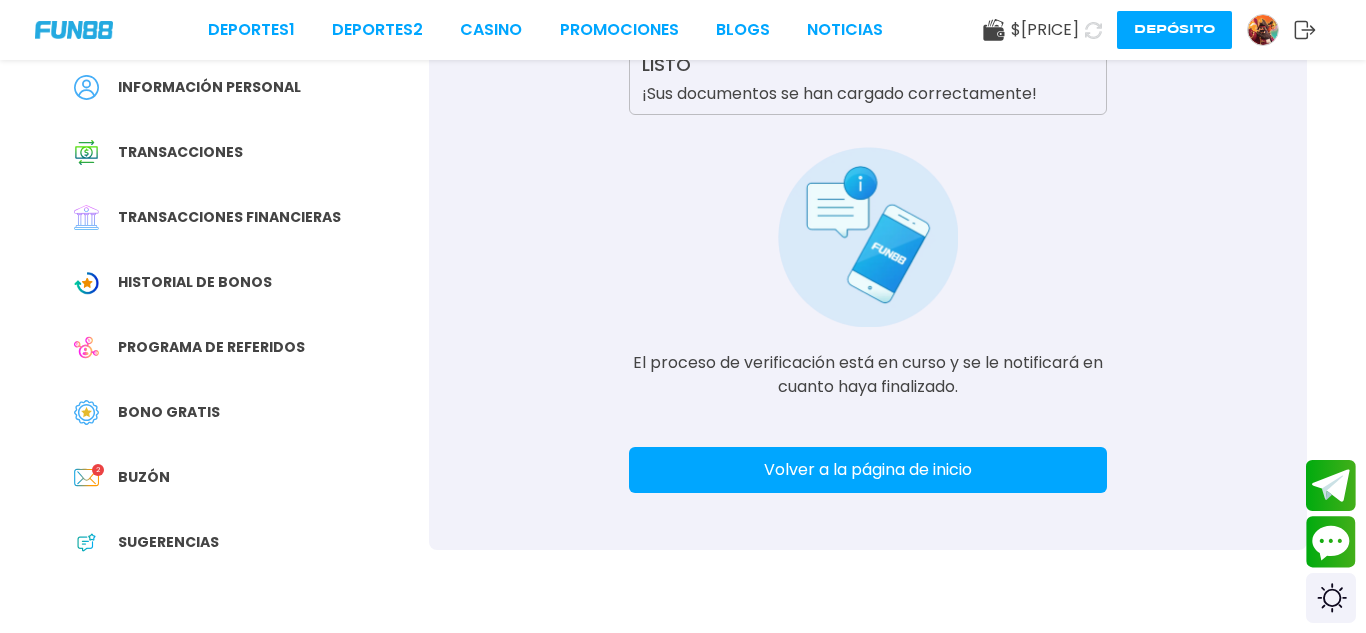 click on "Buzón 2" at bounding box center [244, 477] 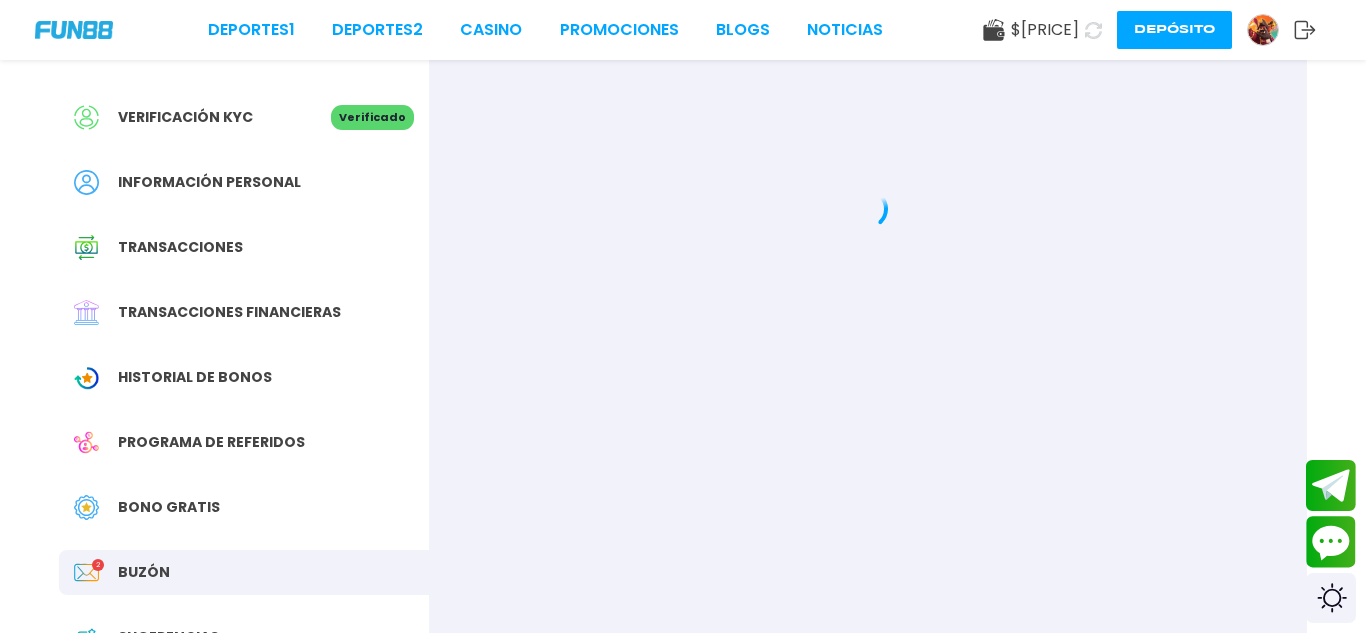 scroll, scrollTop: 0, scrollLeft: 0, axis: both 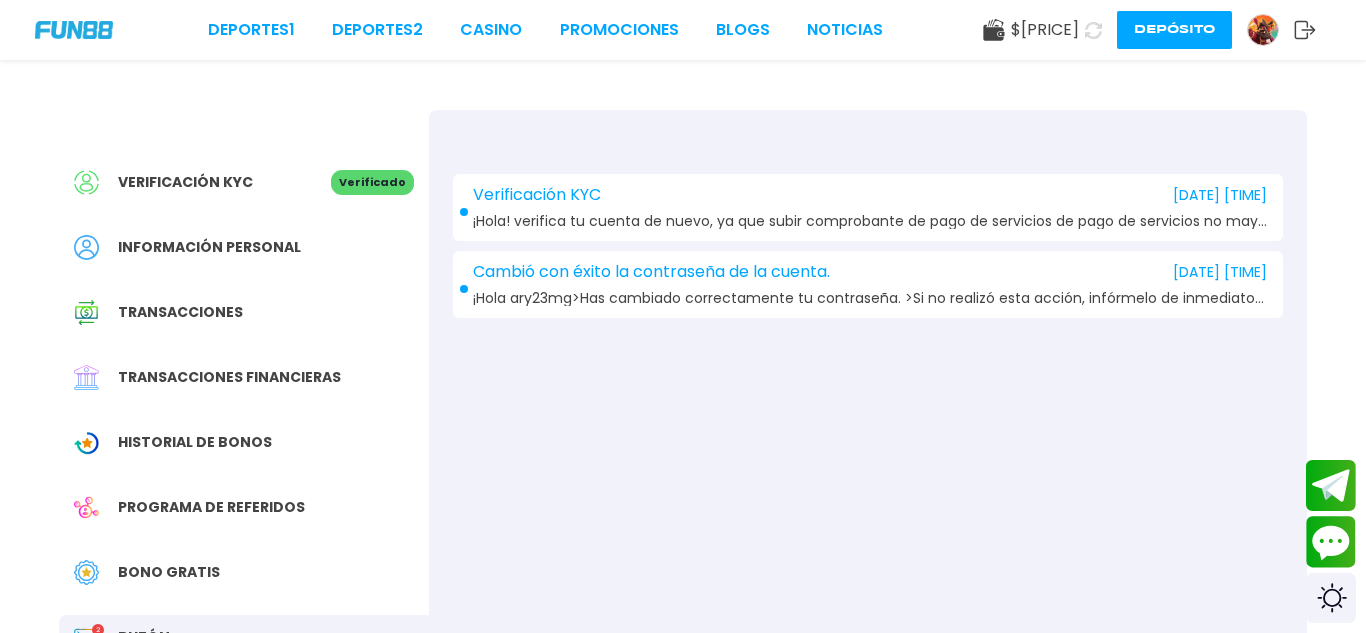 click on "Verificación KYC 2025-07-12 07:55:15 ¡Hola! verifica tu cuenta de nuevo, ya que subir comprobante de pago de servicios de pago de servicios no mayor a tres meses y estado de cuenta a su nombre actual..
Ingresa al sitio. FUN88" at bounding box center (868, 207) 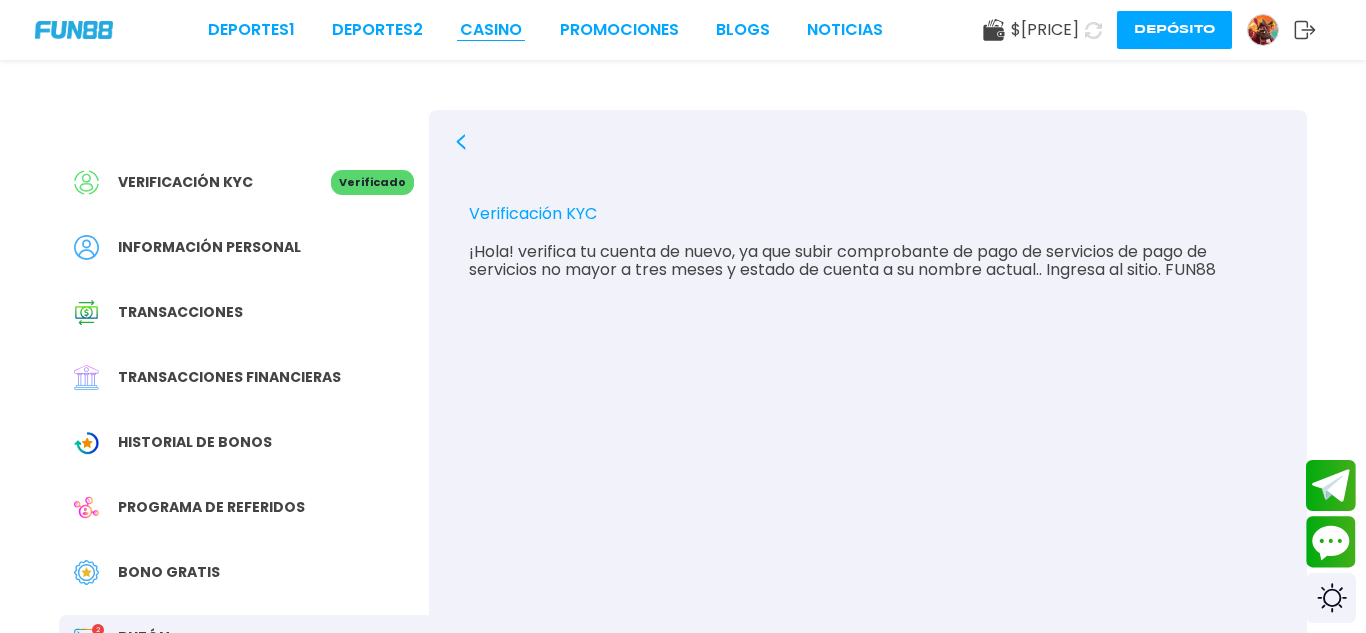 click on "CASINO" at bounding box center [491, 30] 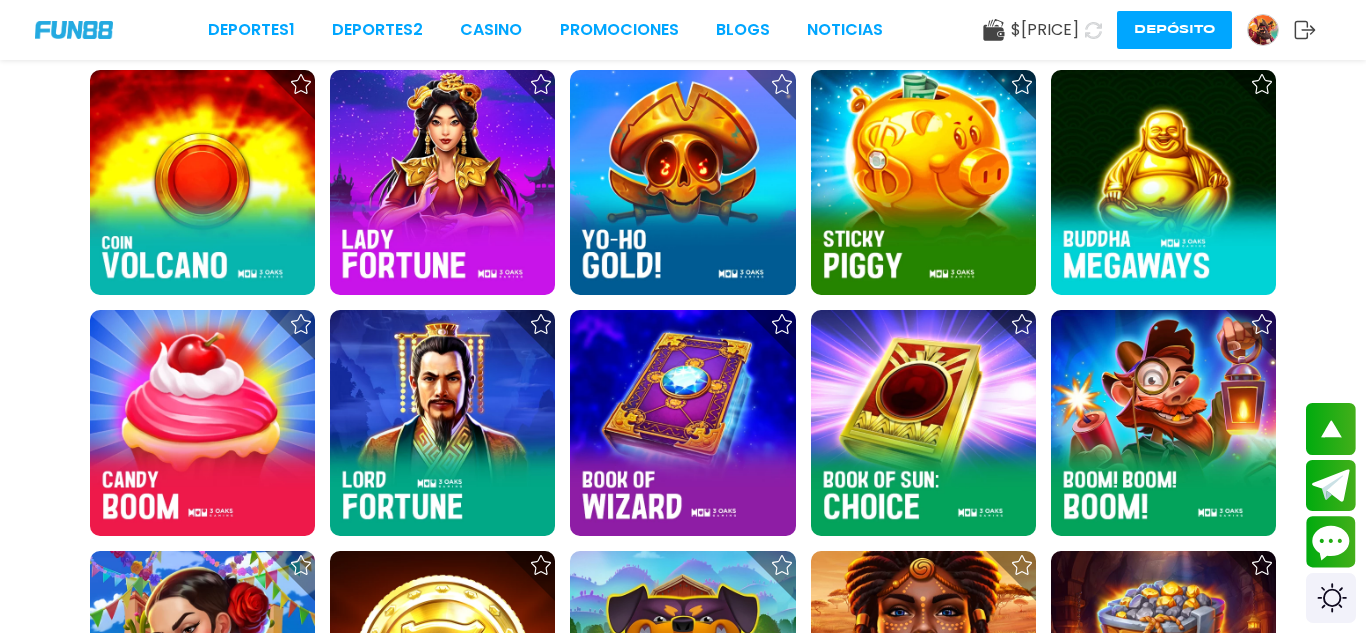 scroll, scrollTop: 920, scrollLeft: 0, axis: vertical 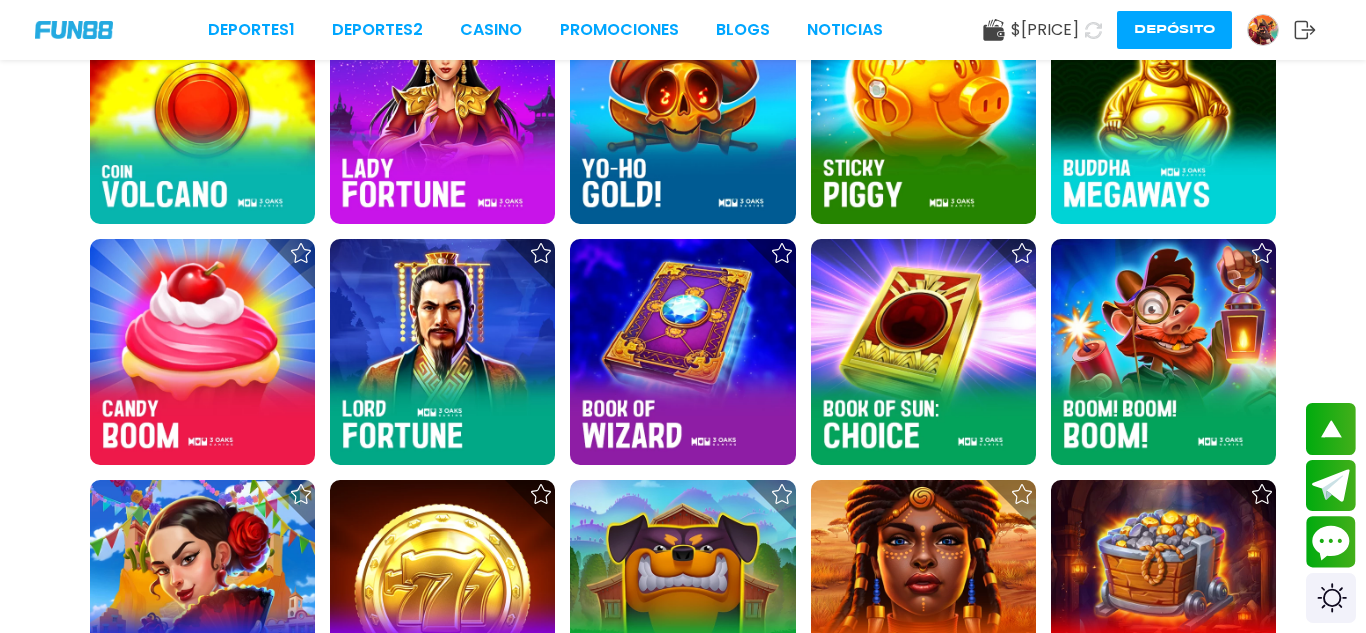 click on "$ 462.43" at bounding box center [1045, 30] 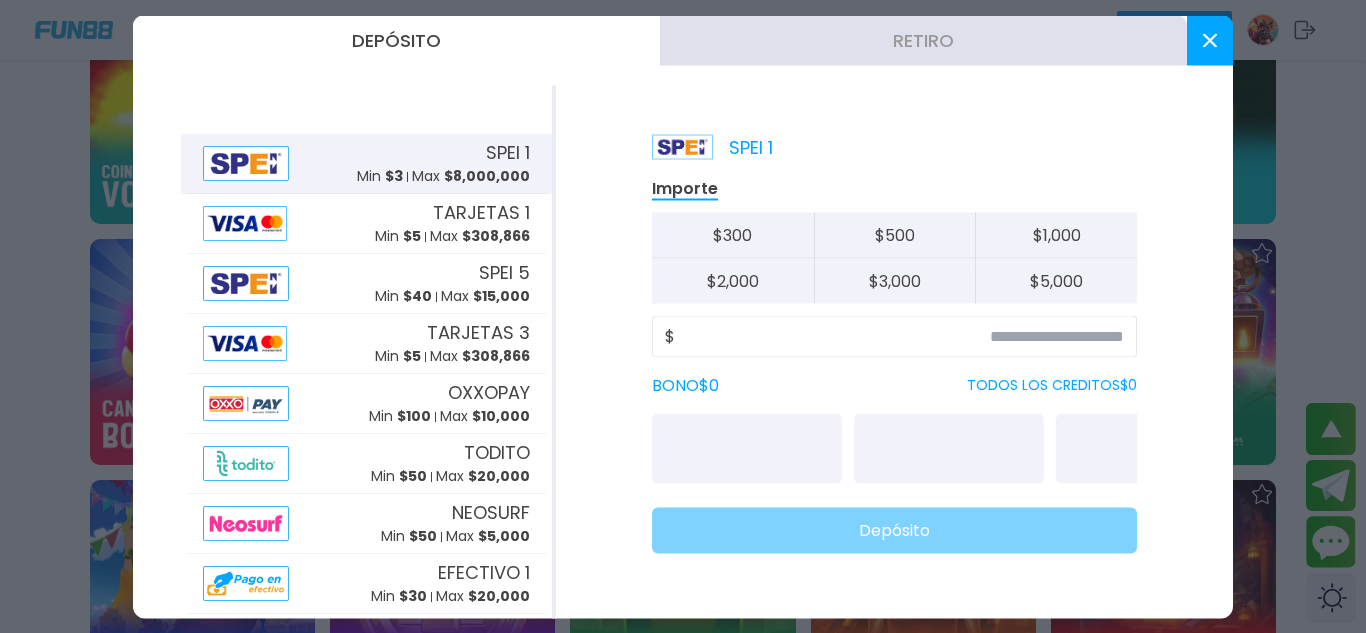 click on "Retiro" at bounding box center [923, 40] 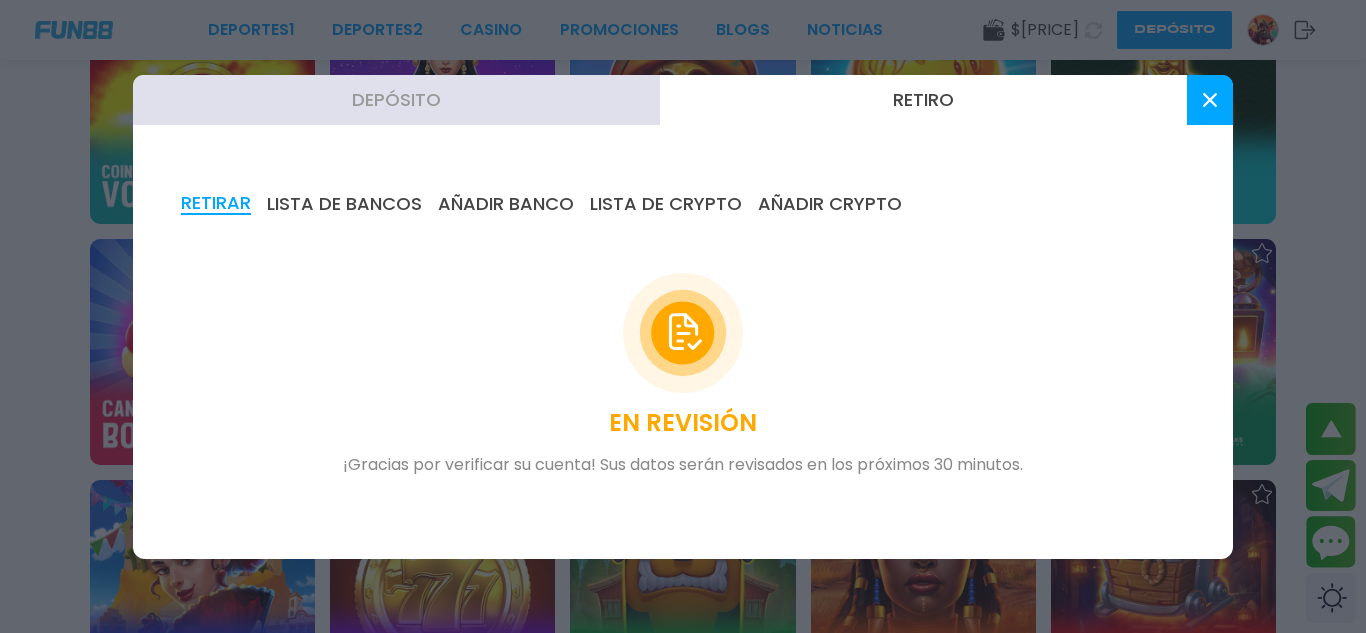 click at bounding box center [1210, 100] 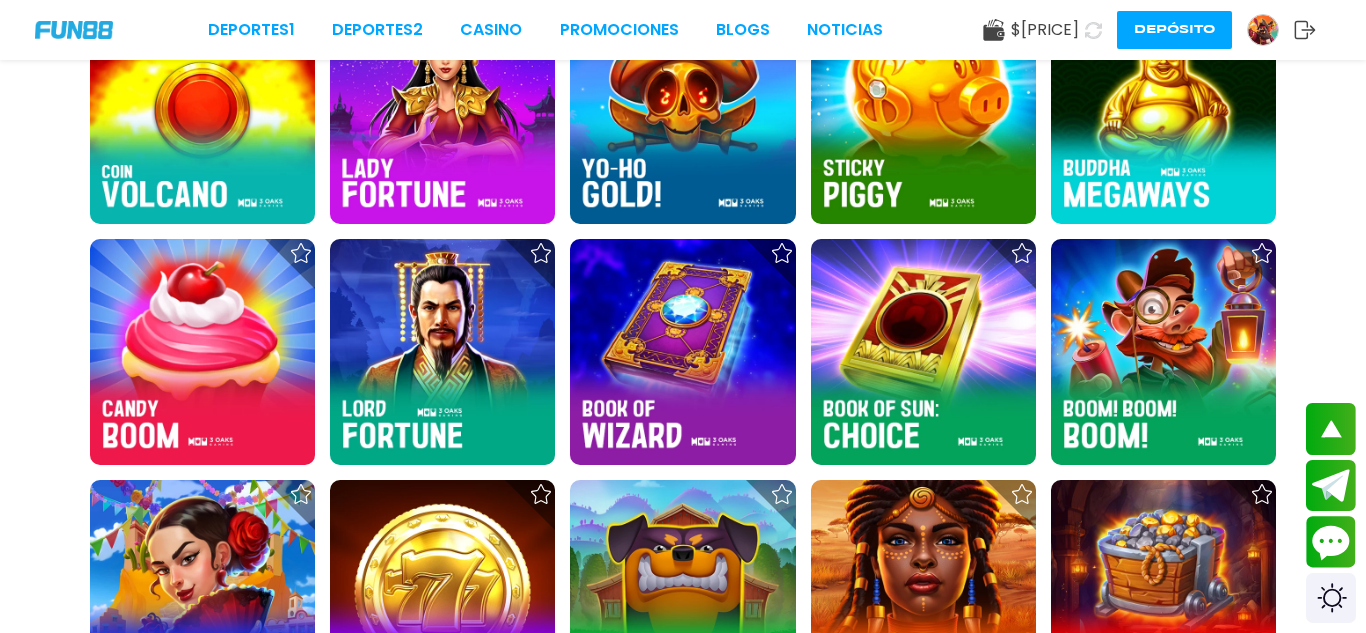 click on "$ 462.43" at bounding box center [1045, 30] 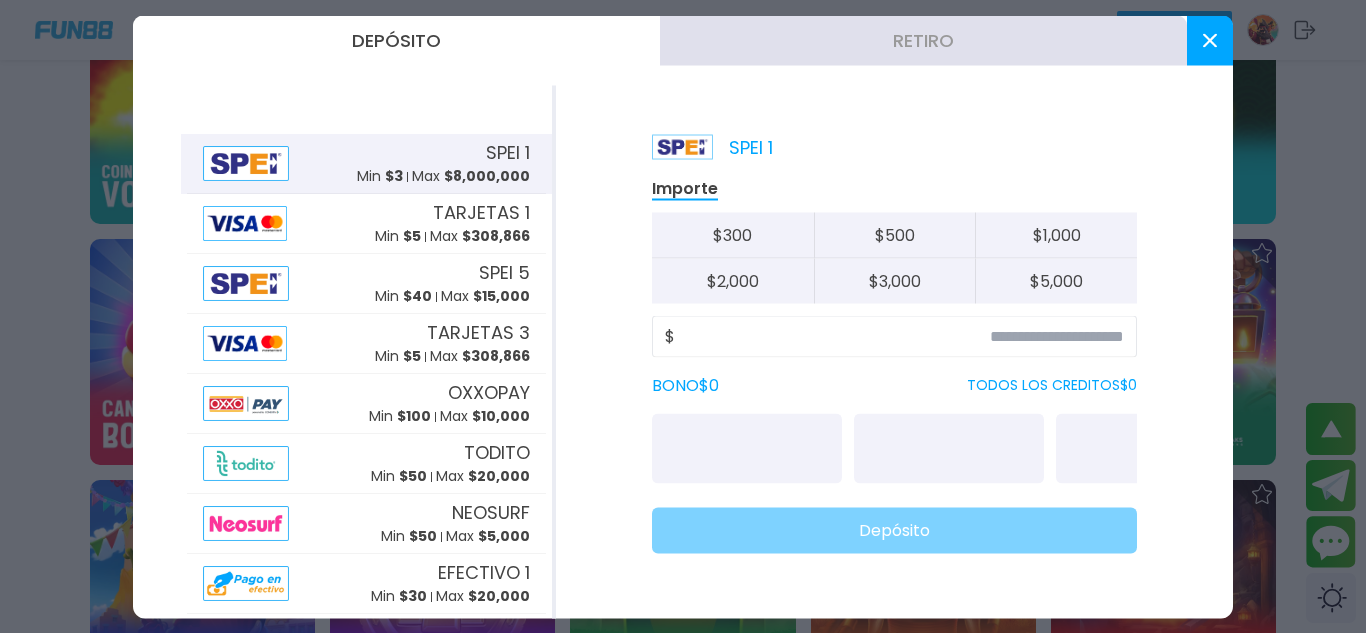 click on "Retiro" at bounding box center [923, 40] 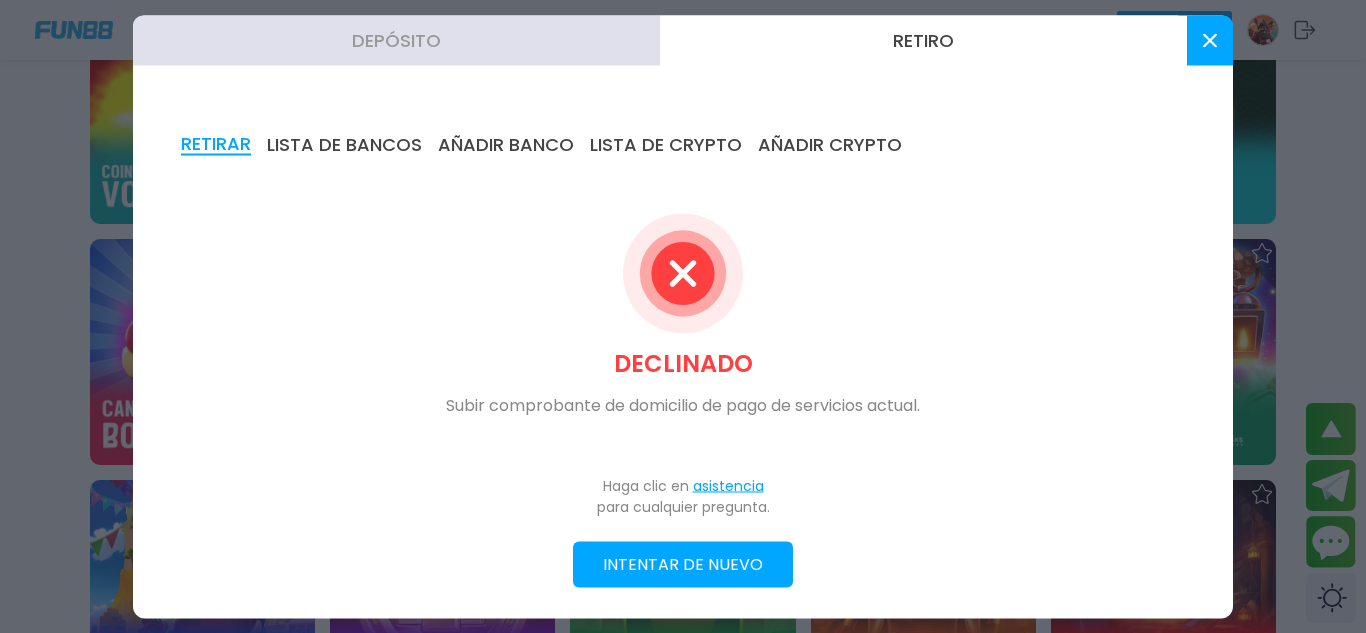 type 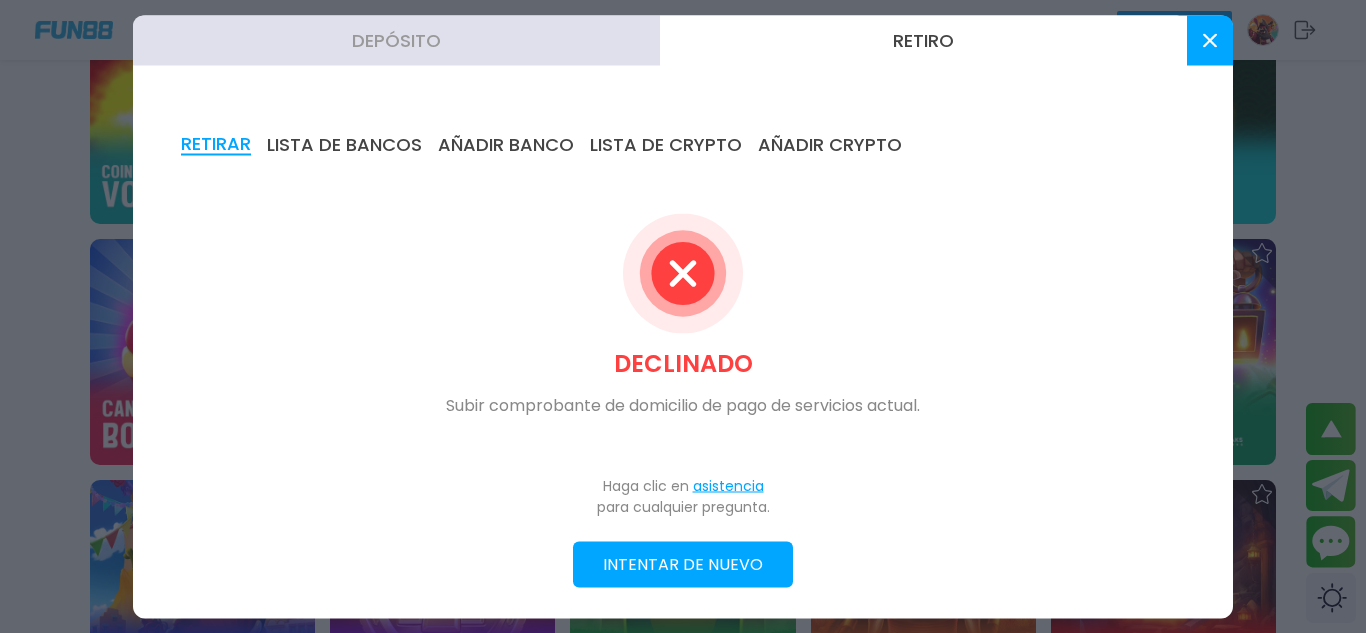 click on "asistencia" at bounding box center (728, 485) 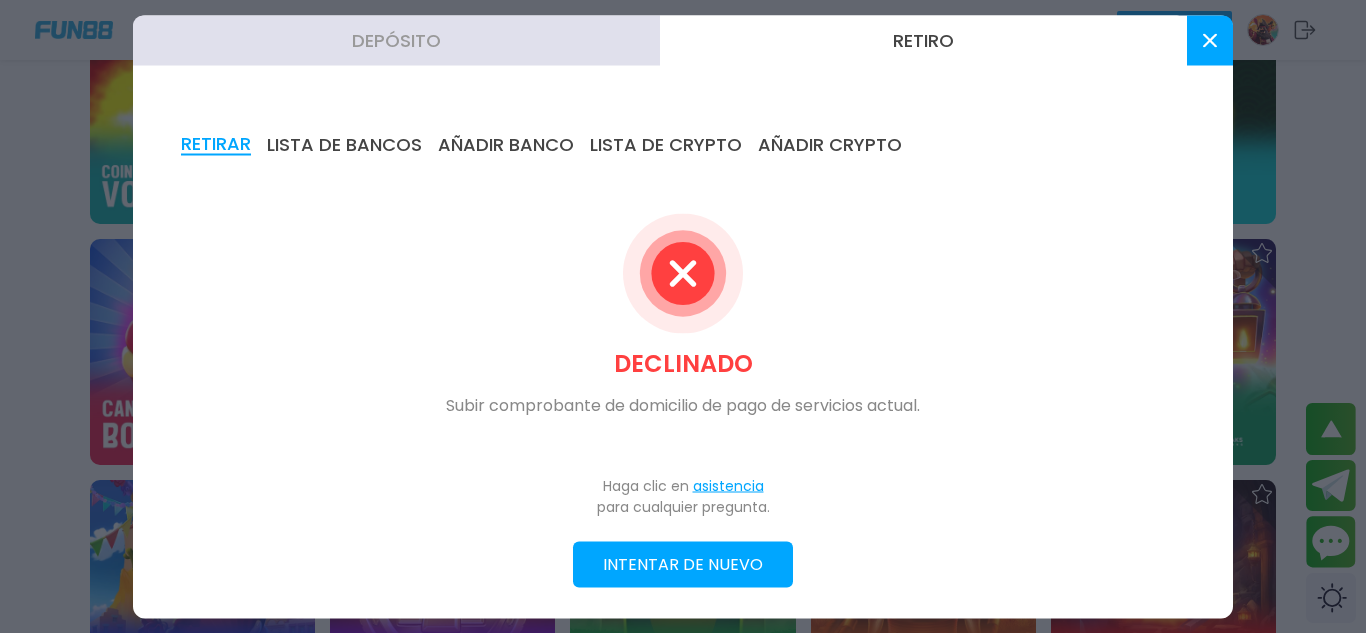 click on "INTENTAR DE NUEVO" at bounding box center [683, 564] 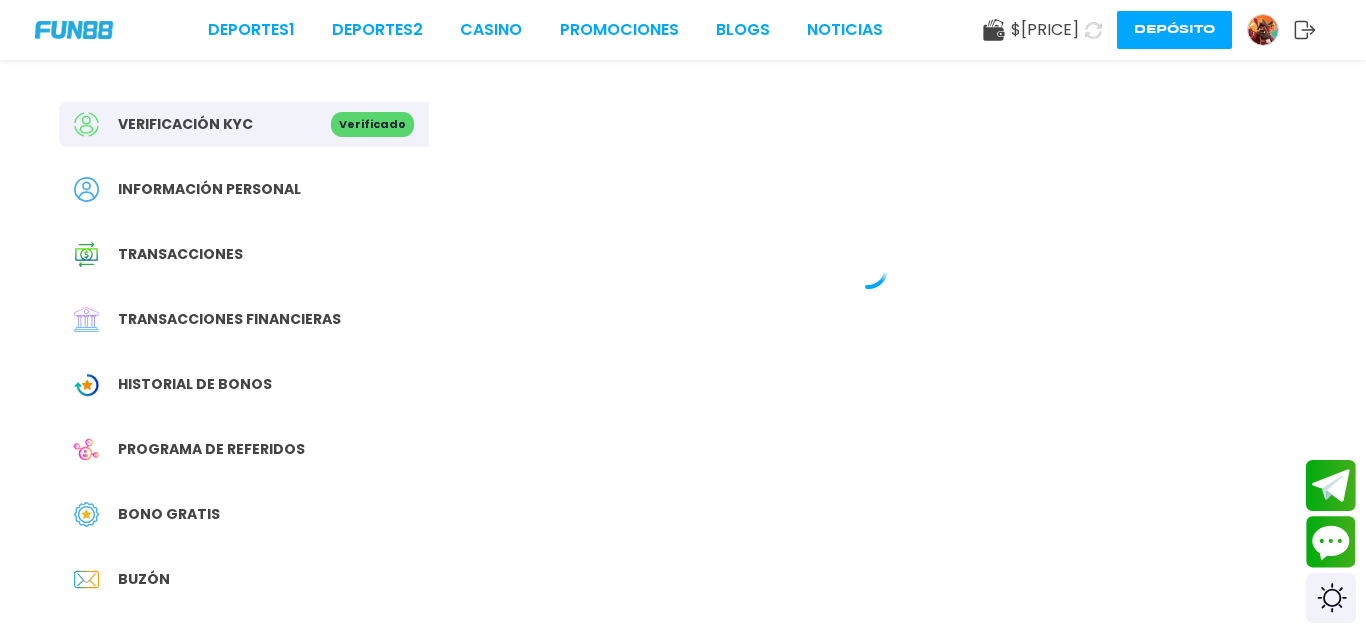 scroll, scrollTop: 0, scrollLeft: 0, axis: both 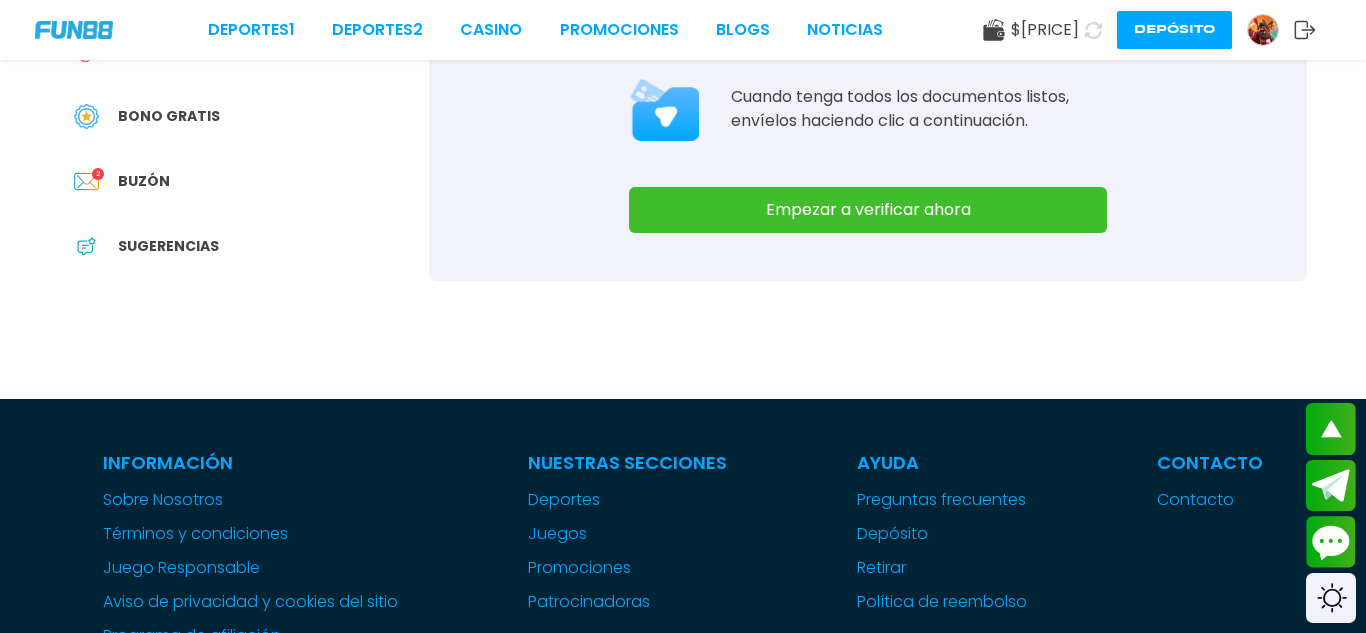 click on "Empezar a verificar ahora" at bounding box center (868, 210) 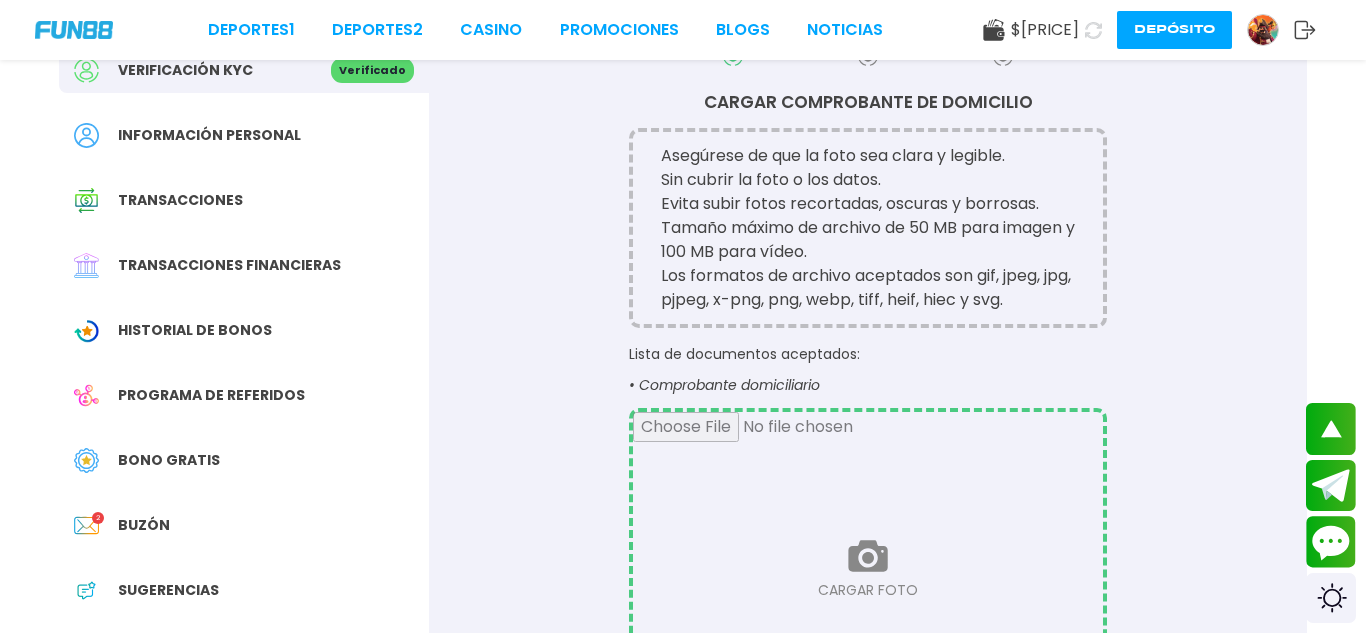 scroll, scrollTop: 0, scrollLeft: 0, axis: both 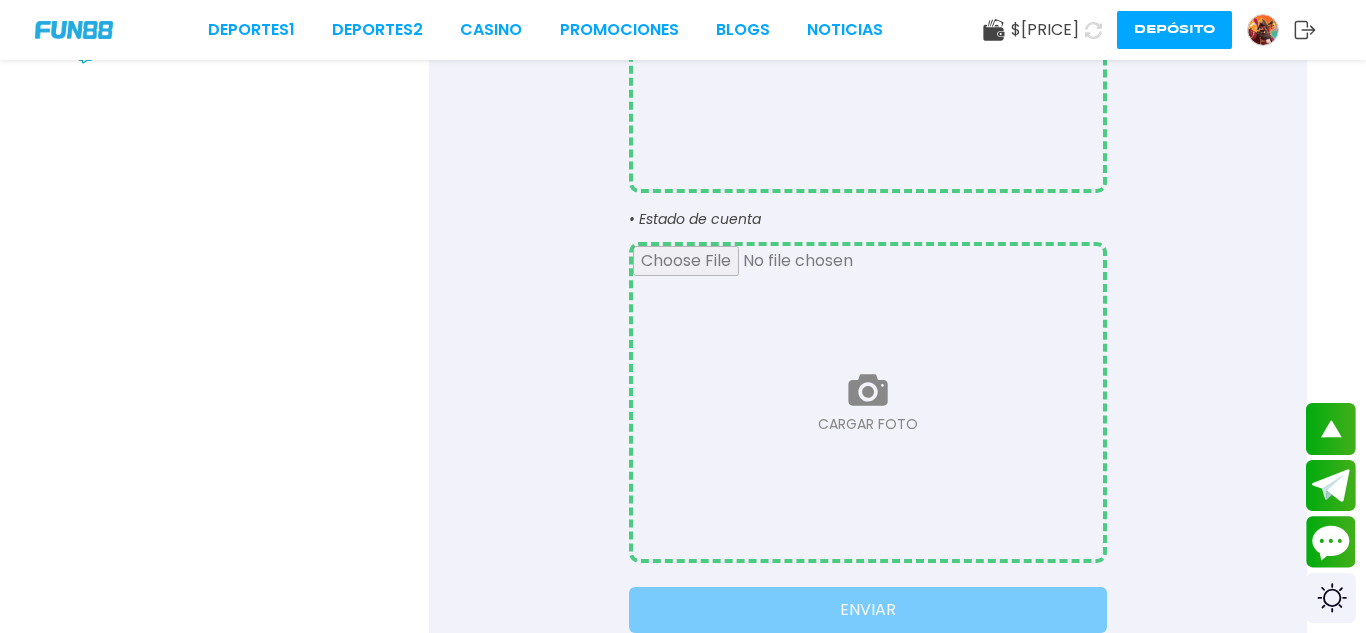 click at bounding box center (868, 402) 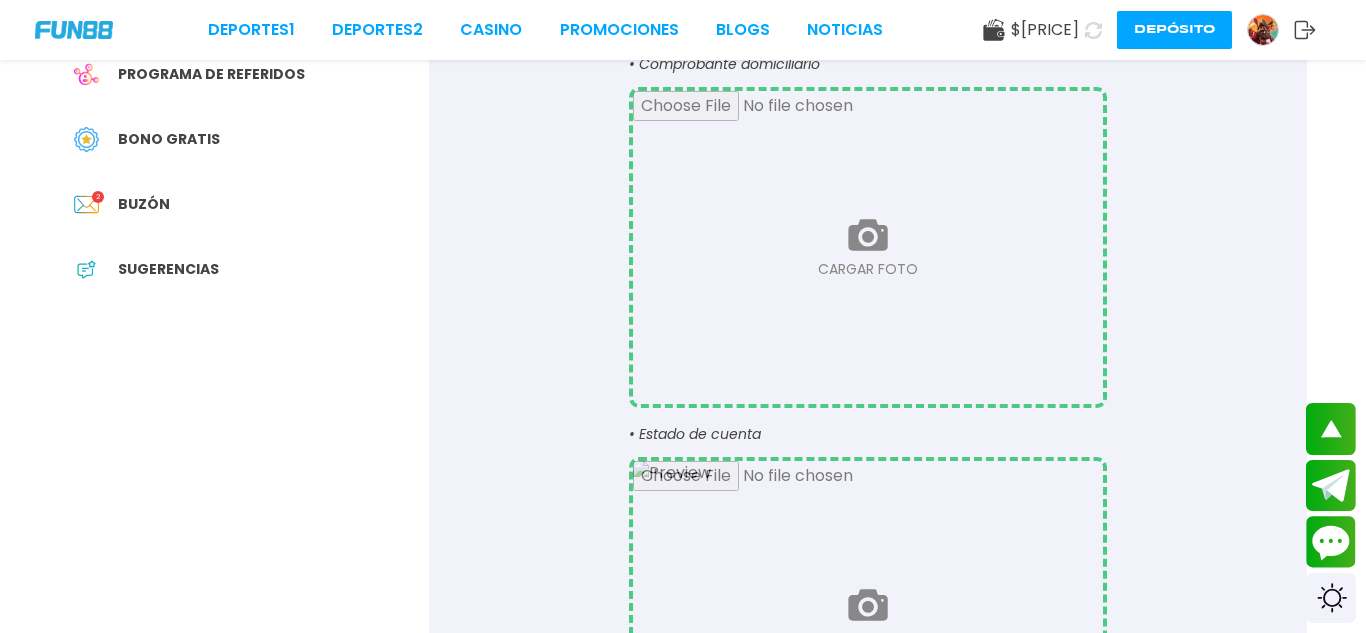 scroll, scrollTop: 422, scrollLeft: 0, axis: vertical 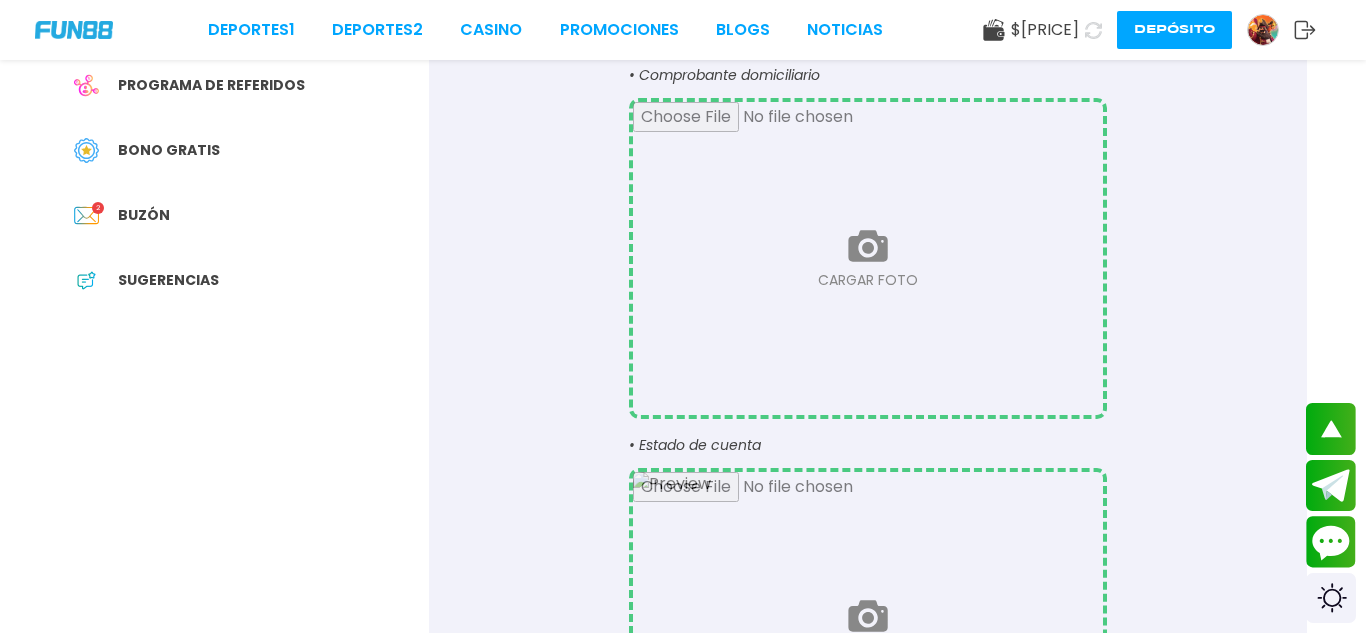 click at bounding box center (868, 258) 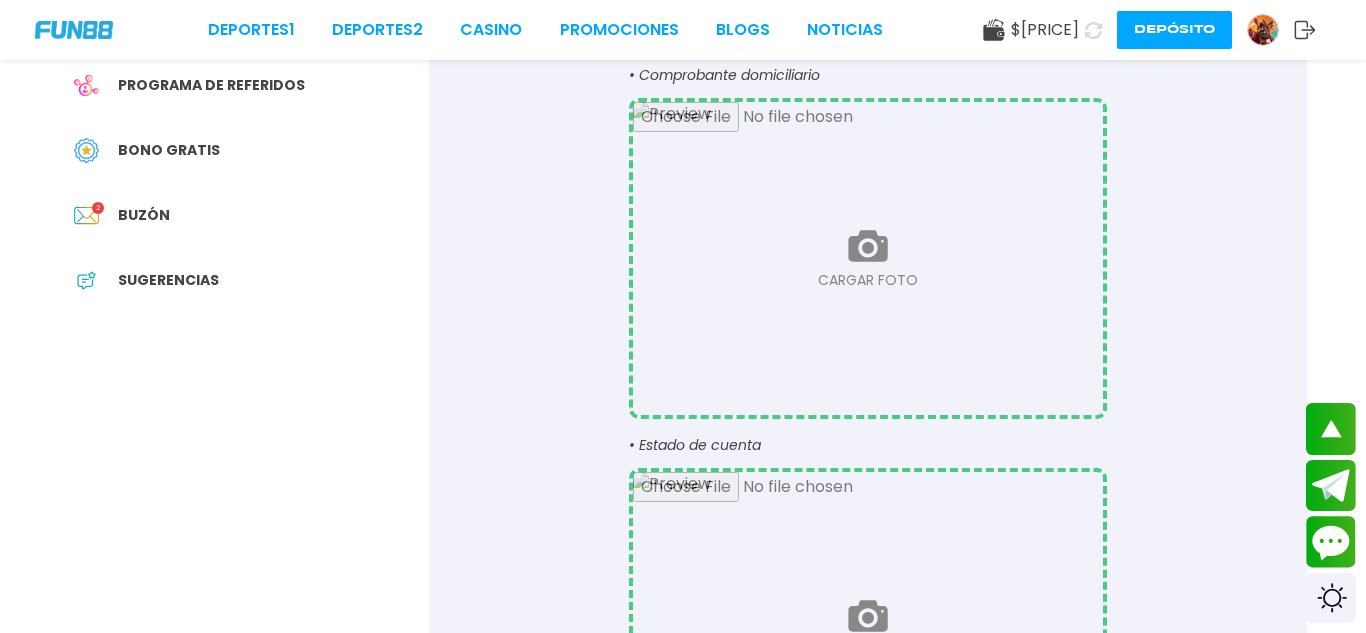 click on "Verificación KYC Verificado Información personal Transacciones Transacciones financieras Historial de Bonos Programa de referidos Bono Gratis Buzón 2 Sugerencias CARGAR COMPROBANTE DE DOMICILIO Asegúrese de que la foto sea clara y legible. Sin cubrir la foto o los datos. Evita subir fotos recortadas, oscuras y borrosas. Tamaño máximo de archivo de 50 MB para imagen y 100 MB para vídeo. Los formatos de archivo aceptados son gif, jpeg, jpg, pjpeg, x-png, png, webp, tiff, heif, hiec y svg. Lista de documentos aceptados: • Comprobante domiciliario CARGAR FOTO • Estado de cuenta CARGAR FOTO ENVIAR" at bounding box center (683, 272) 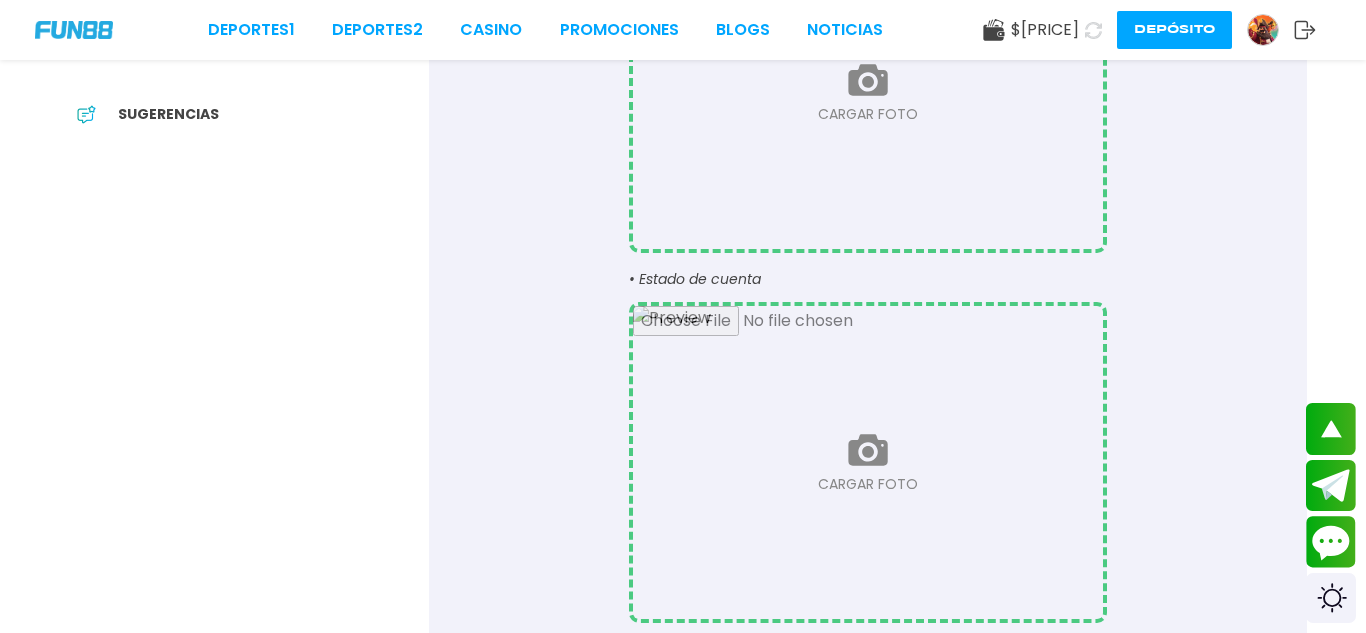 scroll, scrollTop: 742, scrollLeft: 0, axis: vertical 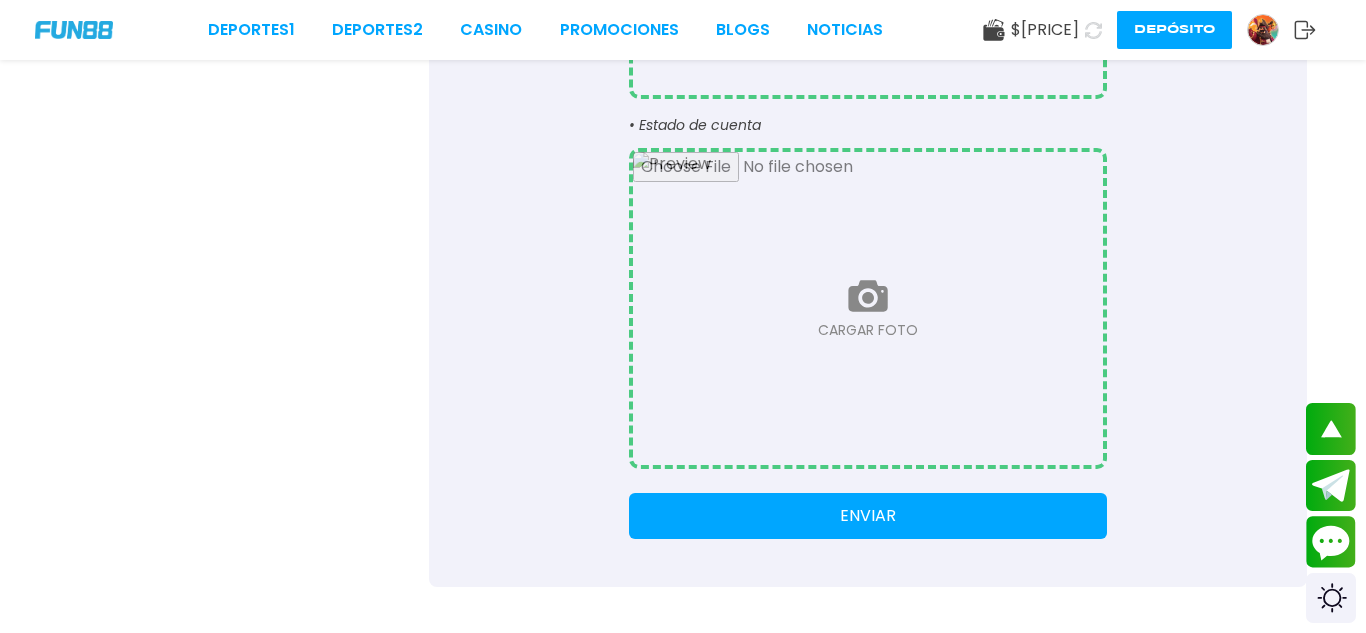 click on "ENVIAR" at bounding box center [868, 516] 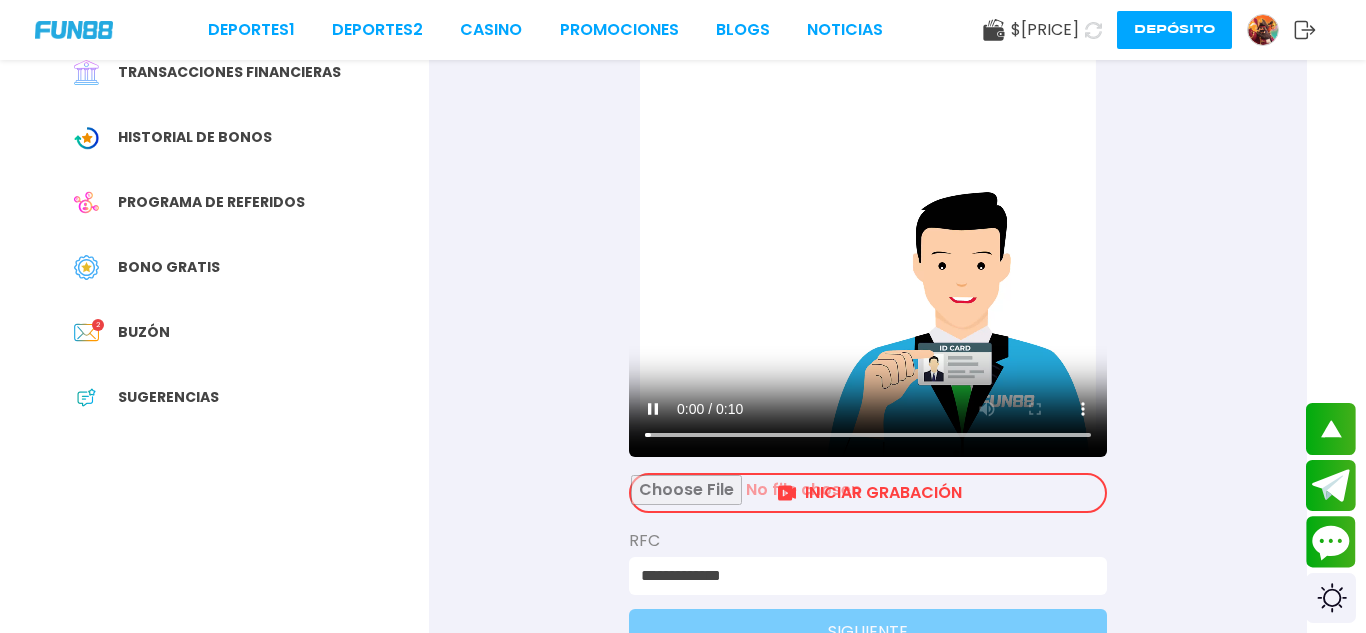 scroll, scrollTop: 400, scrollLeft: 0, axis: vertical 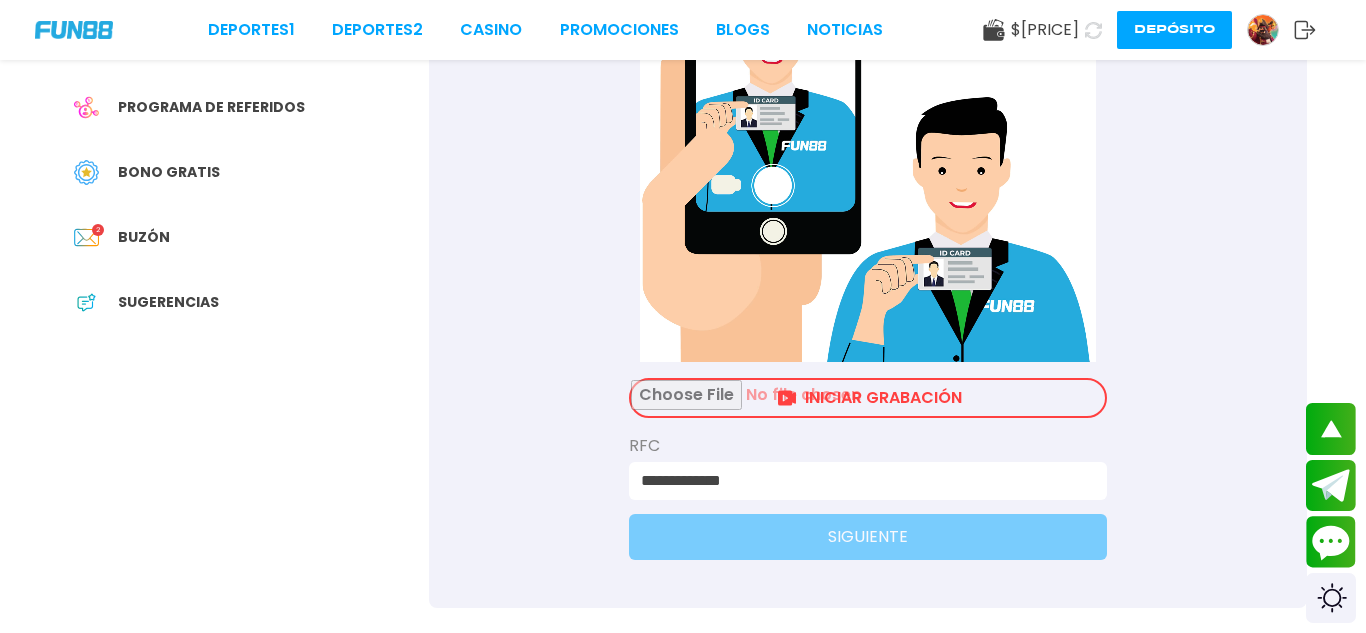 click at bounding box center [868, 398] 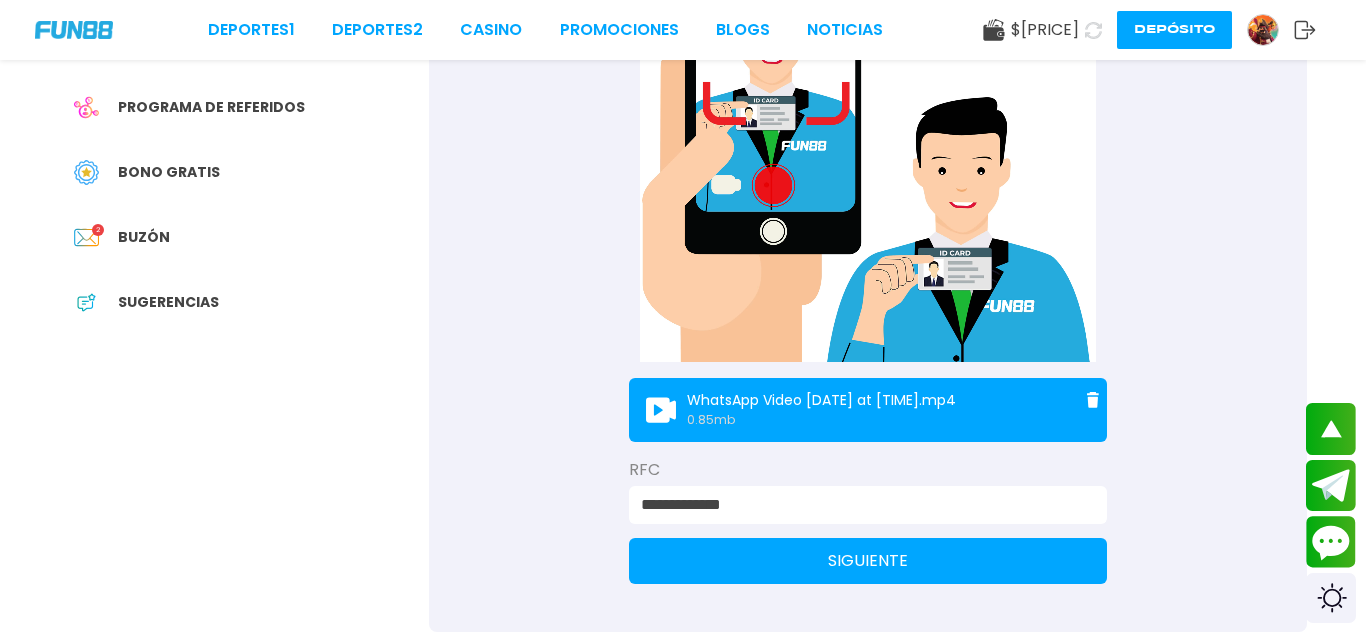click on "SIGUIENTE" at bounding box center [868, 561] 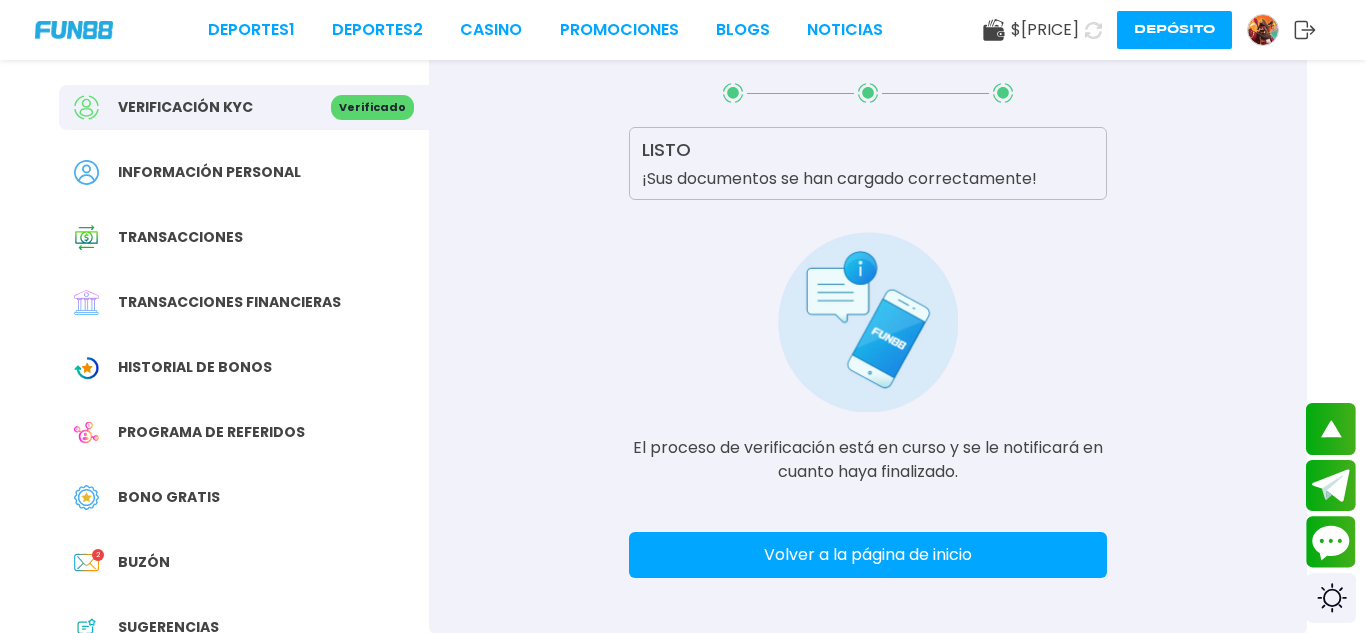 scroll, scrollTop: 0, scrollLeft: 0, axis: both 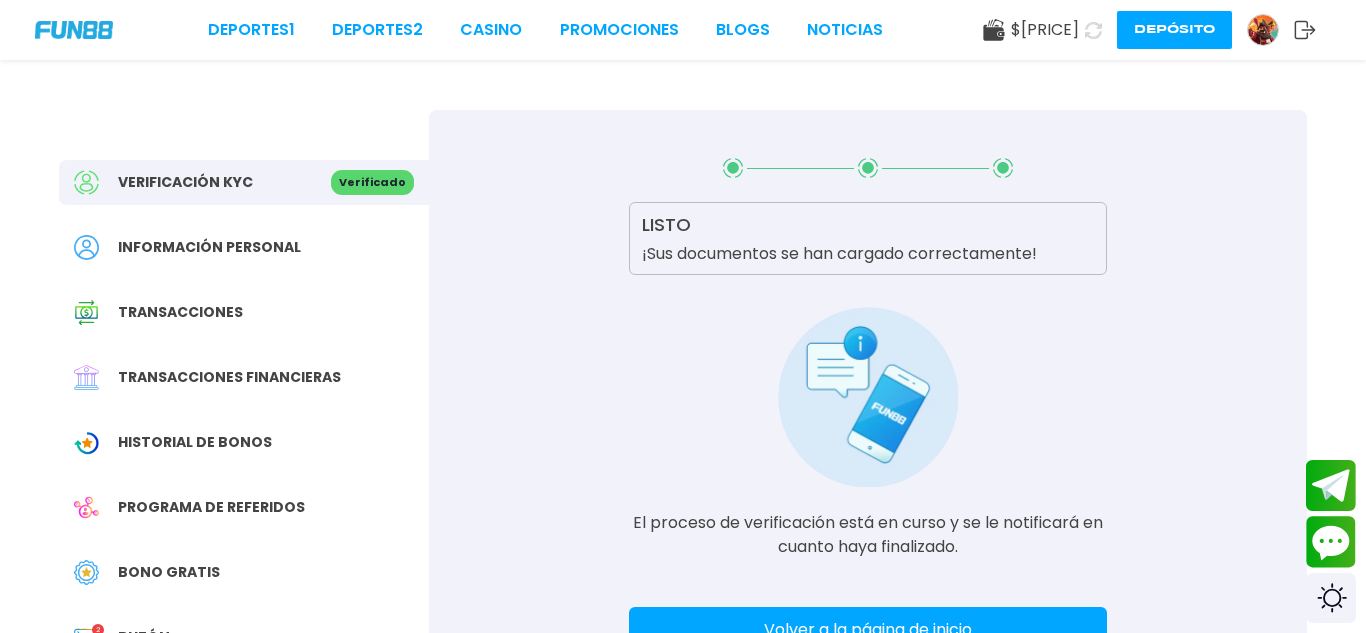 click on "Volver a la página de inicio" at bounding box center (868, 630) 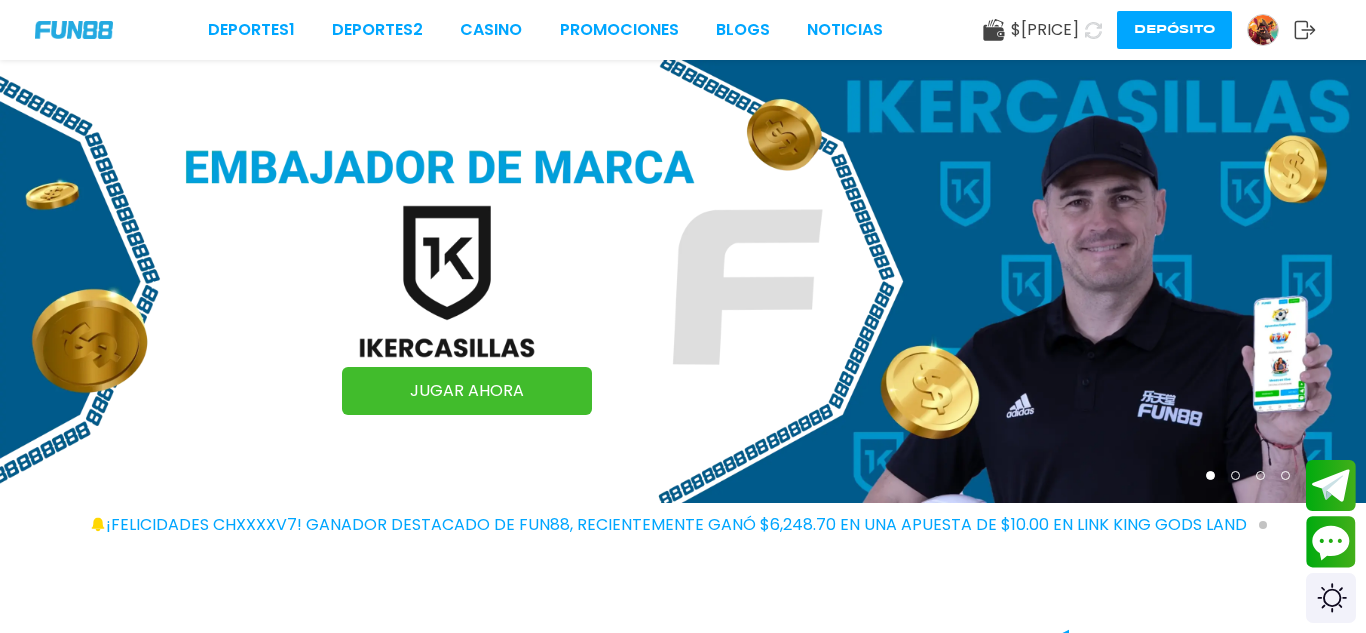 click on "$ 462.43" at bounding box center (1031, 30) 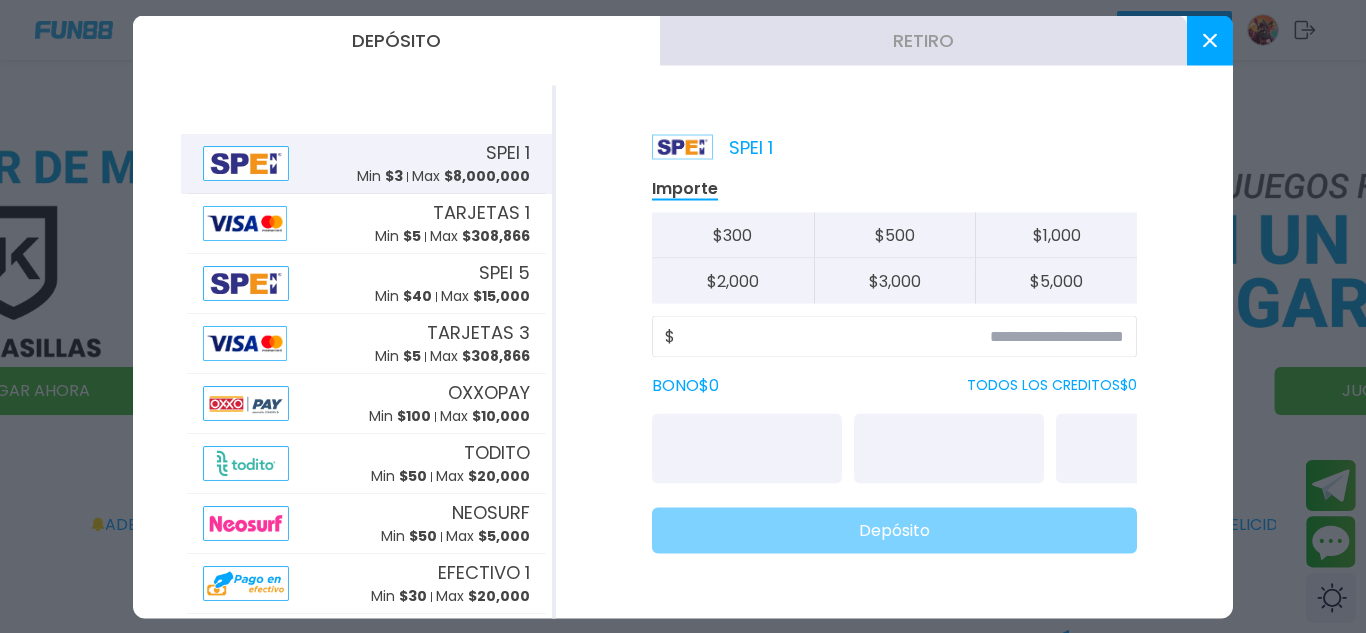 click on "Retiro" at bounding box center [923, 40] 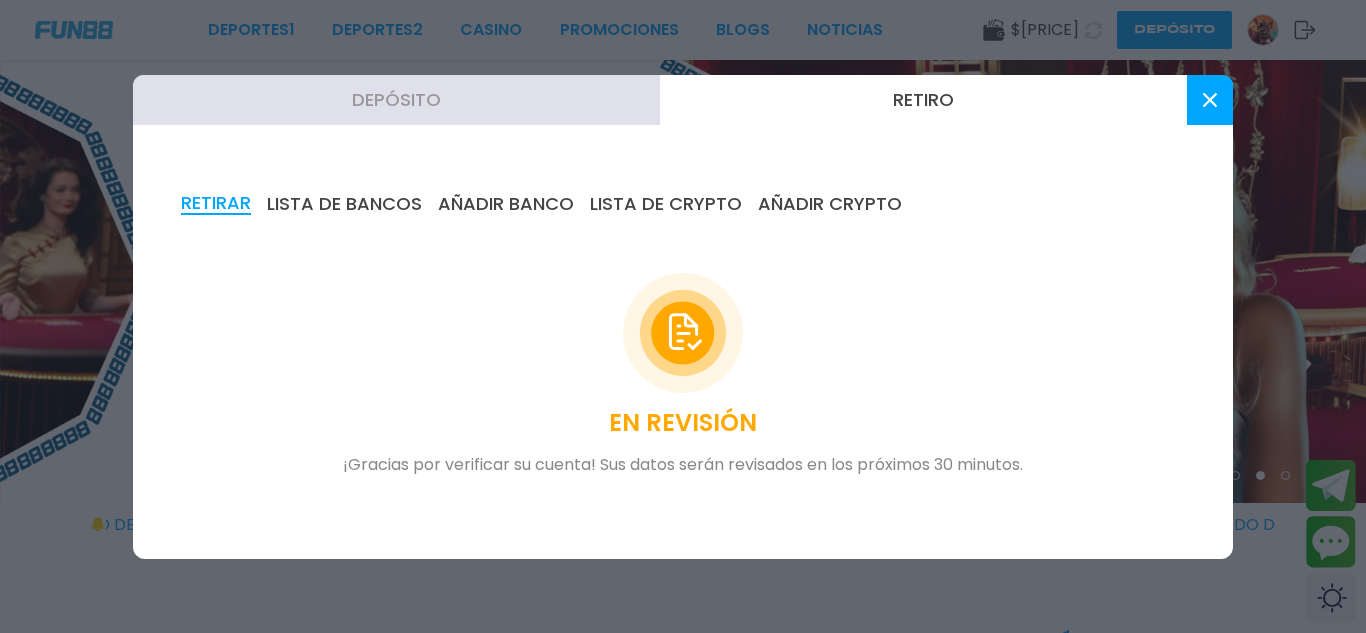 click 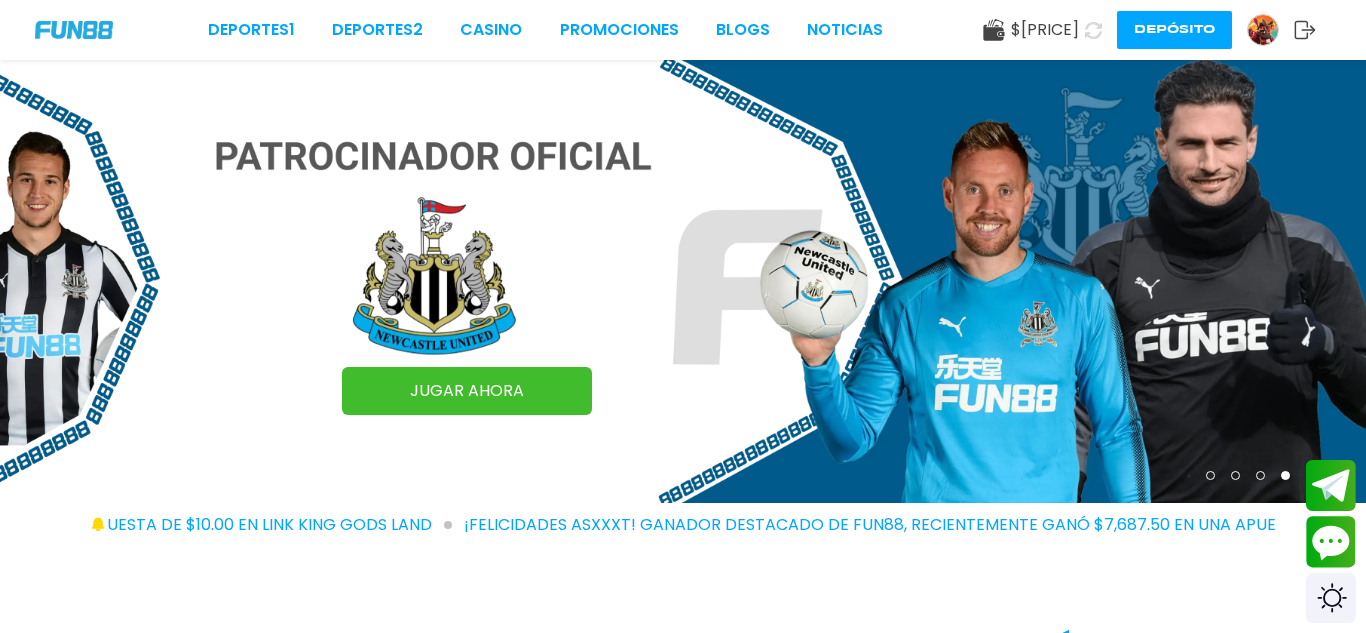 click on "$ 462.43" at bounding box center (1045, 30) 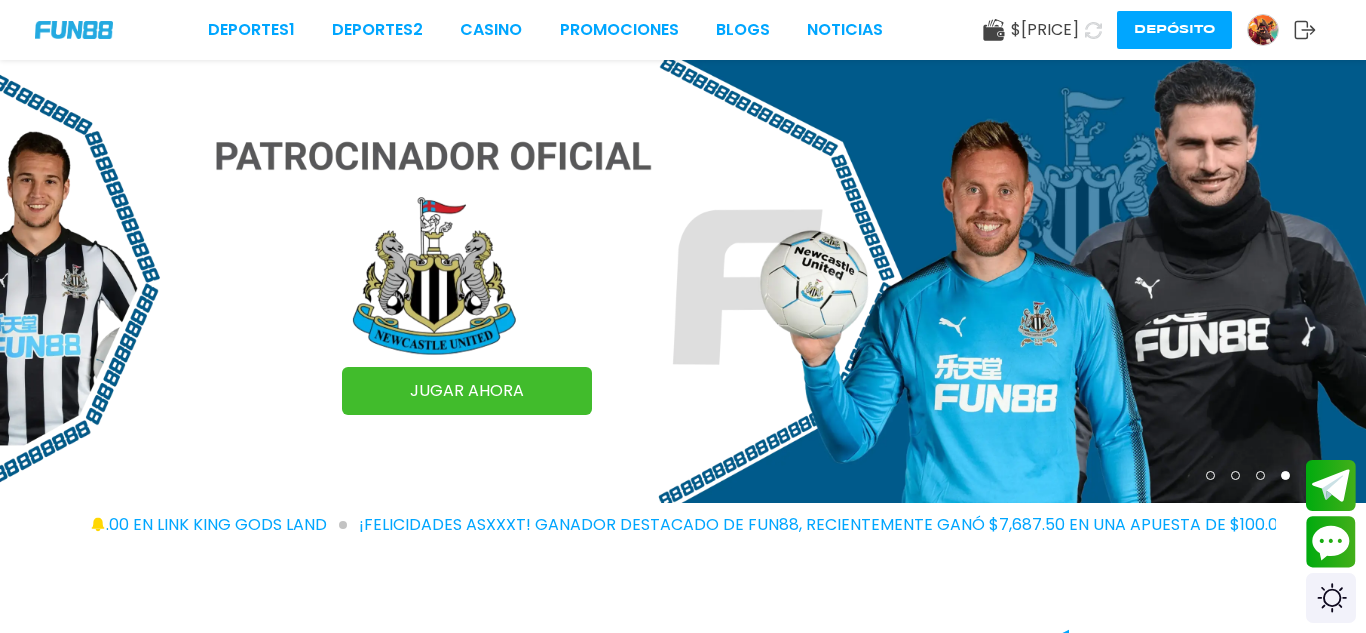 click on "$ 462.43" at bounding box center [1045, 30] 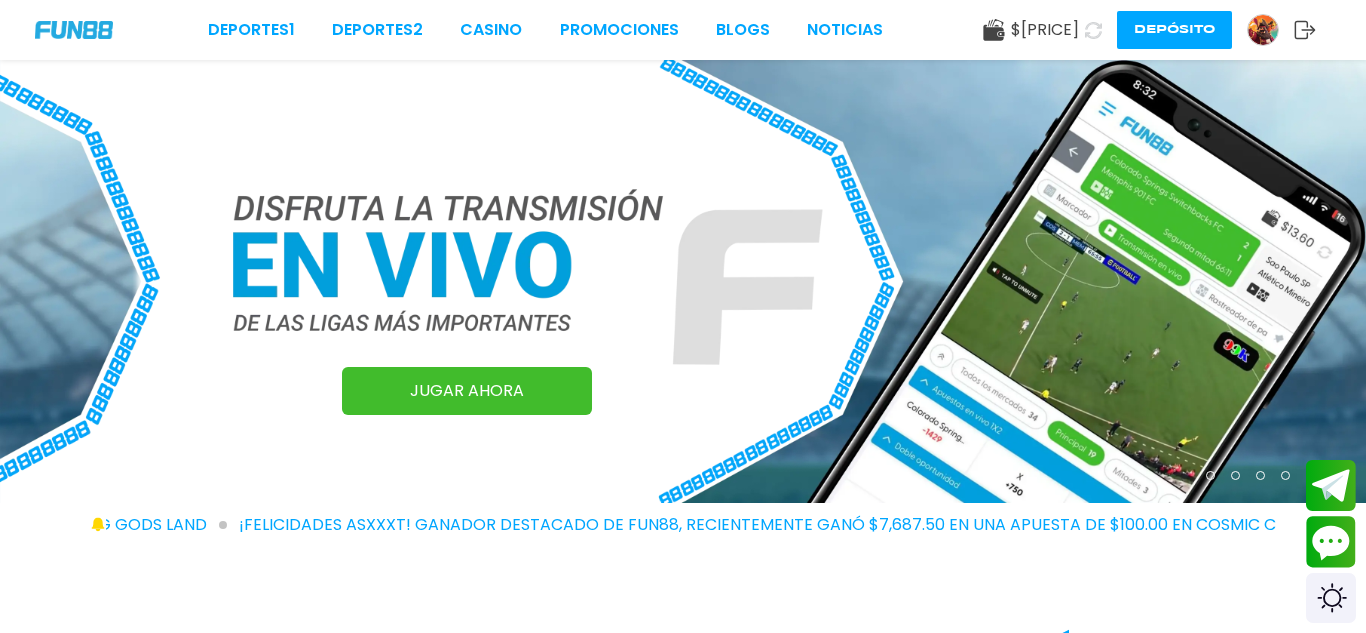 click on "$ 462.43" at bounding box center (1031, 30) 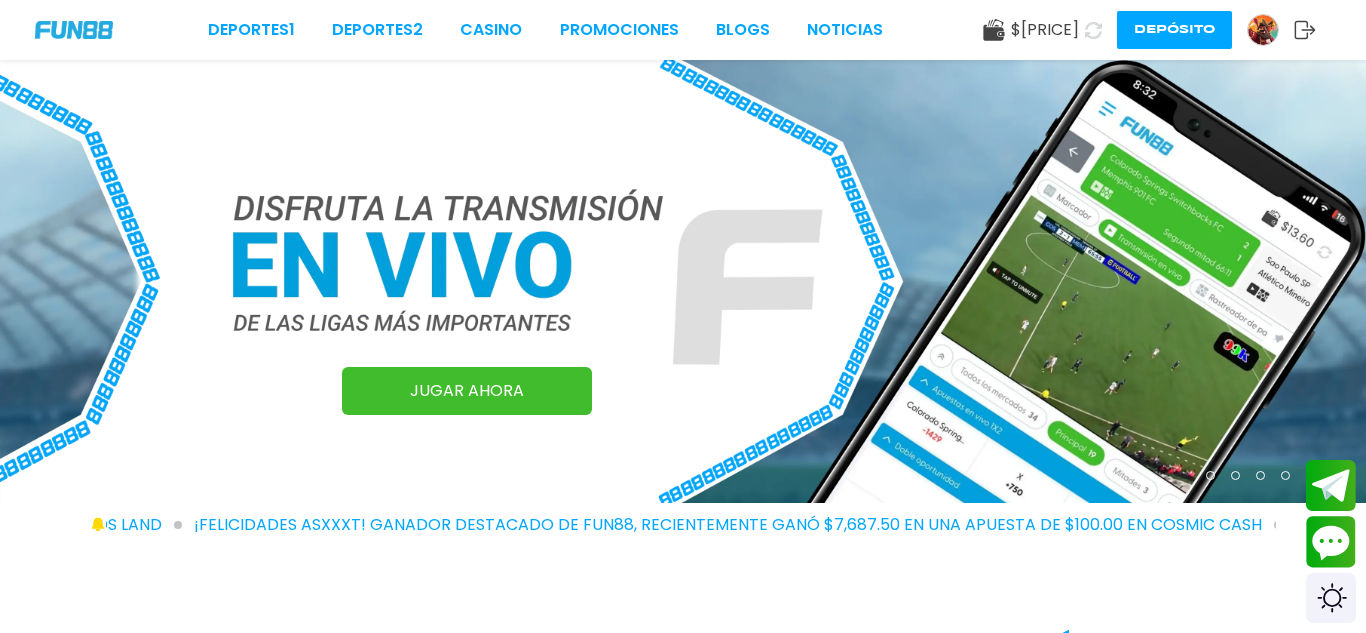 click 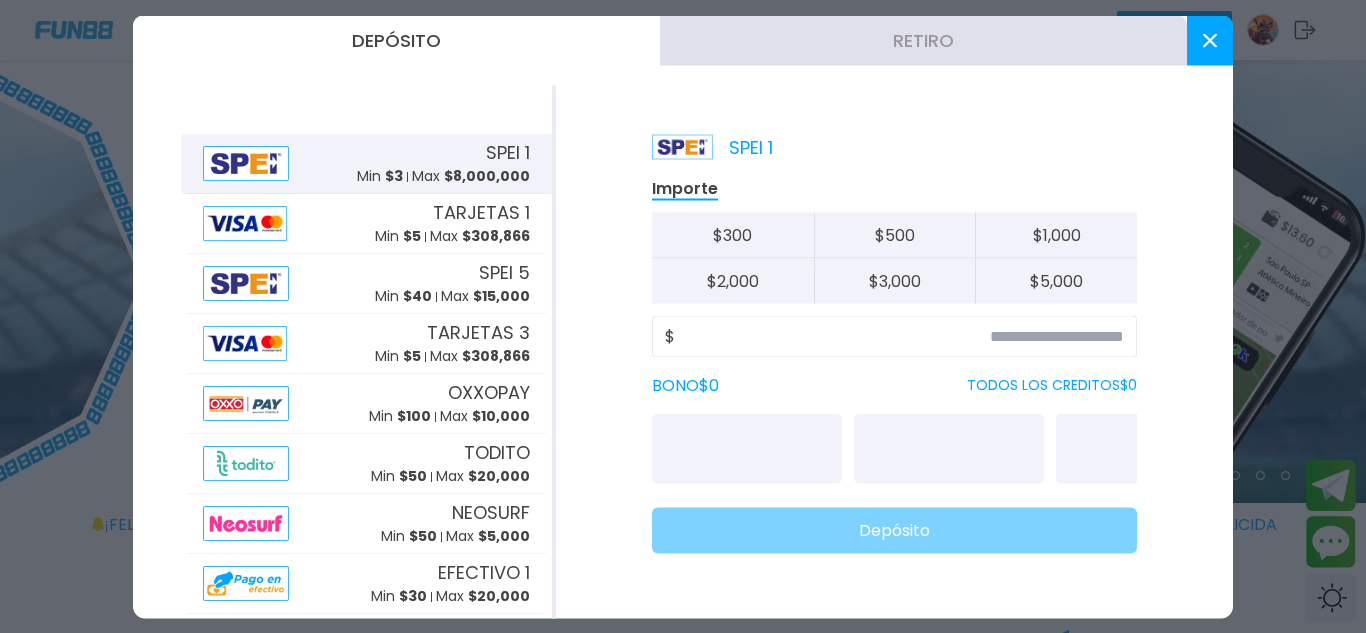 click on "Retiro" at bounding box center (923, 40) 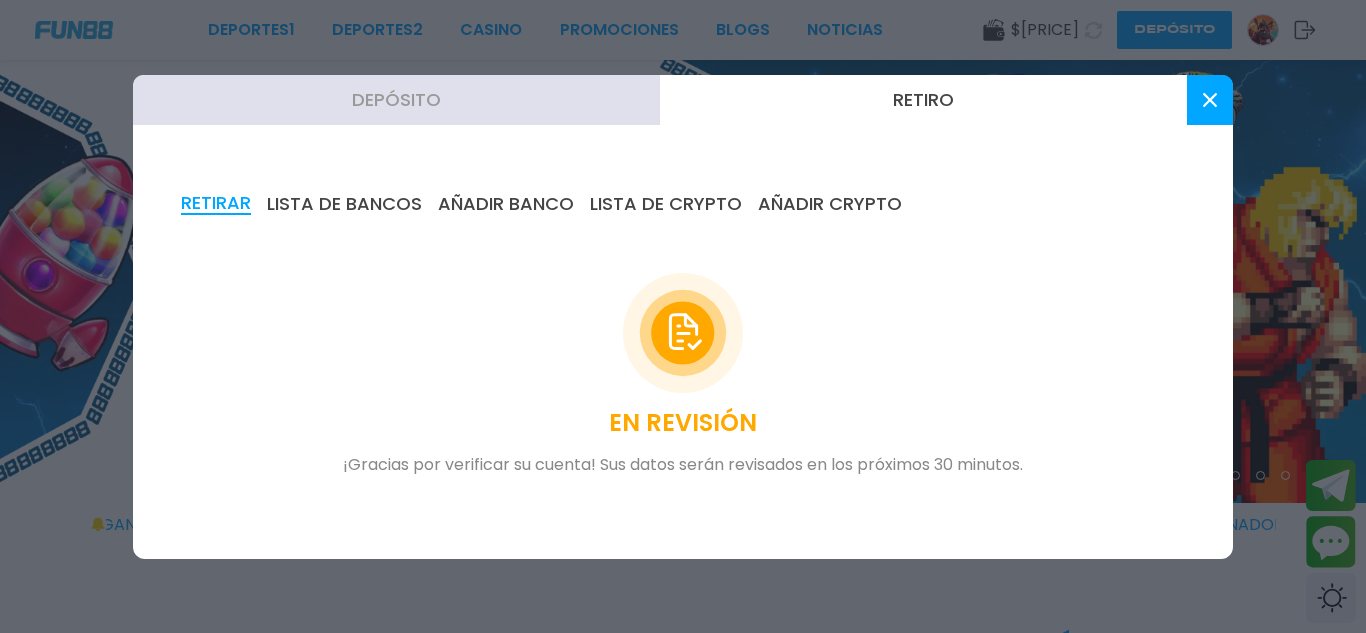 click 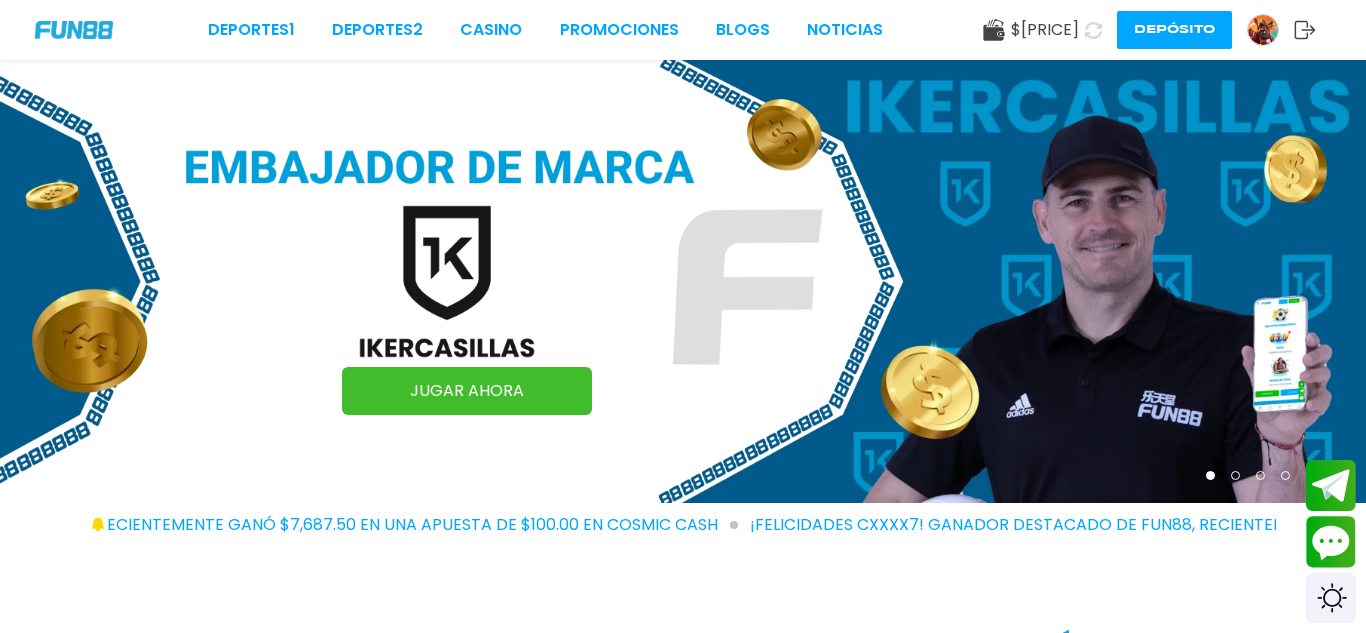 click on "$ 462.43 Depósito" at bounding box center (1149, 30) 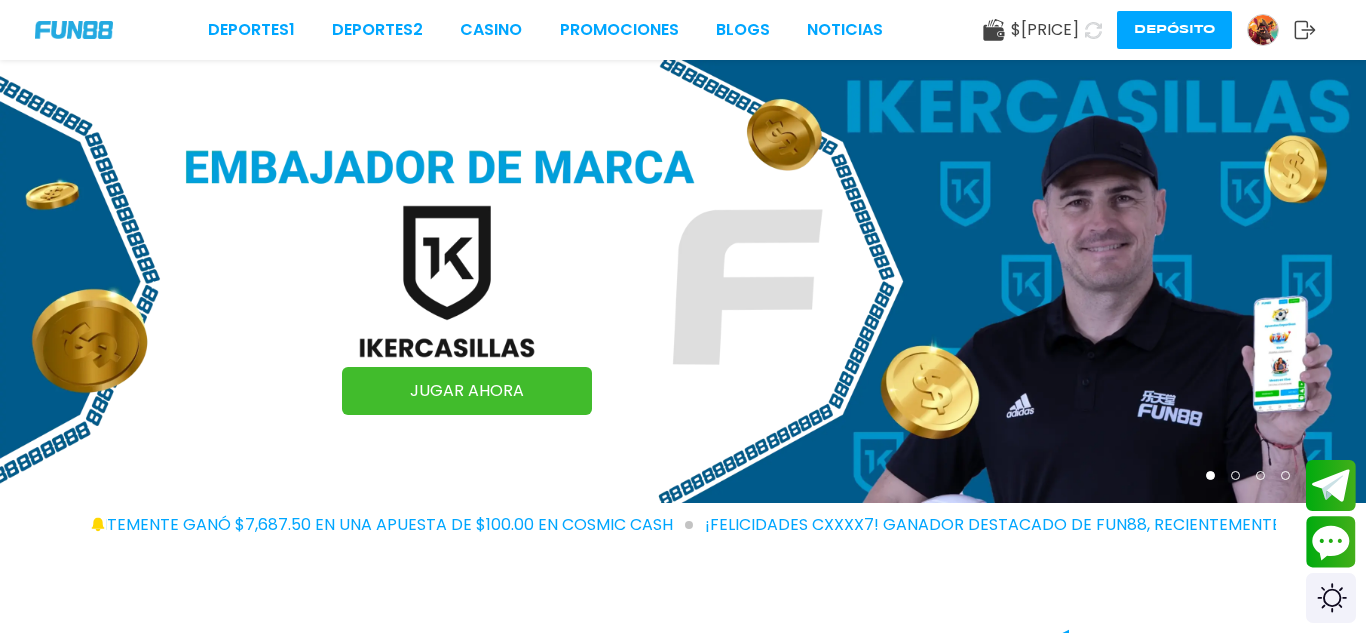 click on "$ 462.43" at bounding box center (1045, 30) 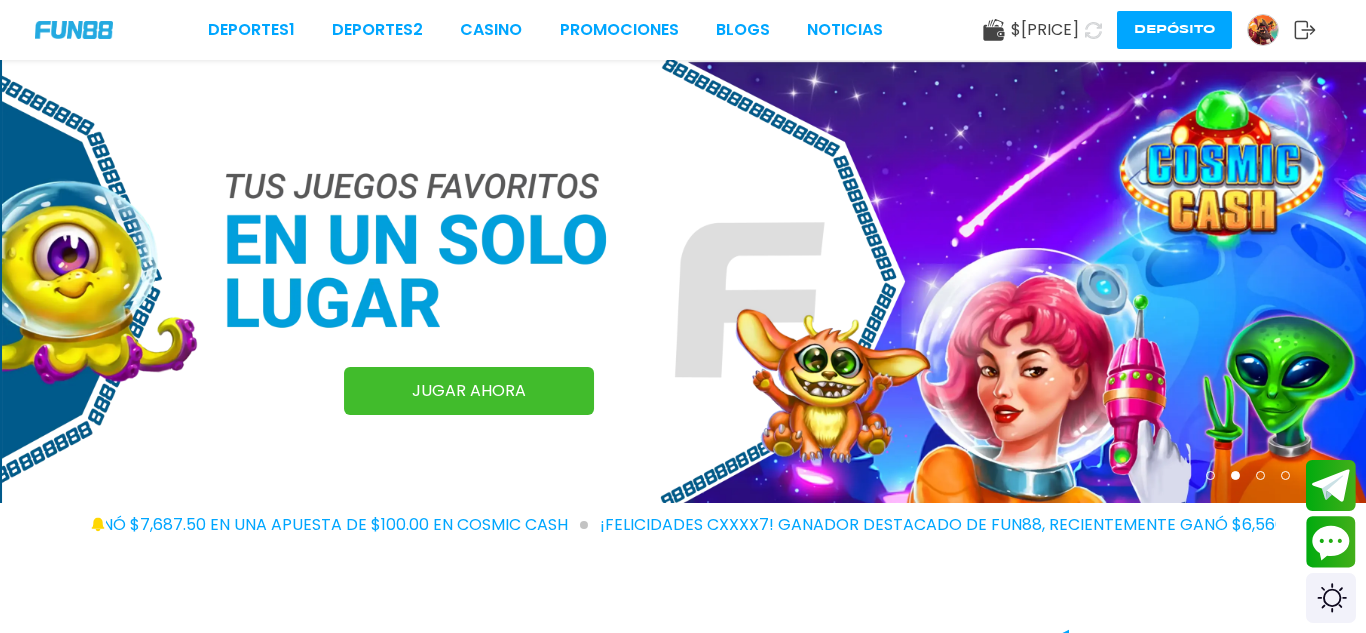 click on "$ 462.43" at bounding box center (1045, 30) 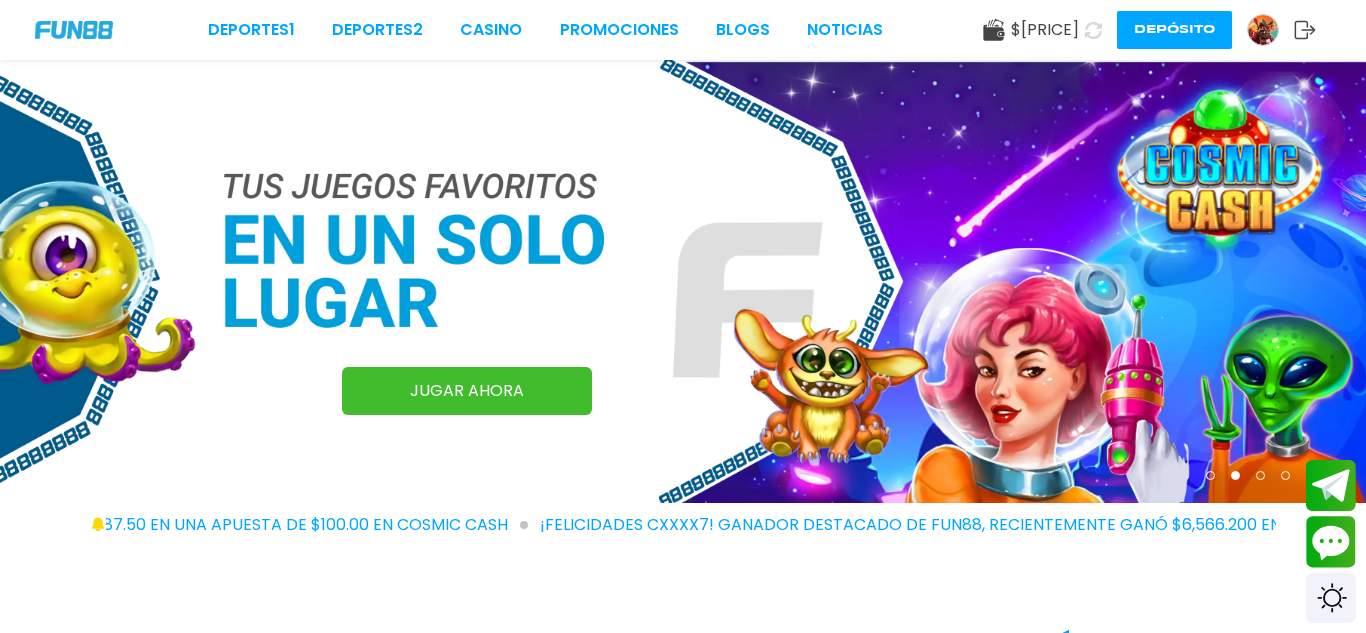 click 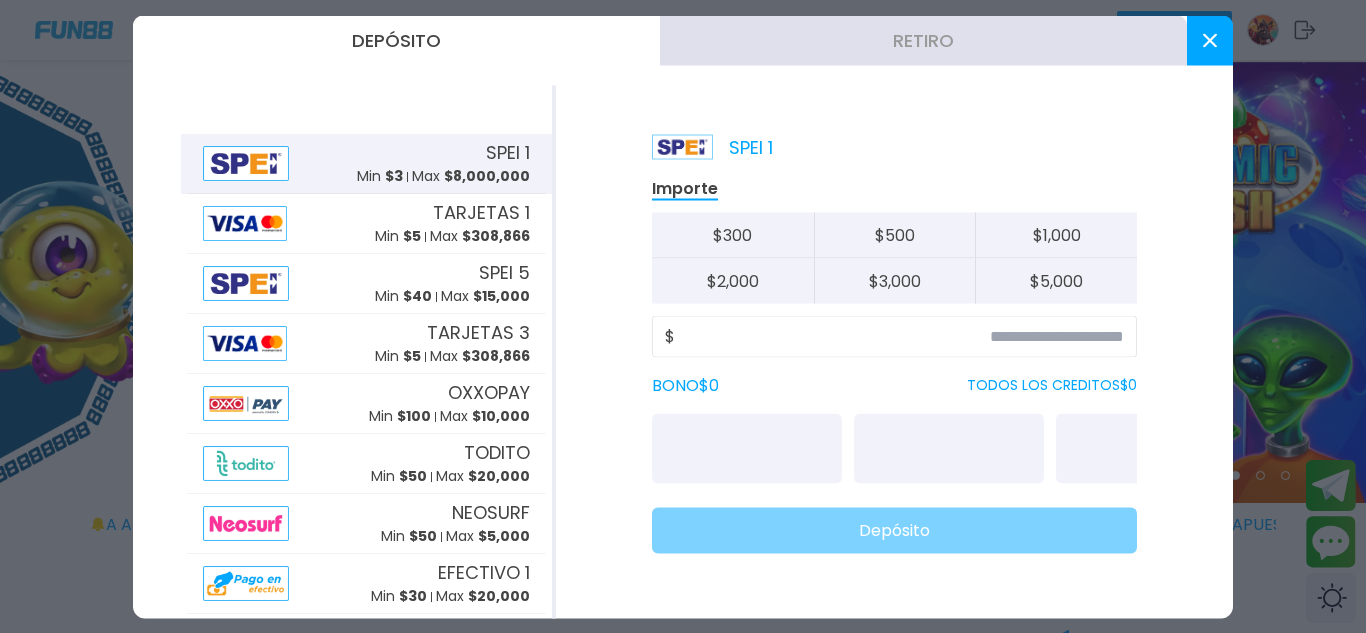 click on "Retiro" at bounding box center (923, 40) 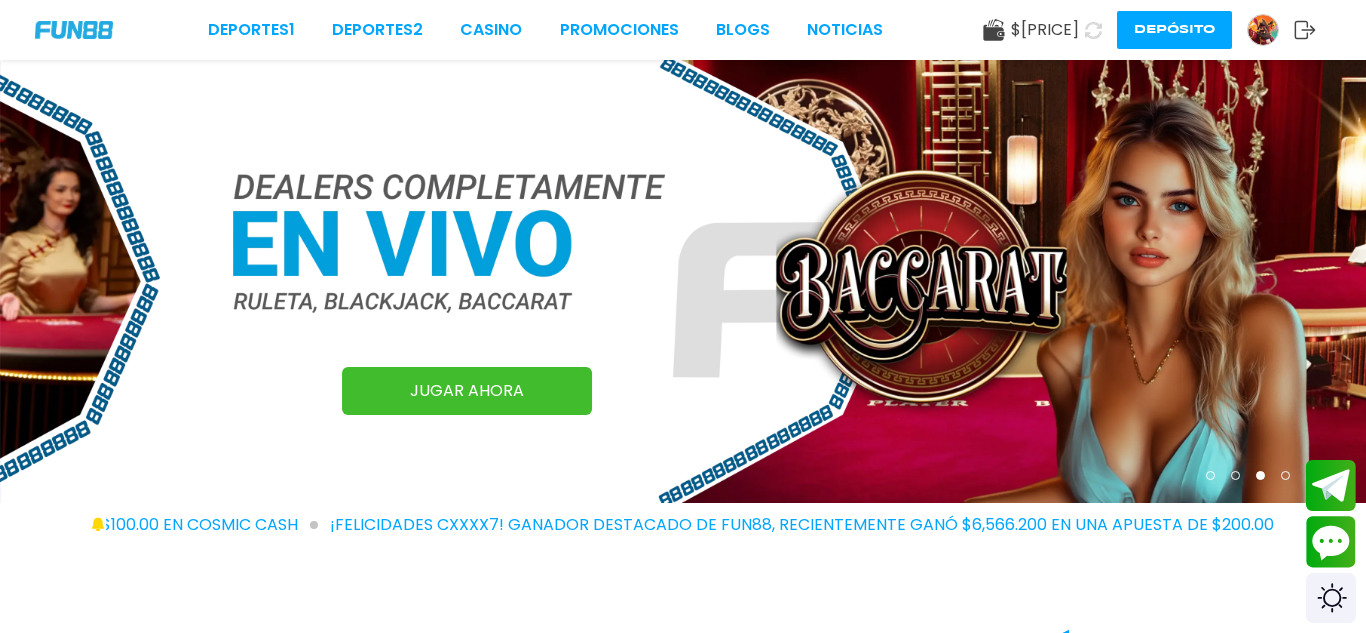 click 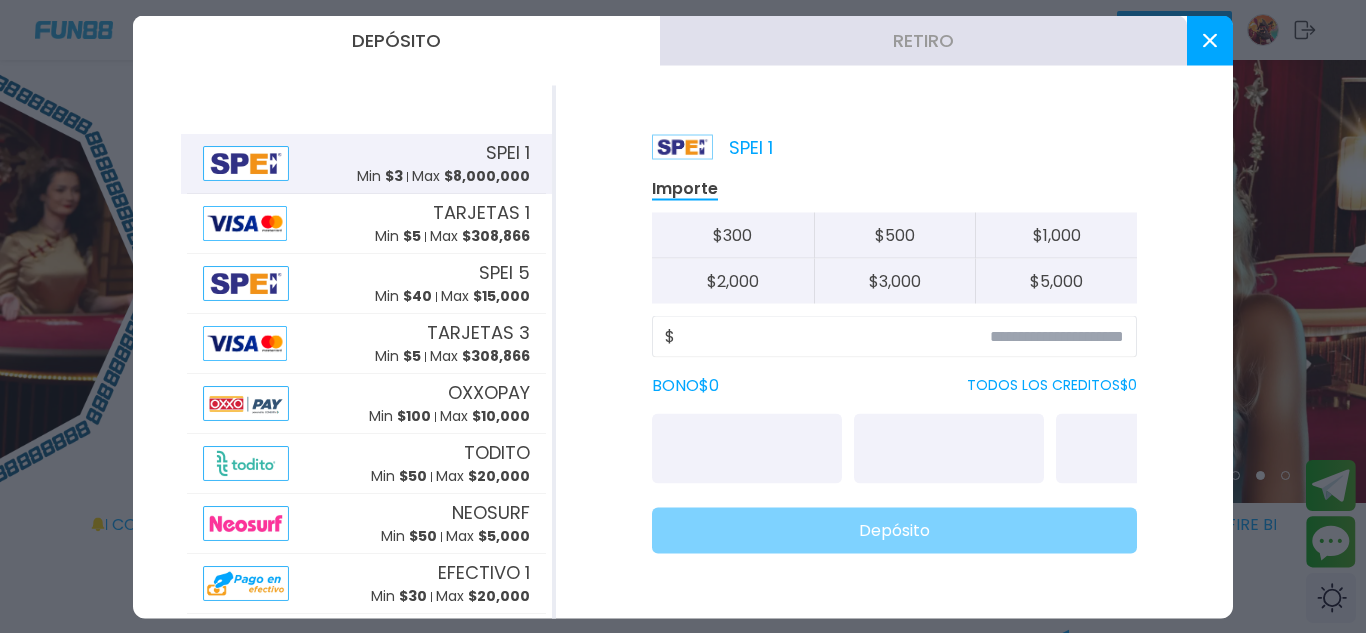 click on "Depósito Retiro SPEI 1 Min   $ 3 Max   $ 8,000,000 TARJETAS 1 Min   $ 5 Max   $ 308,866 SPEI 5 Min   $ 40 Max   $ 15,000 TARJETAS 3 Min   $ 5 Max   $ 308,866 OXXOPAY Min   $ 100 Max   $ 10,000 TODITO Min   $ 50 Max   $ 20,000 NEOSURF Min   $ 50 Max   $ 5,000 EFECTIVO 1 Min   $ 30 Max   $ 20,000 CRYPTO Min   $ 200 Max   $ 8,000,000 SPEI 1 Importe $  300 $  500 $  1,000 $  2,000 $  3,000 $  5,000 $ BONO  $ 0 TODOS LOS CREDITOS  $ 0 Depósito" at bounding box center [683, 316] 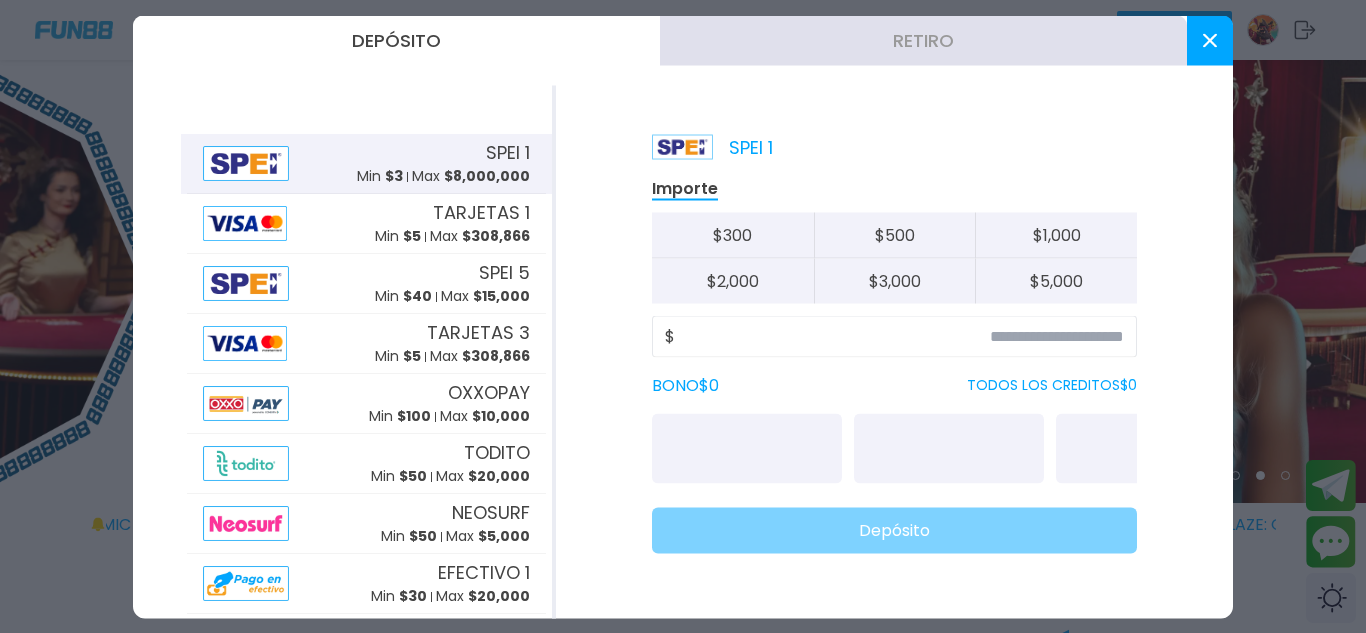 click on "Retiro" at bounding box center (923, 40) 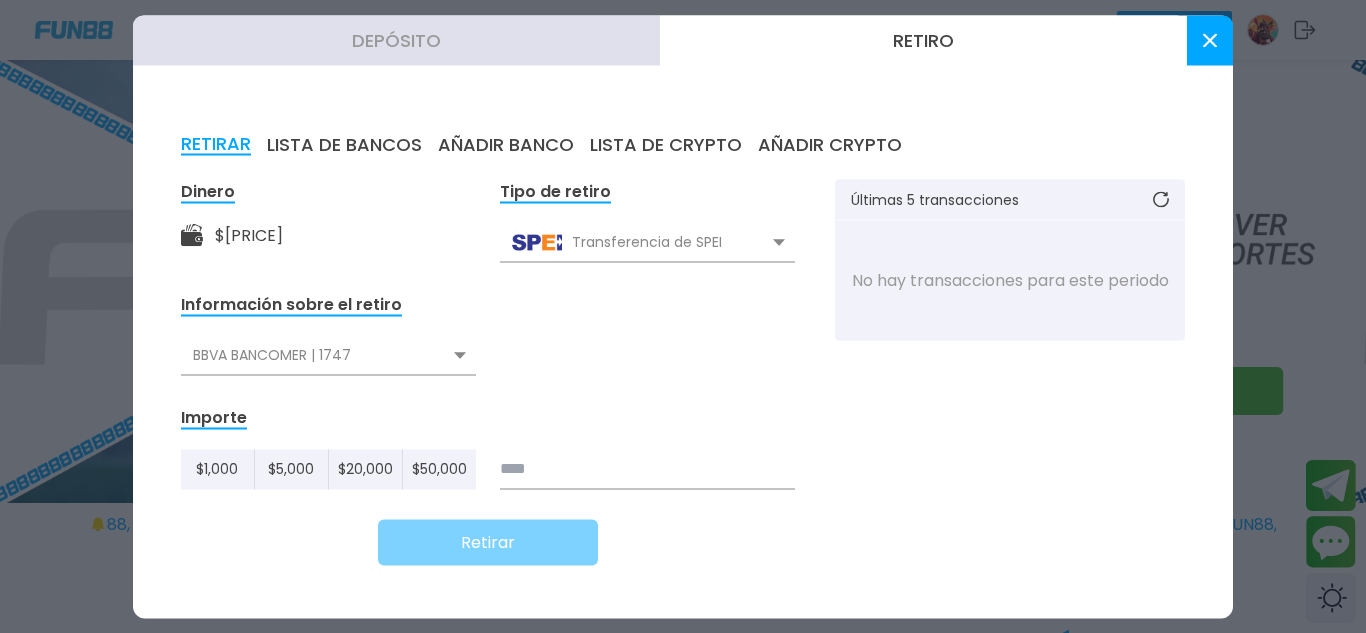 click at bounding box center (1210, 40) 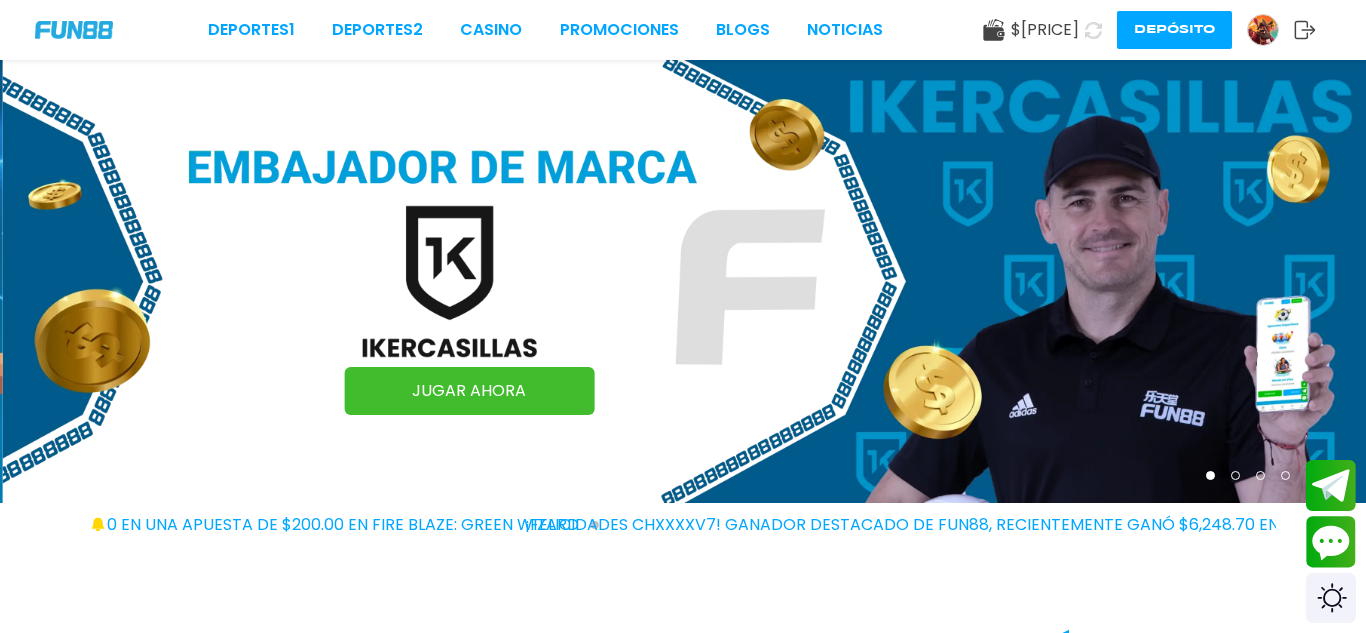 click at bounding box center [1263, 30] 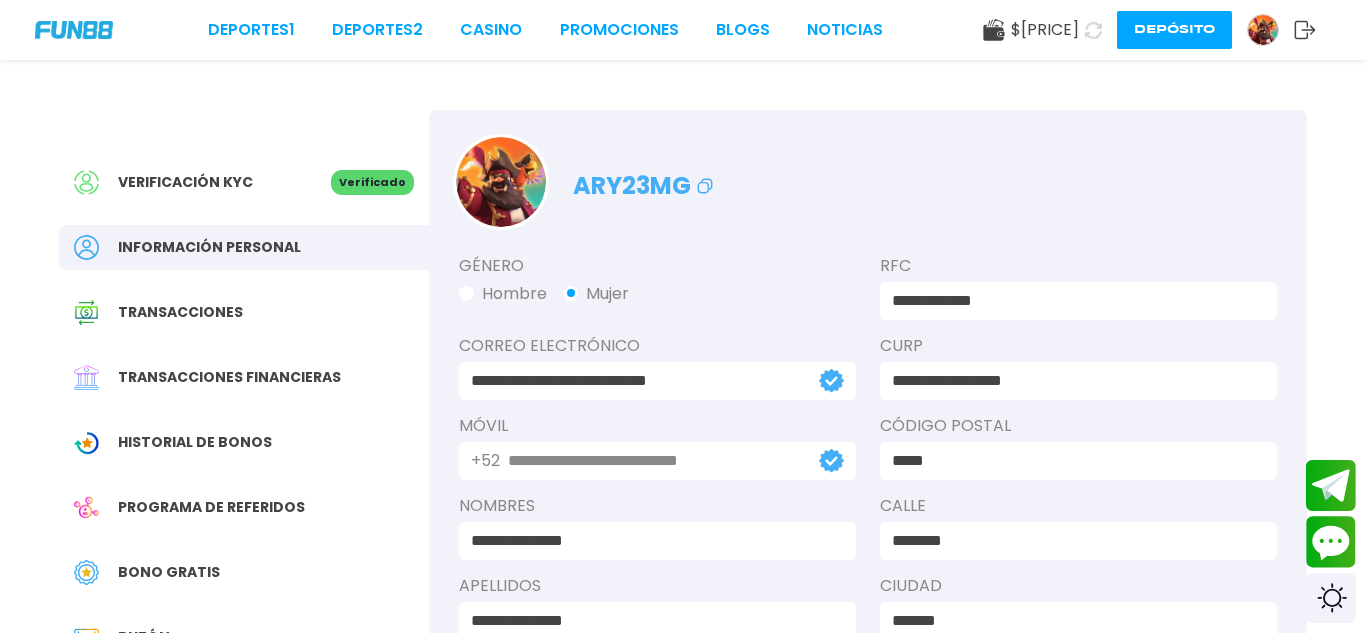 click on "Verificado" at bounding box center [372, 182] 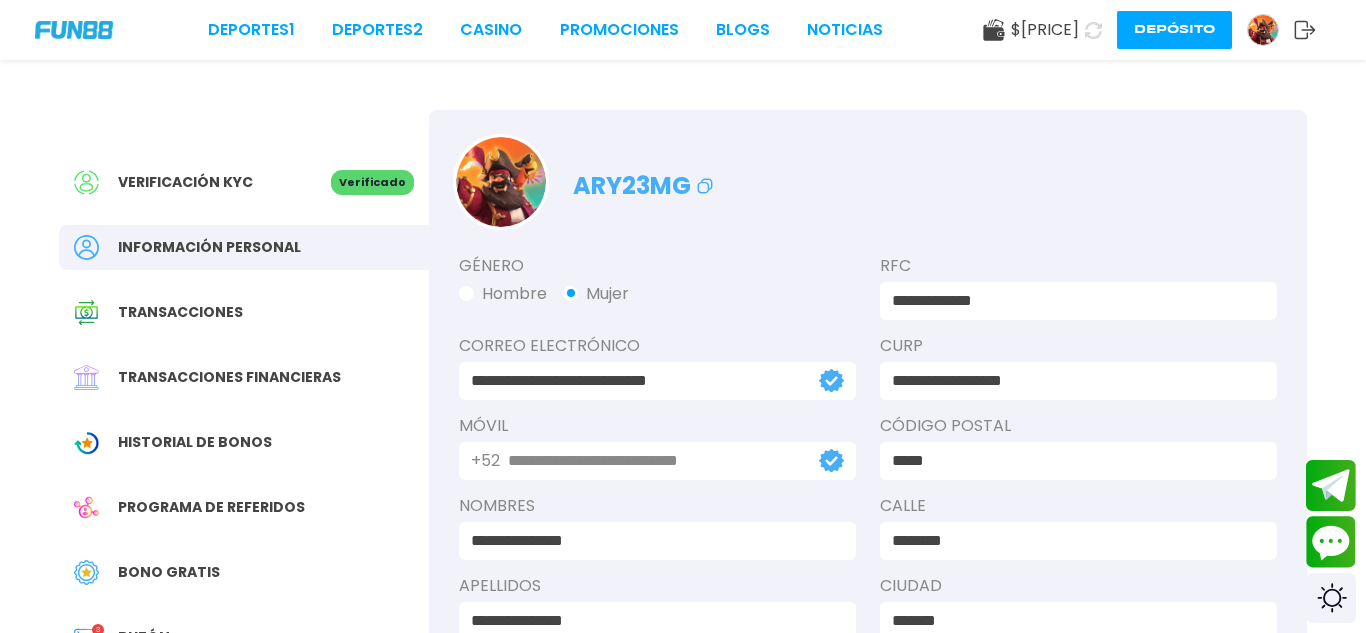 click on "Verificado" at bounding box center (372, 182) 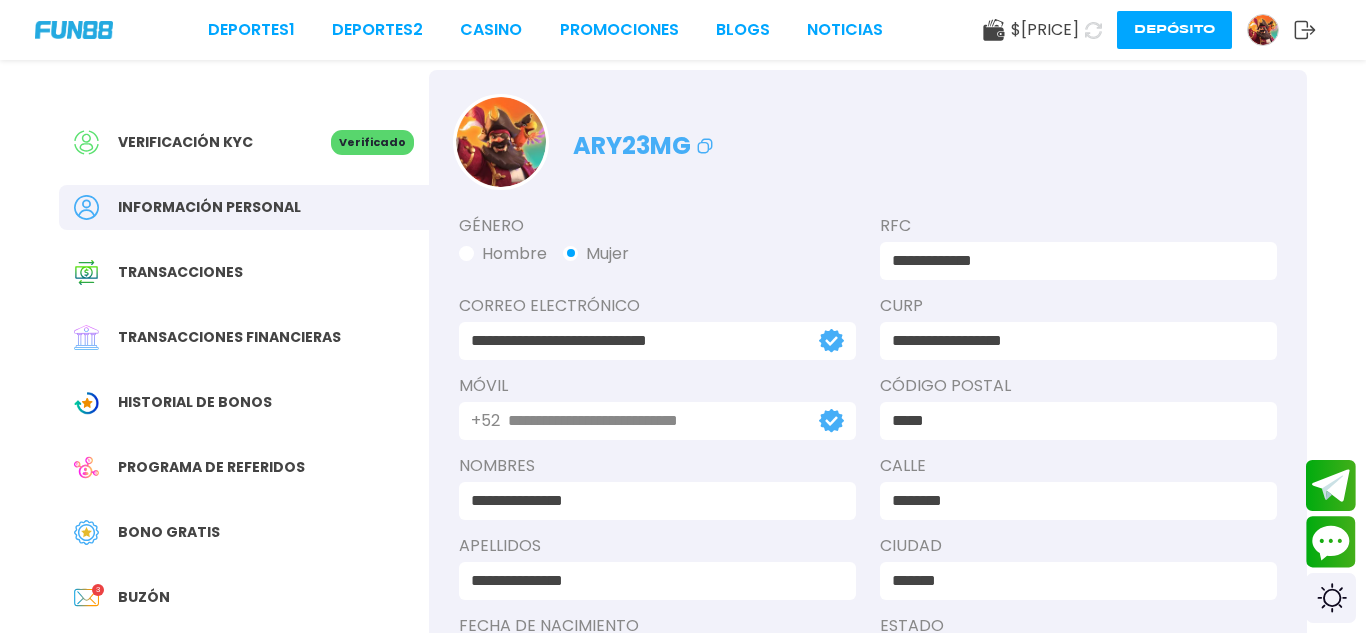 scroll, scrollTop: 80, scrollLeft: 0, axis: vertical 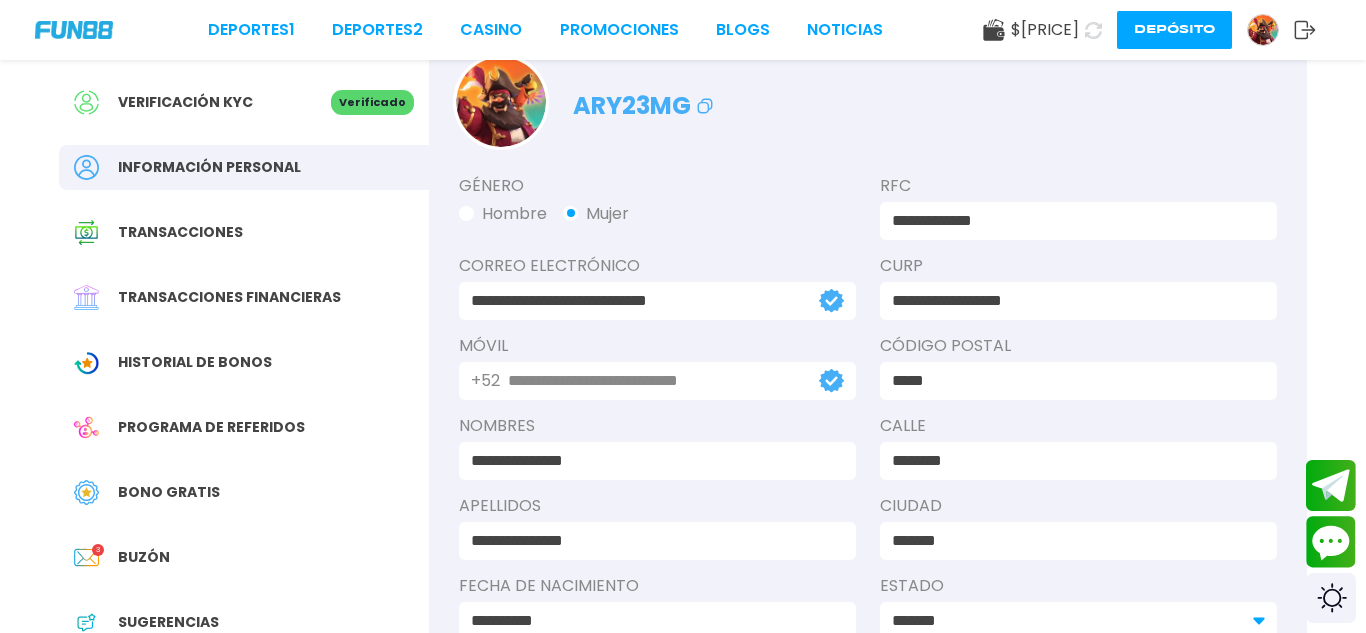 click at bounding box center [96, 557] 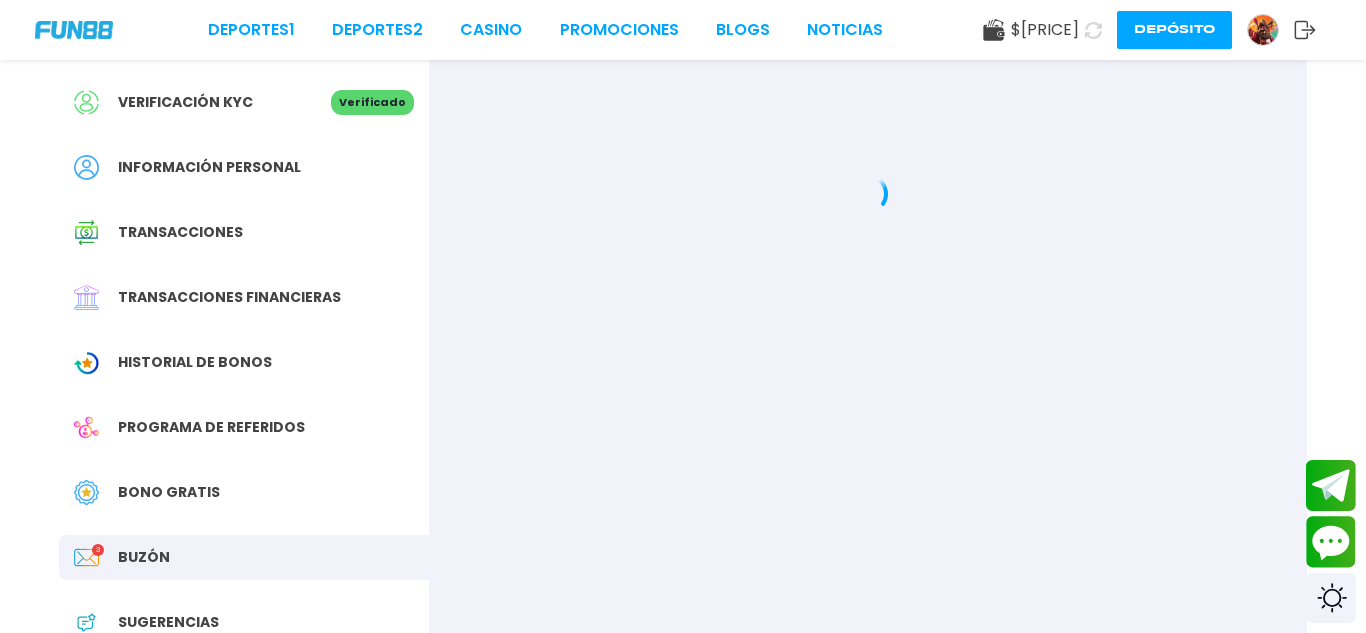 scroll, scrollTop: 0, scrollLeft: 0, axis: both 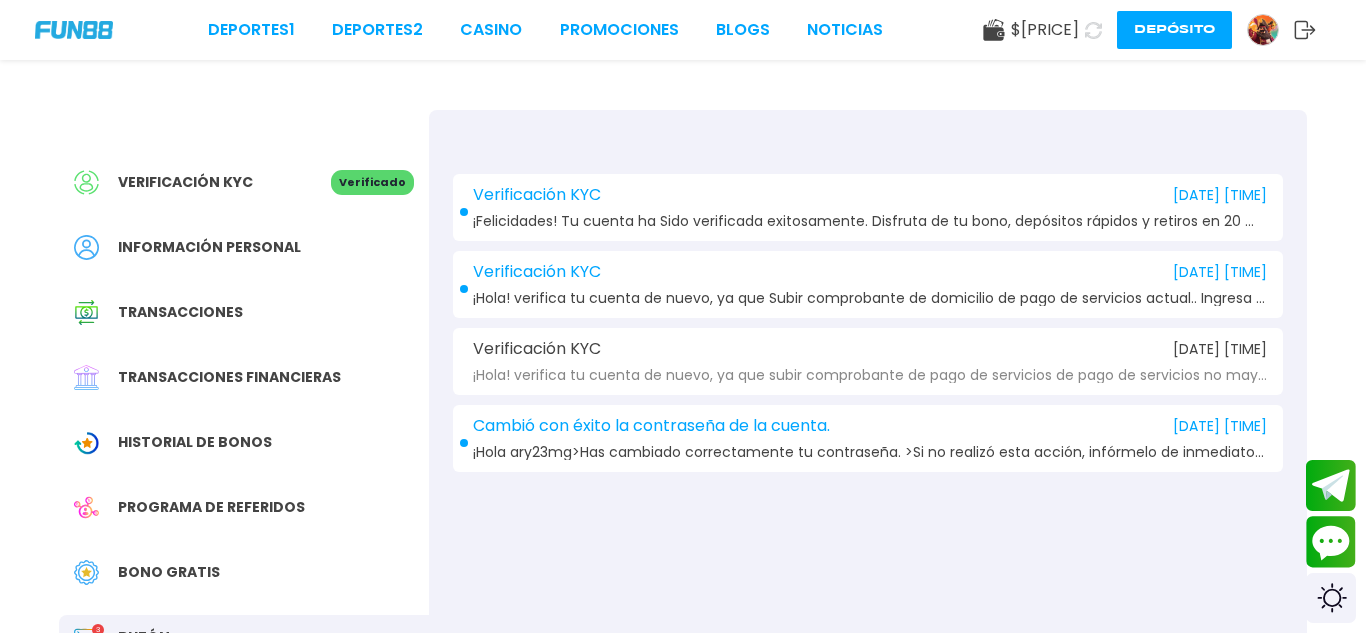 click on "¡Felicidades! Tu cuenta ha Sido verificada exitosamente. Disfruta de tu bono, depósitos rápidos y retiros en 20 minutos.!" at bounding box center [870, 221] 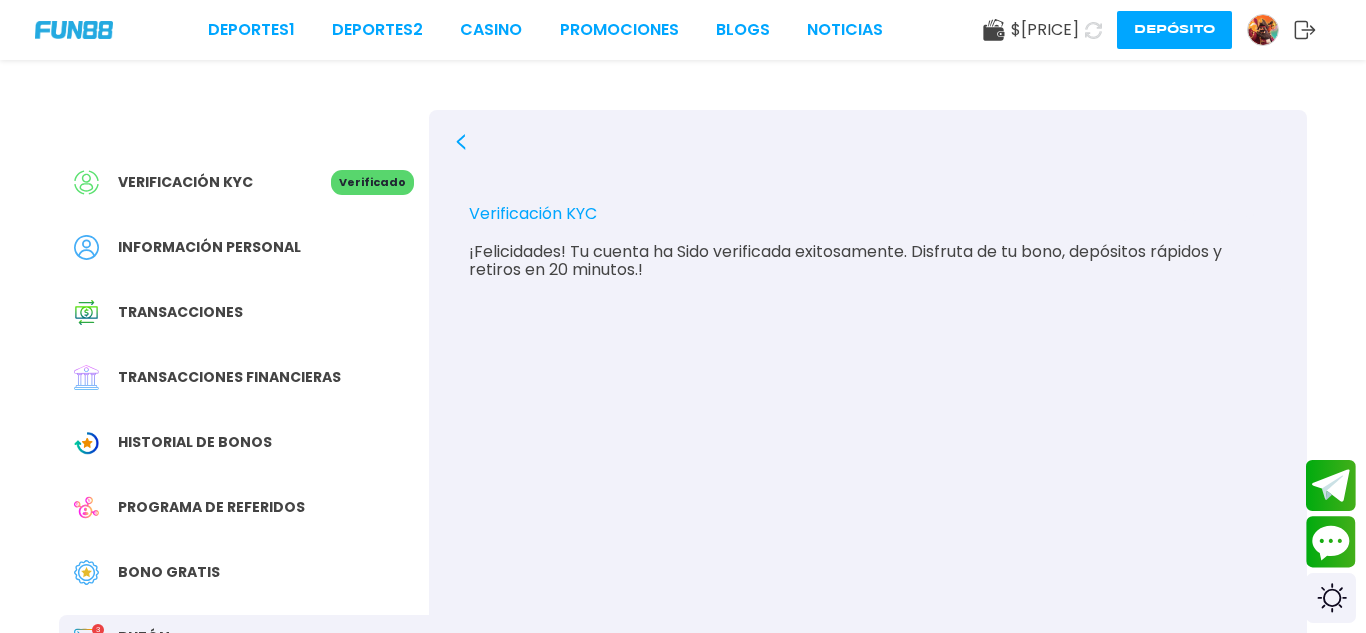 click 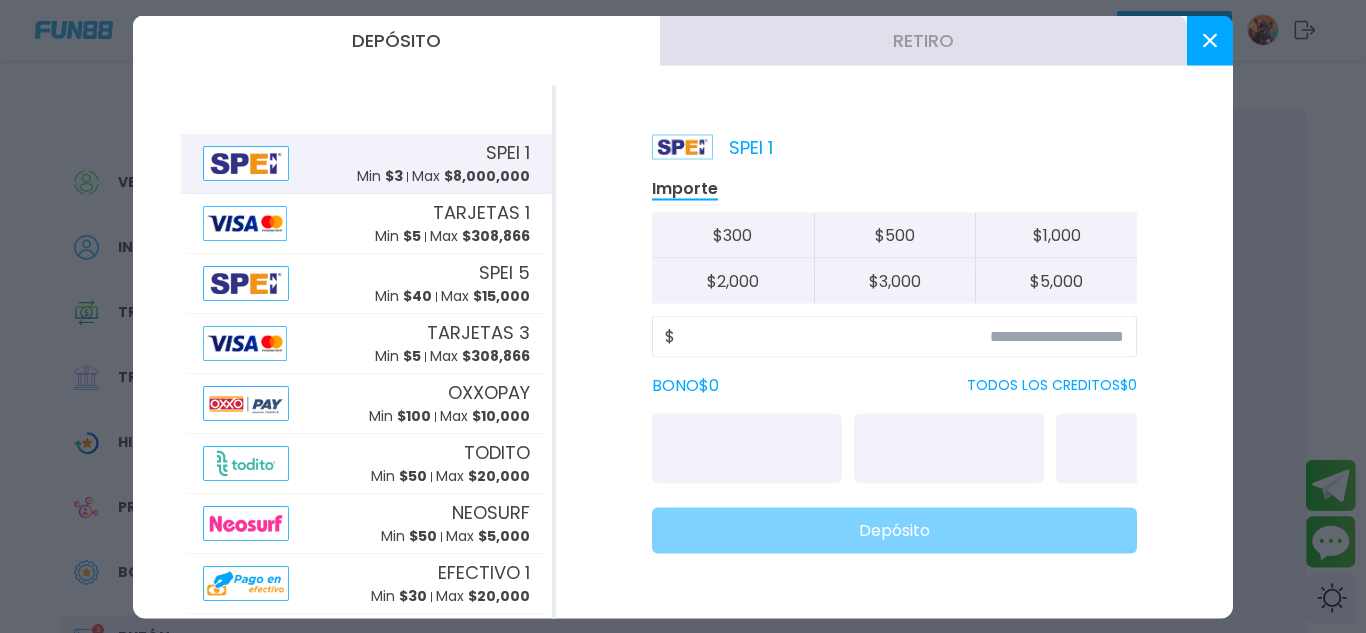 click on "Retiro" at bounding box center (923, 40) 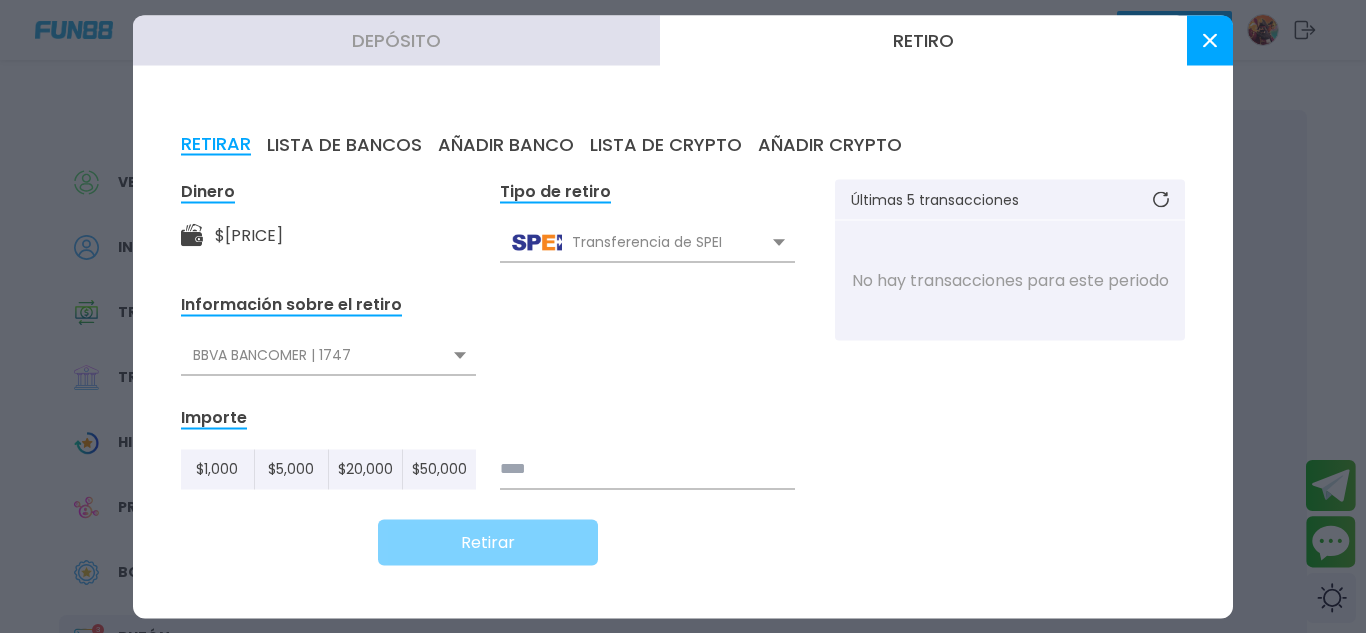 click at bounding box center (647, 469) 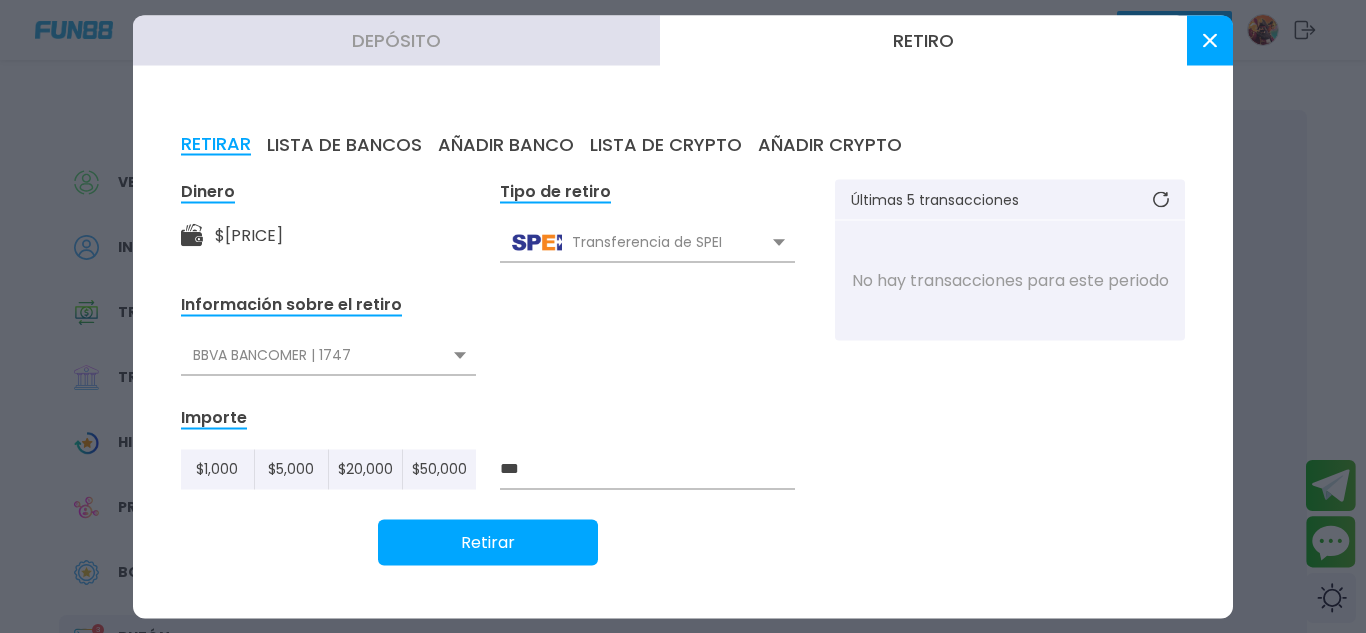 type on "***" 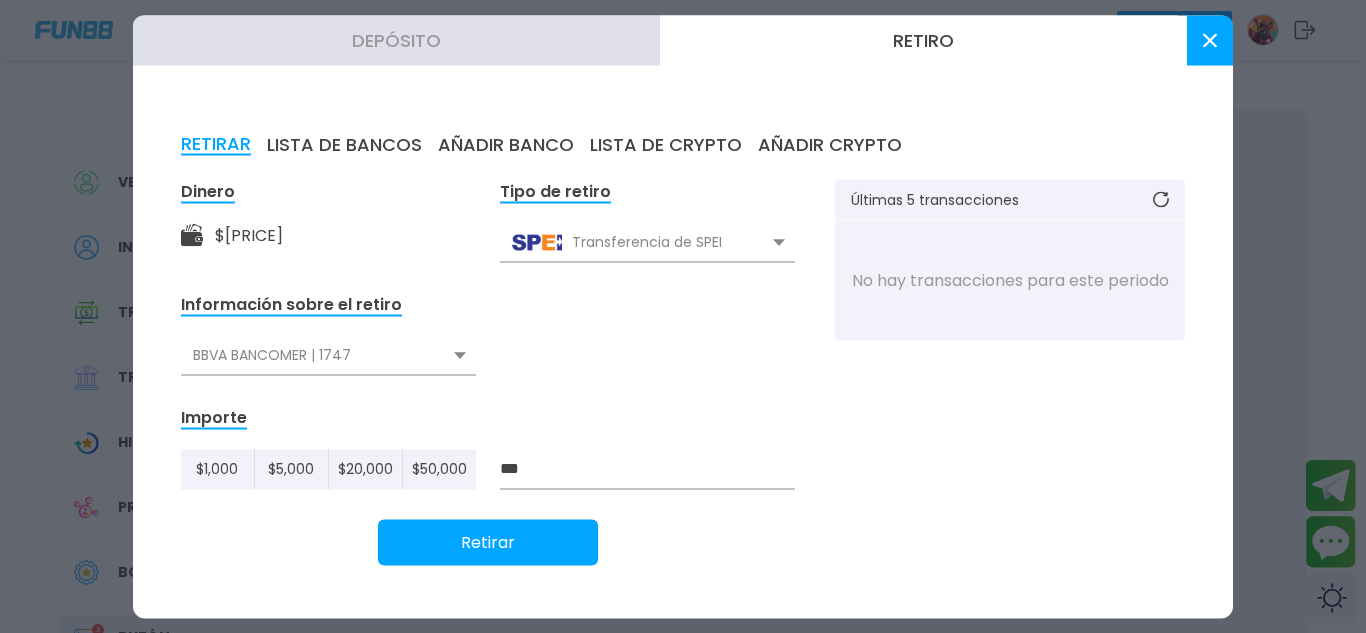 click on "Retirar" at bounding box center [488, 542] 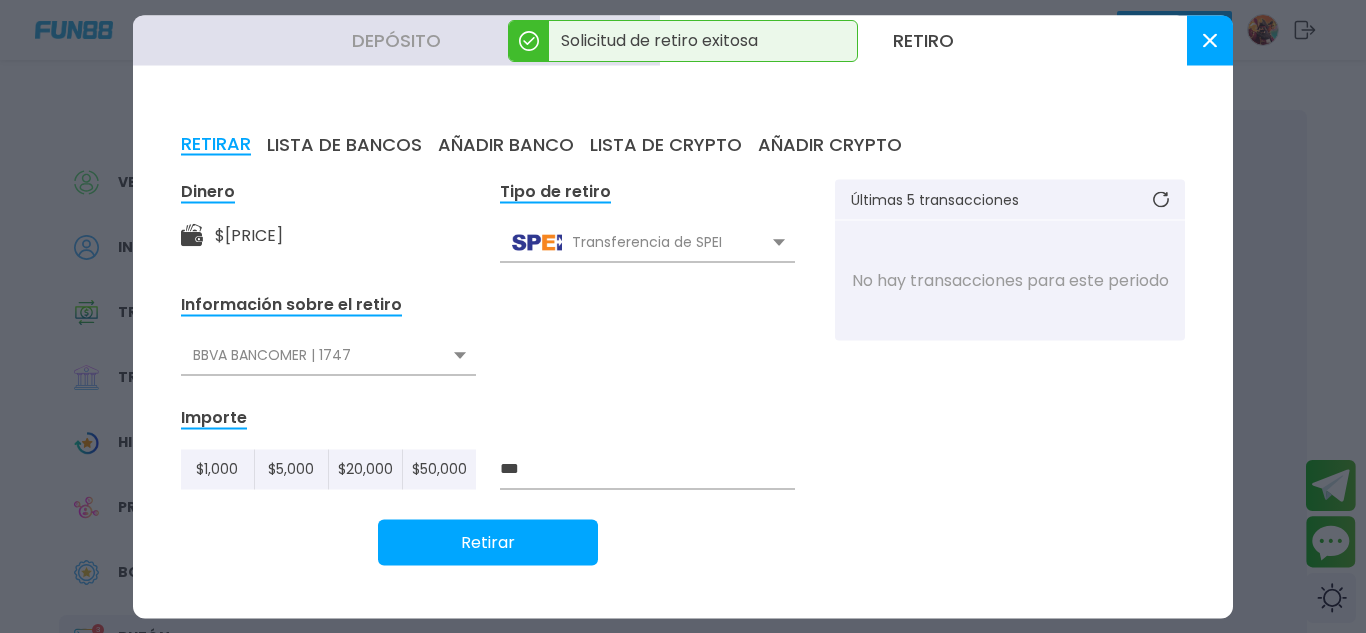 click 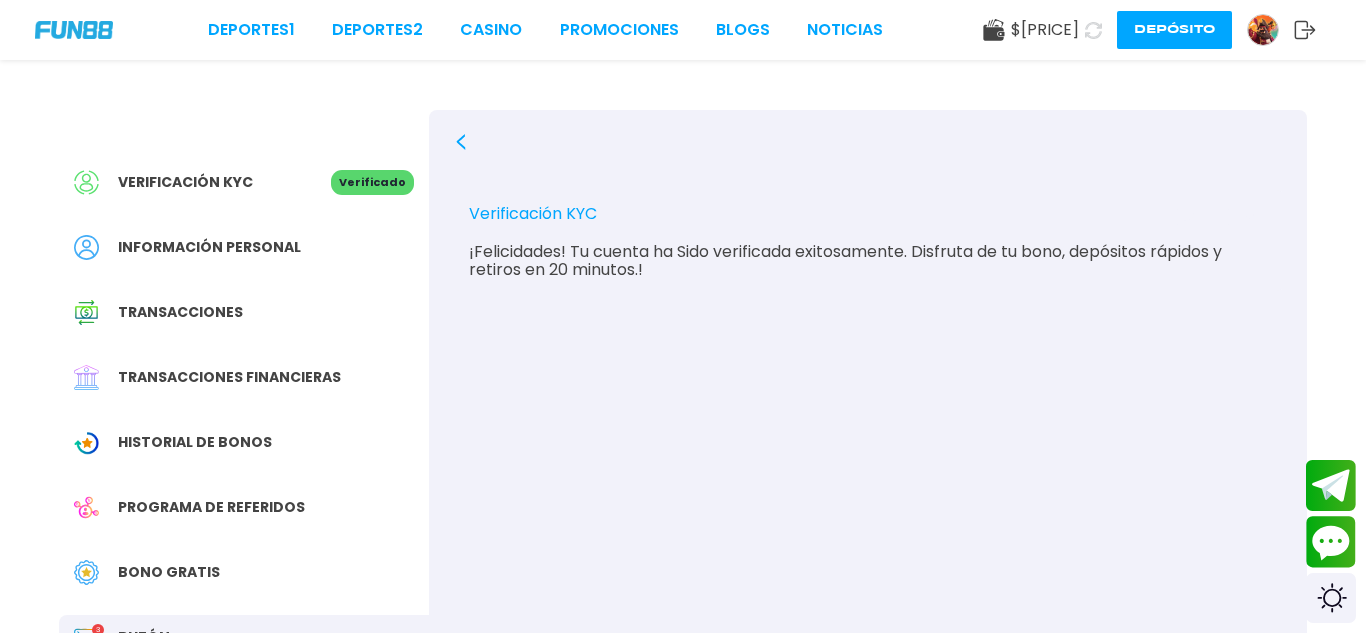 click on "Transacciones financieras" at bounding box center [244, 377] 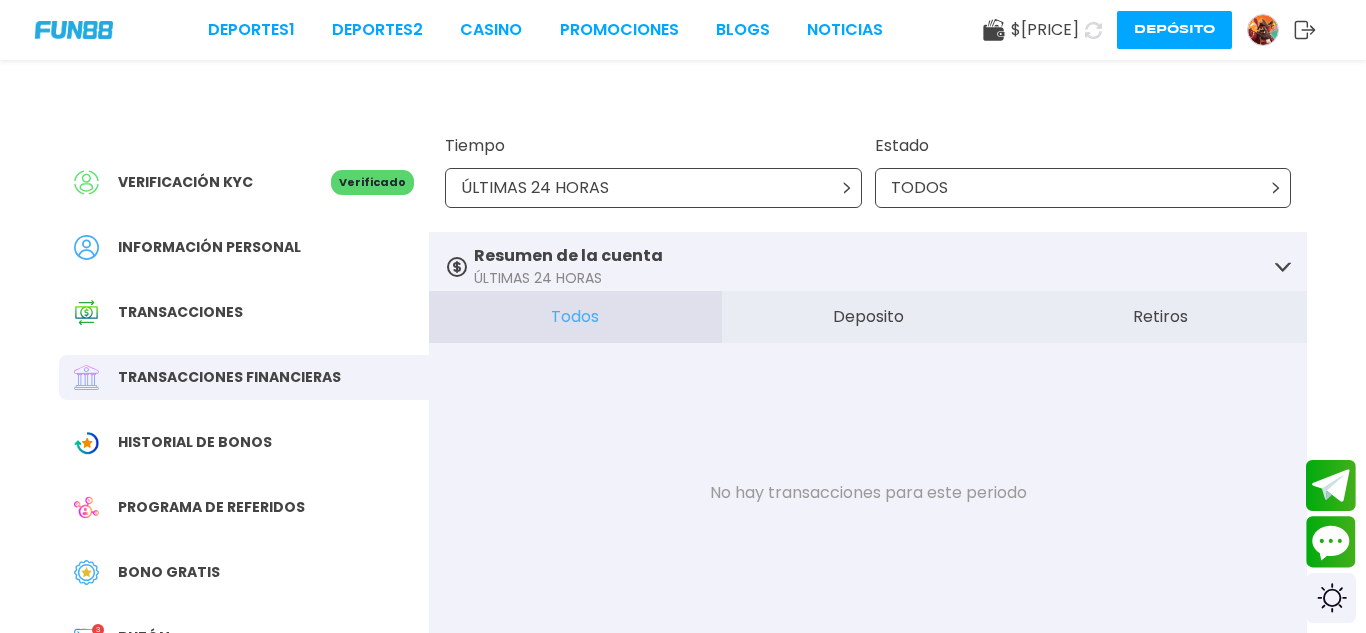 click on "Retiros" at bounding box center [1160, 317] 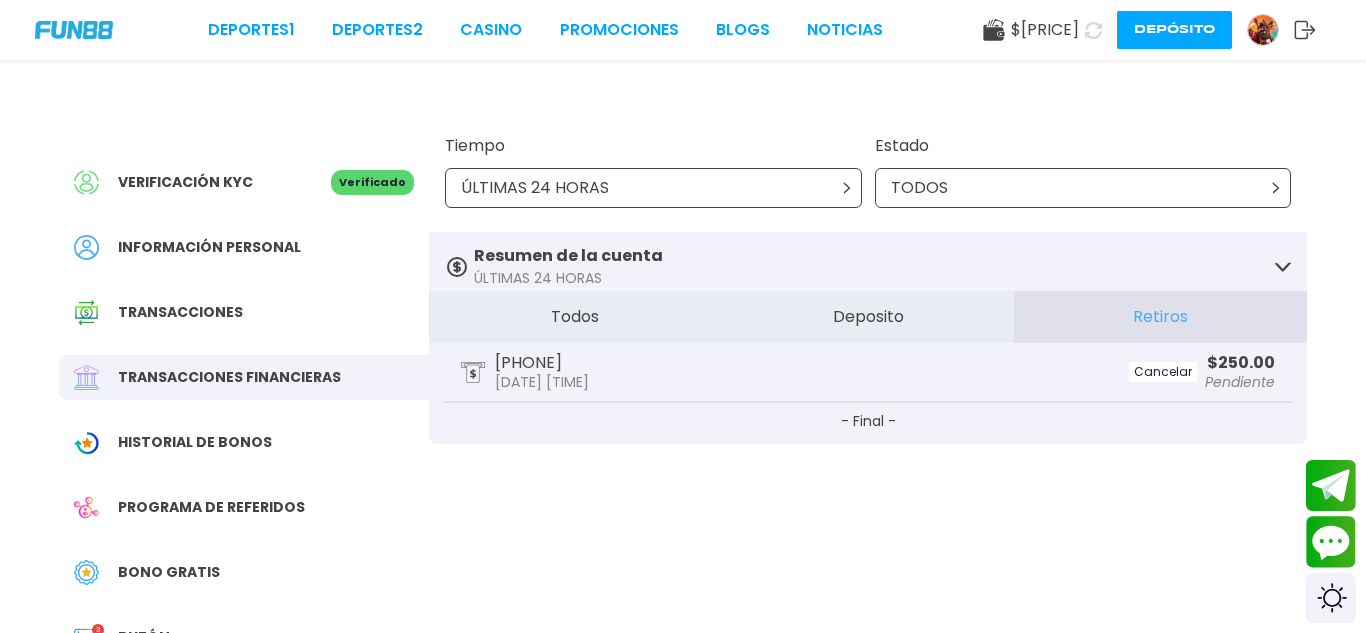 click on "$ 250.00" at bounding box center (1240, 363) 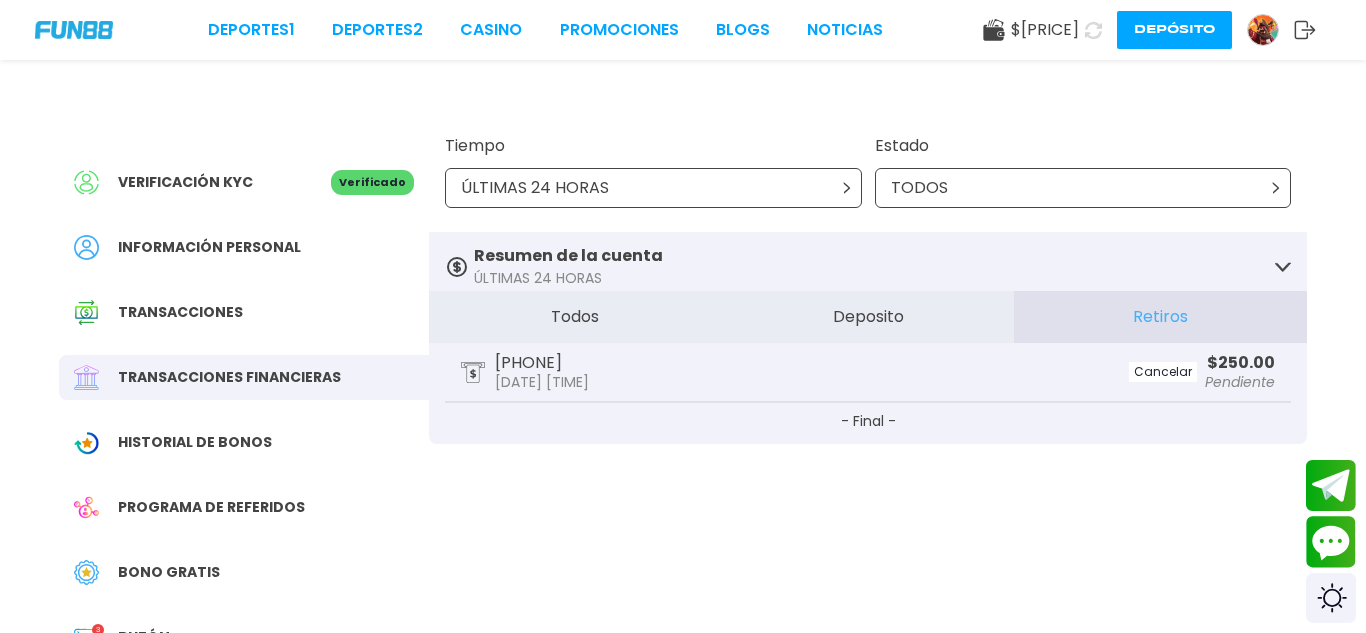 click on "***1747 2025-07-12 08:20:12" at bounding box center (664, 372) 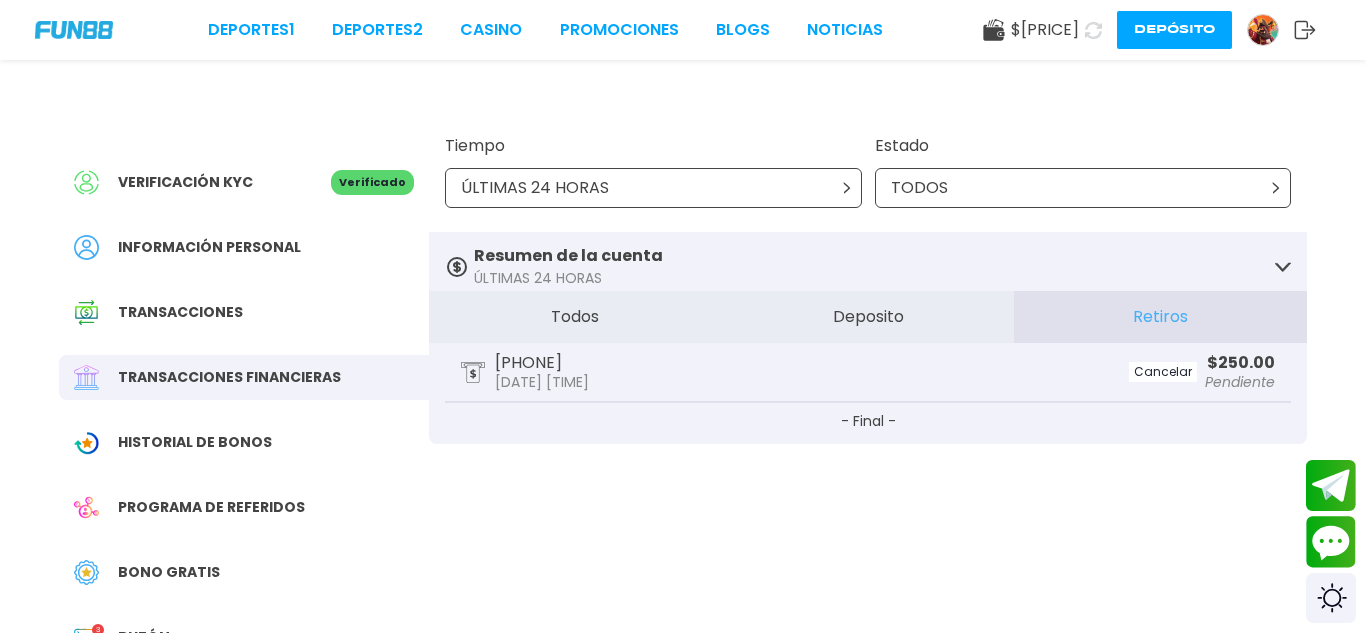 click on "Deportes  1 Deportes  2 CASINO Promociones BLOGS NOTICIAS $ 462.43 Depósito" at bounding box center [683, 30] 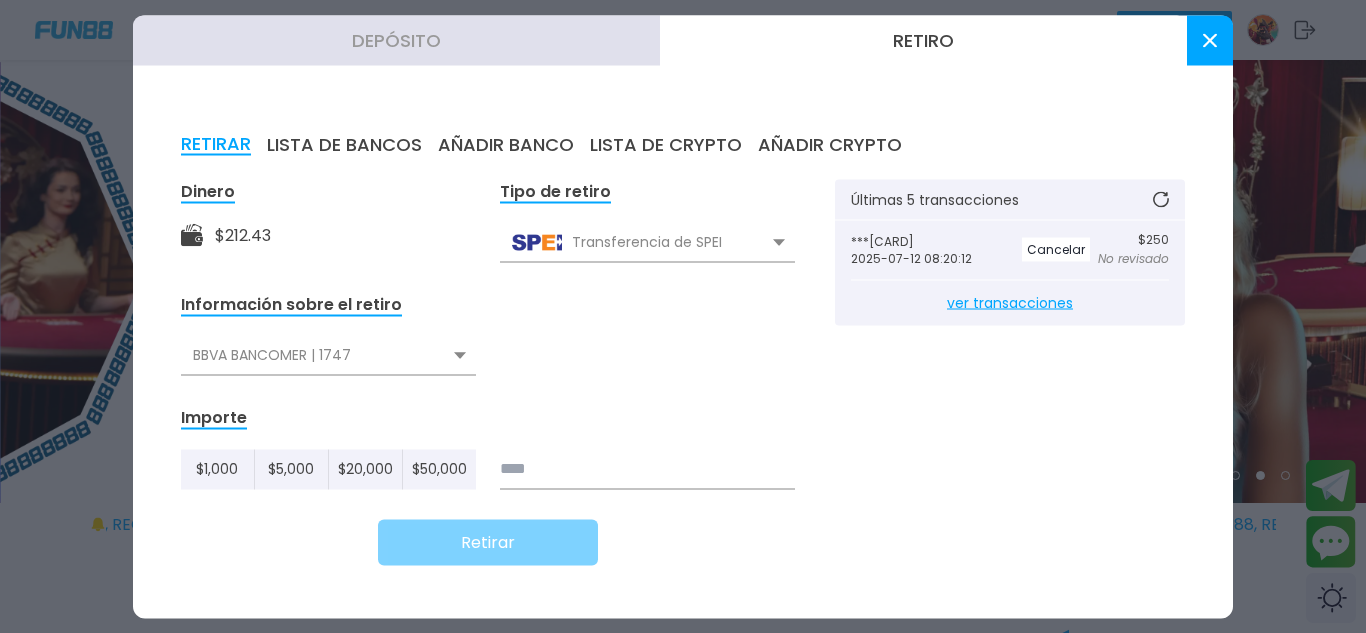 scroll, scrollTop: 0, scrollLeft: 0, axis: both 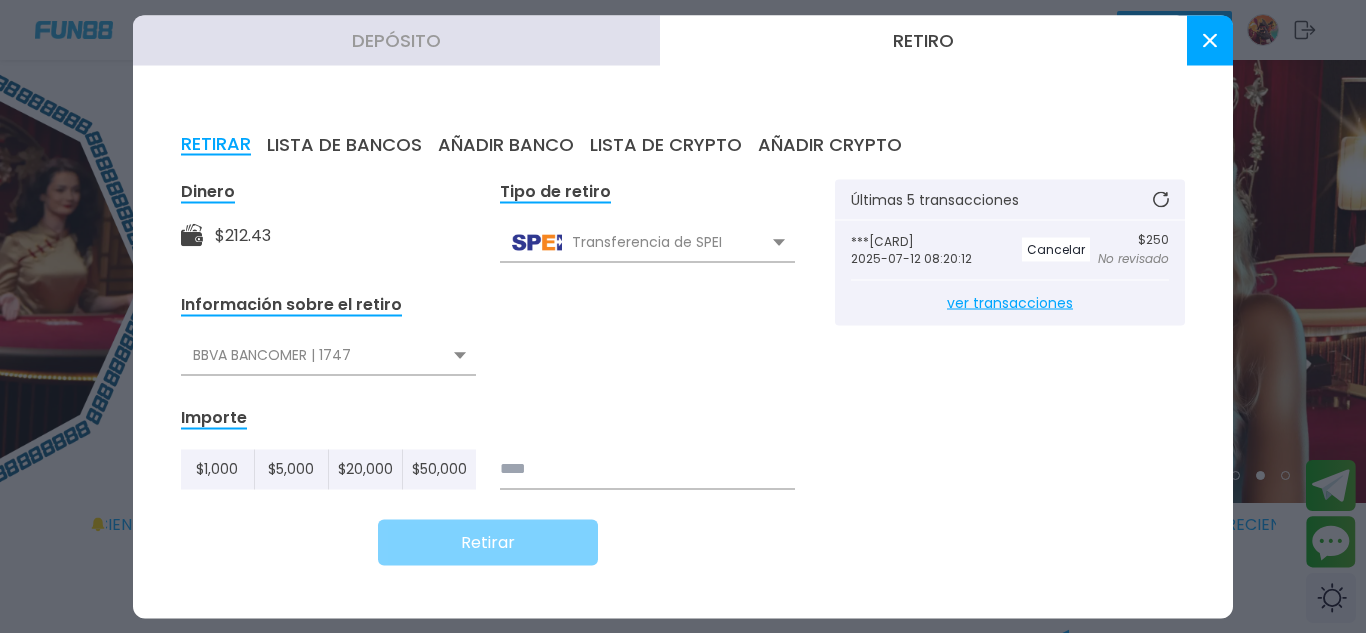 click on "ver transacciones" at bounding box center (1010, 302) 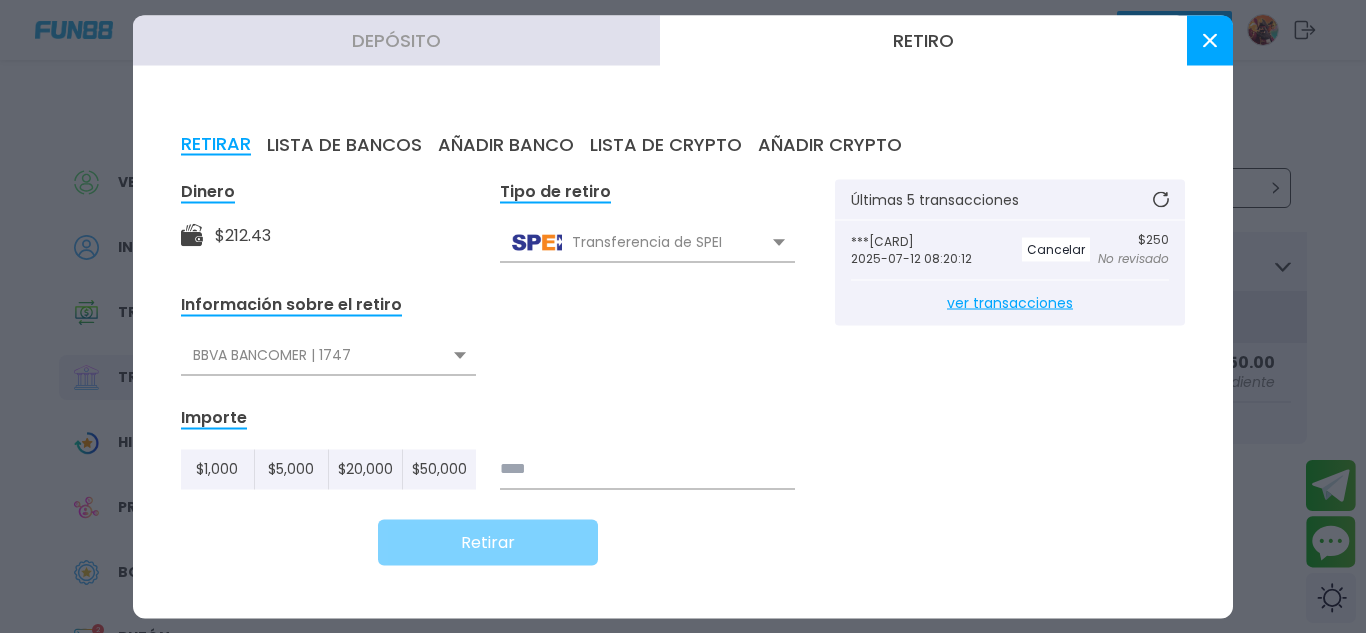 click at bounding box center (1210, 40) 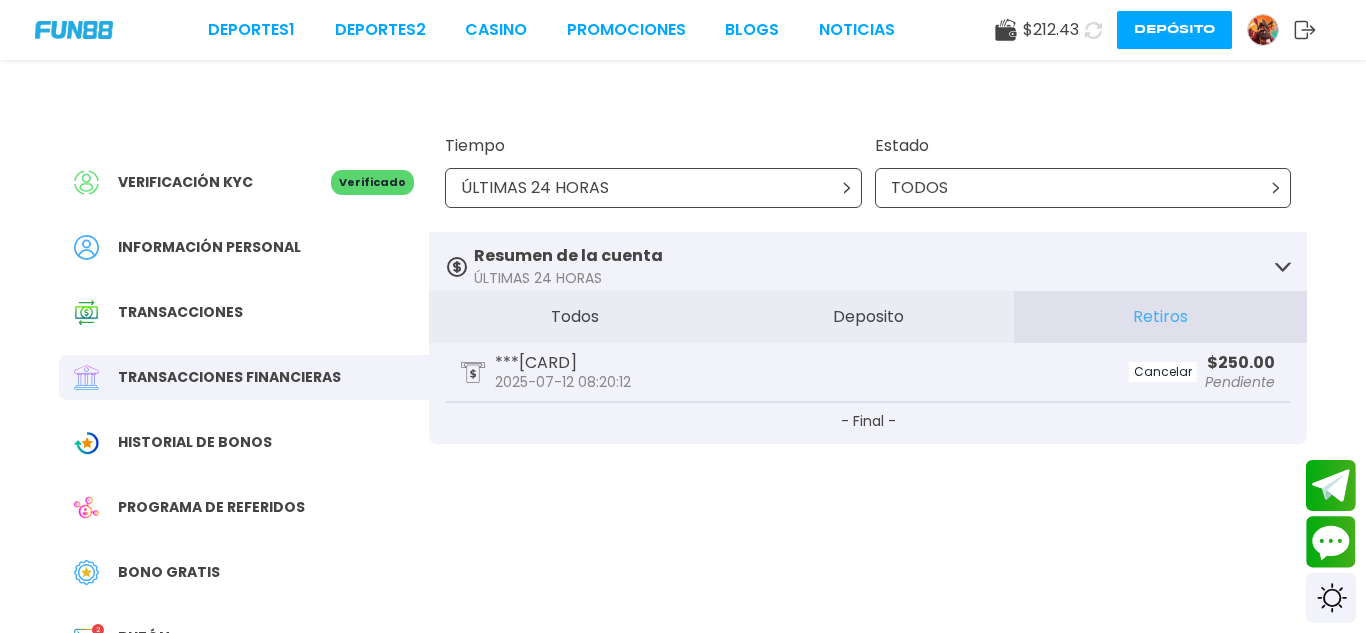 click at bounding box center [89, 29] 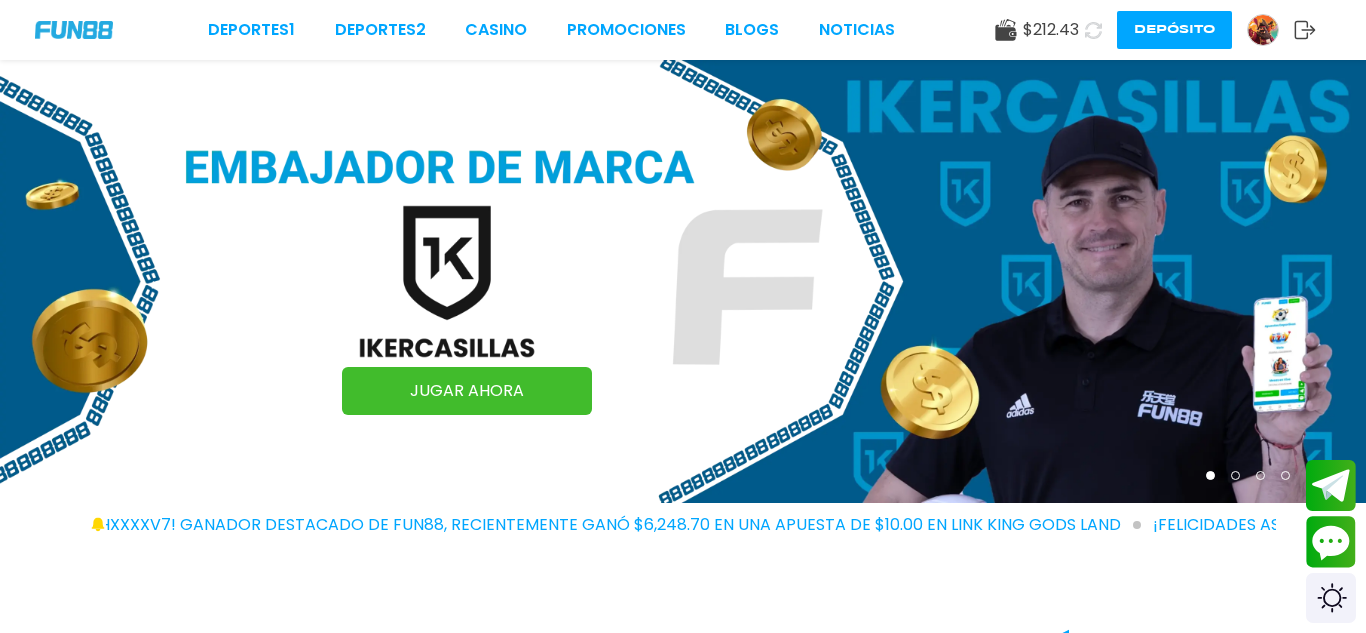 click 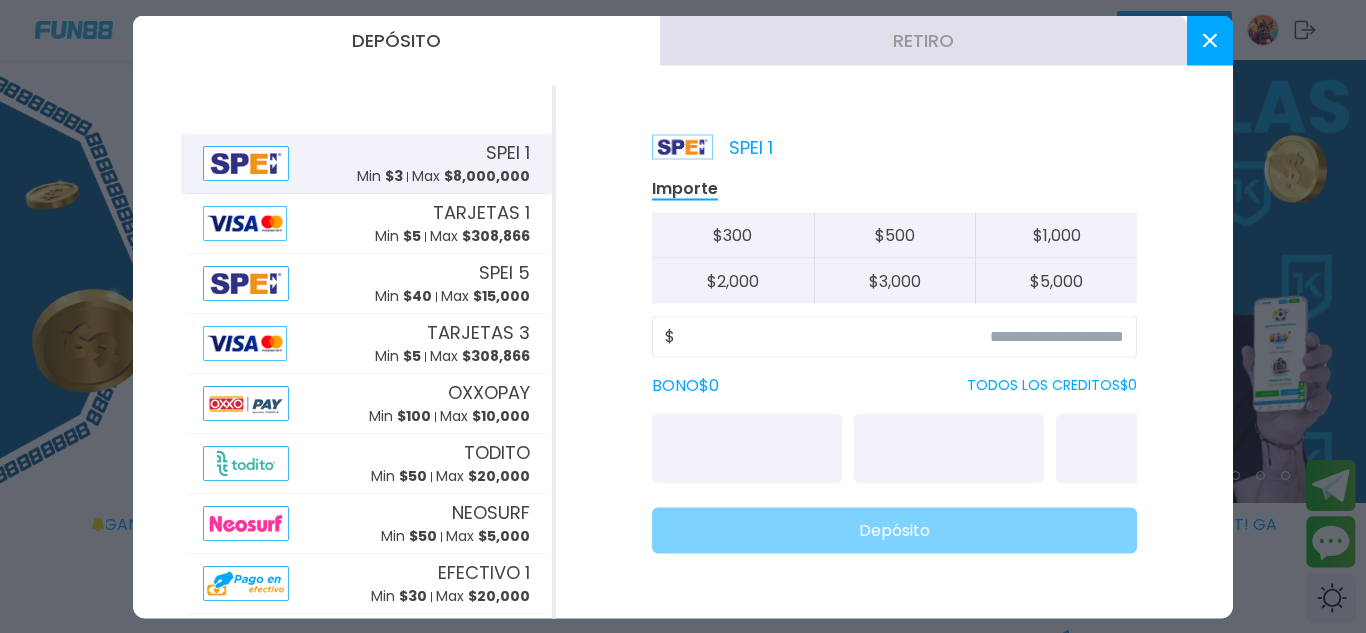 click on "Retiro" at bounding box center (923, 40) 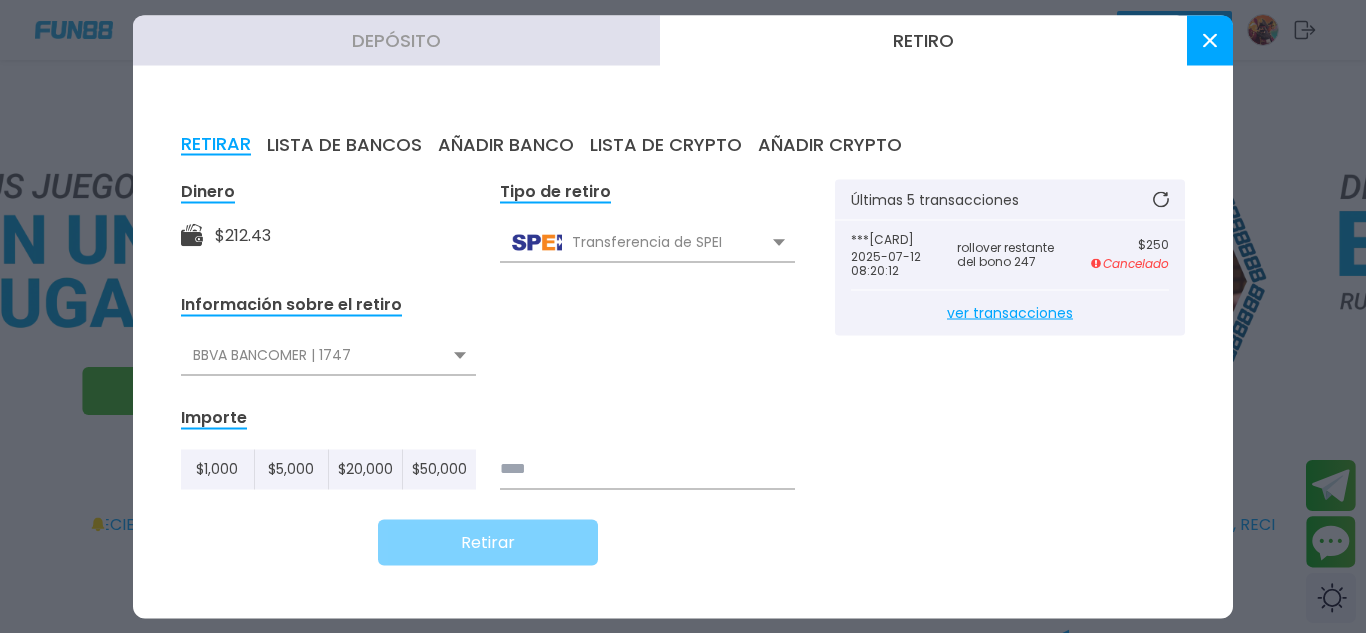 click on "Cancelado" at bounding box center (1130, 263) 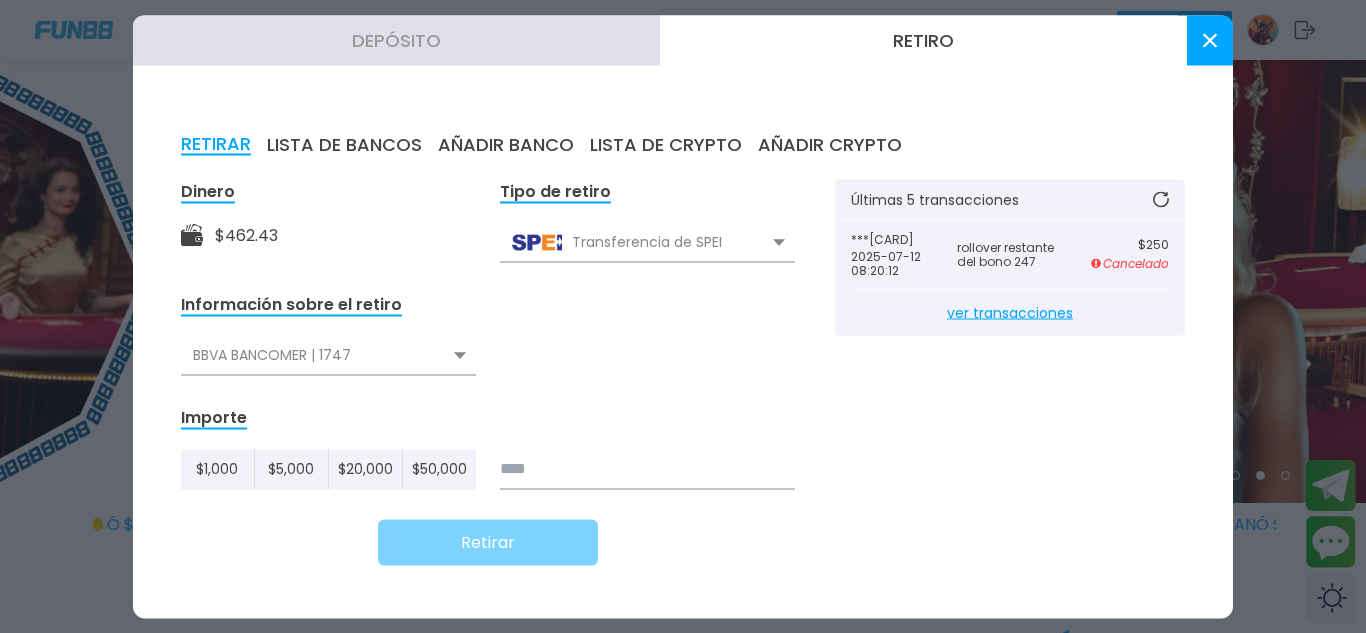 click at bounding box center [1210, 40] 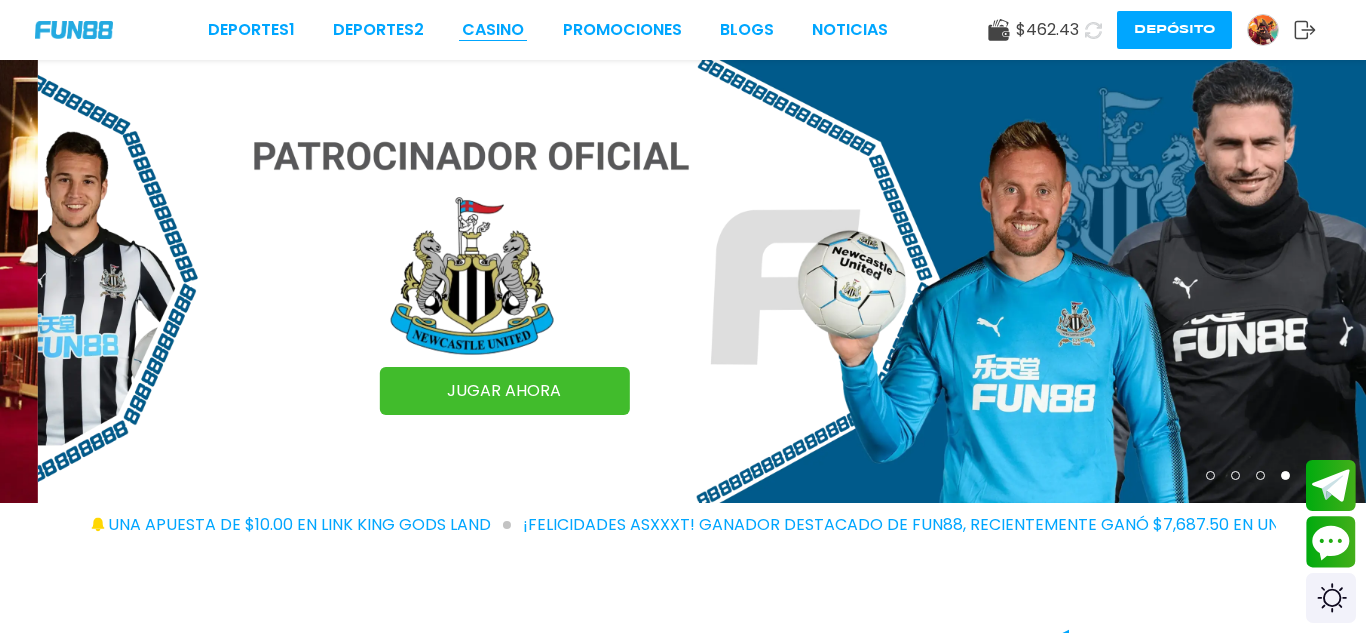 click on "CASINO" at bounding box center [493, 30] 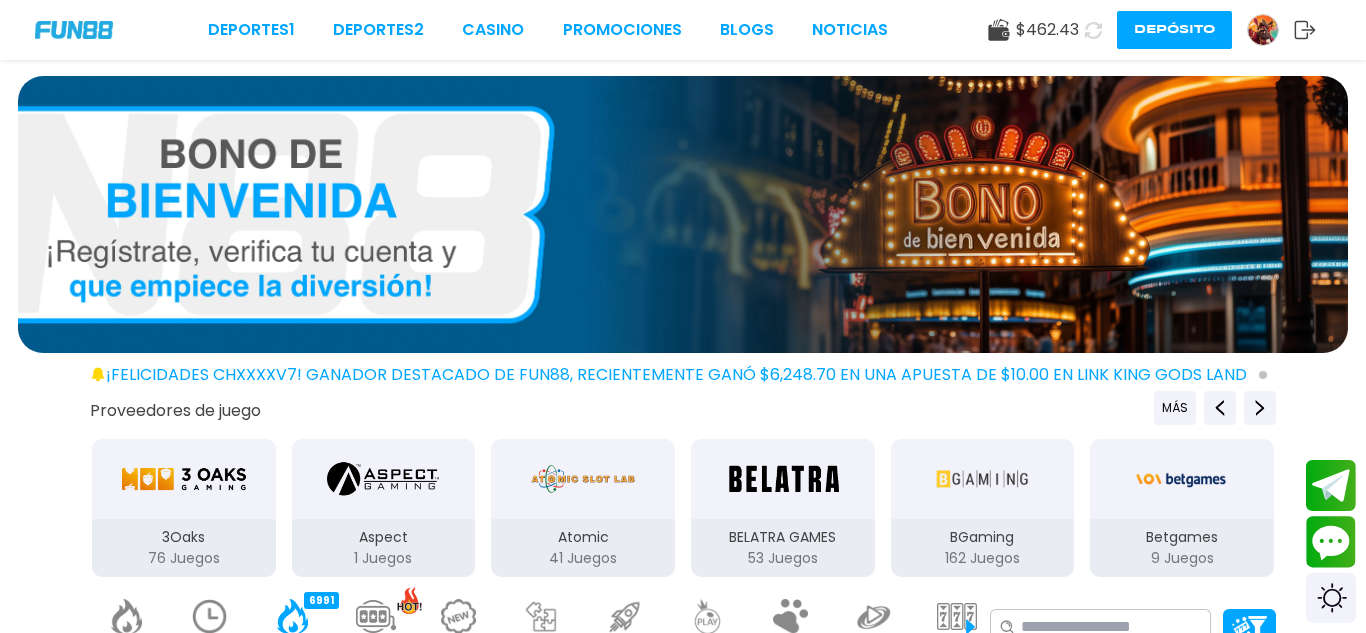 click on "Deportes  1 Deportes  2 CASINO Promociones BLOGS NOTICIAS $ [PRICE] Depósito" at bounding box center (683, 30) 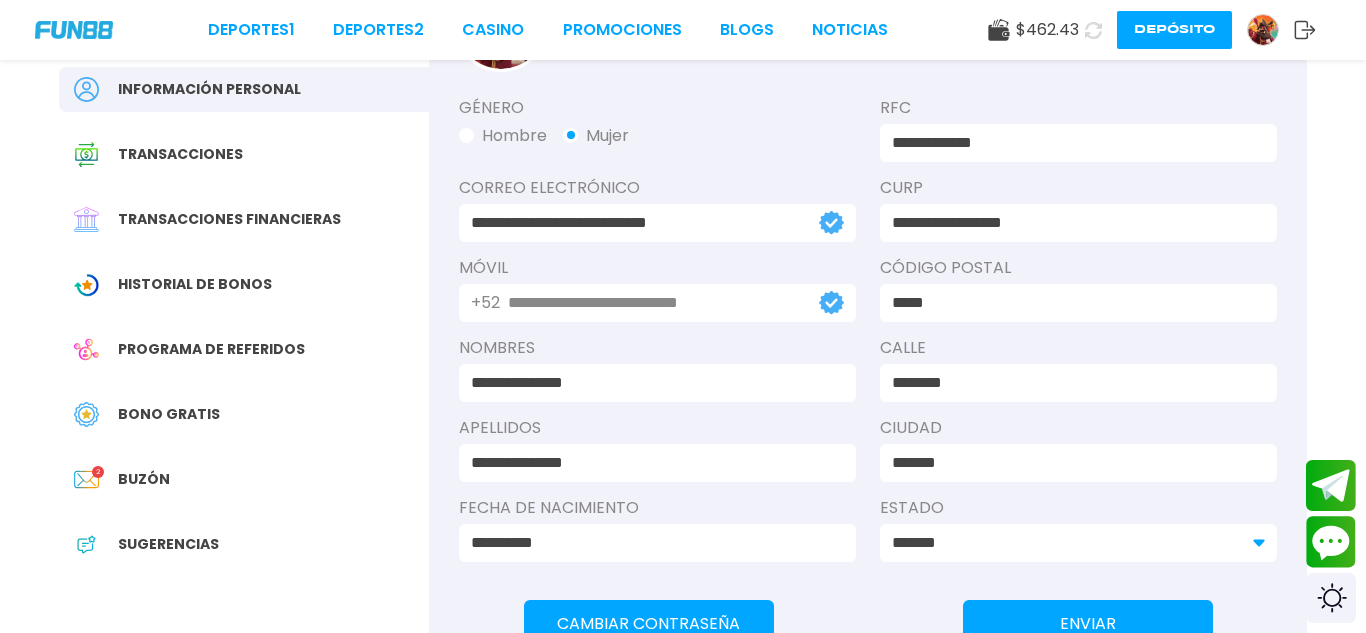 scroll, scrollTop: 160, scrollLeft: 0, axis: vertical 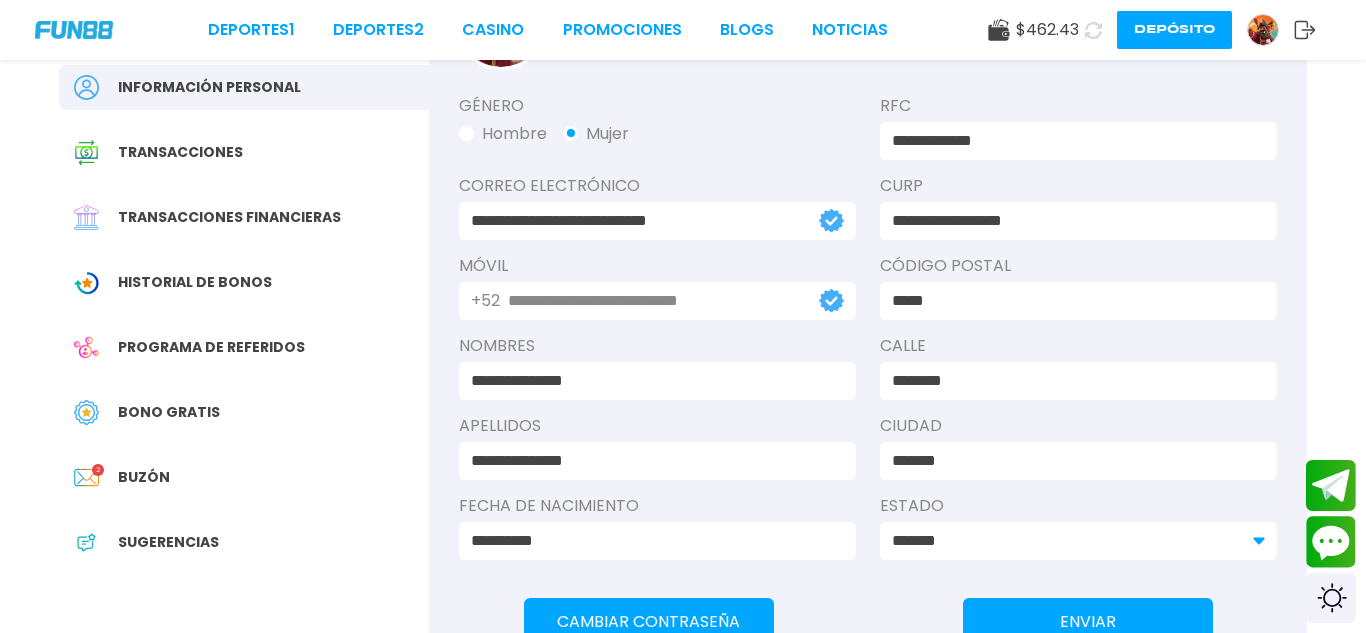 click on "Buzón 2" at bounding box center (244, 477) 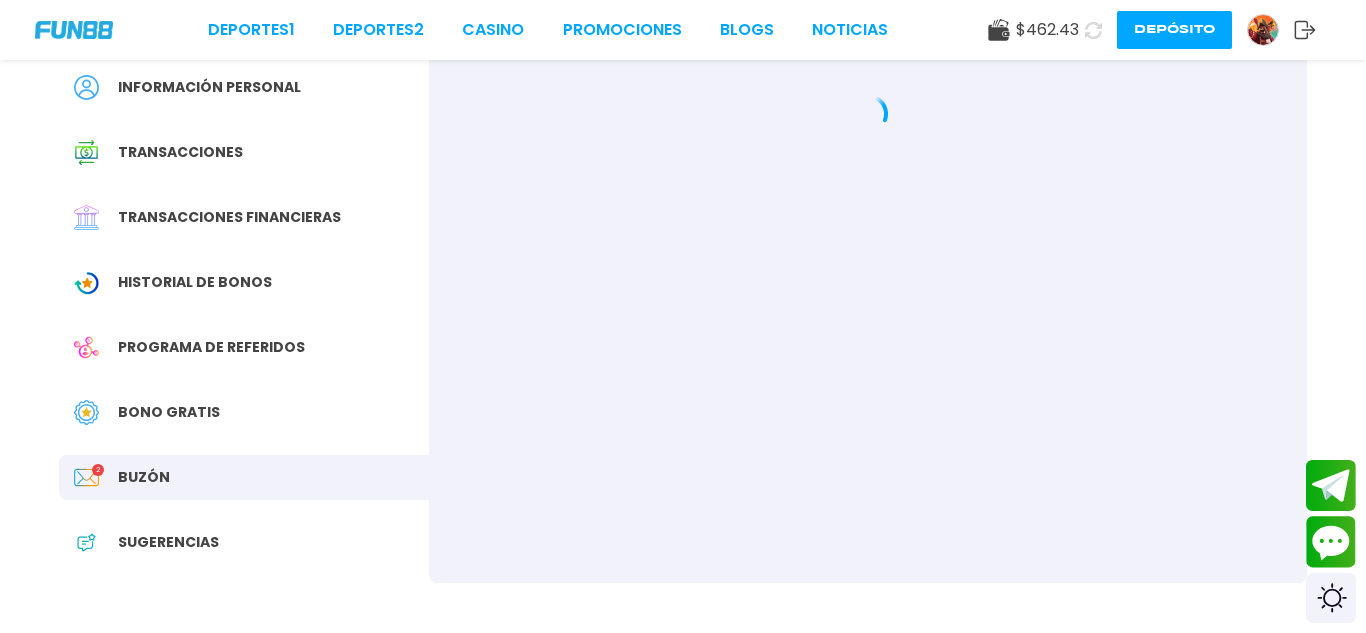 scroll, scrollTop: 0, scrollLeft: 0, axis: both 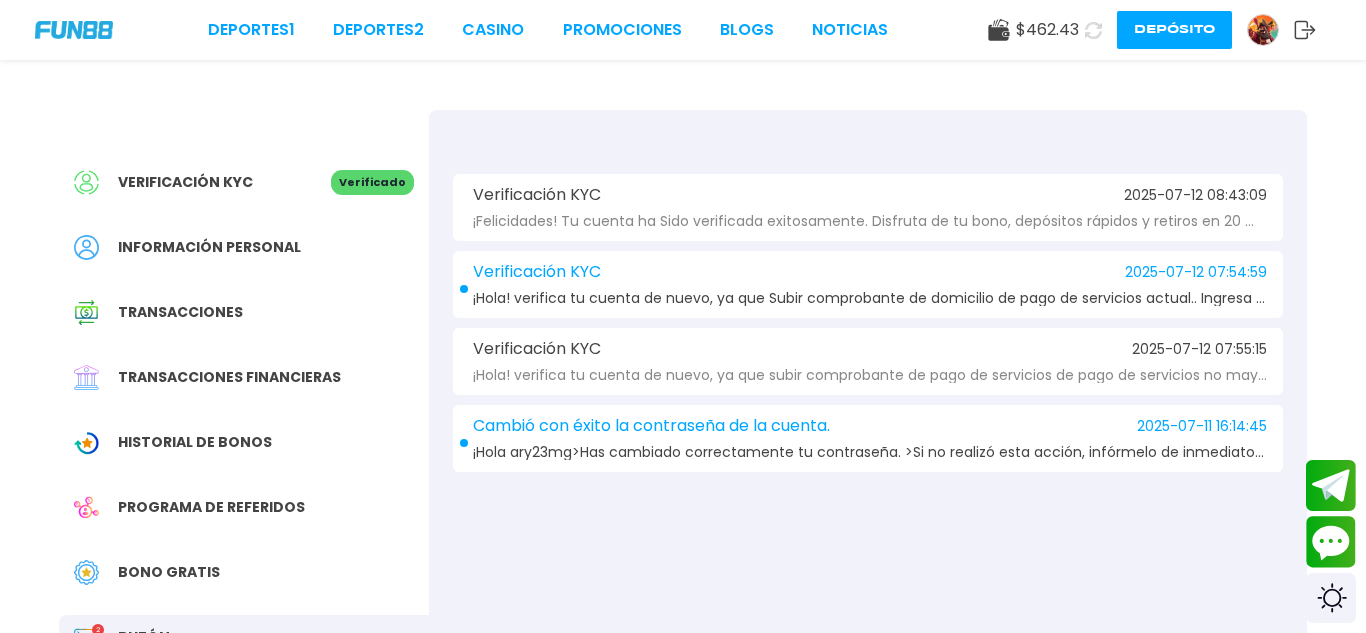 click on "Verificación KYC 2025-07-12 07:54:59 ¡Hola! verifica tu cuenta de nuevo, ya que Subir comprobante de domicilio de pago de servicios actual..
Ingresa al sitio. FUN88" at bounding box center (868, 284) 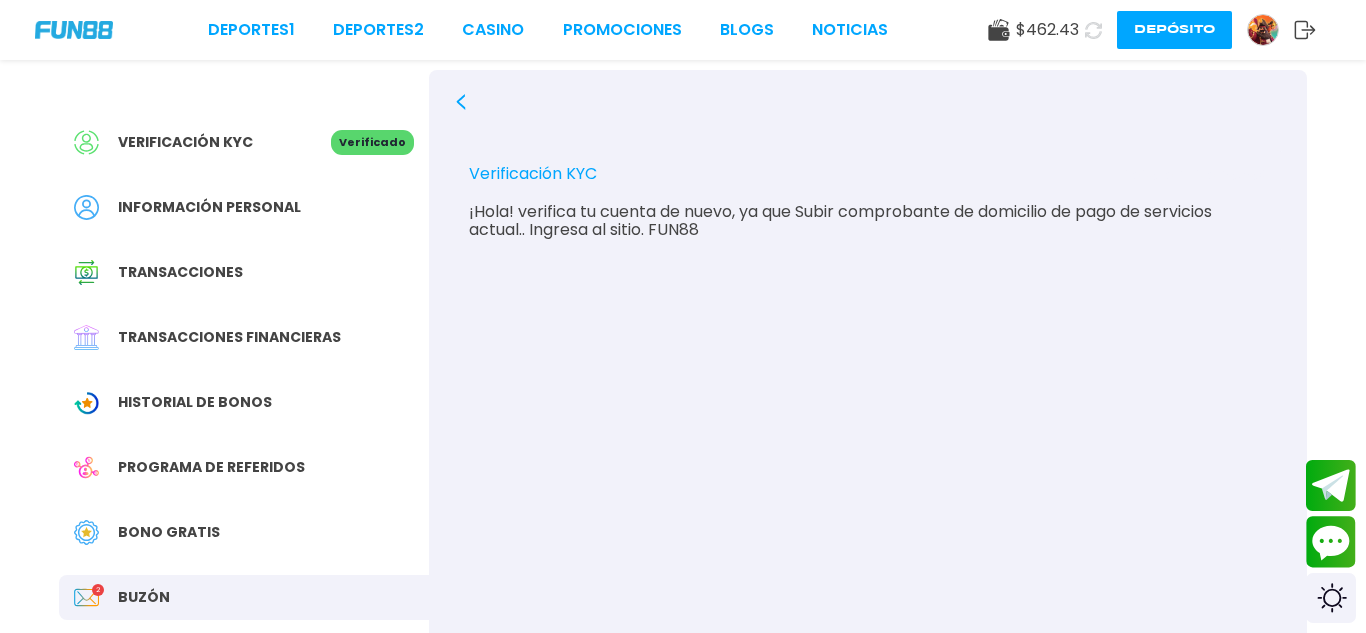 scroll, scrollTop: 80, scrollLeft: 0, axis: vertical 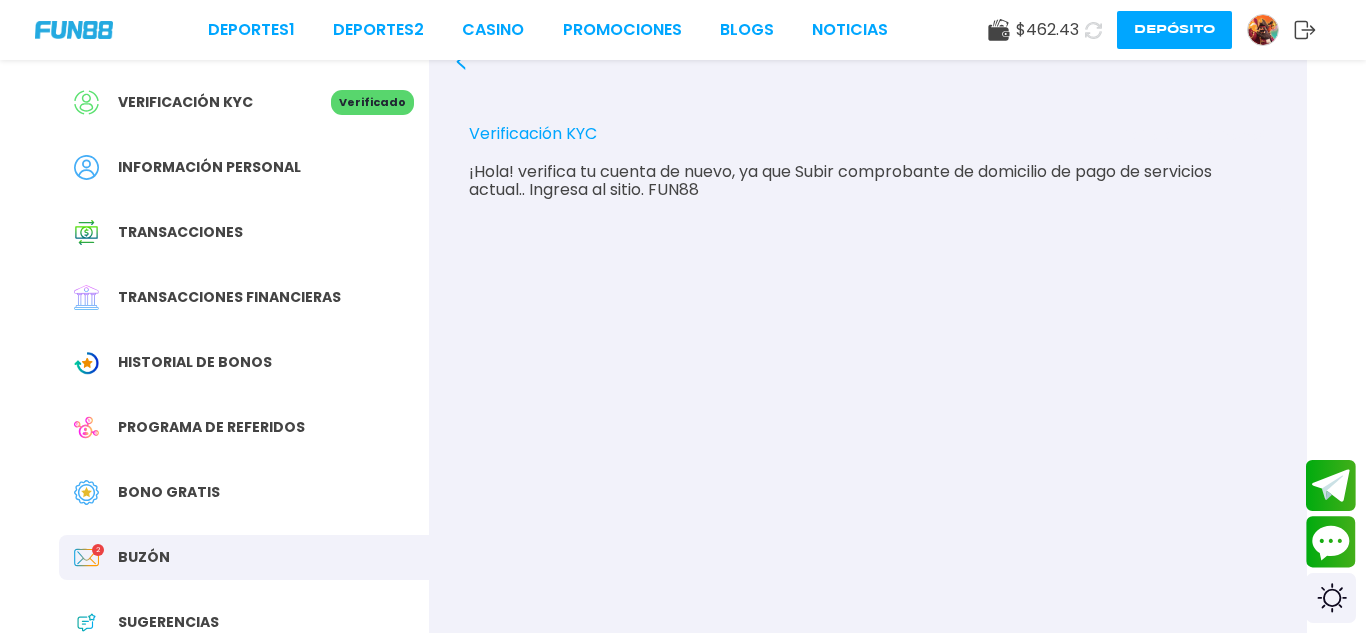 click on "Buzón 2" at bounding box center [244, 557] 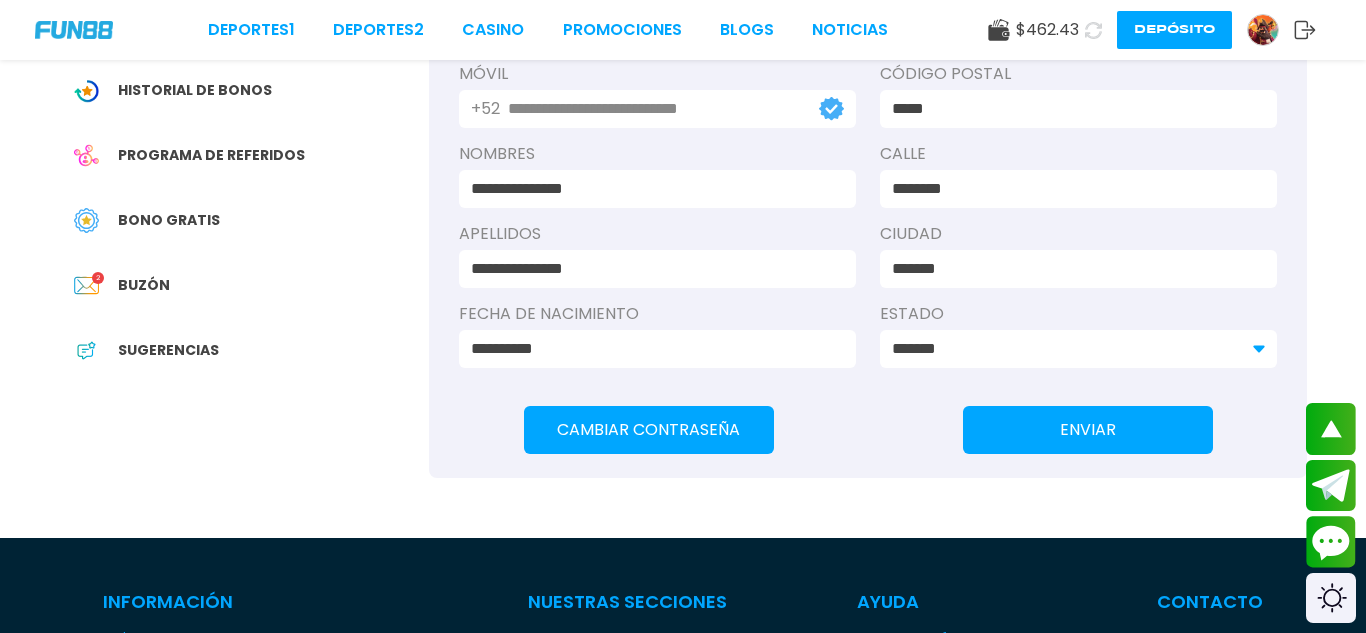 scroll, scrollTop: 360, scrollLeft: 0, axis: vertical 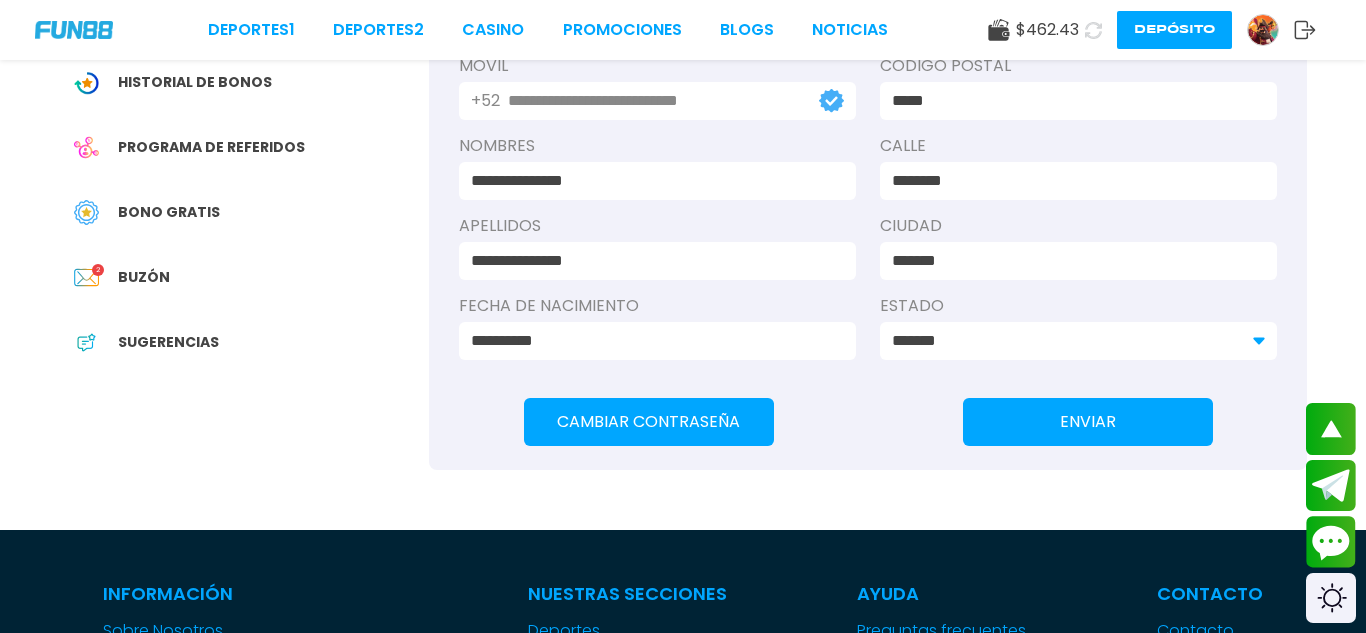 click on "Buzón 2" at bounding box center [244, 277] 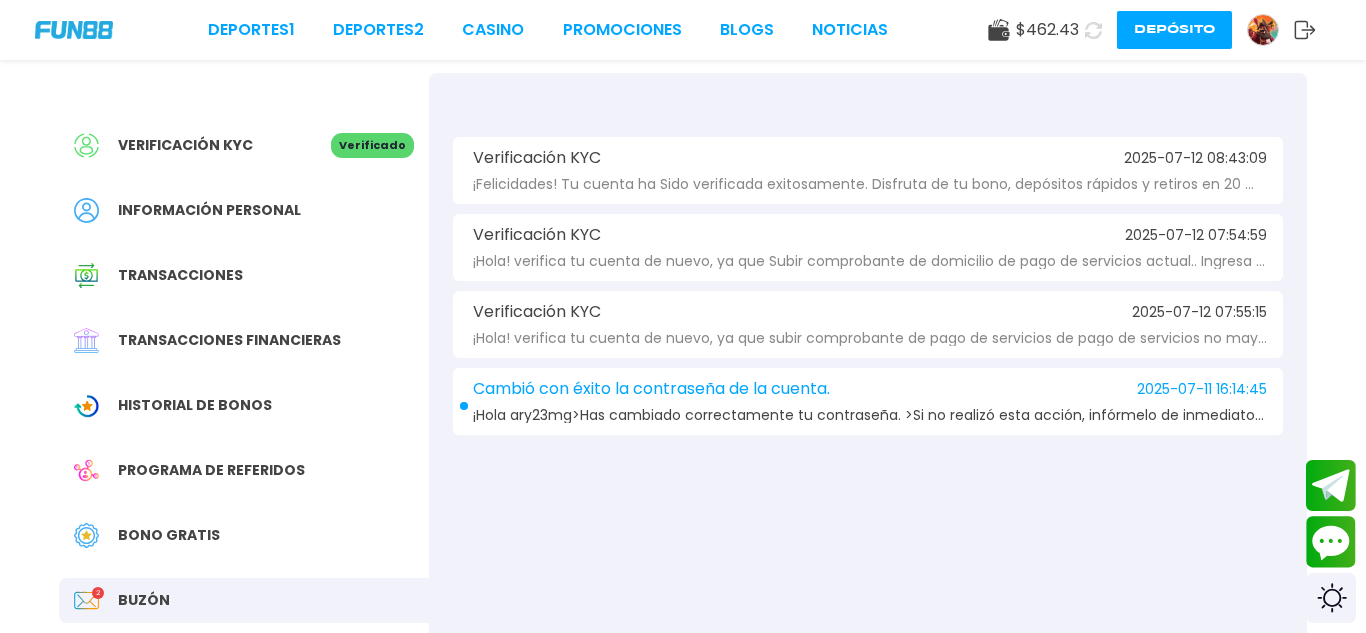 scroll, scrollTop: 40, scrollLeft: 0, axis: vertical 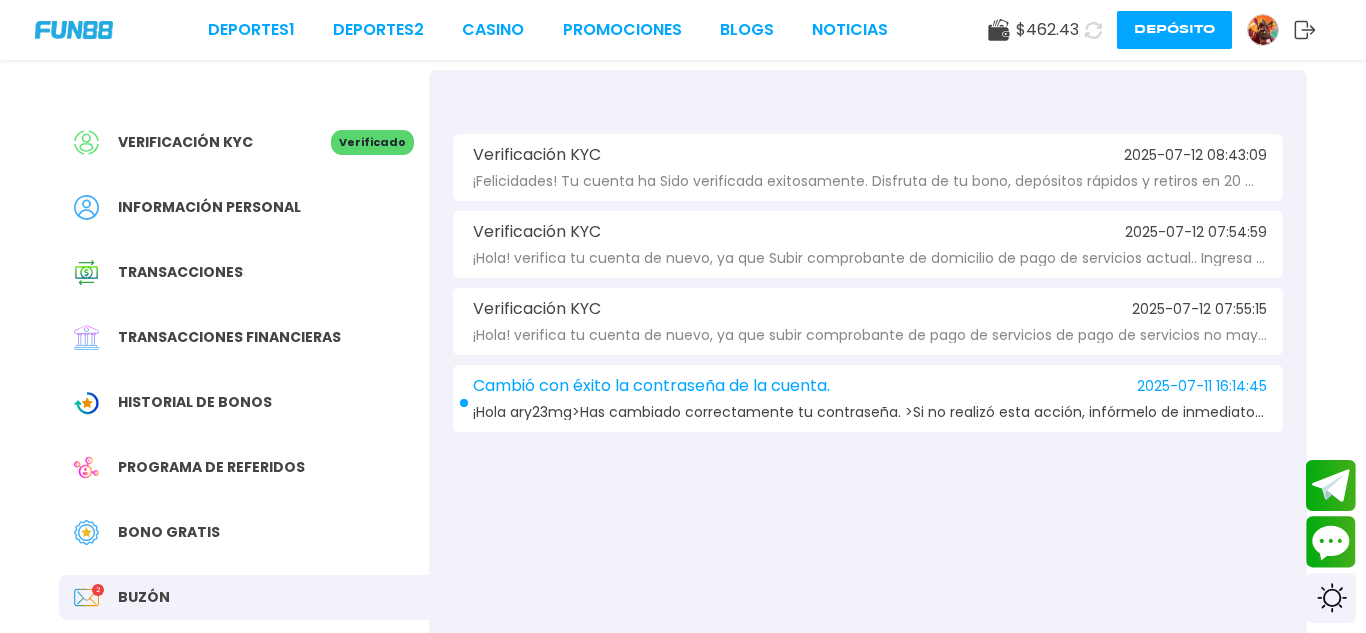 click on "Verificación KYC 2025-07-12 08:43:09 ¡Felicidades! Tu cuenta ha Sido verificada exitosamente. Disfruta de tu bono, depósitos rápidos y retiros en 20 minutos.!" at bounding box center (868, 167) 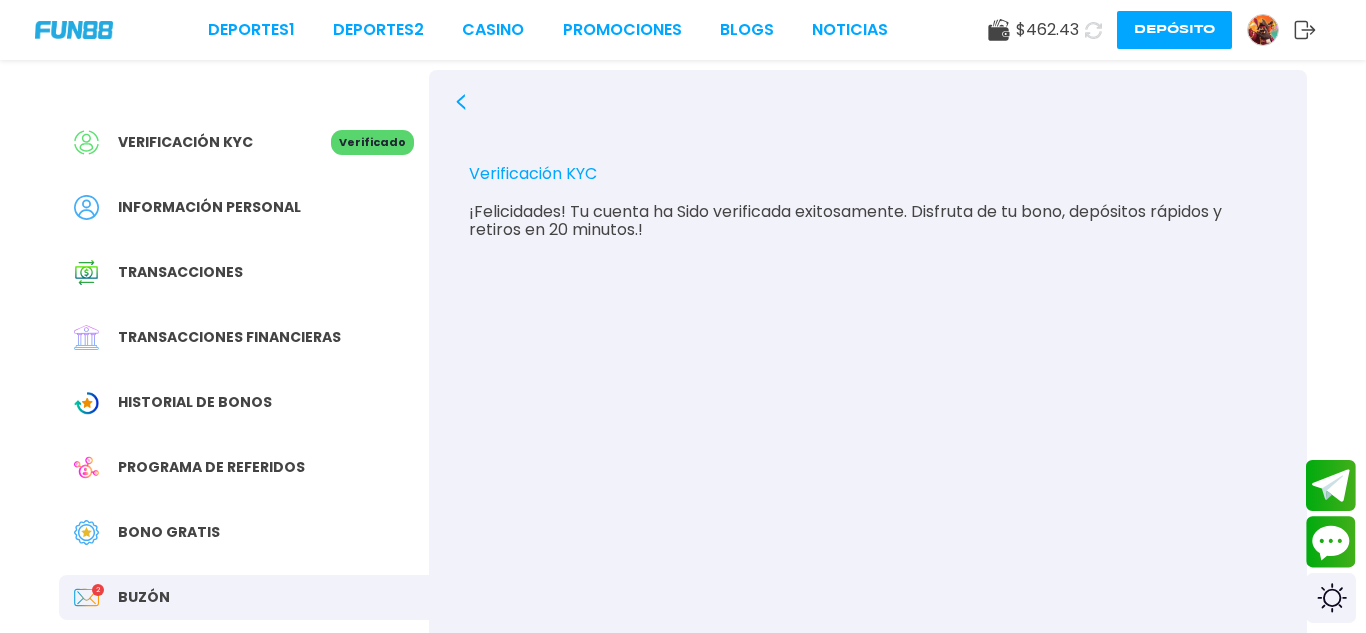 click 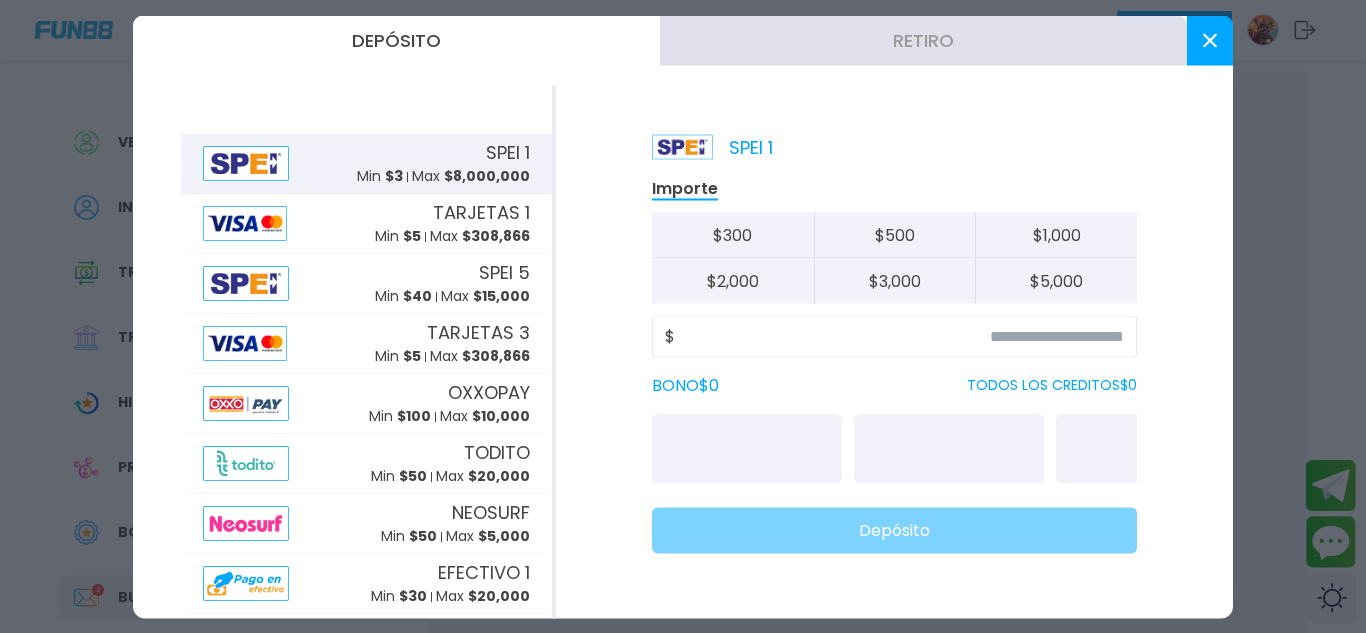 click on "Retiro" at bounding box center [923, 40] 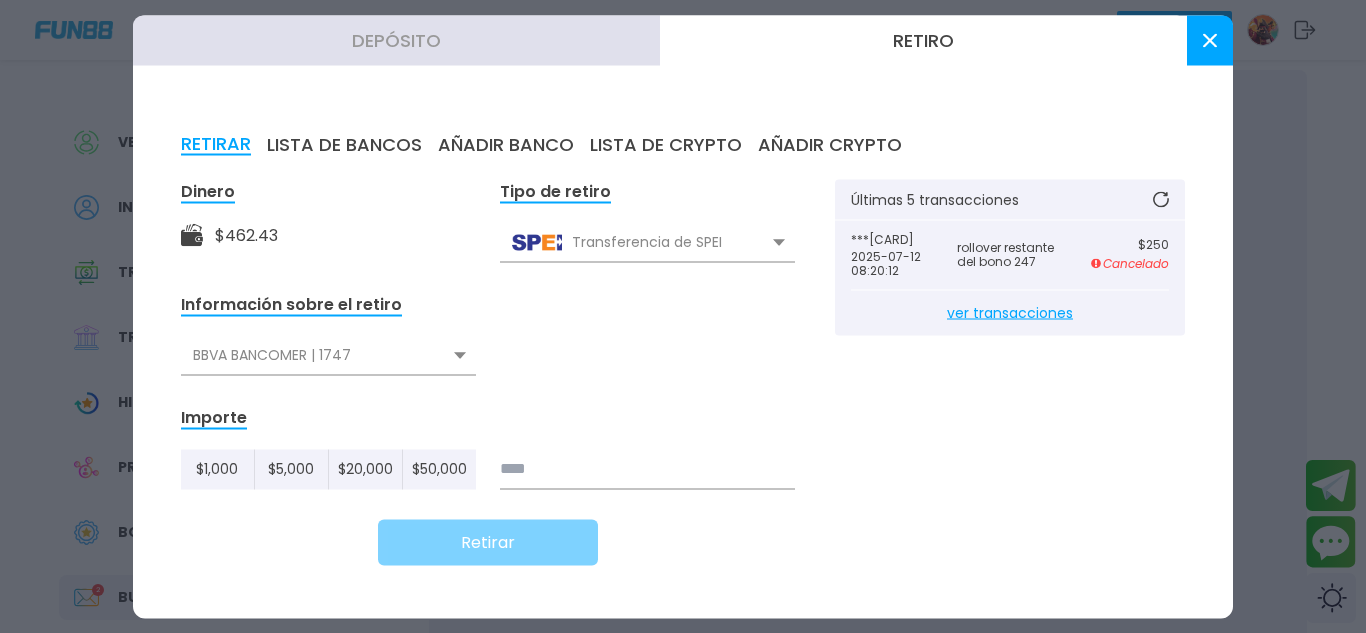 click on "Cancelado" at bounding box center (1130, 263) 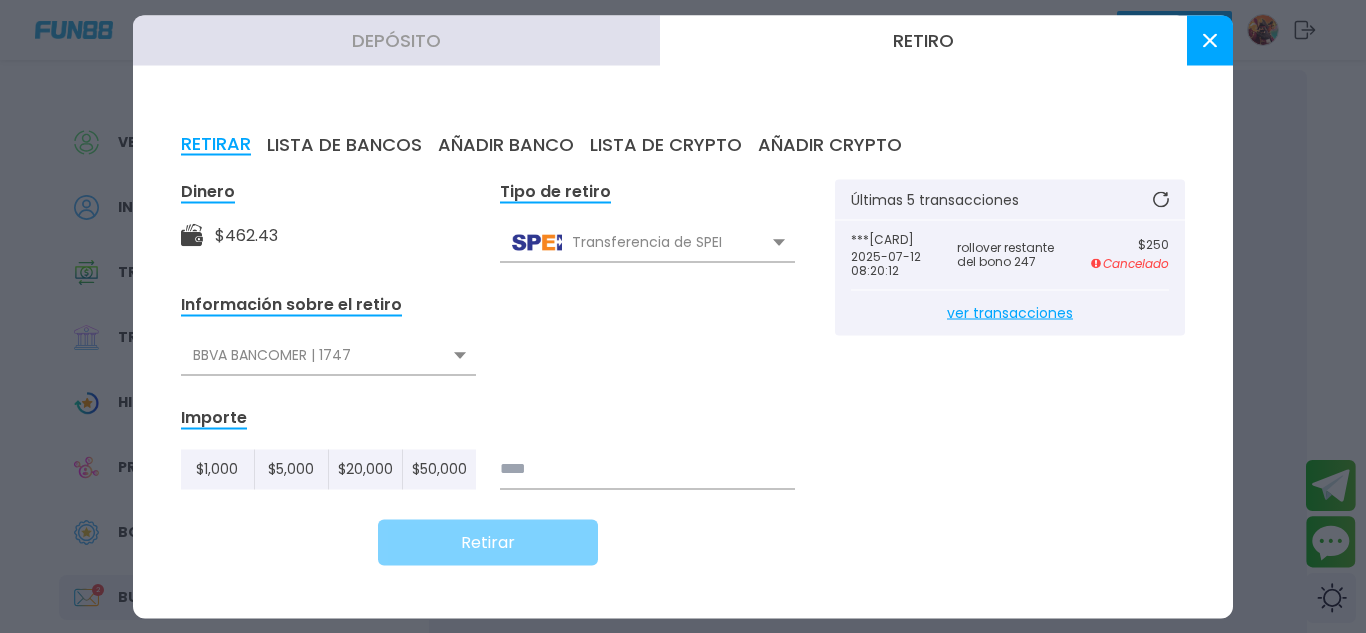 click 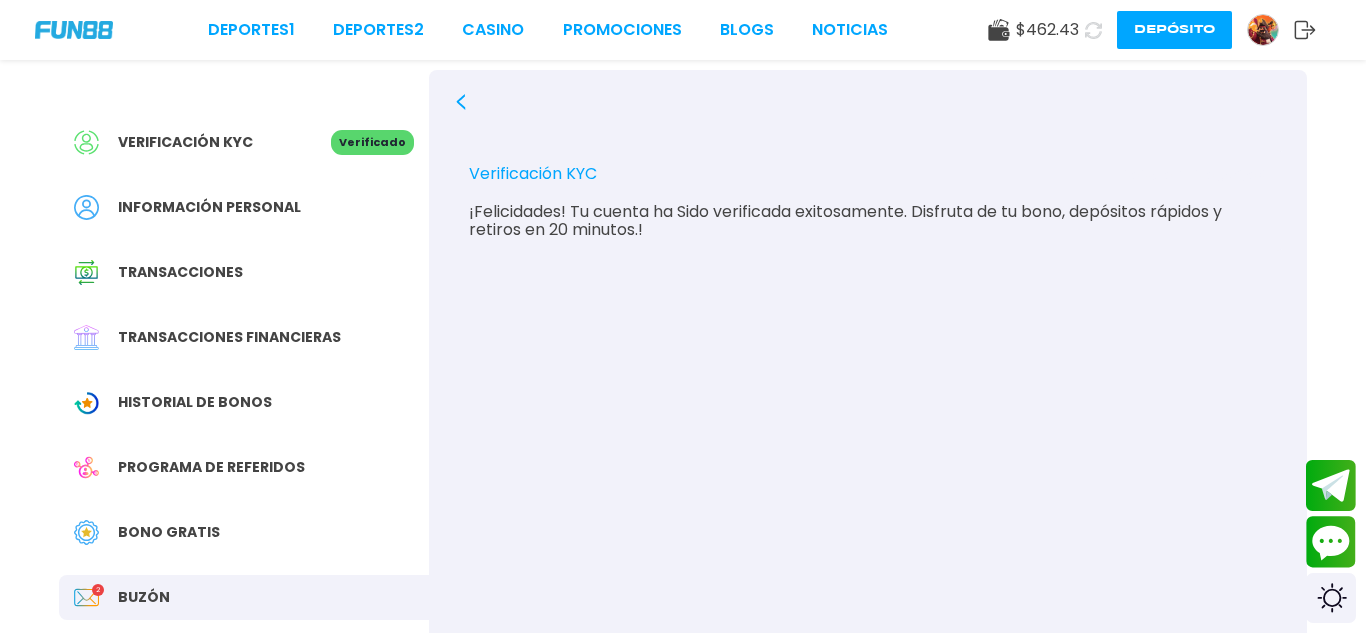 click on "Transacciones financieras" at bounding box center [244, 337] 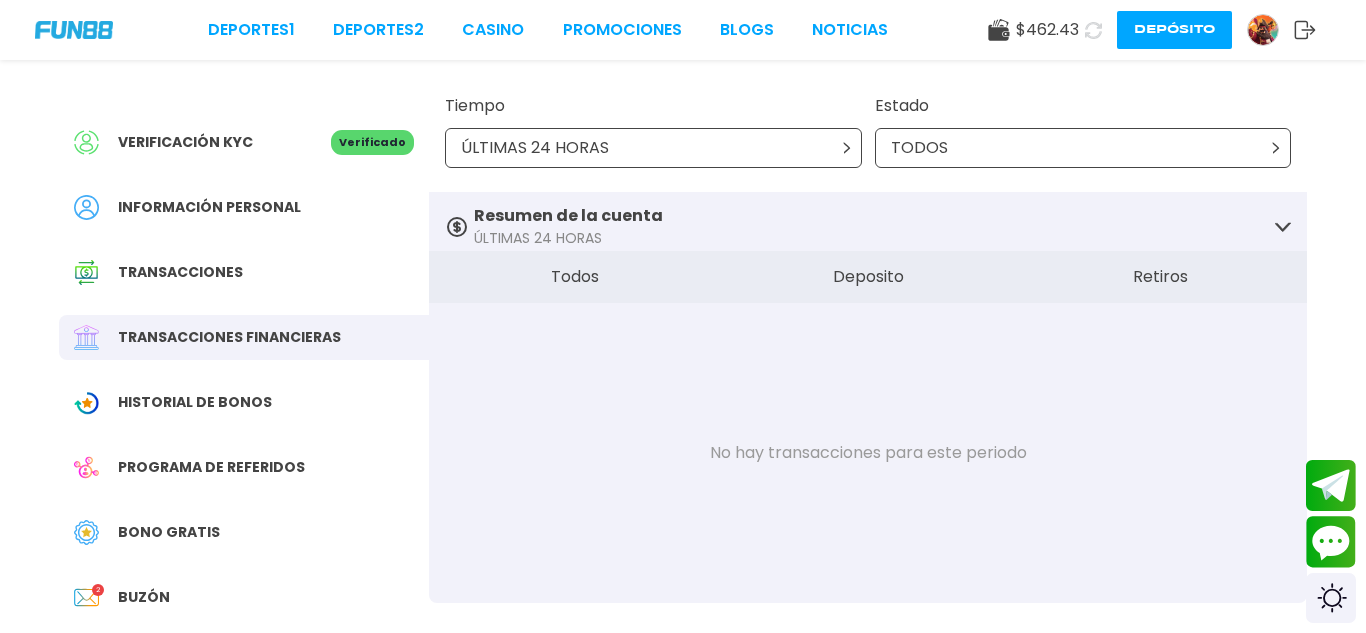 scroll, scrollTop: 0, scrollLeft: 0, axis: both 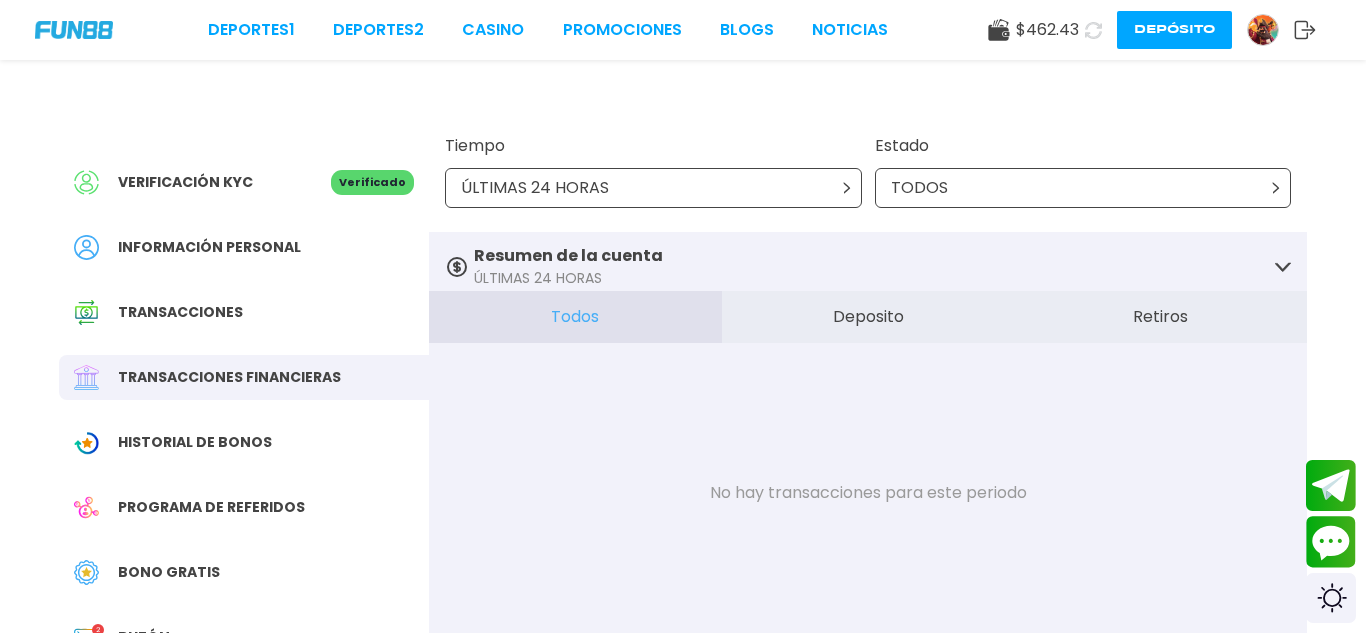 click on "Retiros" at bounding box center [1160, 317] 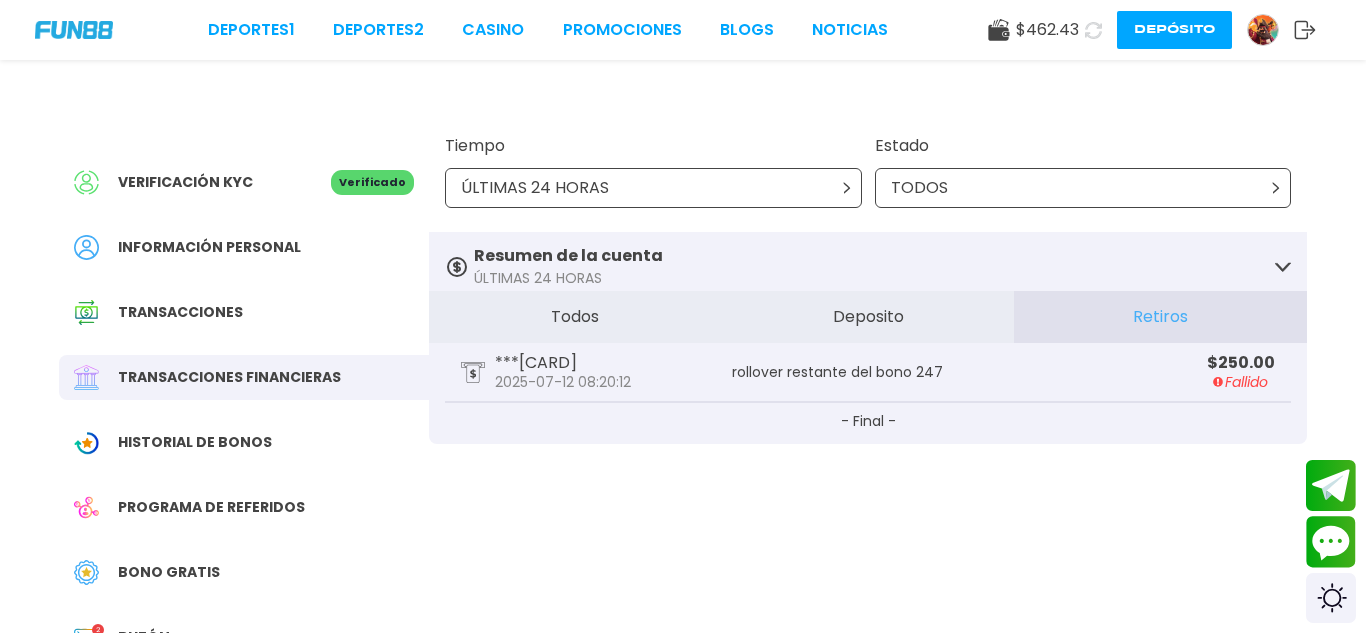 click 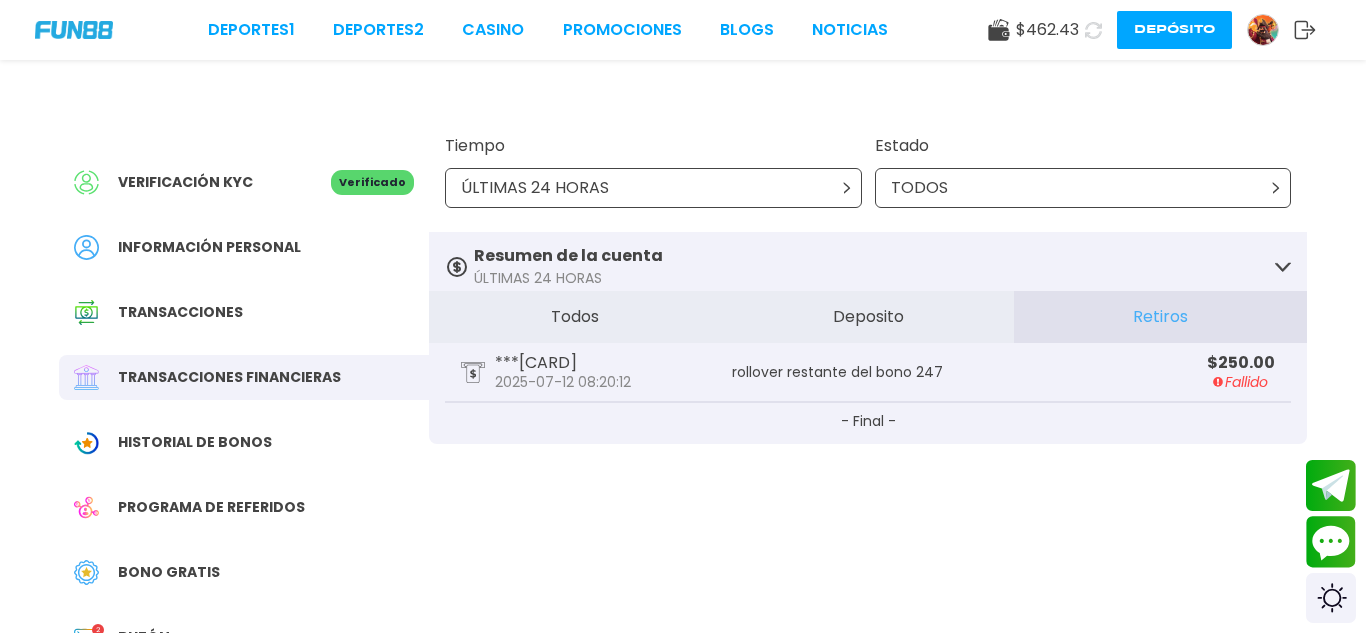 click 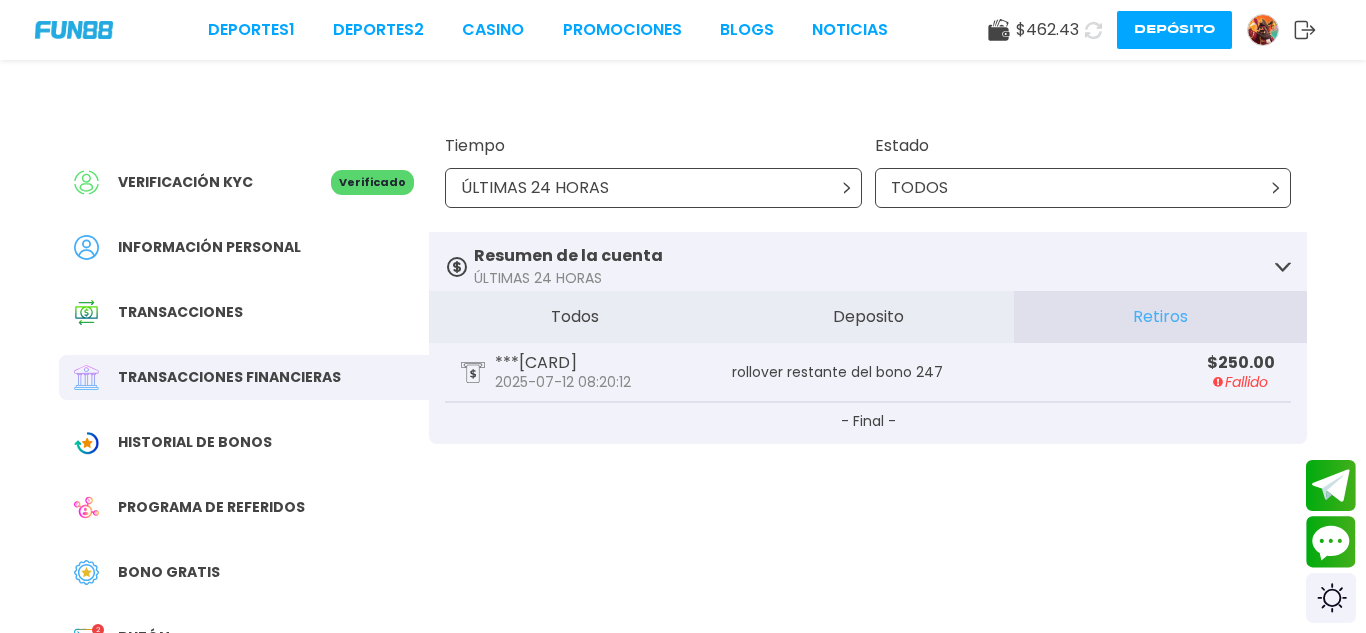 click 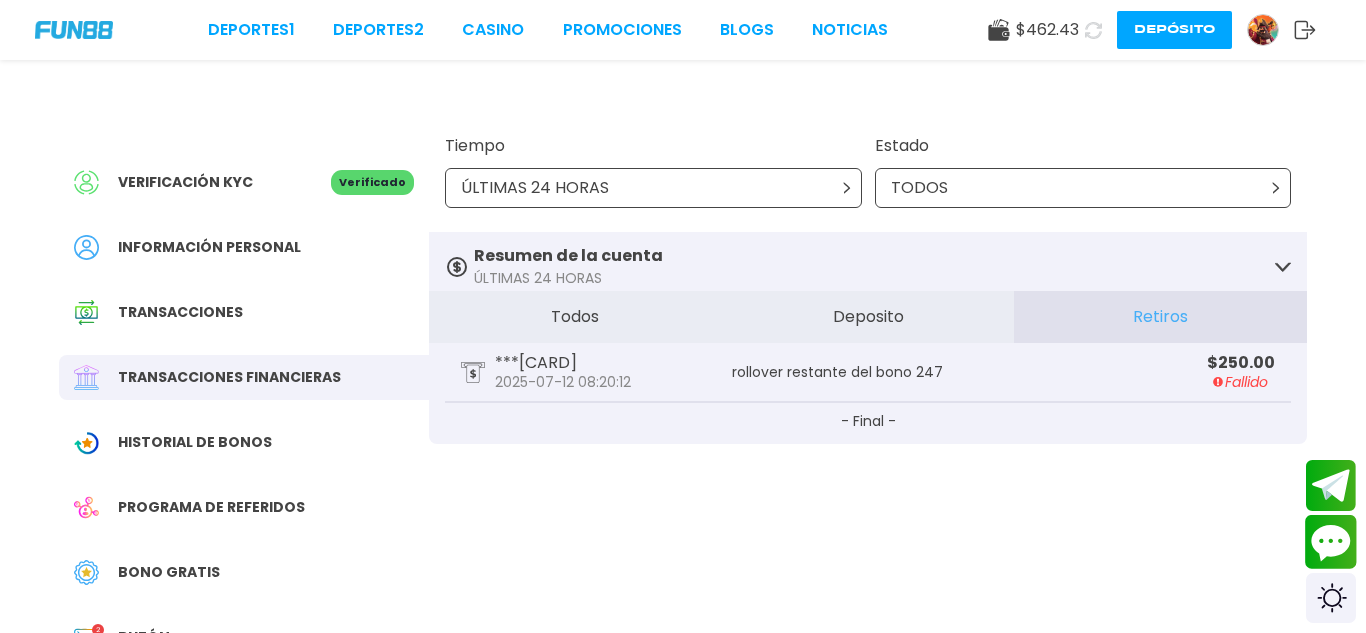 click at bounding box center [1331, 542] 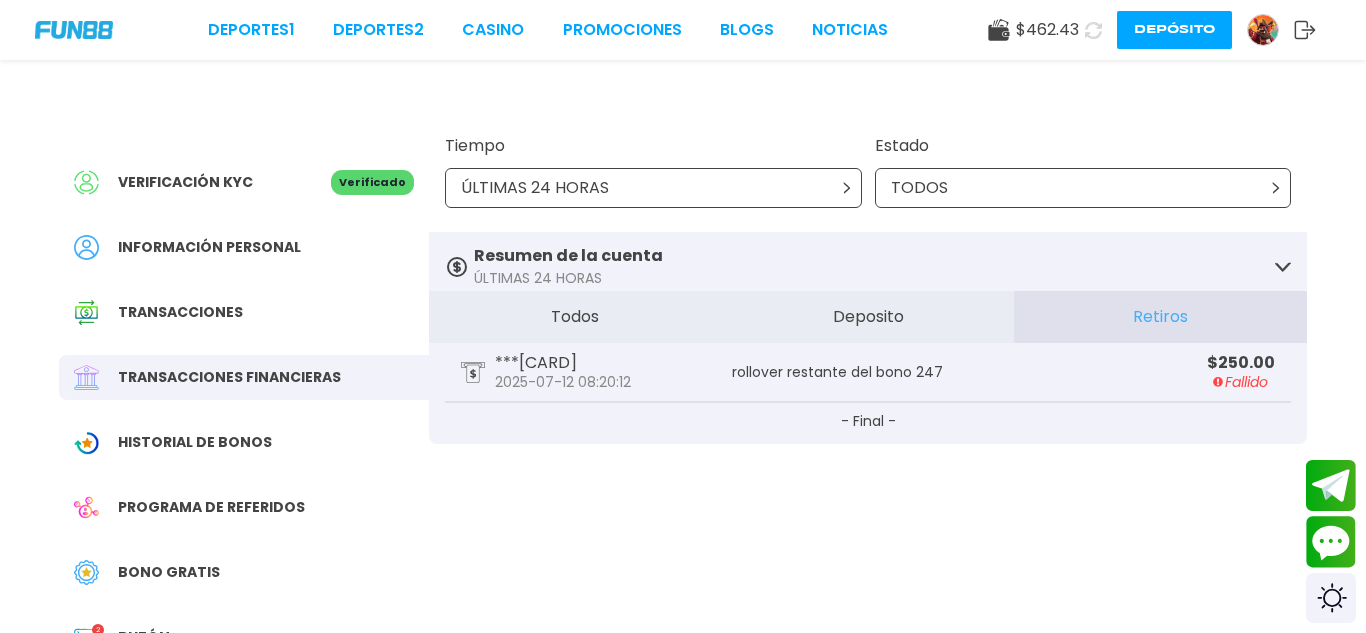 click on "Verificación KYC Verificado Información personal Transacciones Transacciones financieras Historial de Bonos Programa de referidos Bono Gratis Buzón 2 Sugerencias Tiempo ÚLTIMAS 24 HORAS Estado TODOS Resumen de la cuenta ÚLTIMAS 24 HORAS victorias totales MX$ 0.00 Apuestas totales MX$ 0.00 Depósitos totales MX$ 300.00 Retiros totales MX$ 0.00 comisión total MX$ 0.00 Todos Deposito Retiros ***1747 2025-07-12 08:20:12 rollover restante del bono 247 $ 250.00 Fallido - Final -" at bounding box center [683, 427] 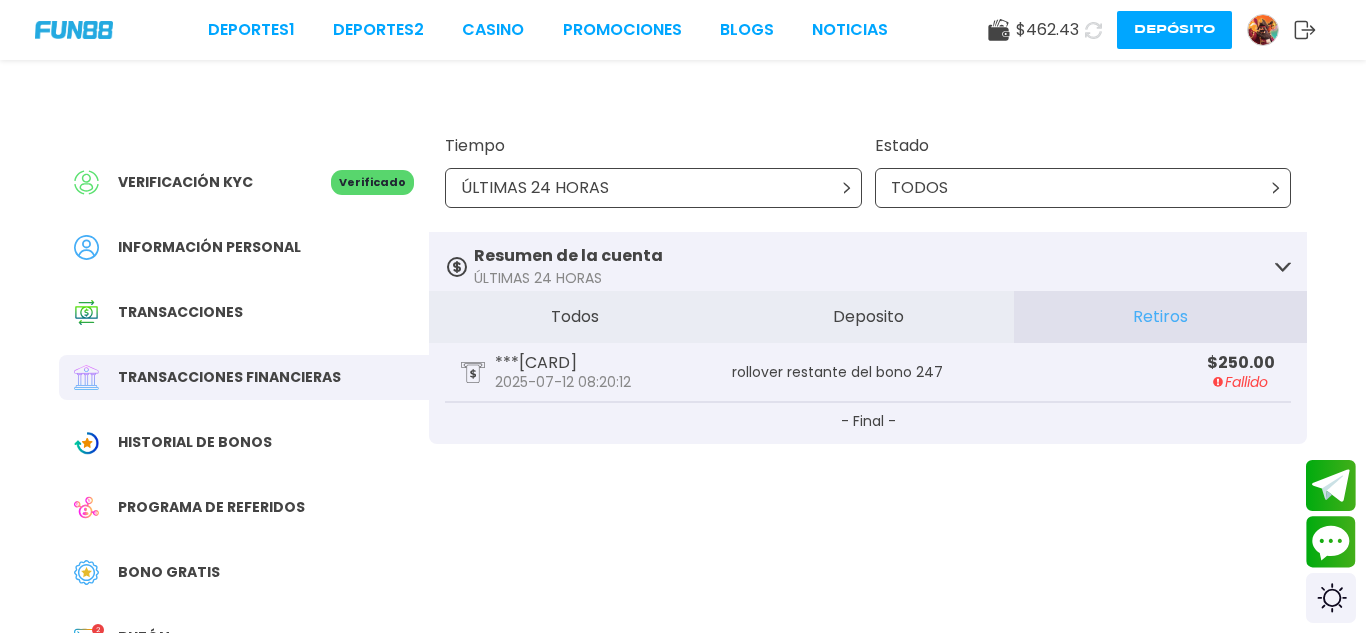 click on "Verificación KYC Verificado Información personal Transacciones Transacciones financieras Historial de Bonos Programa de referidos Bono Gratis Buzón 2 Sugerencias Tiempo ÚLTIMAS 24 HORAS Estado TODOS Resumen de la cuenta ÚLTIMAS 24 HORAS victorias totales MX$ 0.00 Apuestas totales MX$ 0.00 Depósitos totales MX$ 300.00 Retiros totales MX$ 0.00 comisión total MX$ 0.00 Todos Deposito Retiros ***1747 2025-07-12 08:20:12 rollover restante del bono 247 $ 250.00 Fallido - Final -" at bounding box center [683, 427] 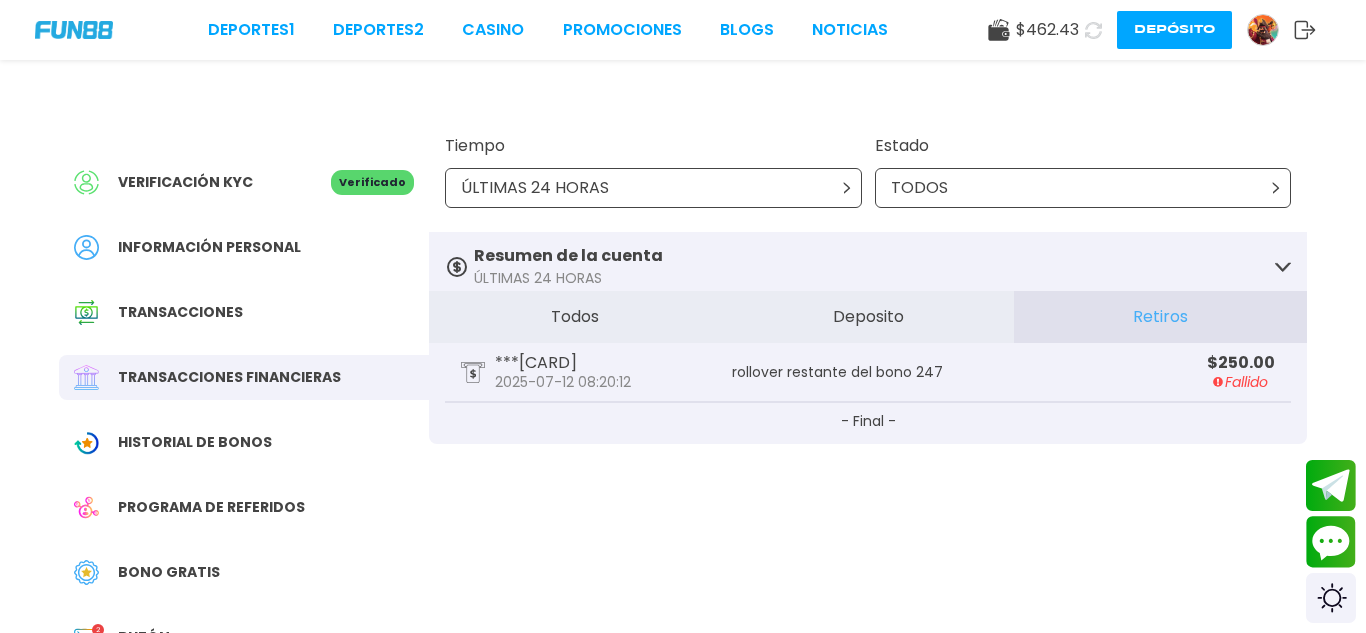 click on "$ 250.00 Fallido" at bounding box center (1139, 372) 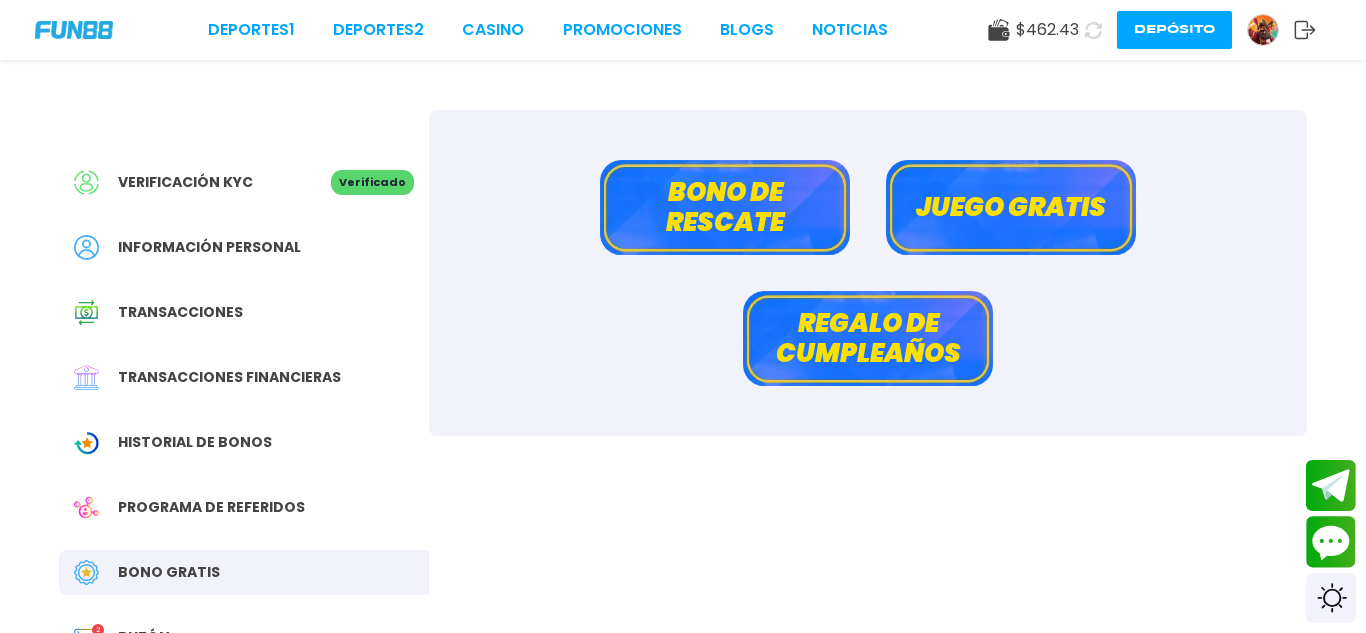 click on "Programa de referidos" at bounding box center [244, 507] 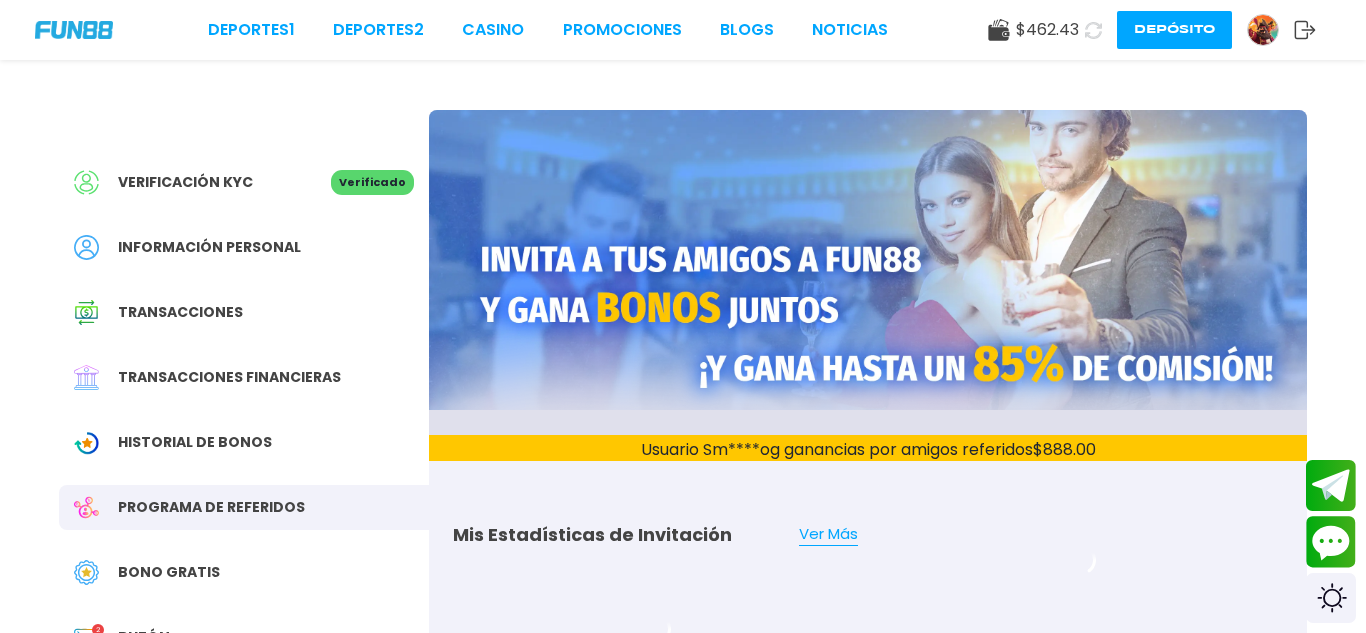 click on "Historial de Bonos" at bounding box center [195, 442] 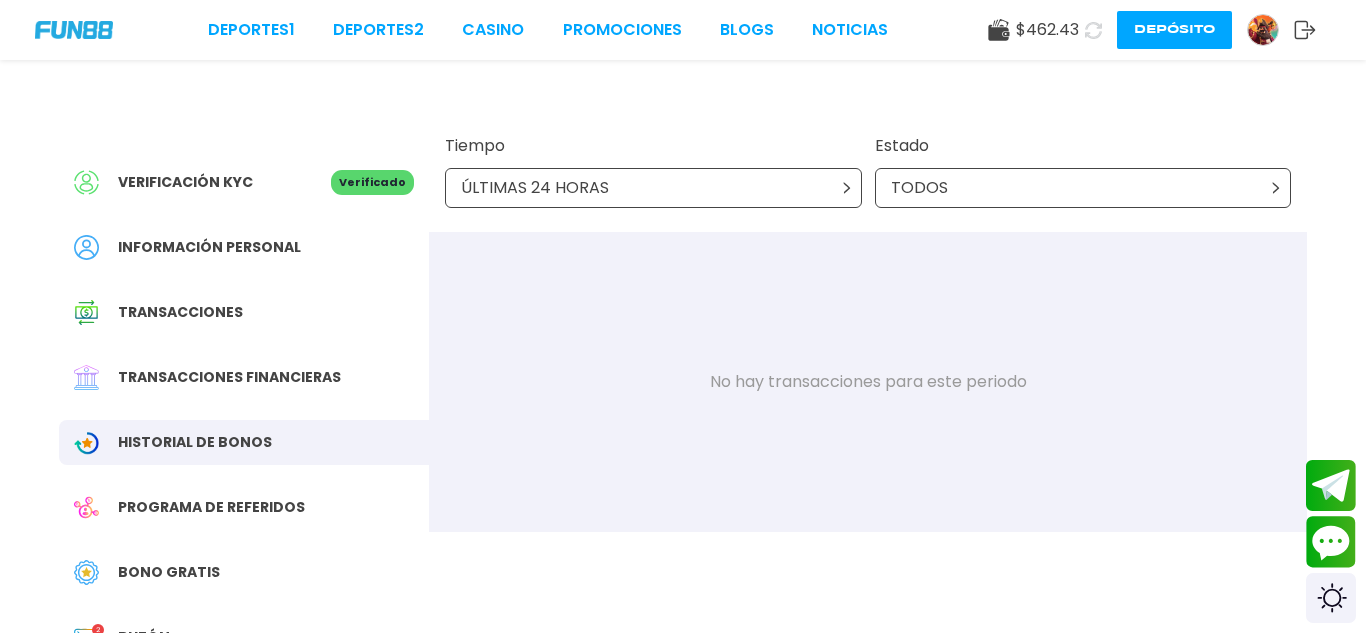 click on "TODOS" at bounding box center [1083, 188] 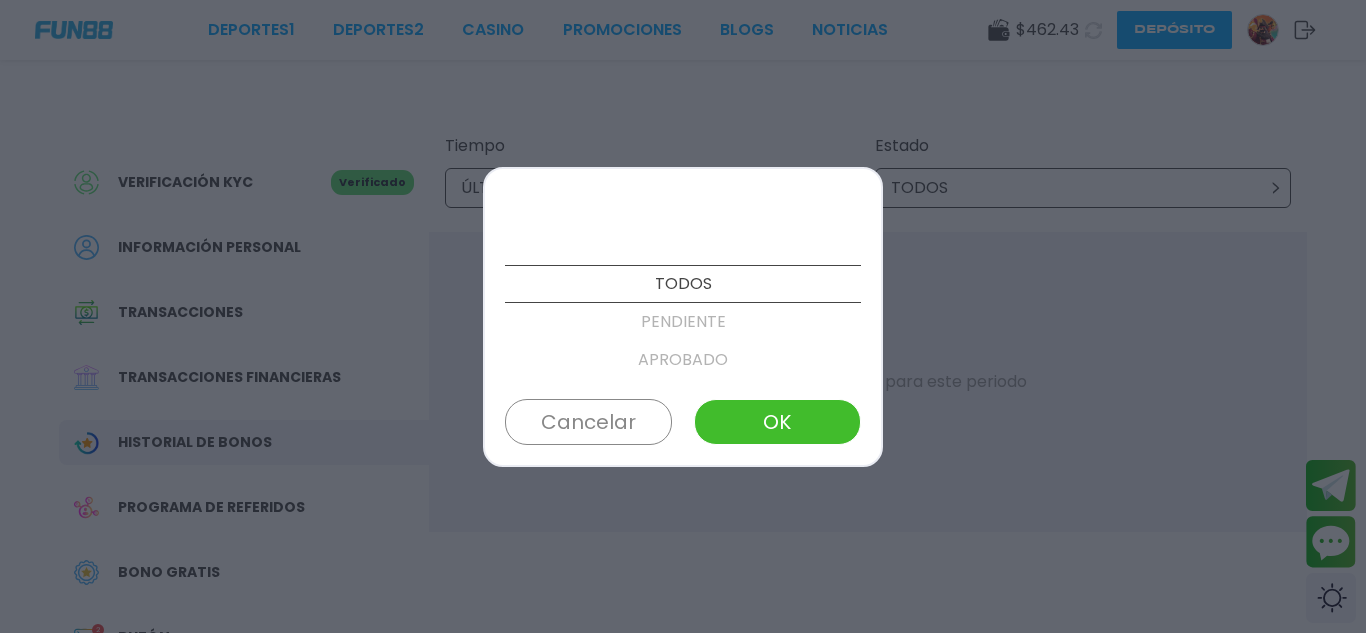 click at bounding box center (683, 316) 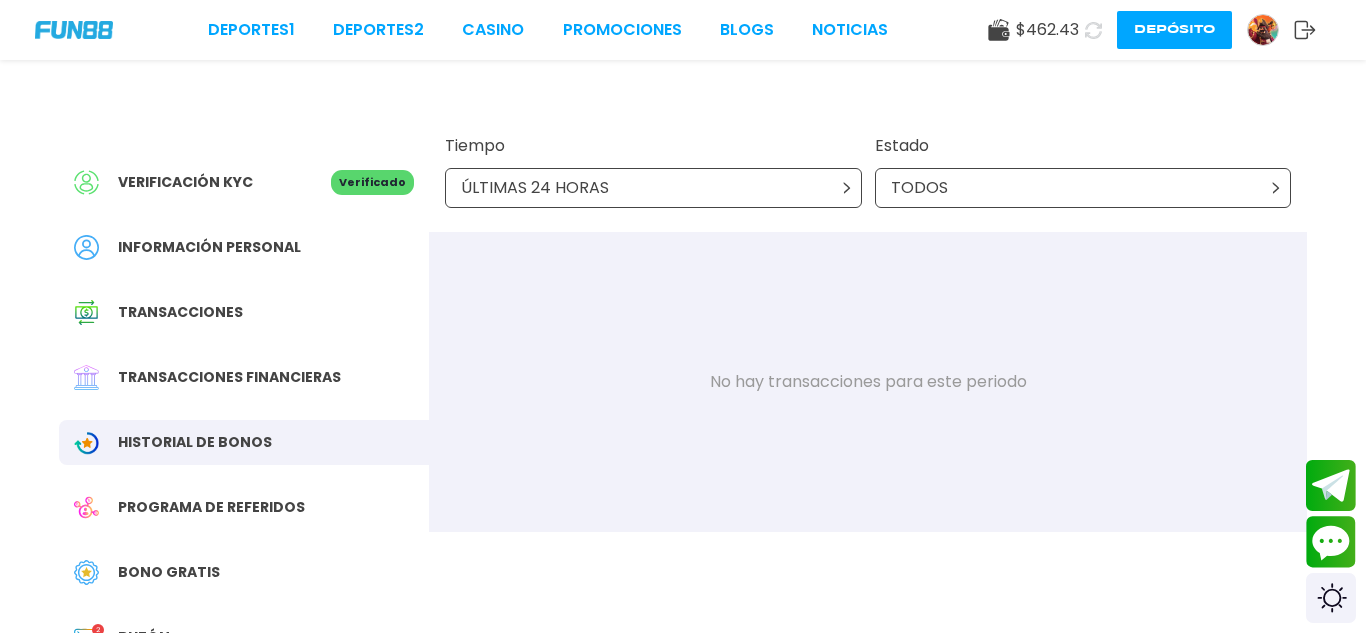 click on "Deportes  1 Deportes  2 CASINO Promociones BLOGS NOTICIAS" at bounding box center [548, 30] 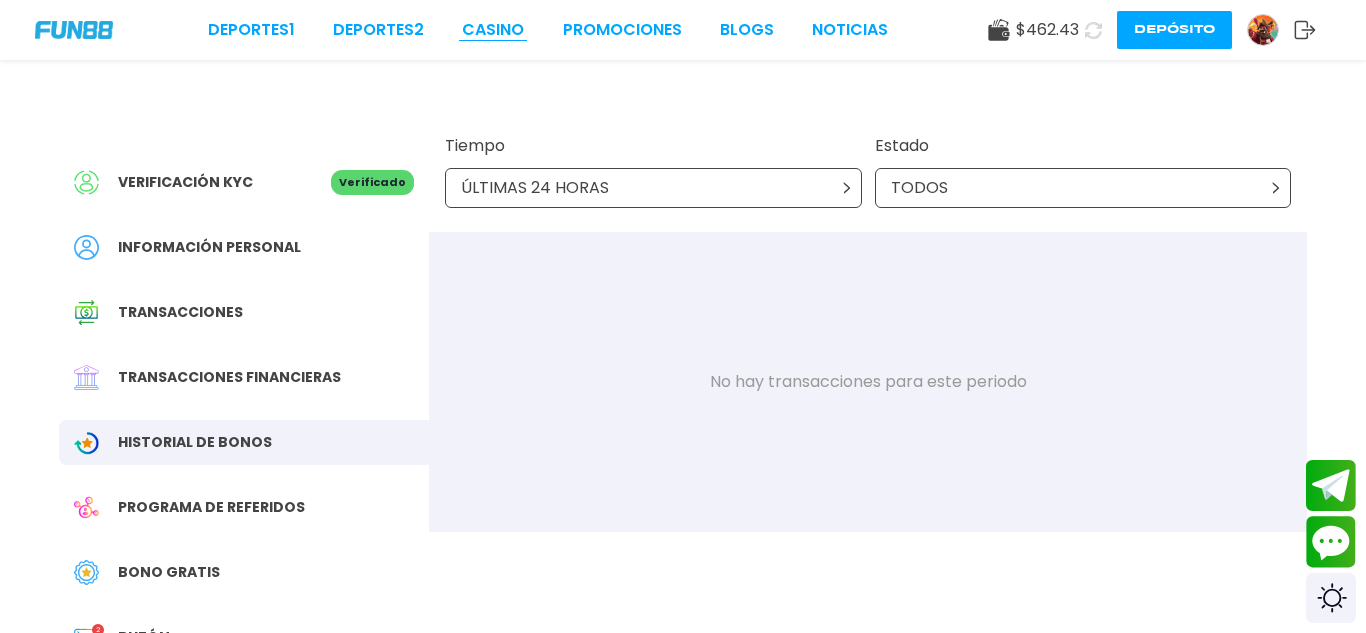 click on "CASINO" at bounding box center (493, 30) 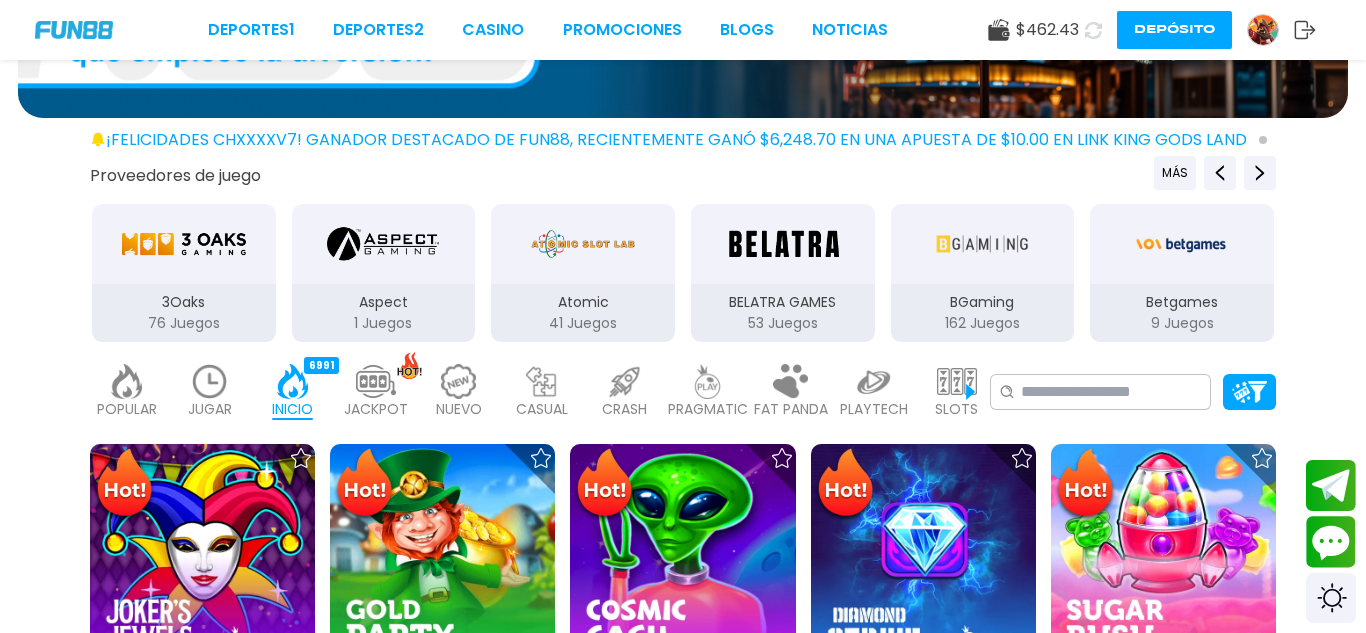 scroll, scrollTop: 240, scrollLeft: 0, axis: vertical 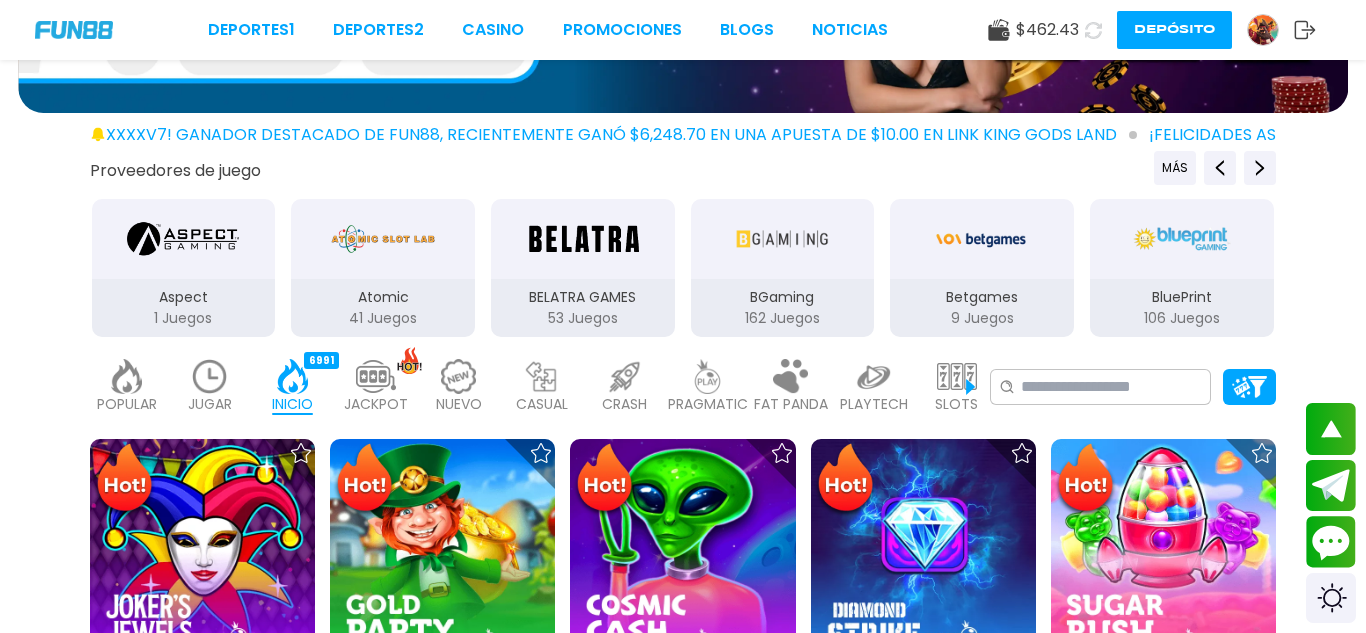 click on "$ 462.43" at bounding box center [1047, 30] 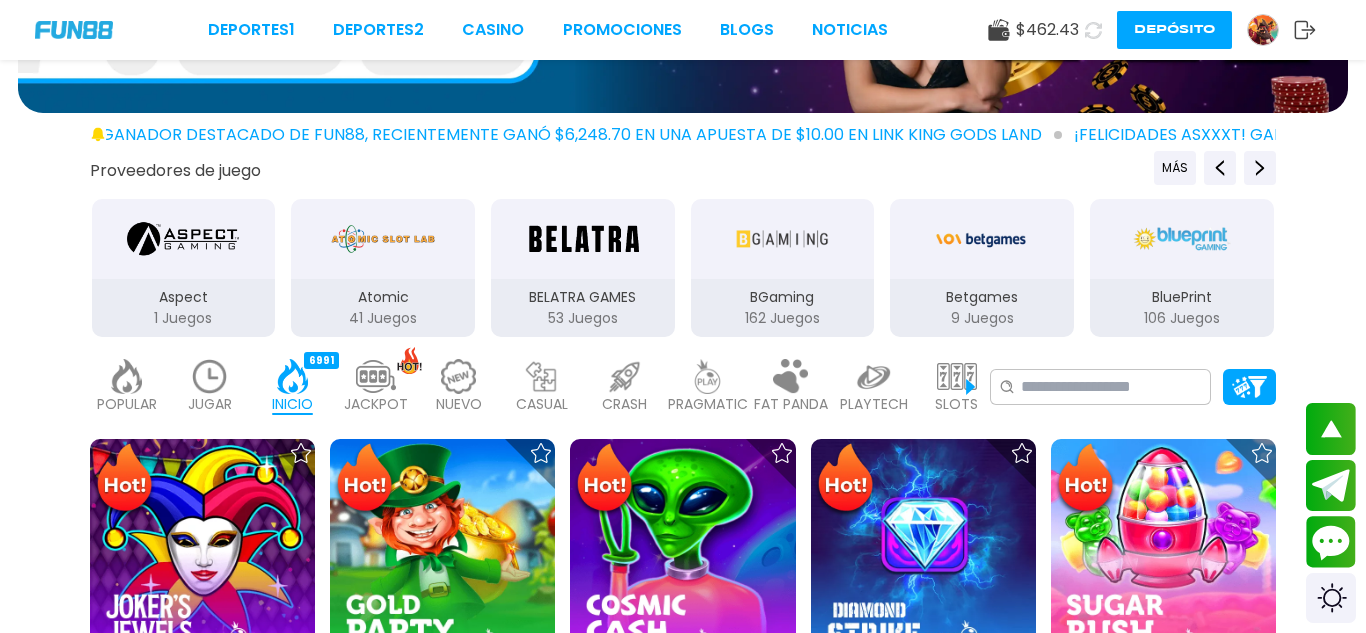 click 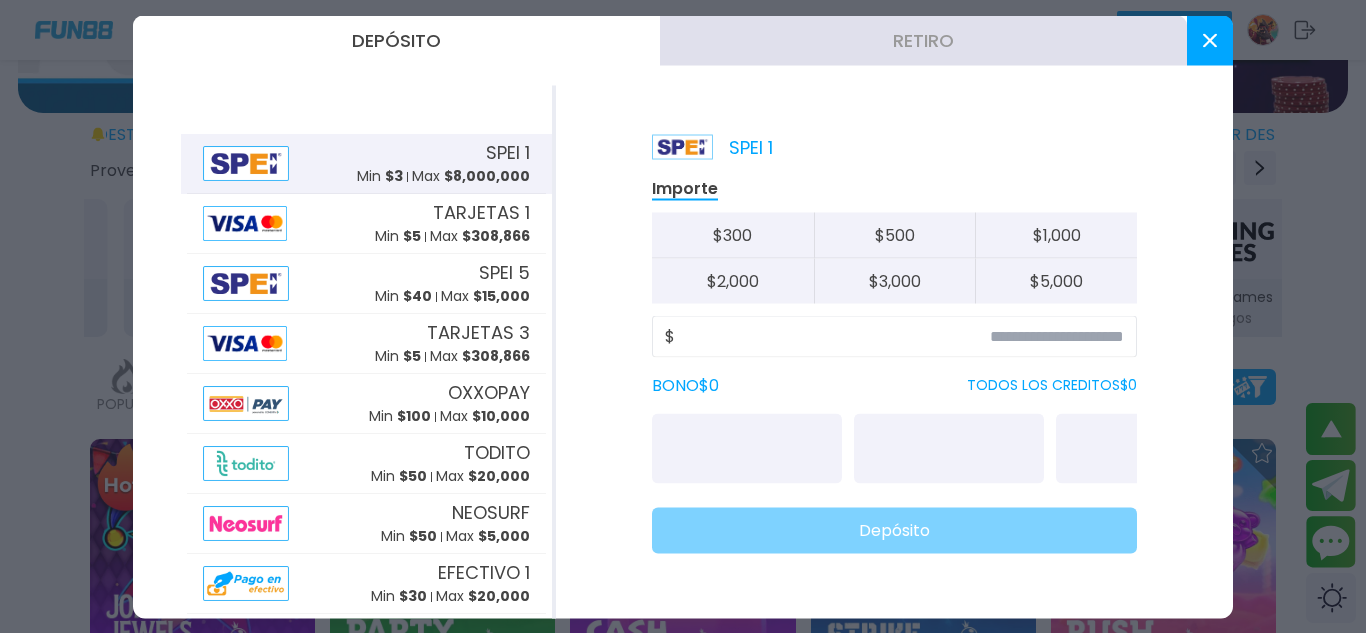 click on "Retiro" at bounding box center (923, 40) 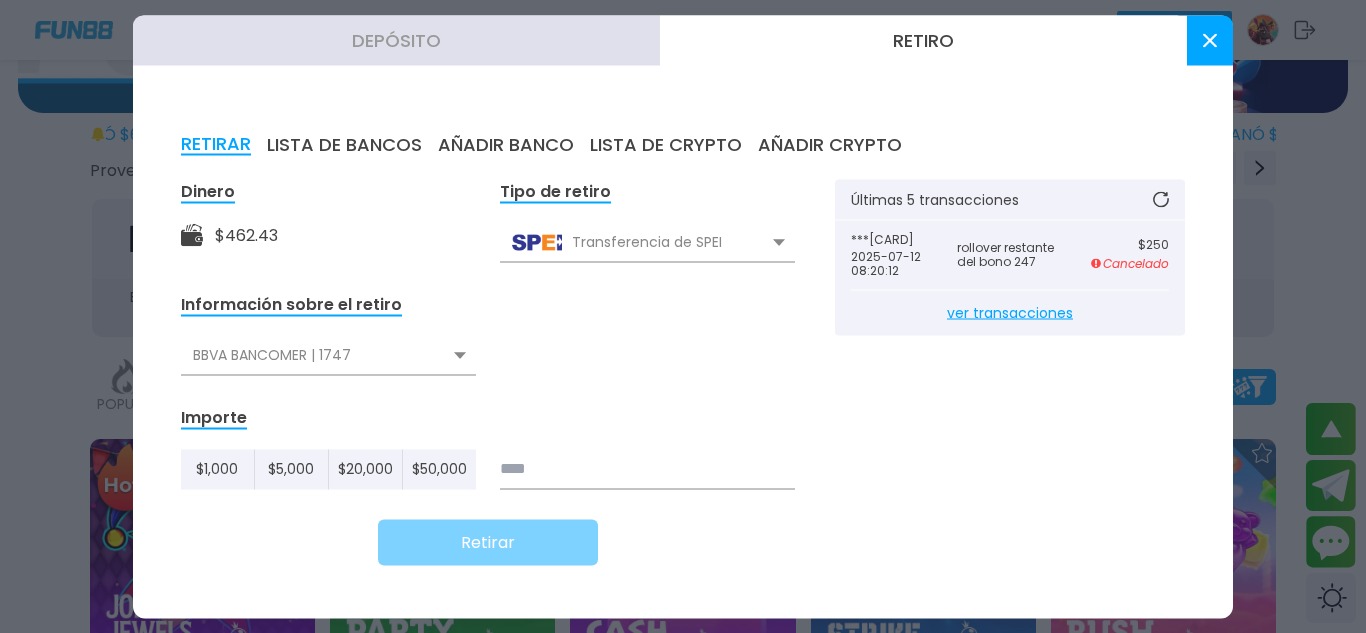 click on "ver transacciones" at bounding box center [1010, 312] 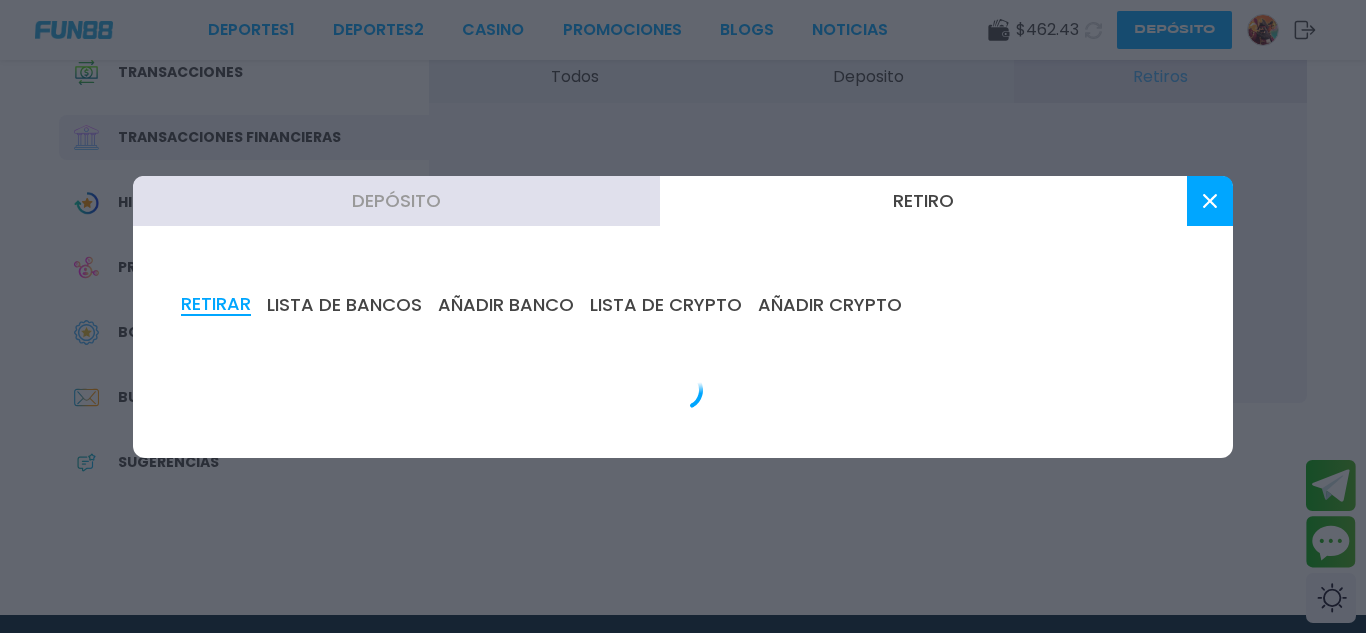 scroll, scrollTop: 0, scrollLeft: 0, axis: both 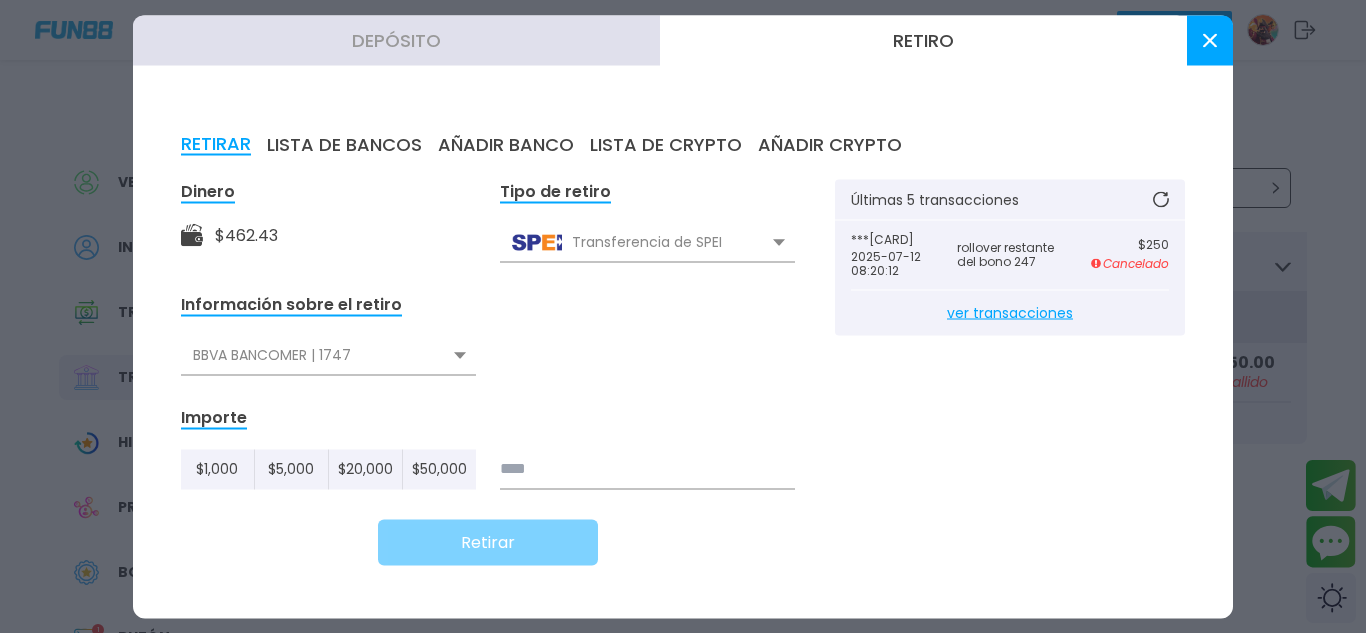 click at bounding box center (647, 469) 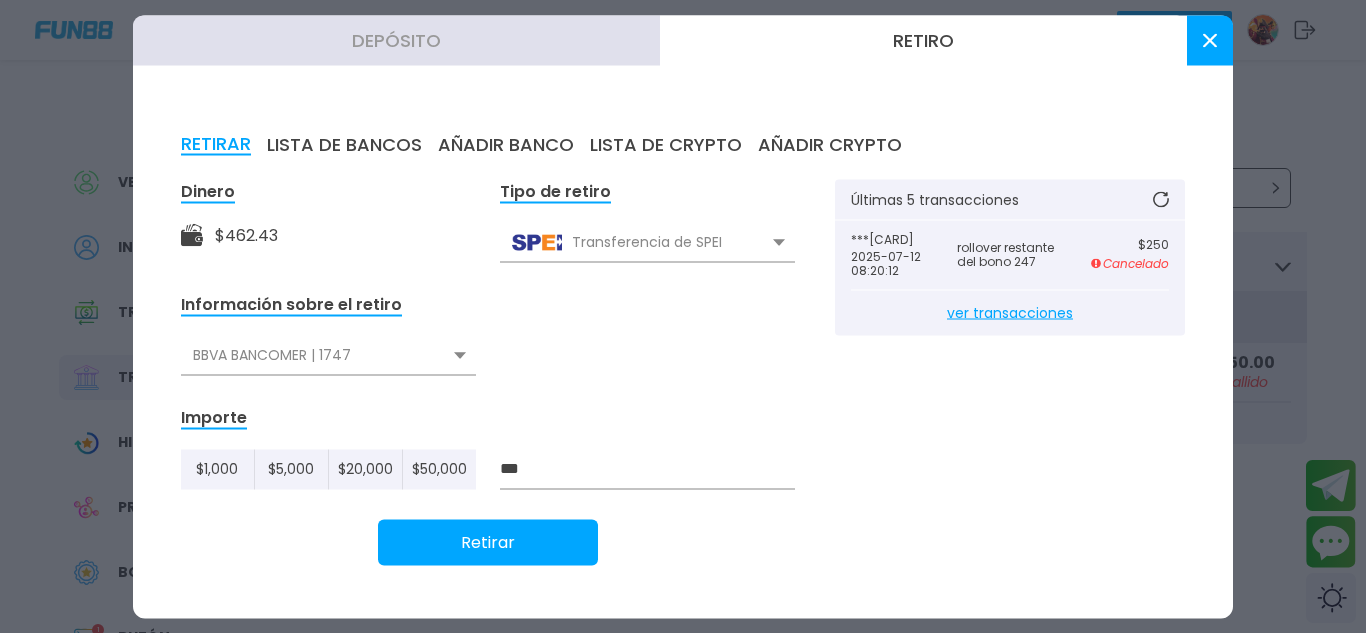 type on "***" 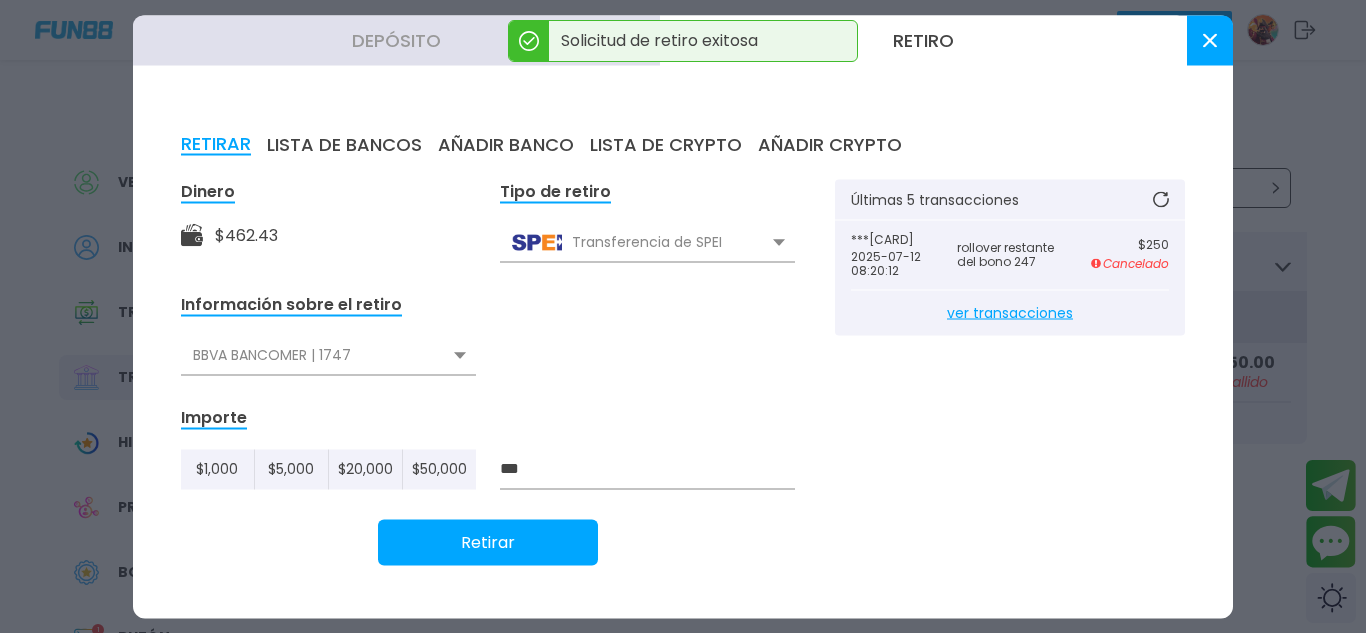 click at bounding box center (1210, 40) 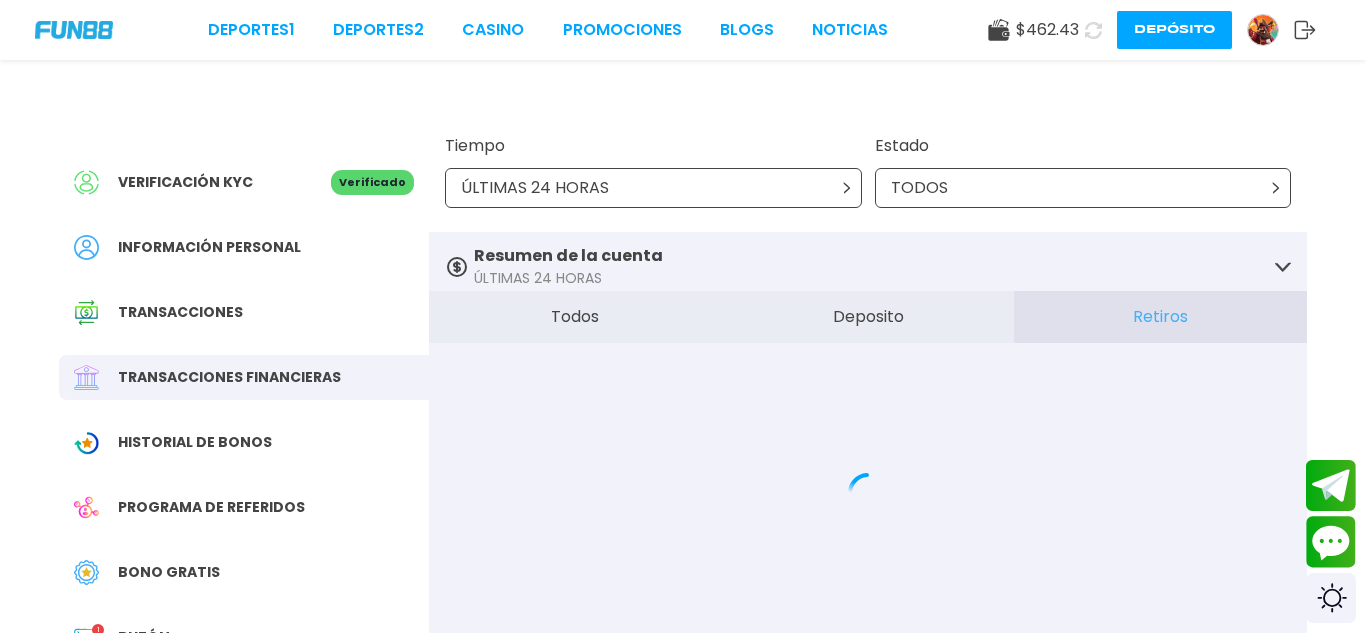 scroll, scrollTop: 0, scrollLeft: 0, axis: both 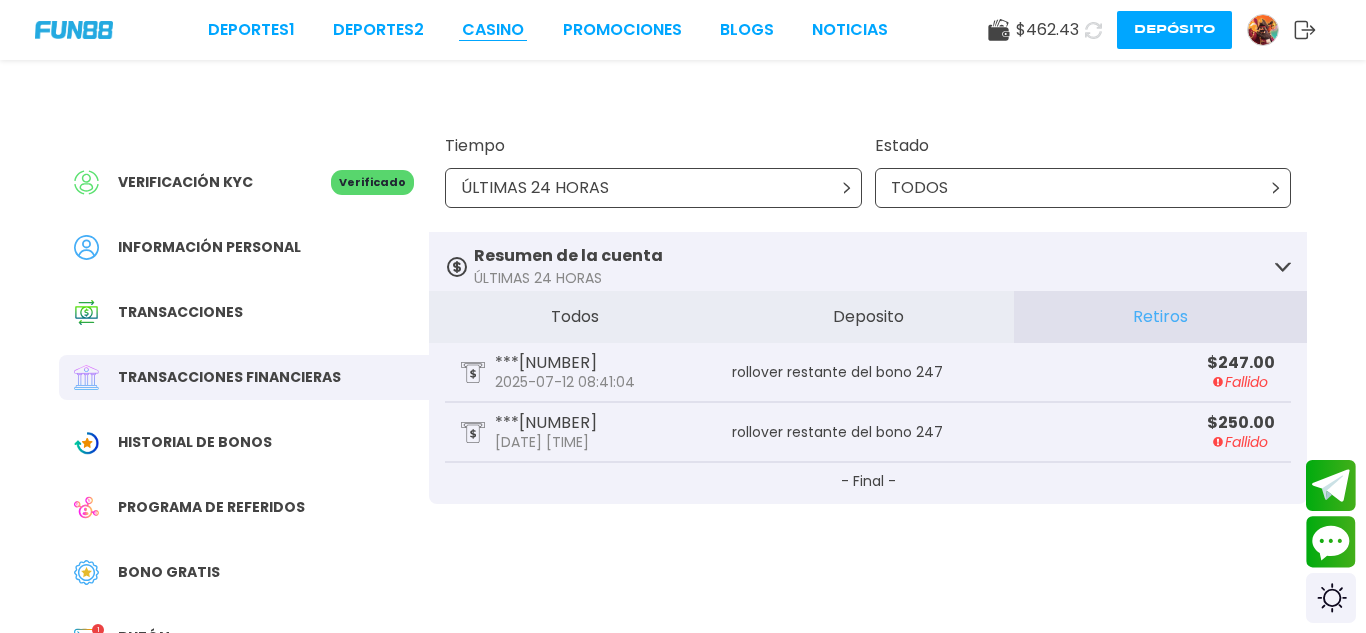 click on "CASINO" at bounding box center (493, 30) 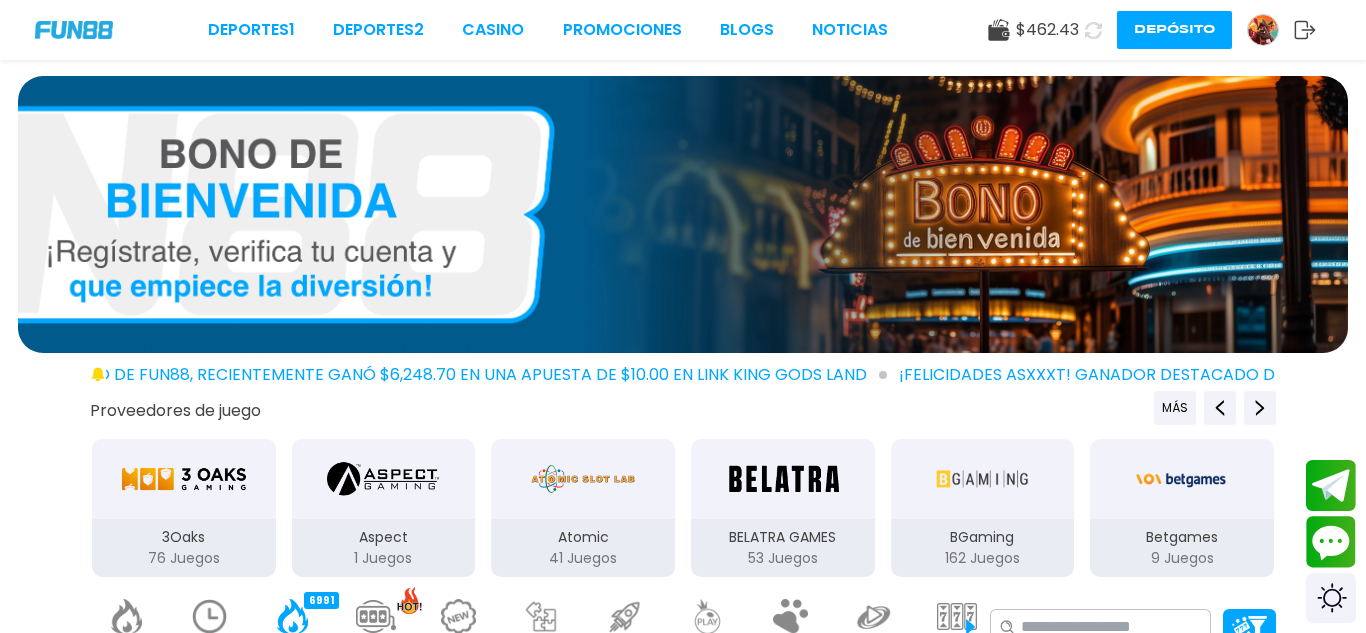 click at bounding box center (184, 479) 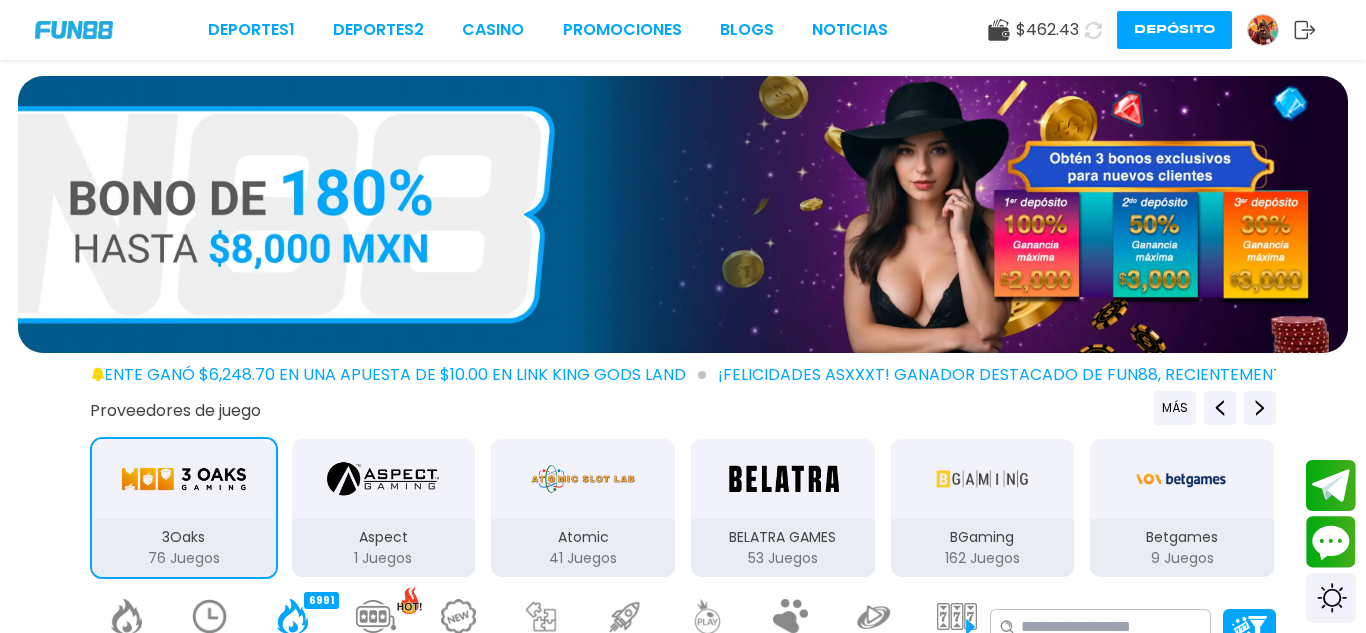type 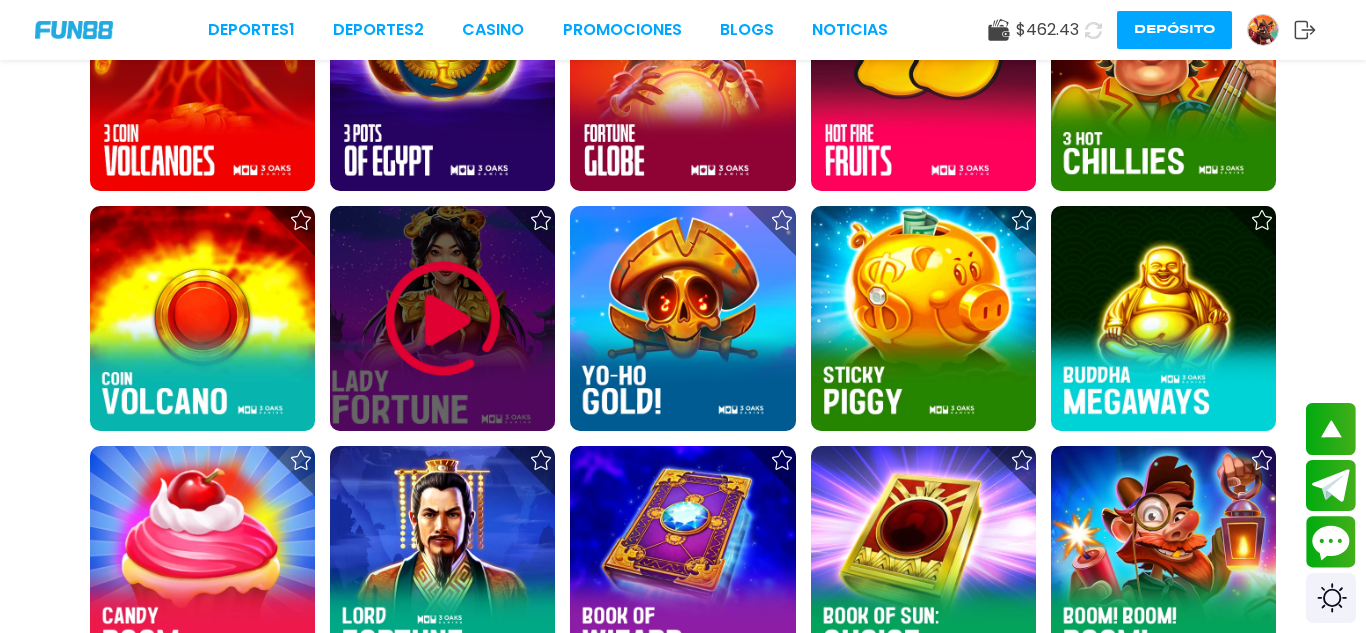 scroll, scrollTop: 760, scrollLeft: 0, axis: vertical 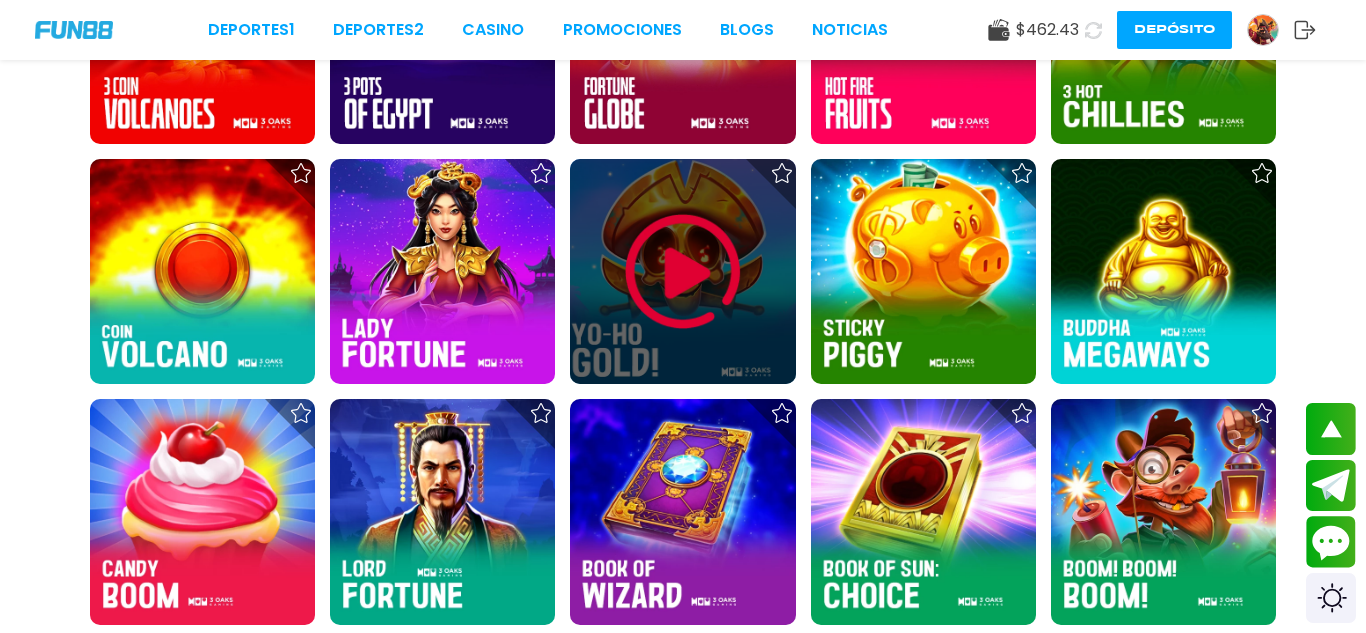 click at bounding box center [683, 272] 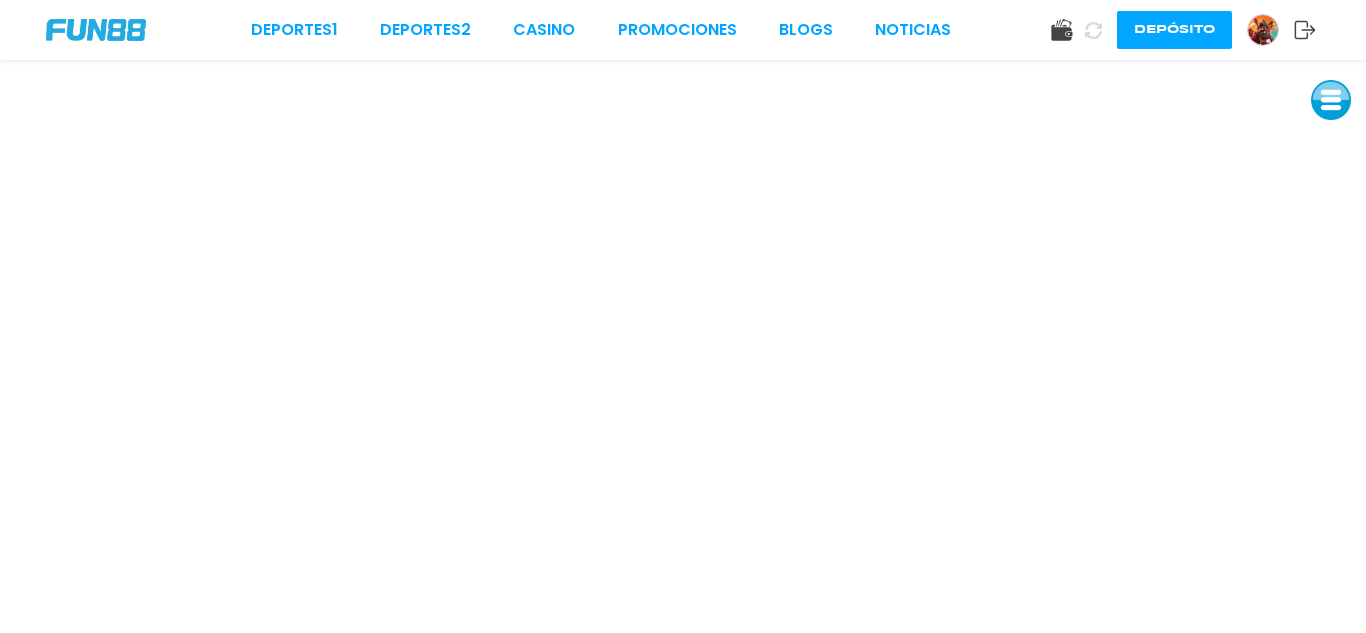 scroll, scrollTop: 0, scrollLeft: 0, axis: both 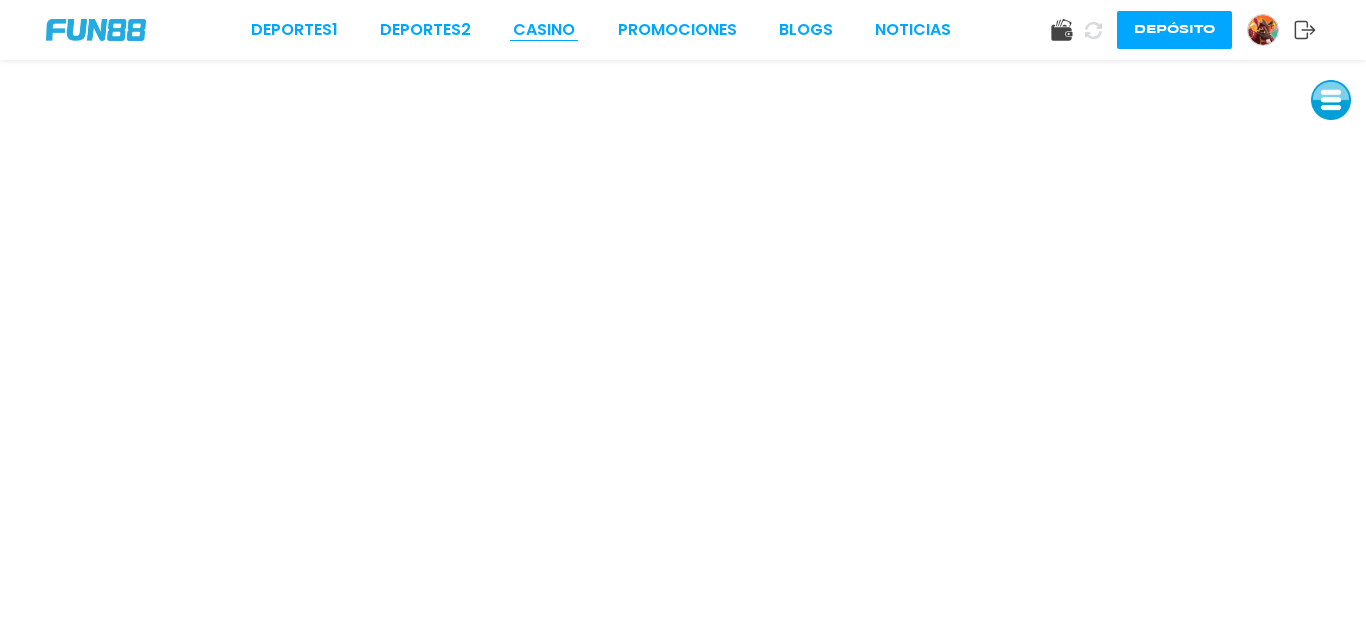 click on "CASINO" at bounding box center (544, 30) 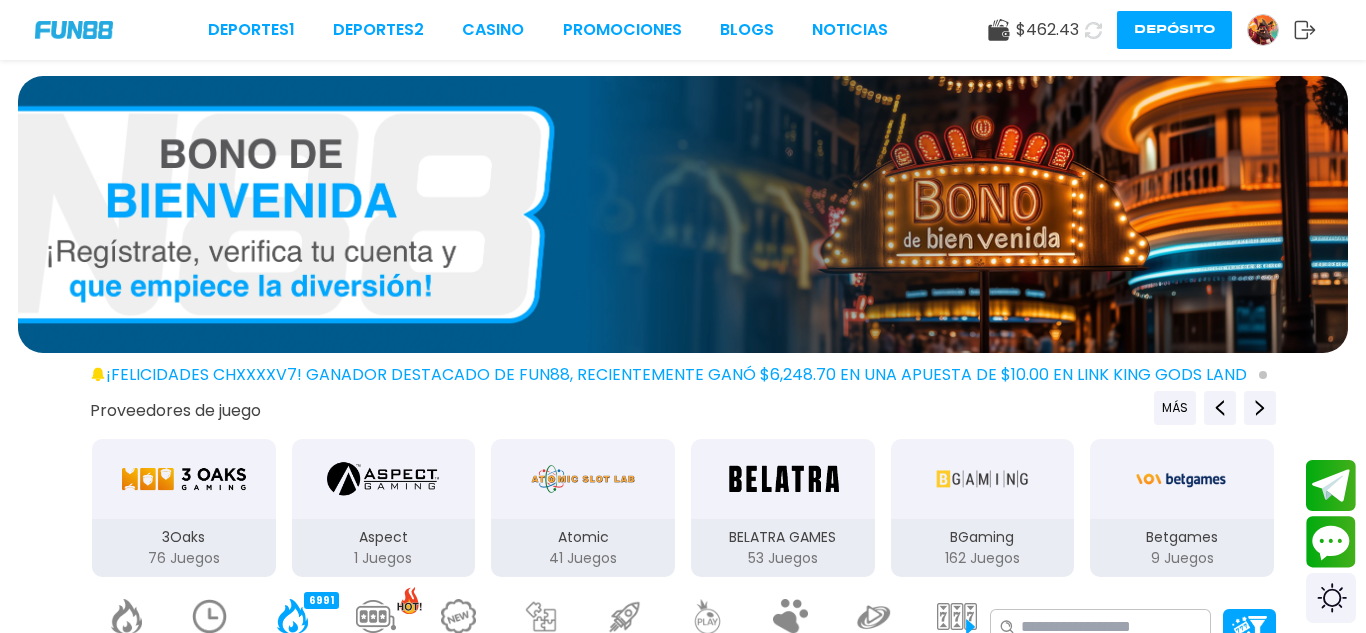 click at bounding box center [184, 479] 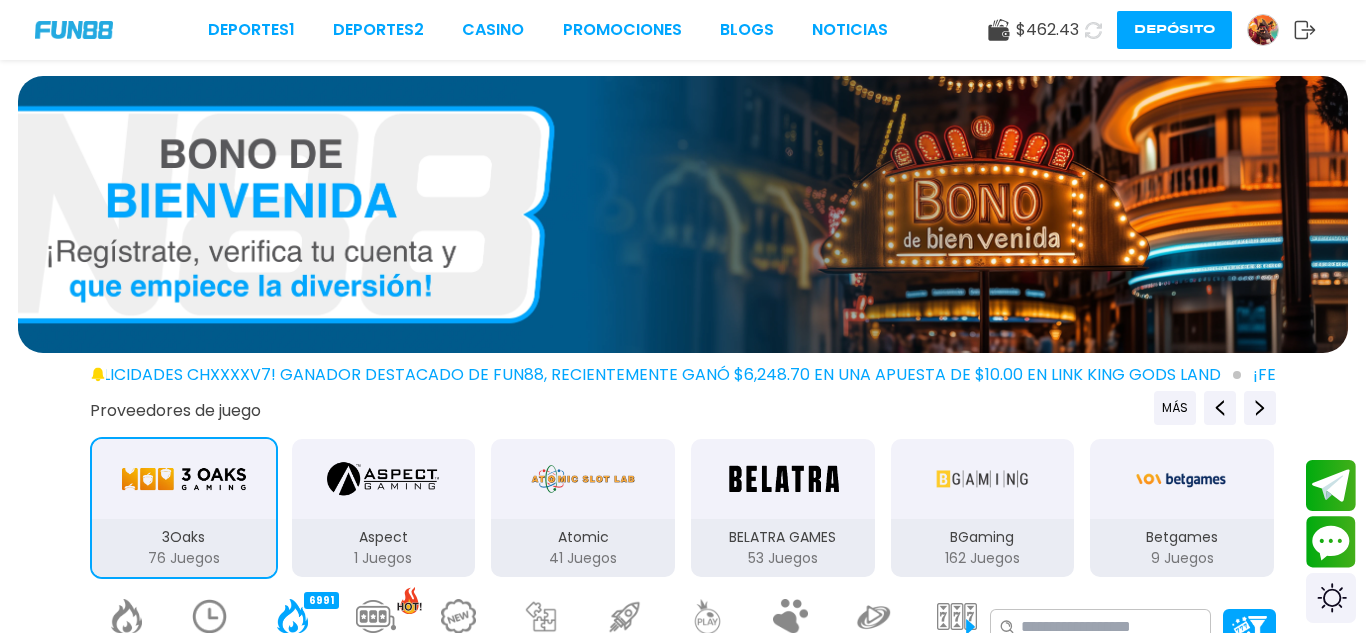 type 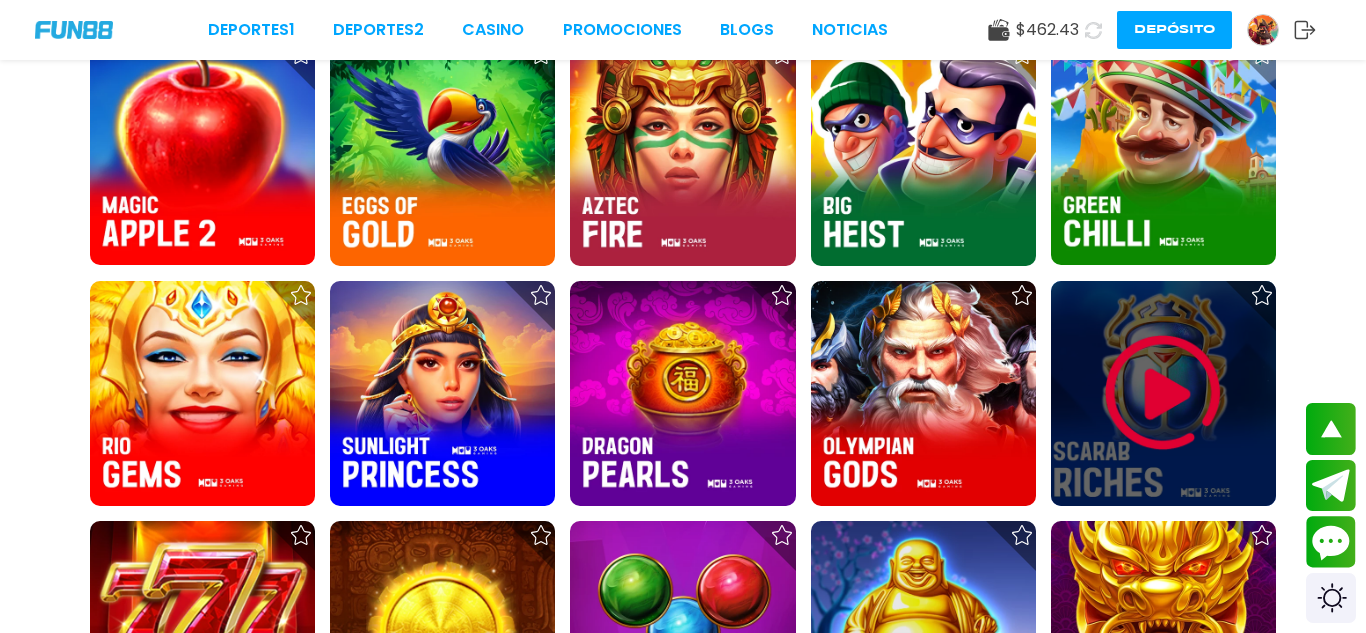 scroll, scrollTop: 2160, scrollLeft: 0, axis: vertical 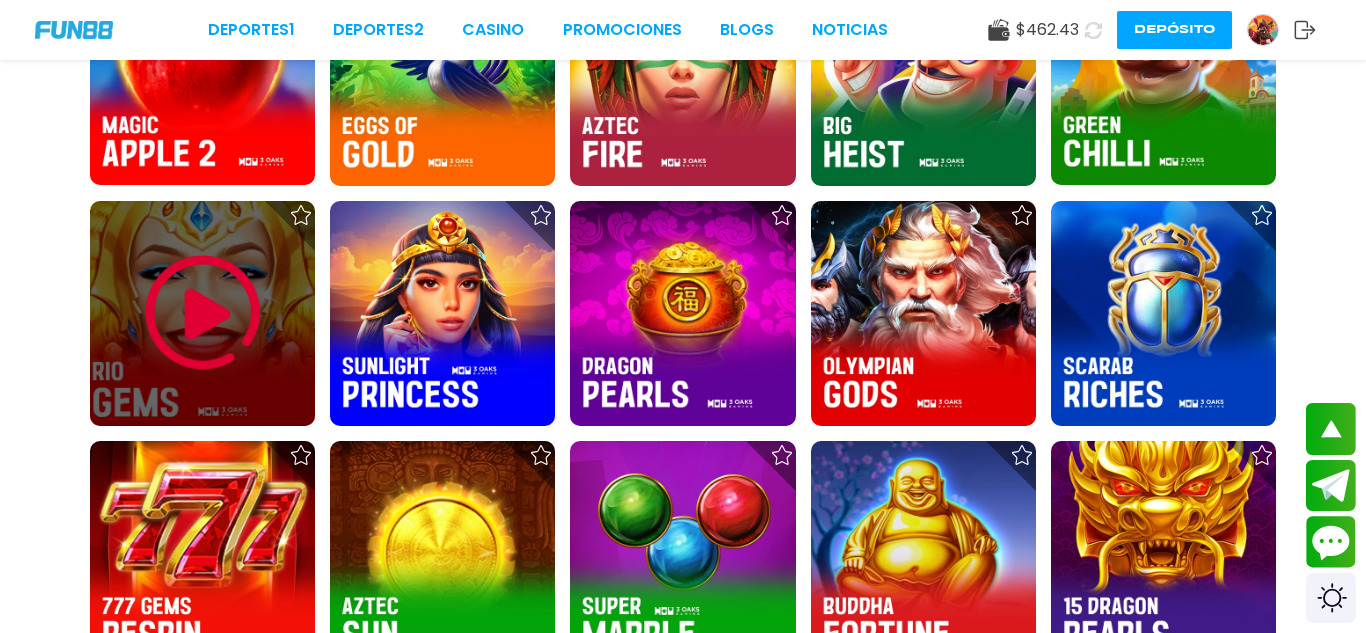 click at bounding box center (203, 313) 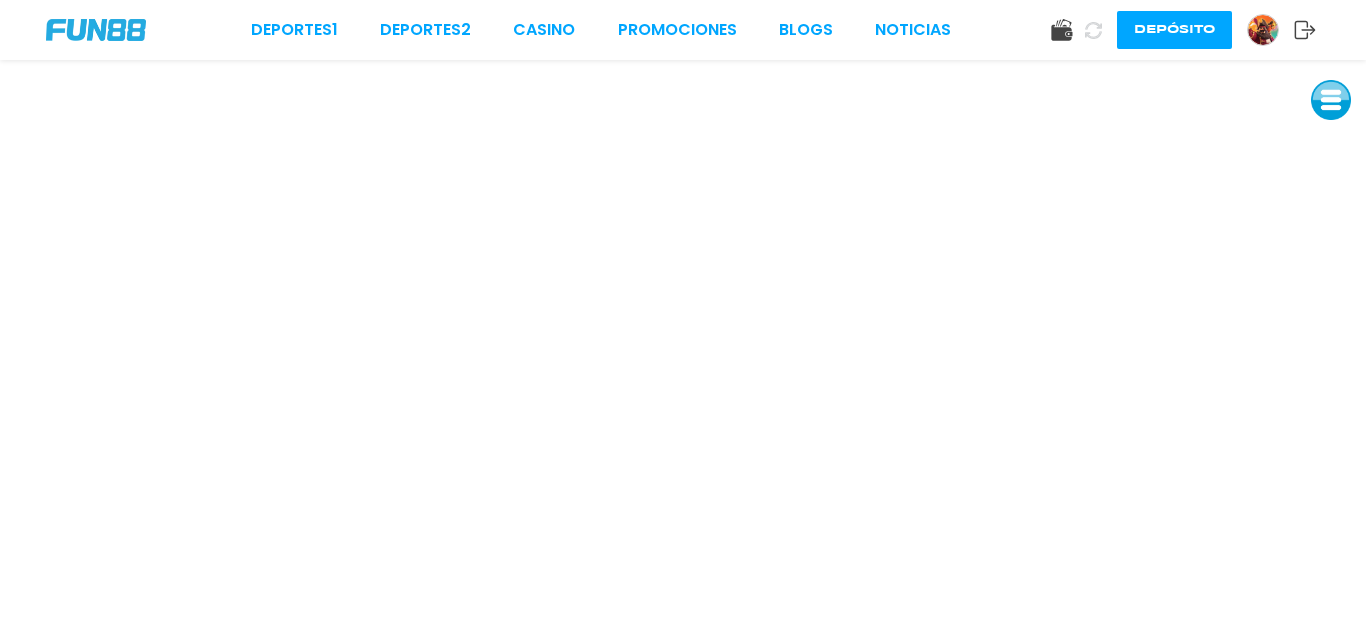scroll, scrollTop: 0, scrollLeft: 0, axis: both 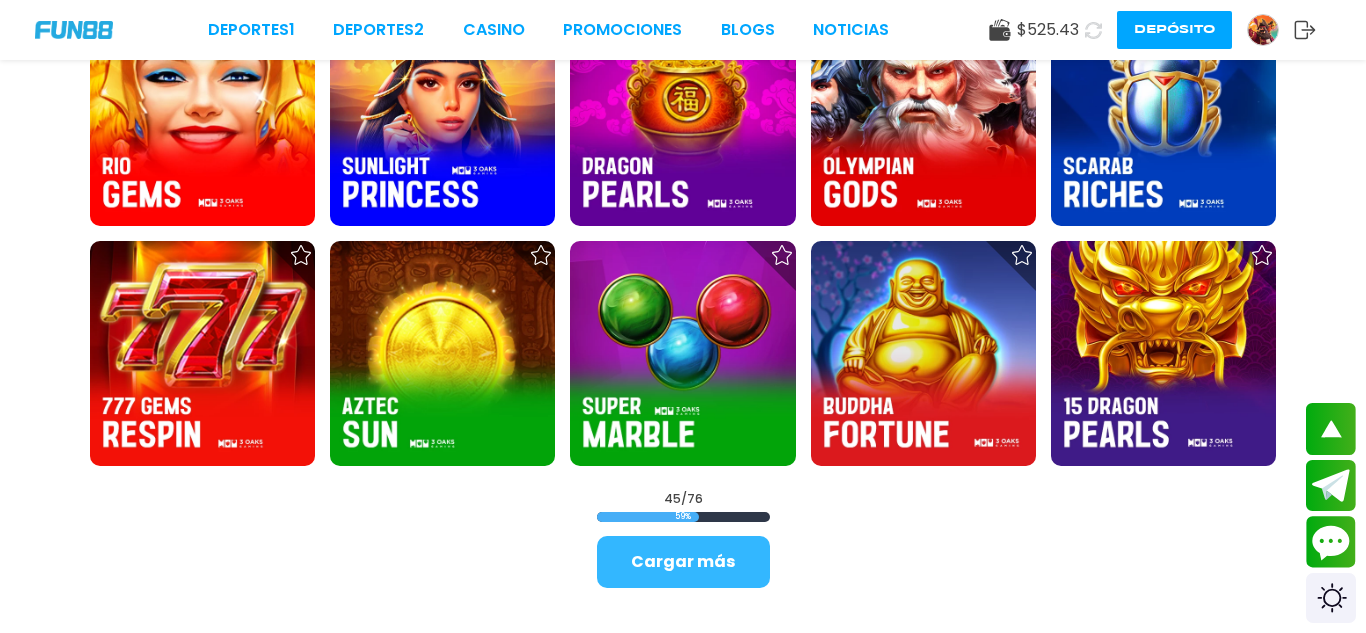 click on "Cargar más" at bounding box center (683, 562) 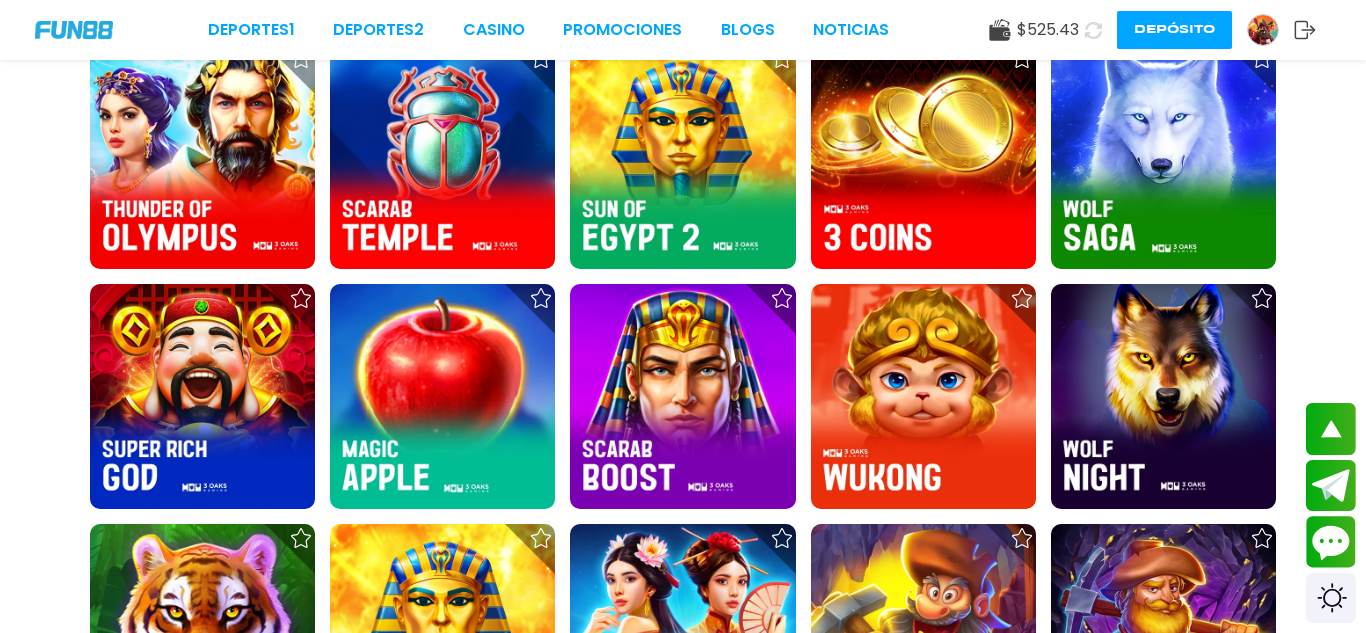 scroll, scrollTop: 2800, scrollLeft: 0, axis: vertical 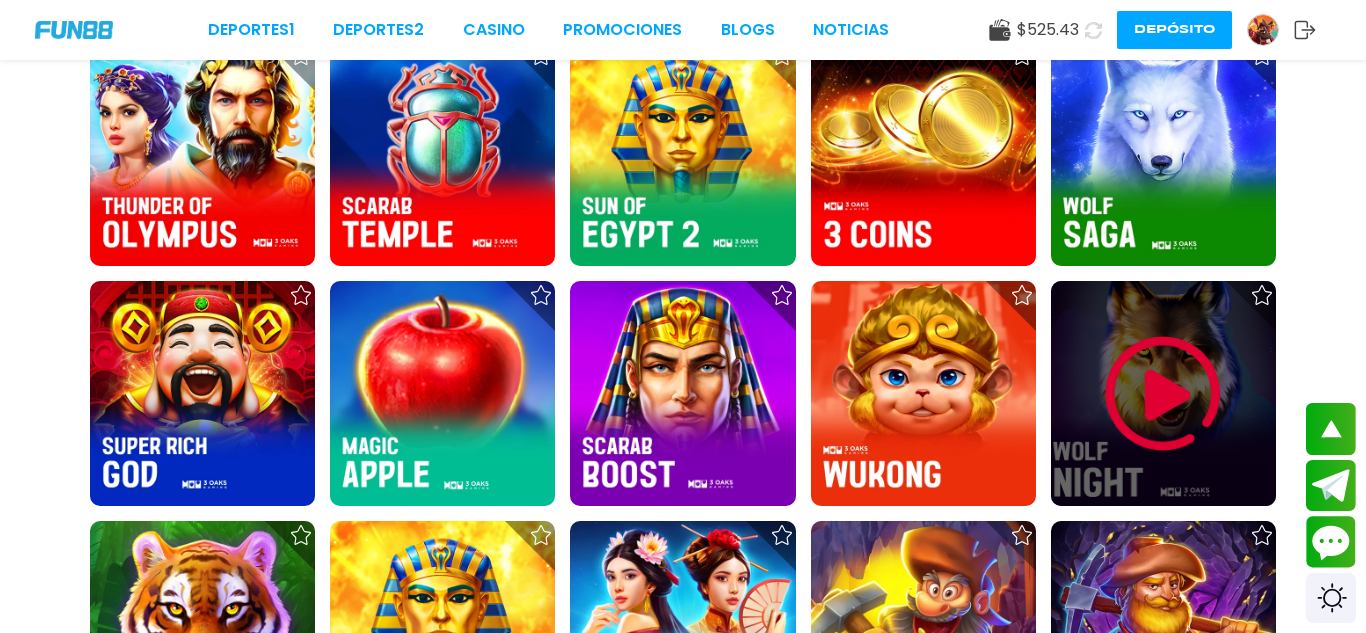 click at bounding box center [1163, 394] 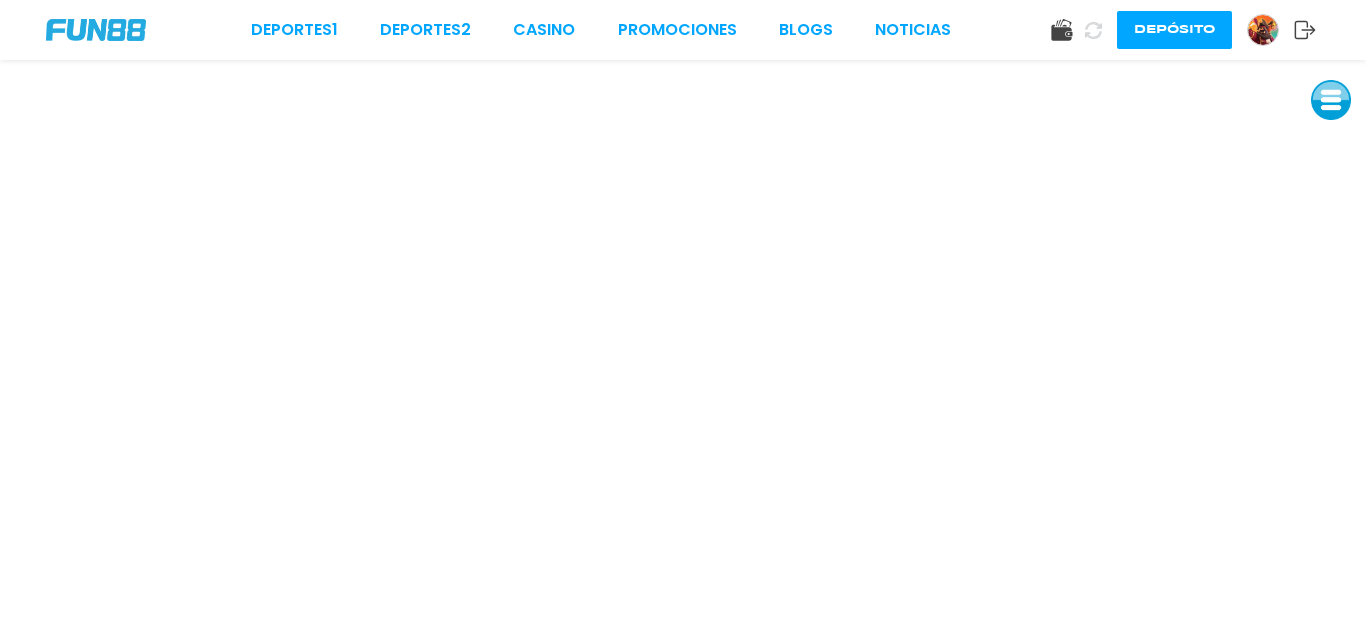 scroll, scrollTop: 0, scrollLeft: 0, axis: both 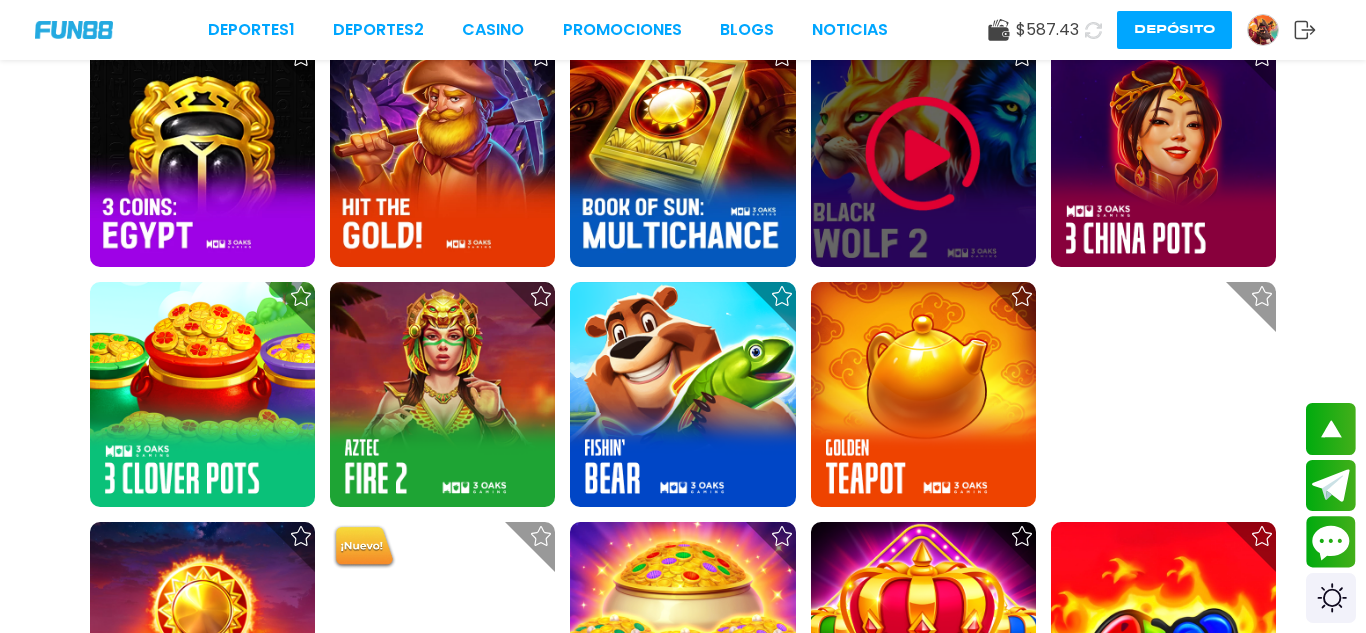 click at bounding box center [923, 154] 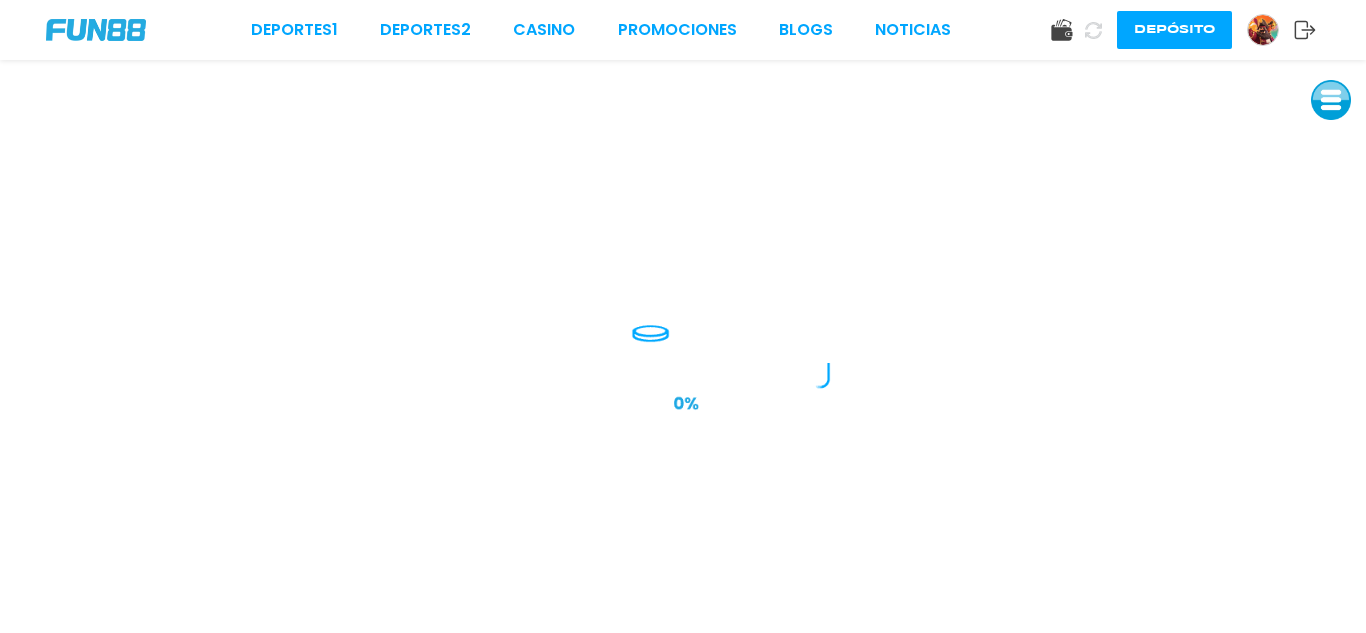 scroll, scrollTop: 0, scrollLeft: 0, axis: both 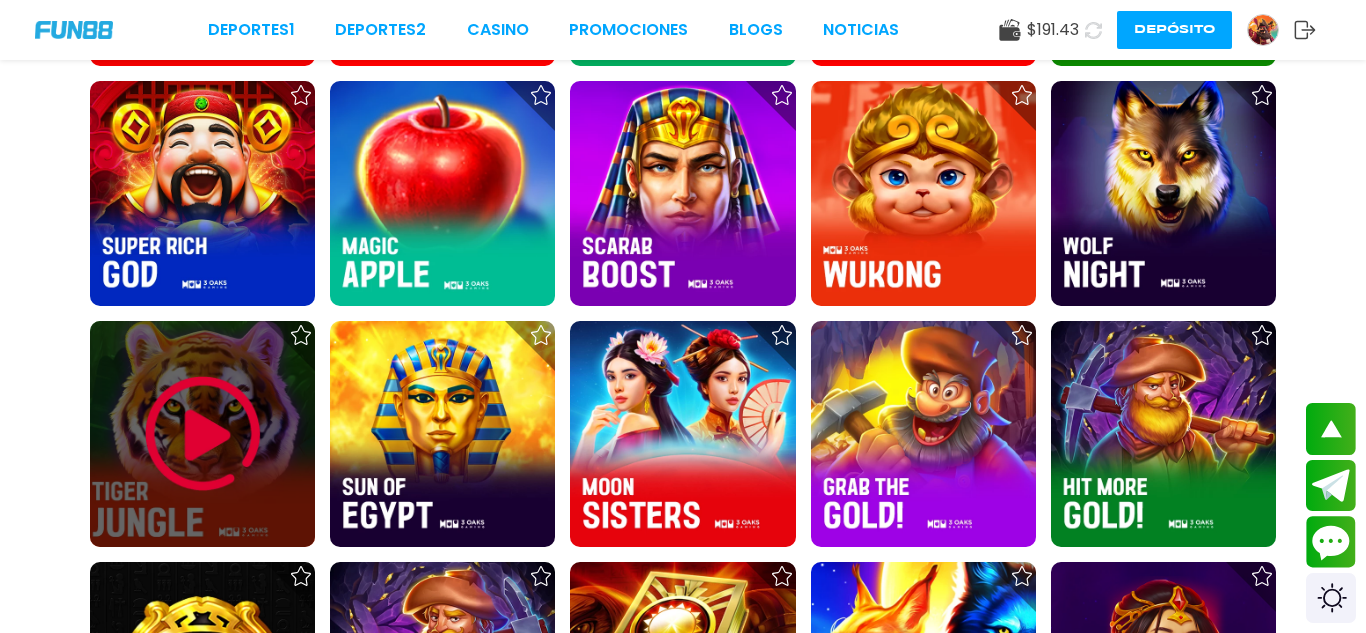 click at bounding box center [203, 434] 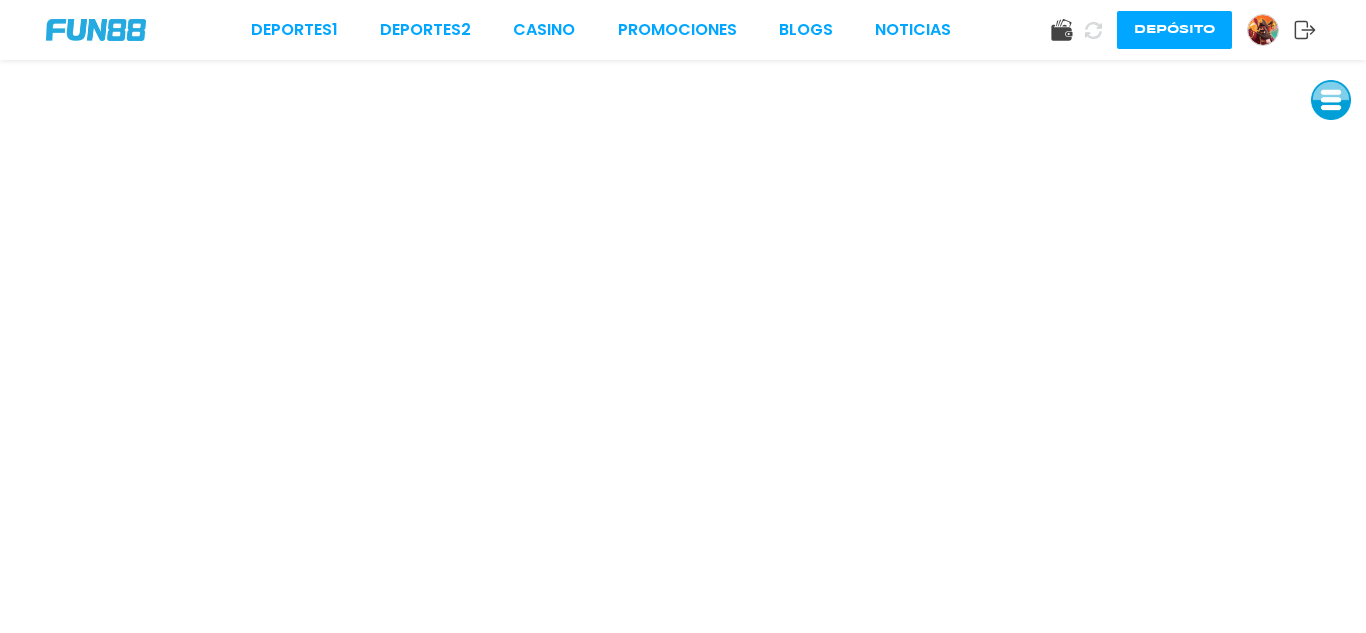 scroll, scrollTop: 0, scrollLeft: 0, axis: both 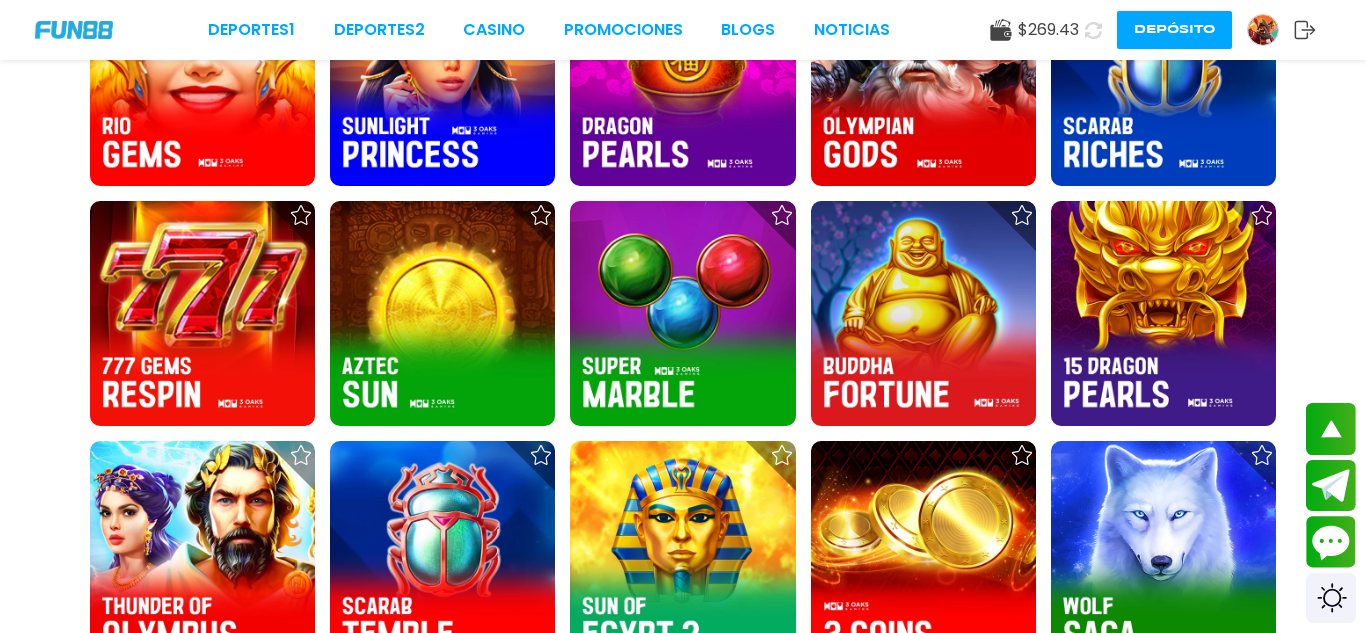 click on "$ 269.43" at bounding box center [1034, 30] 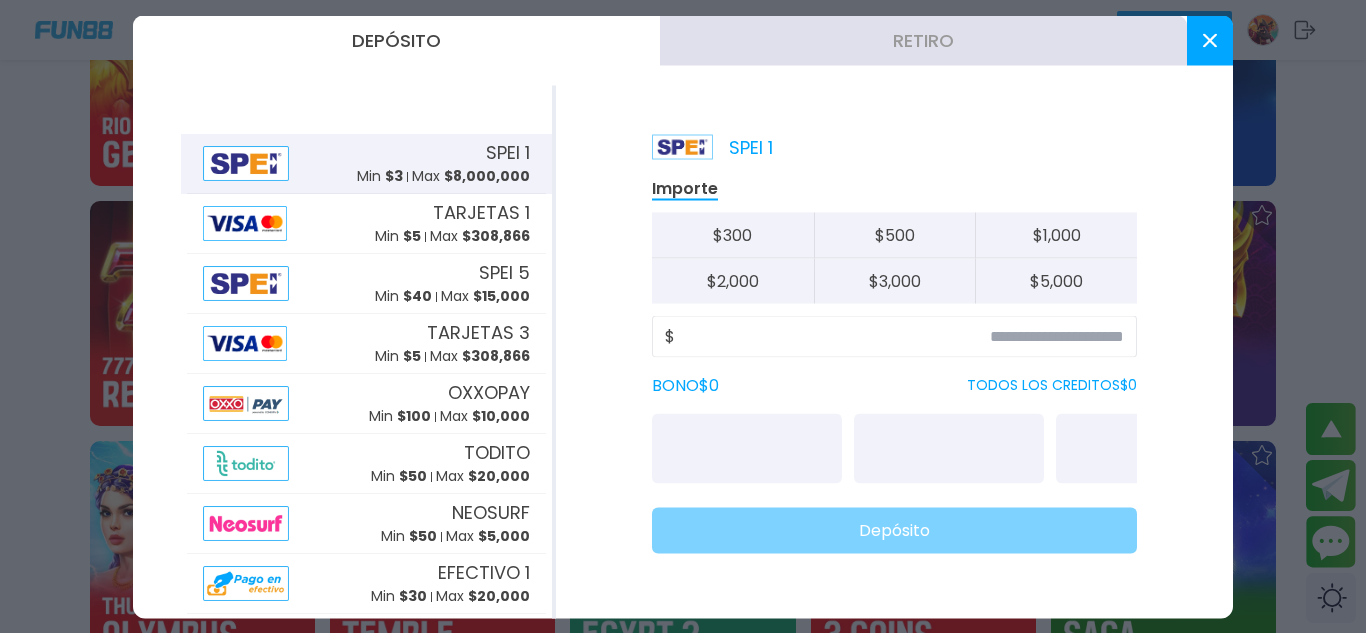 click on "Retiro" at bounding box center [923, 40] 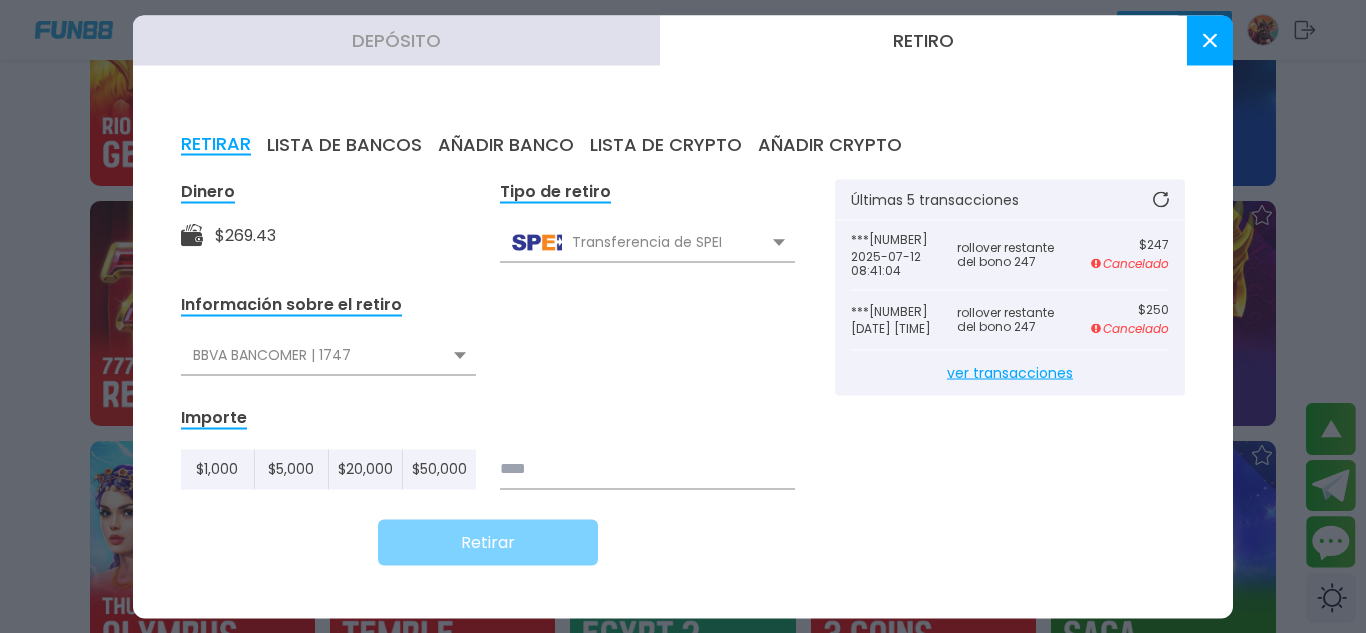 click at bounding box center [647, 469] 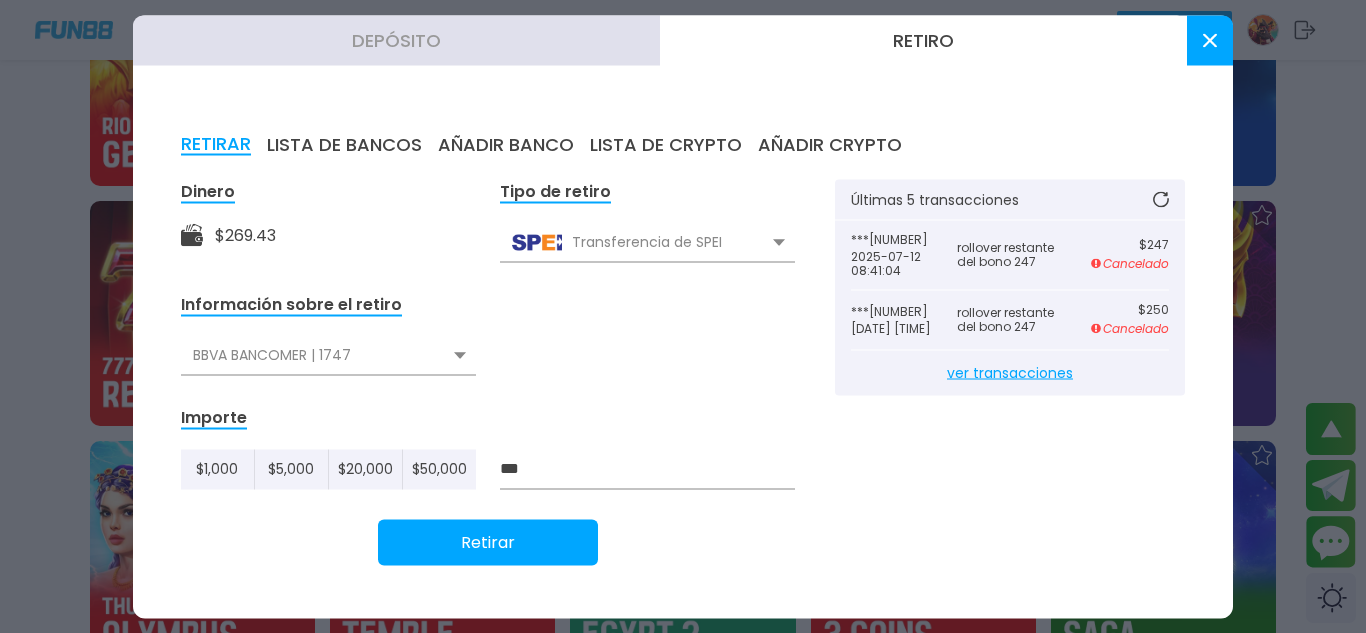 type on "***" 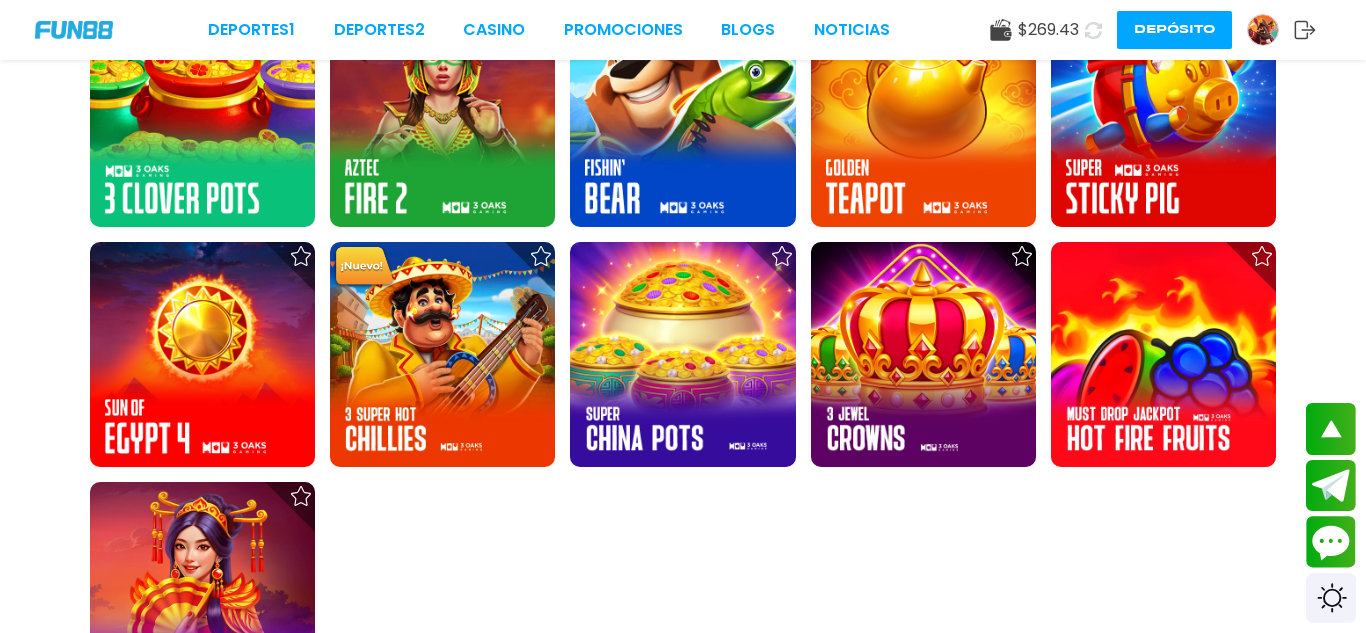 scroll, scrollTop: 3840, scrollLeft: 0, axis: vertical 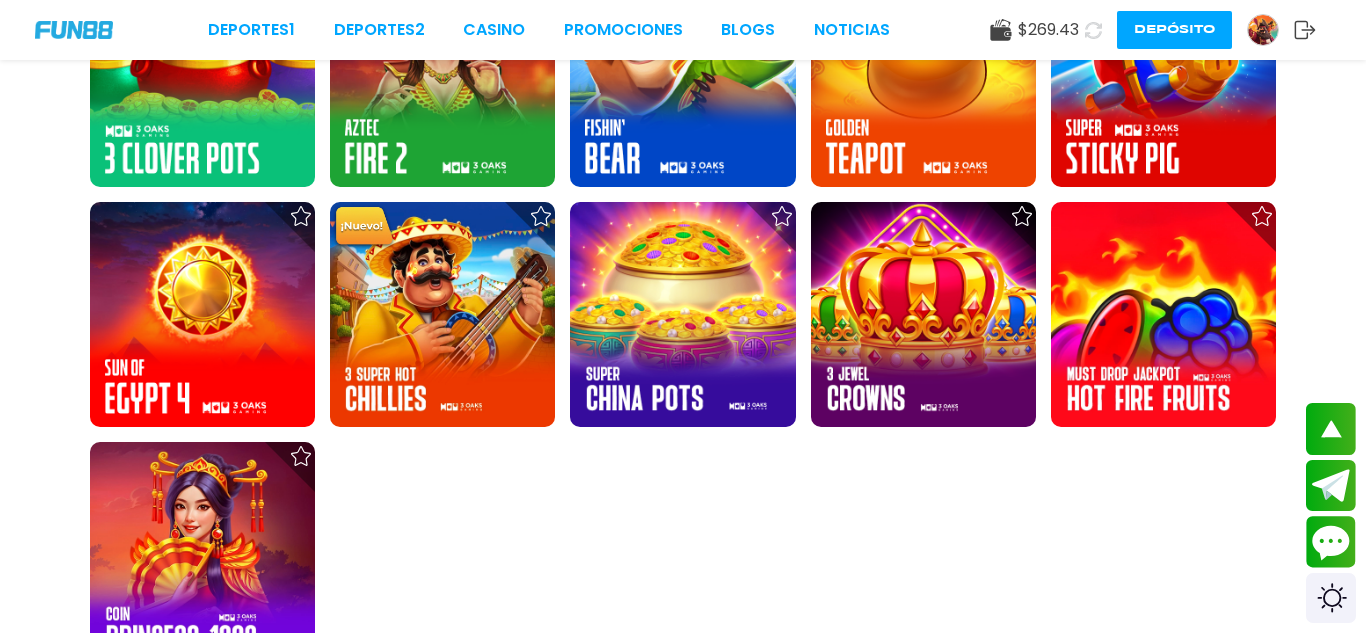 click at bounding box center (683, -1247) 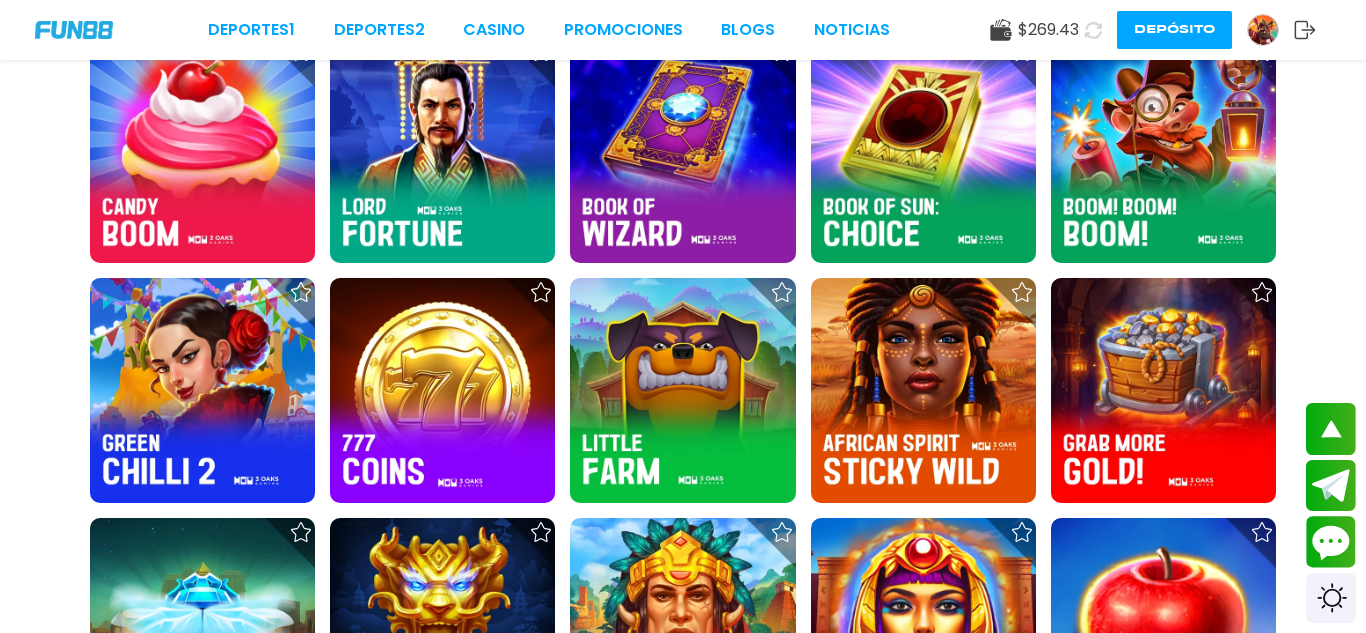 scroll, scrollTop: 1120, scrollLeft: 0, axis: vertical 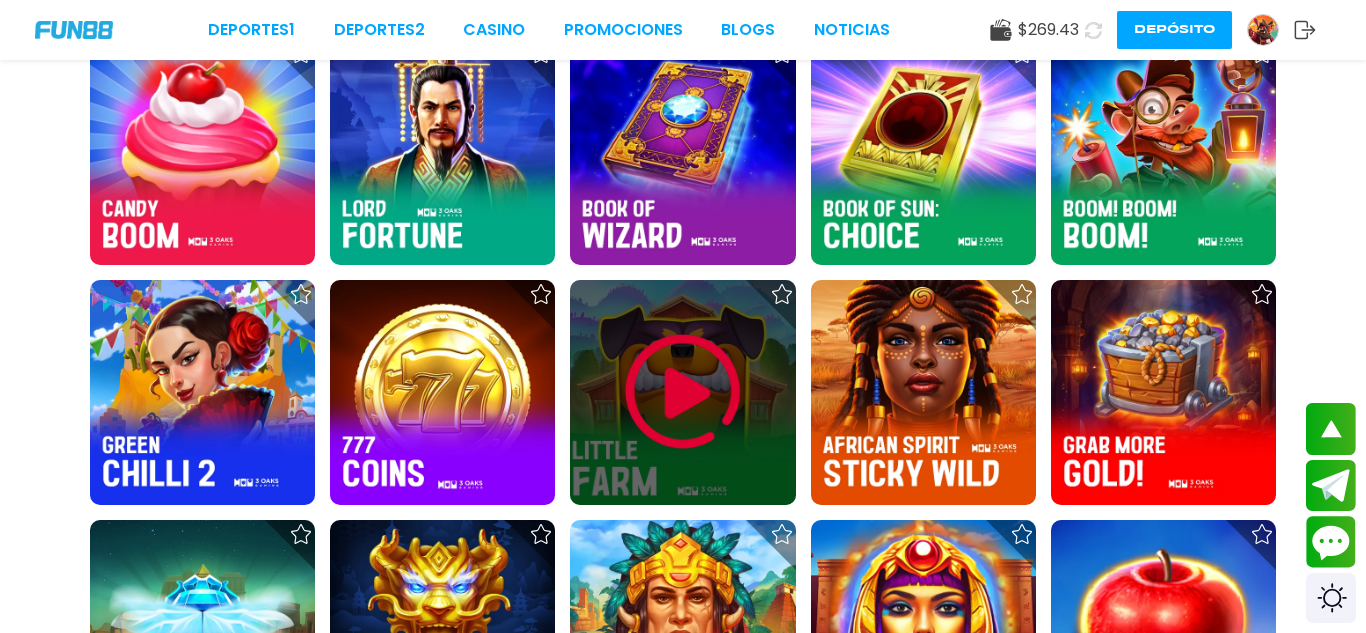click at bounding box center [683, 392] 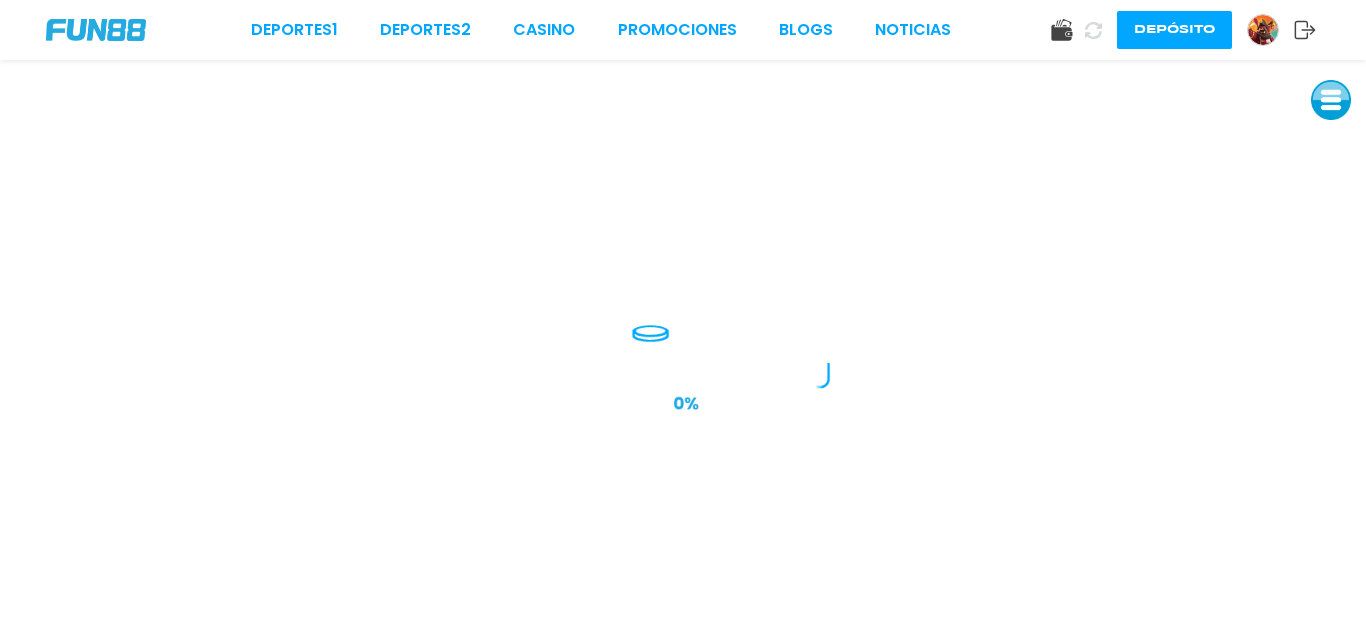 scroll, scrollTop: 0, scrollLeft: 0, axis: both 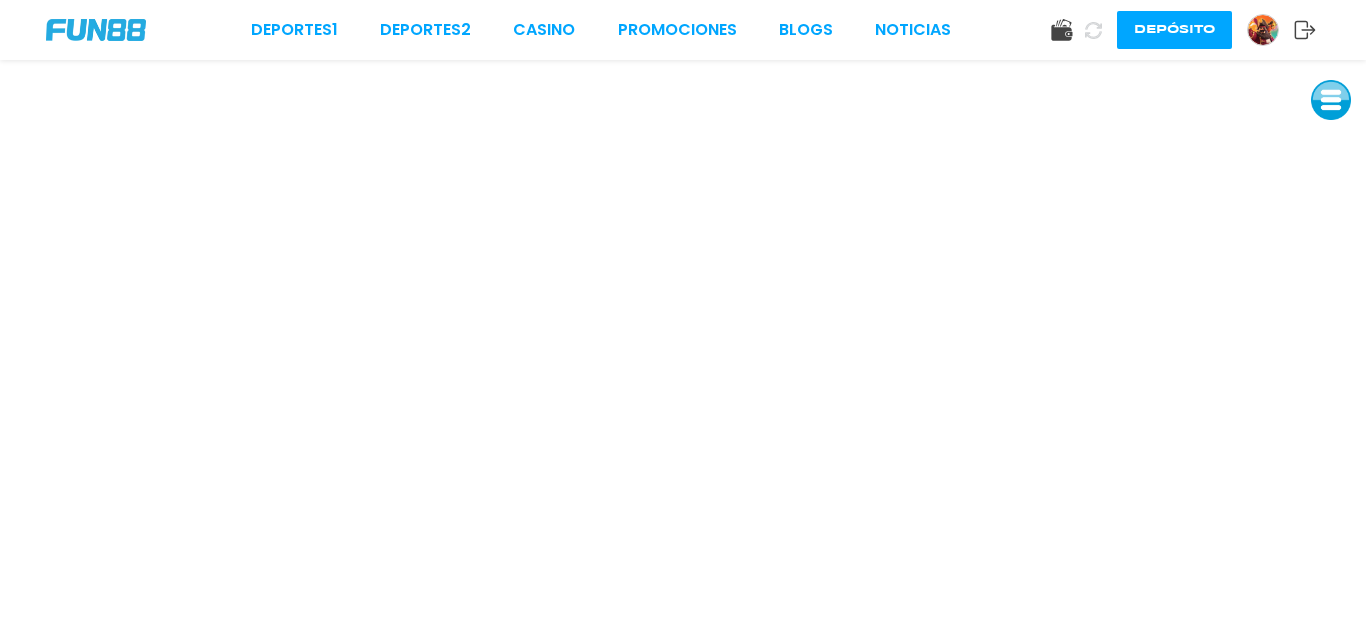 click 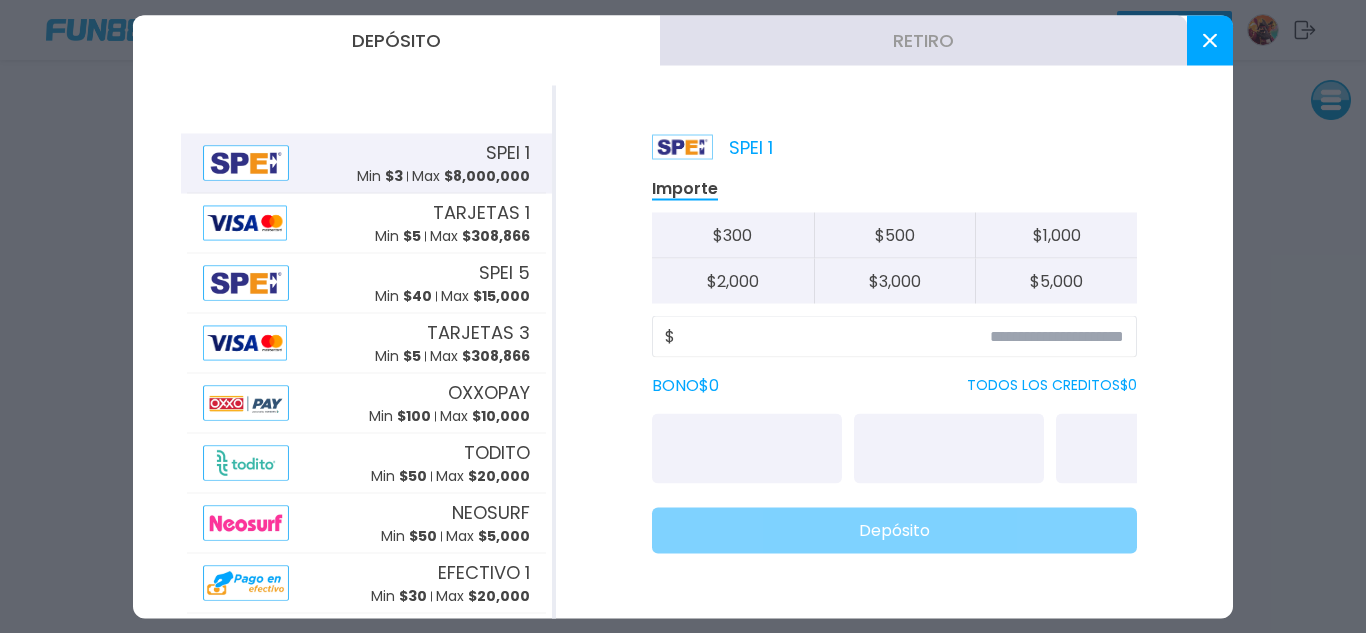 click on "Retiro" at bounding box center (923, 40) 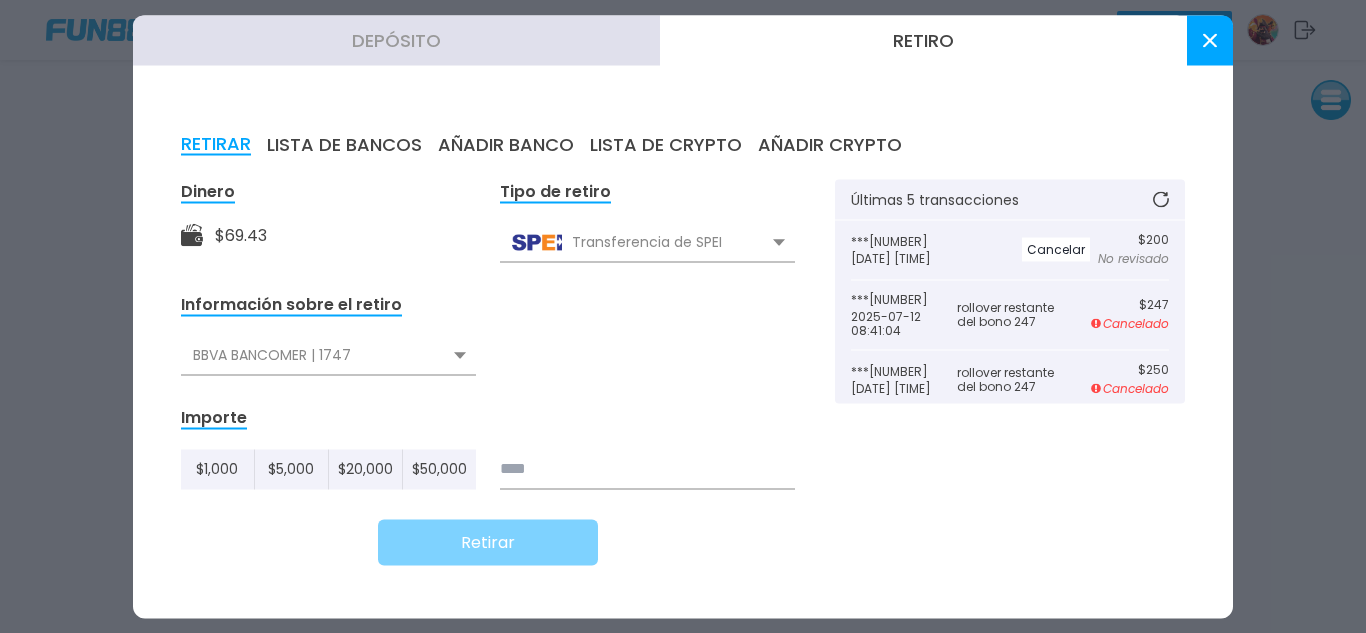 click at bounding box center [1210, 40] 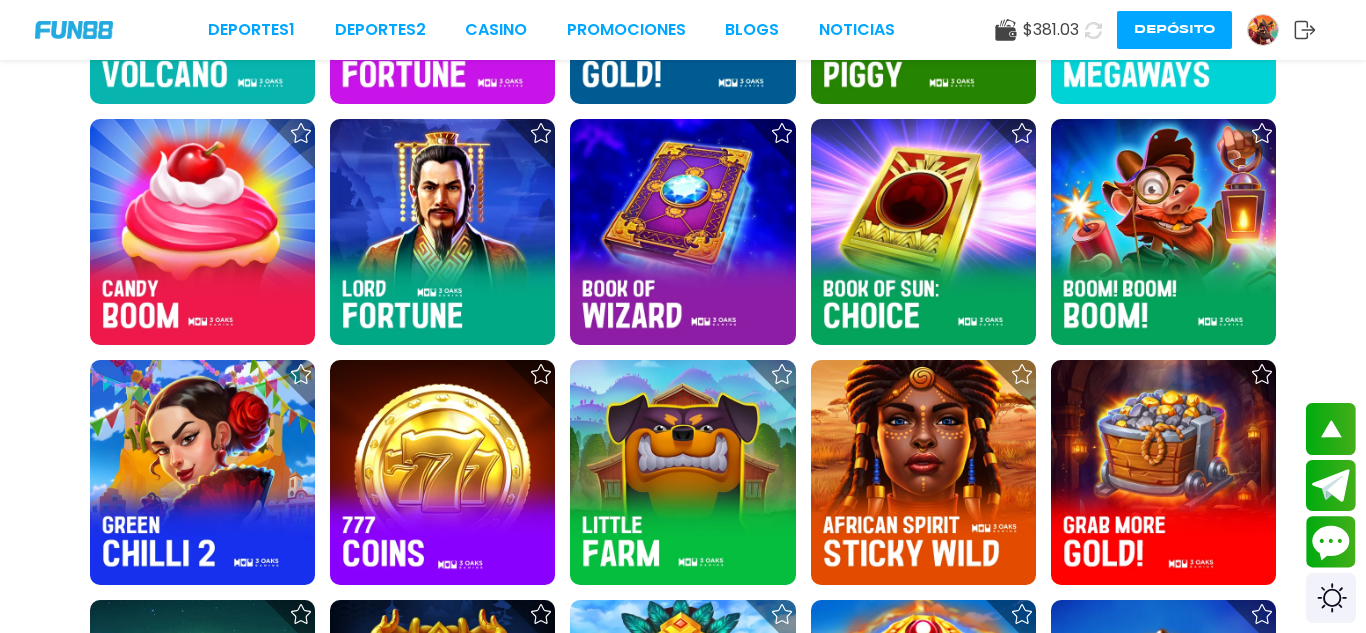 scroll, scrollTop: 1080, scrollLeft: 0, axis: vertical 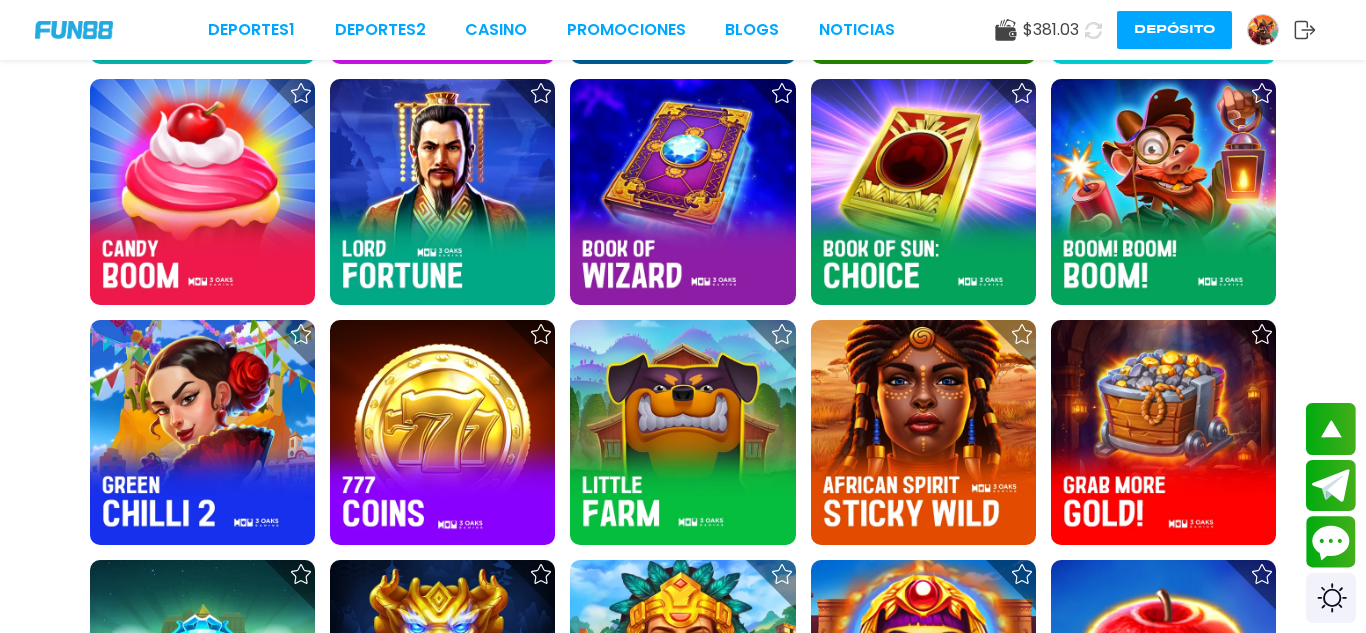 click on "$ 381.03" at bounding box center (1051, 30) 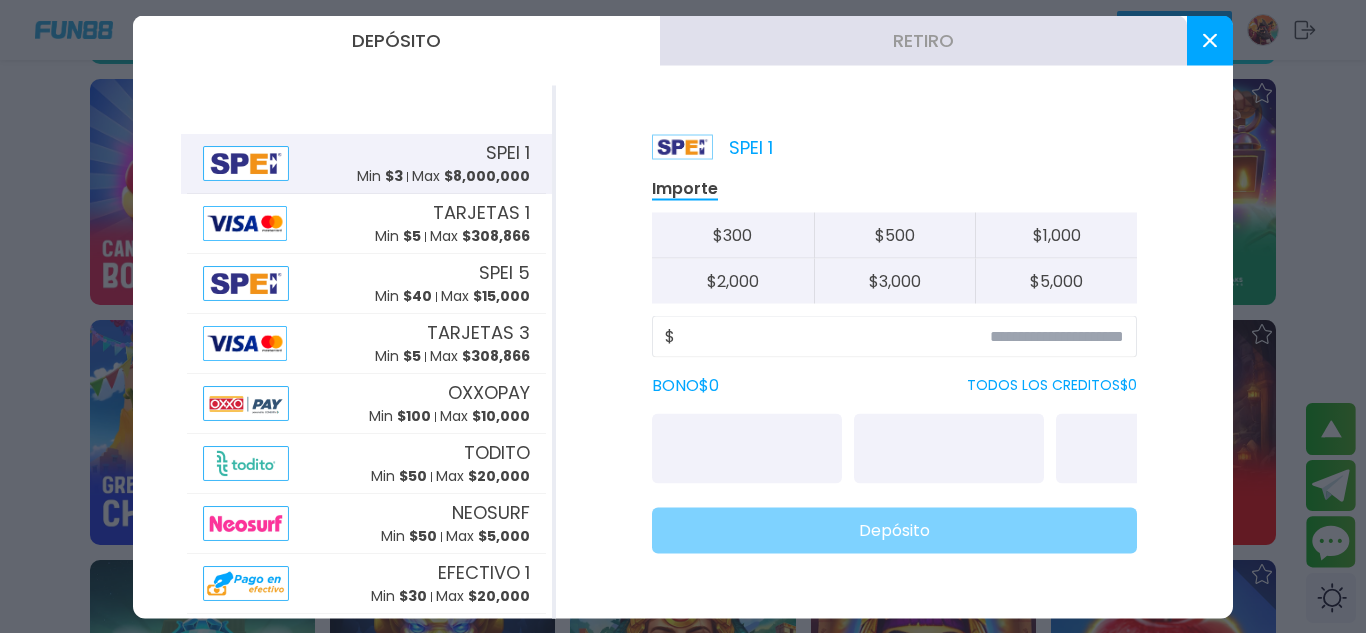 click on "Retiro" at bounding box center [923, 40] 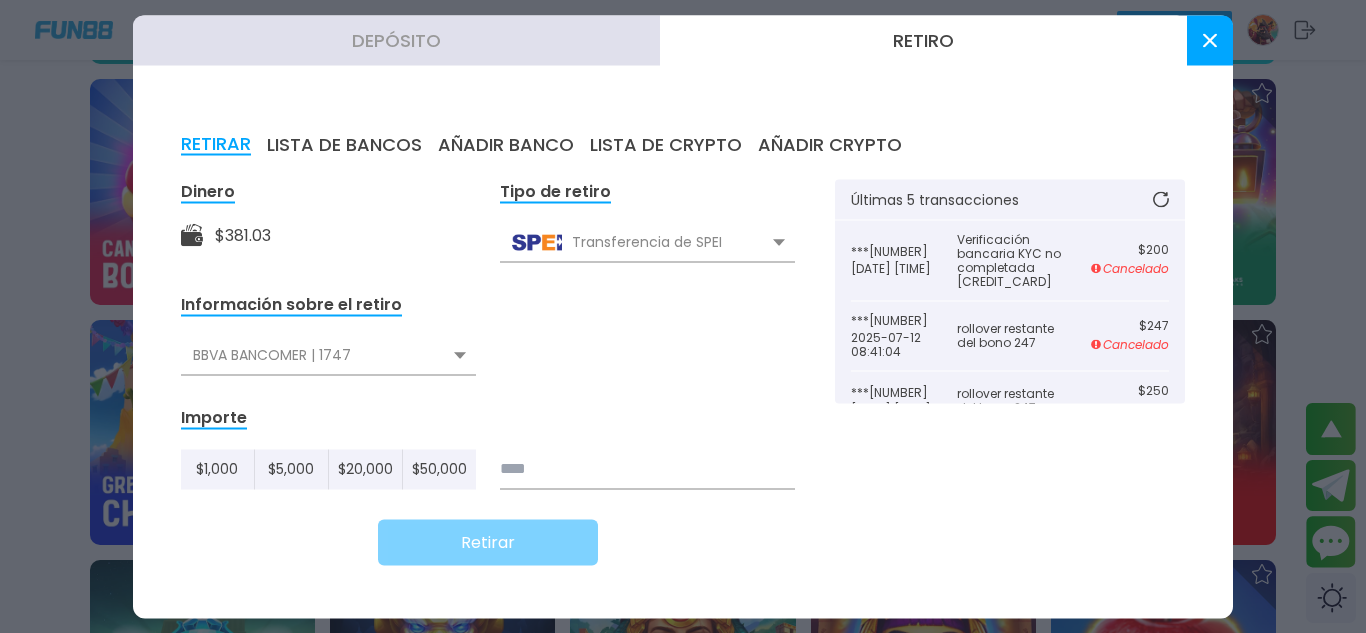 click at bounding box center [1210, 40] 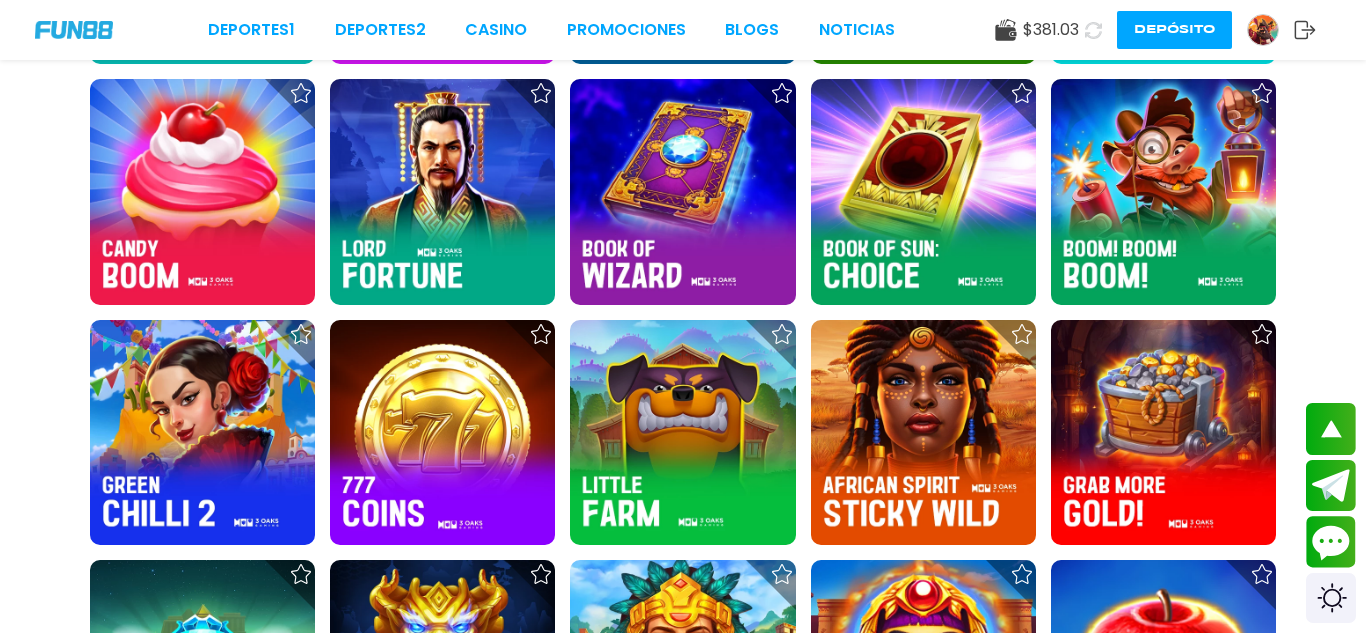 click at bounding box center (1263, 30) 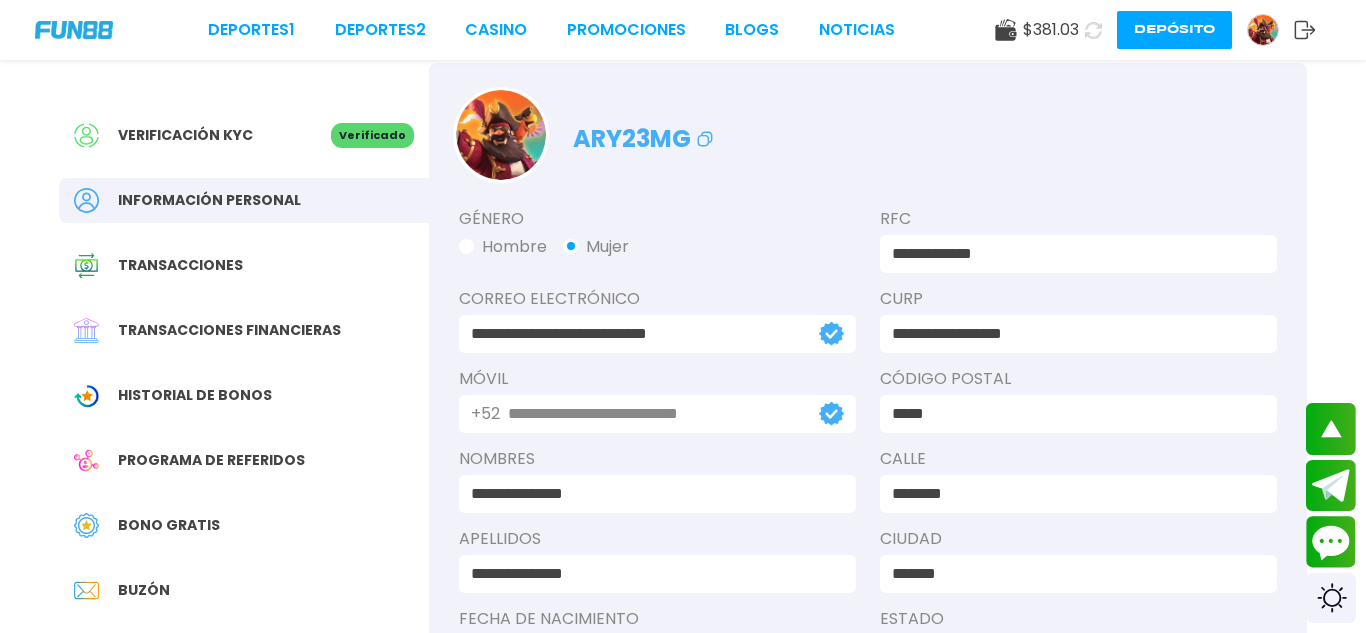 scroll, scrollTop: 0, scrollLeft: 0, axis: both 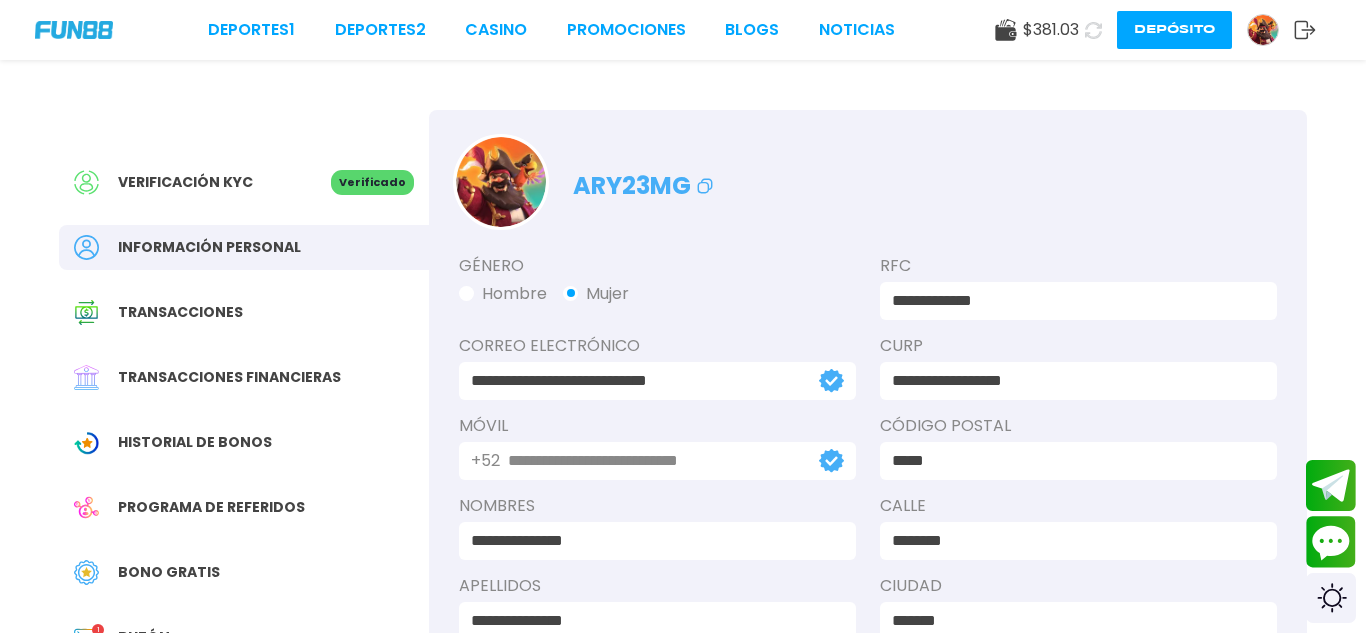 click on "Verificación KYC" at bounding box center [202, 182] 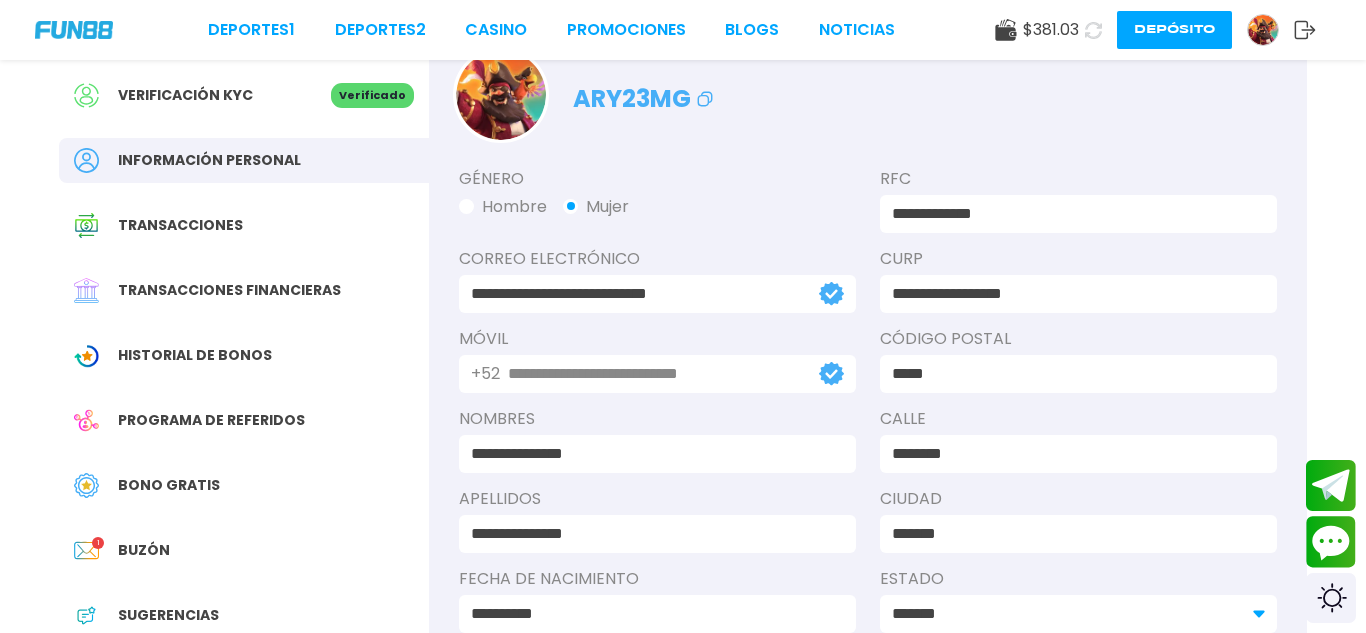 scroll, scrollTop: 120, scrollLeft: 0, axis: vertical 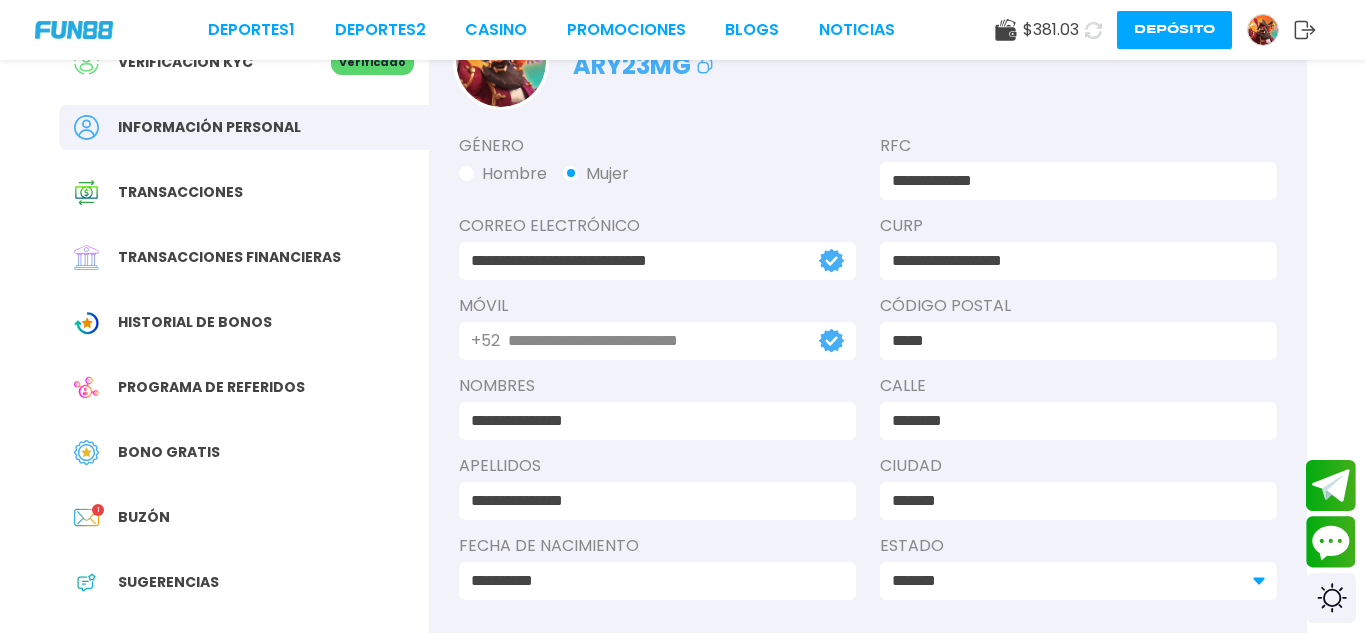 click on "Buzón 1" at bounding box center [244, 517] 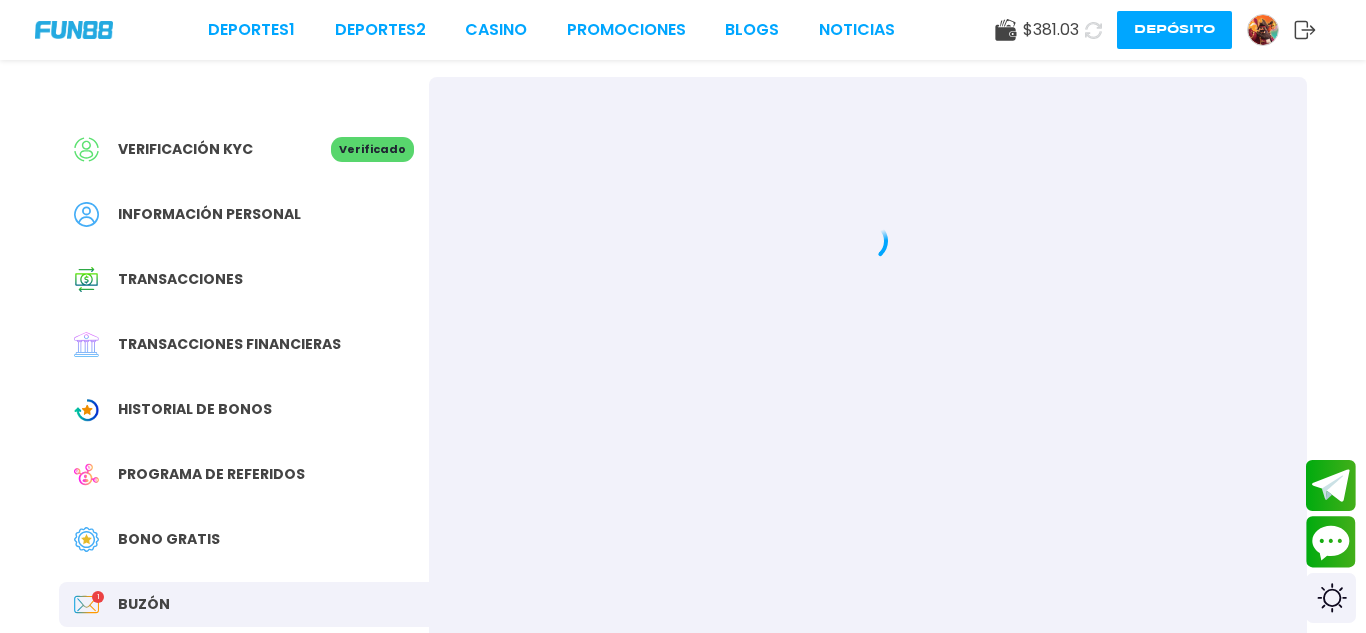 scroll, scrollTop: 0, scrollLeft: 0, axis: both 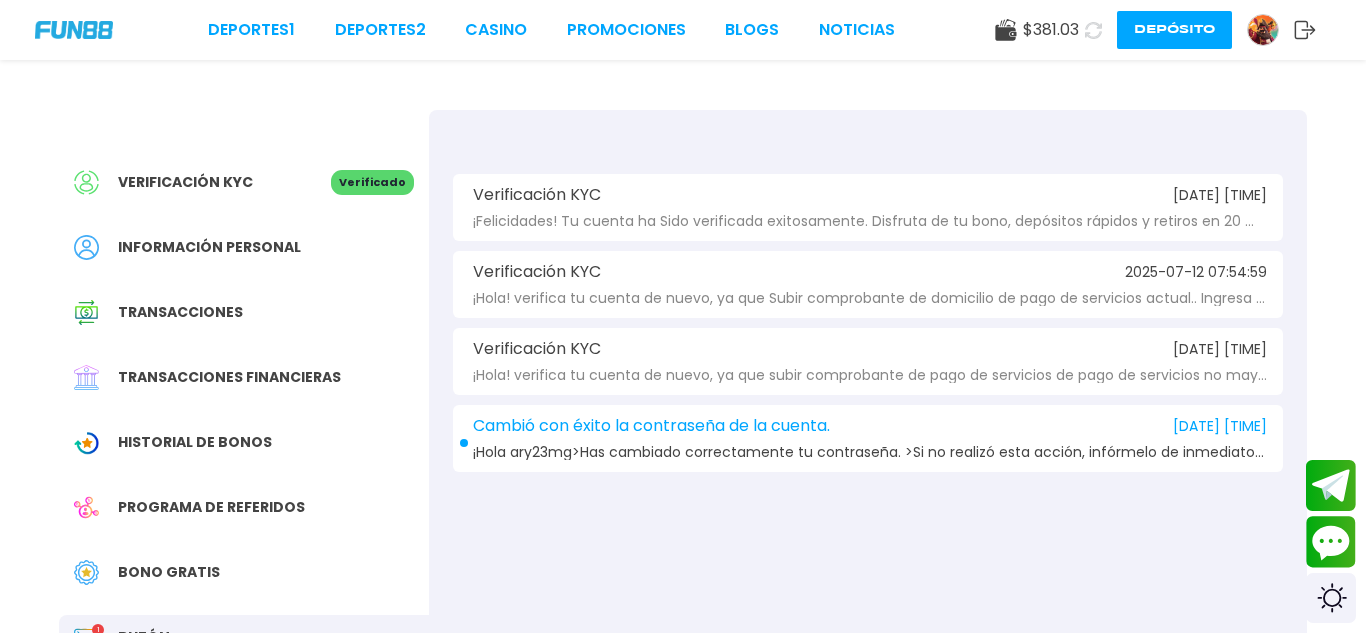 click on "Verificación KYC 2025-07-12 08:43:09" at bounding box center (868, 195) 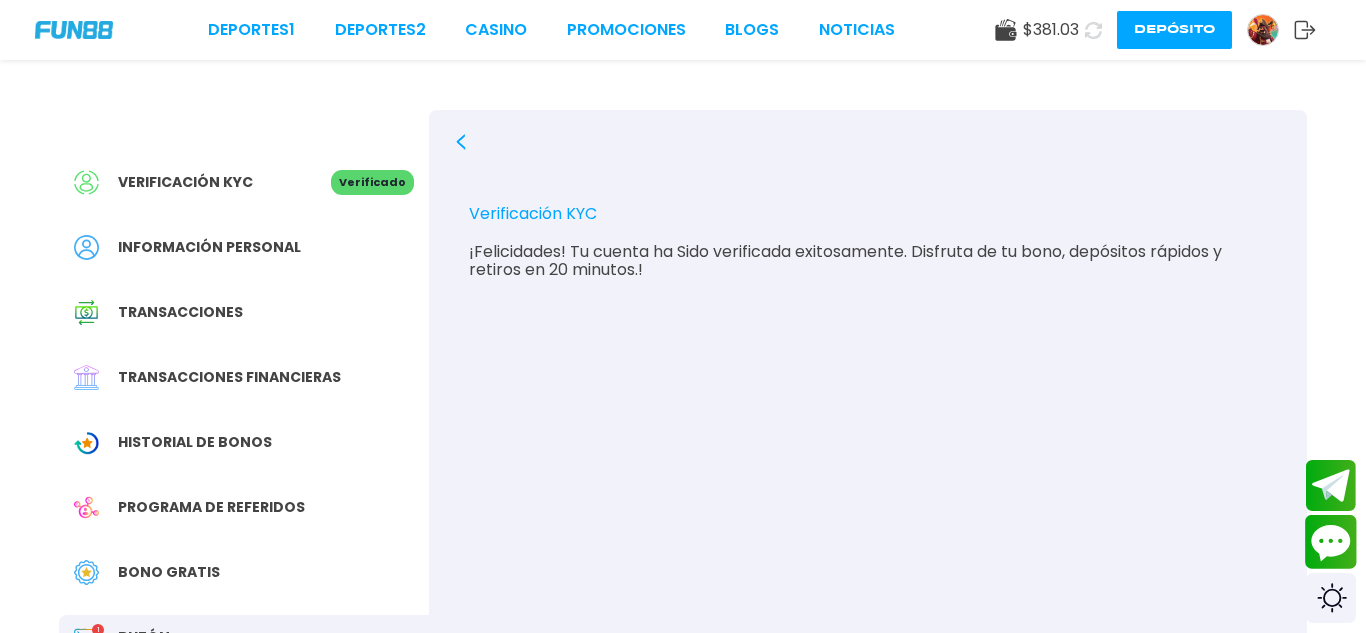 click at bounding box center (1331, 542) 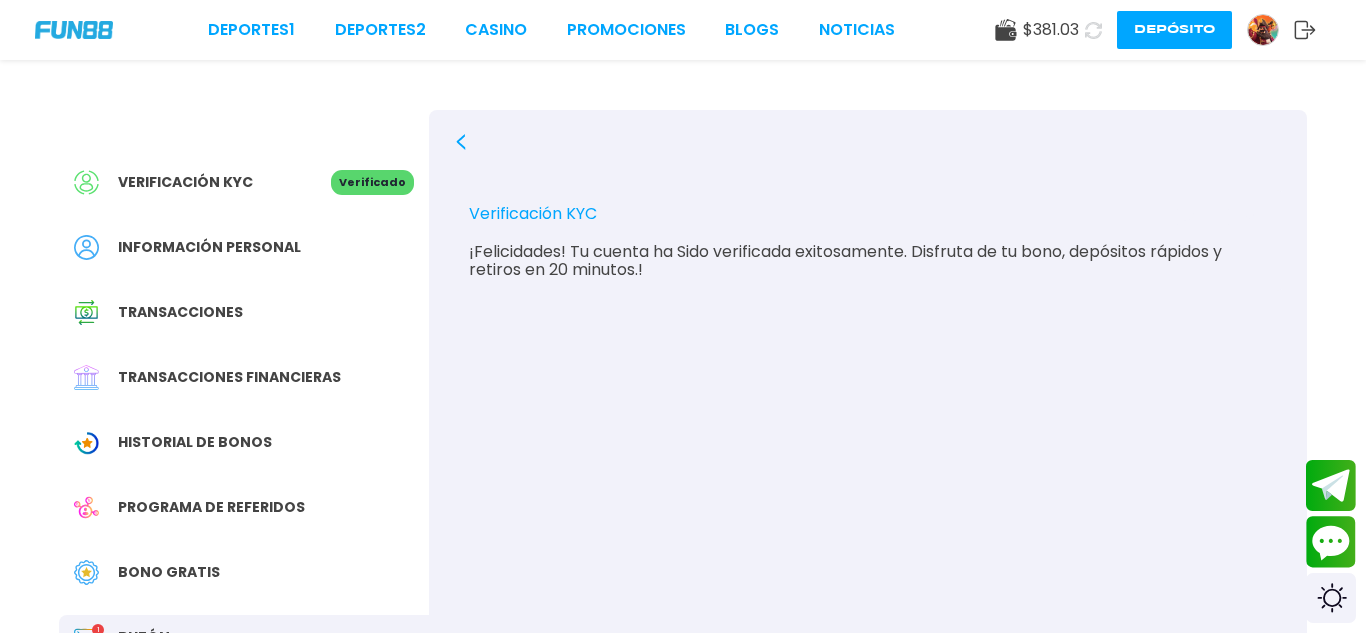 click on "Verificación KYC 2025-07-12 08:43:09 ¡Felicidades! Tu cuenta ha Sido verificada exitosamente. Disfruta de tu bono, depósitos rápidos y retiros en 20 minutos.!" at bounding box center [868, 240] 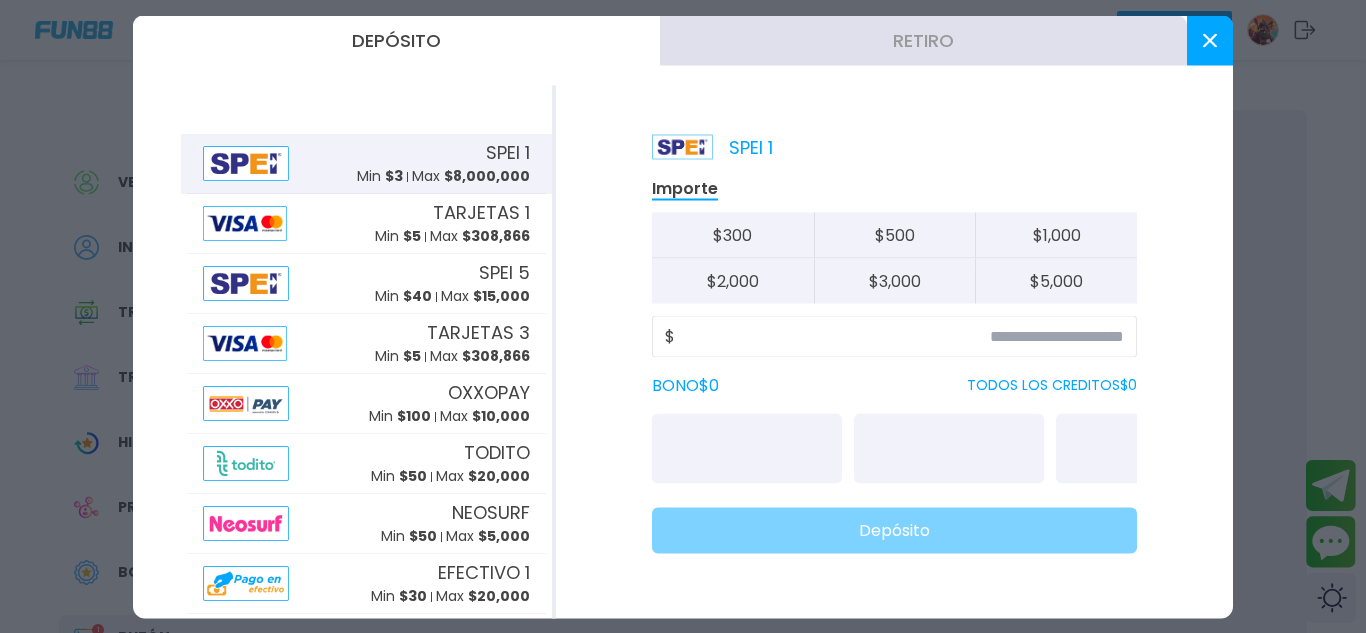 click on "Retiro" at bounding box center [923, 40] 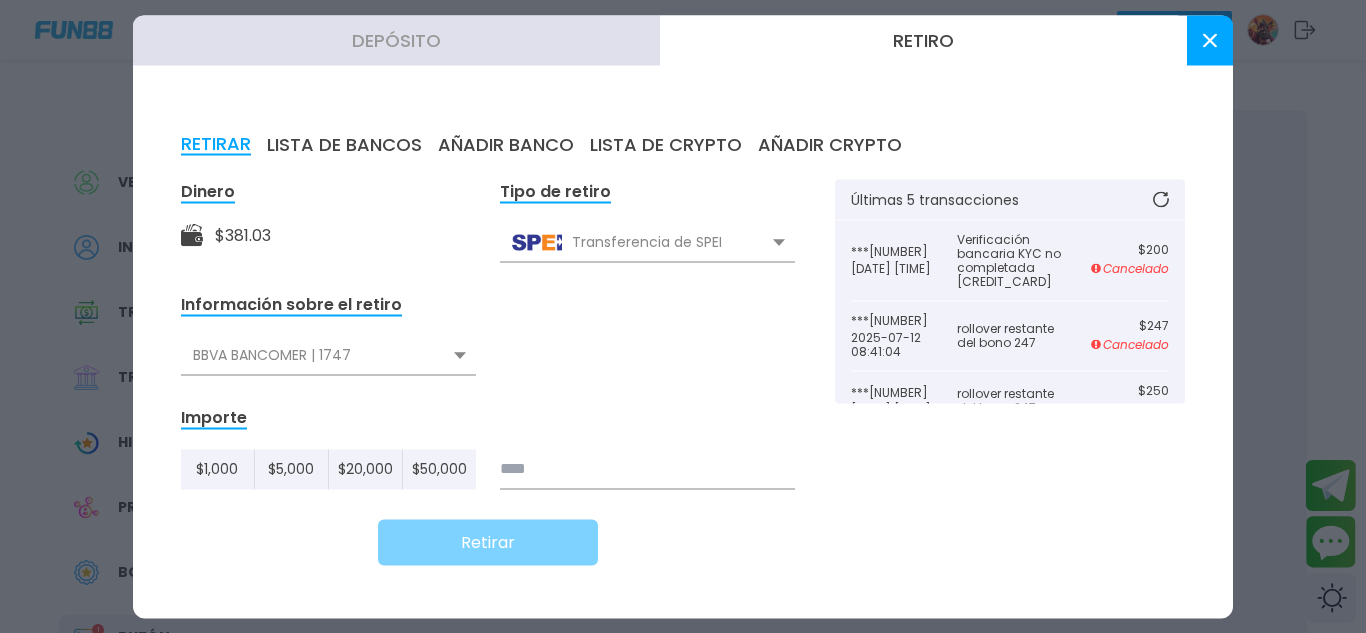 click on "Verificación bancaria KYC no completada [CARD]" at bounding box center [1010, 260] 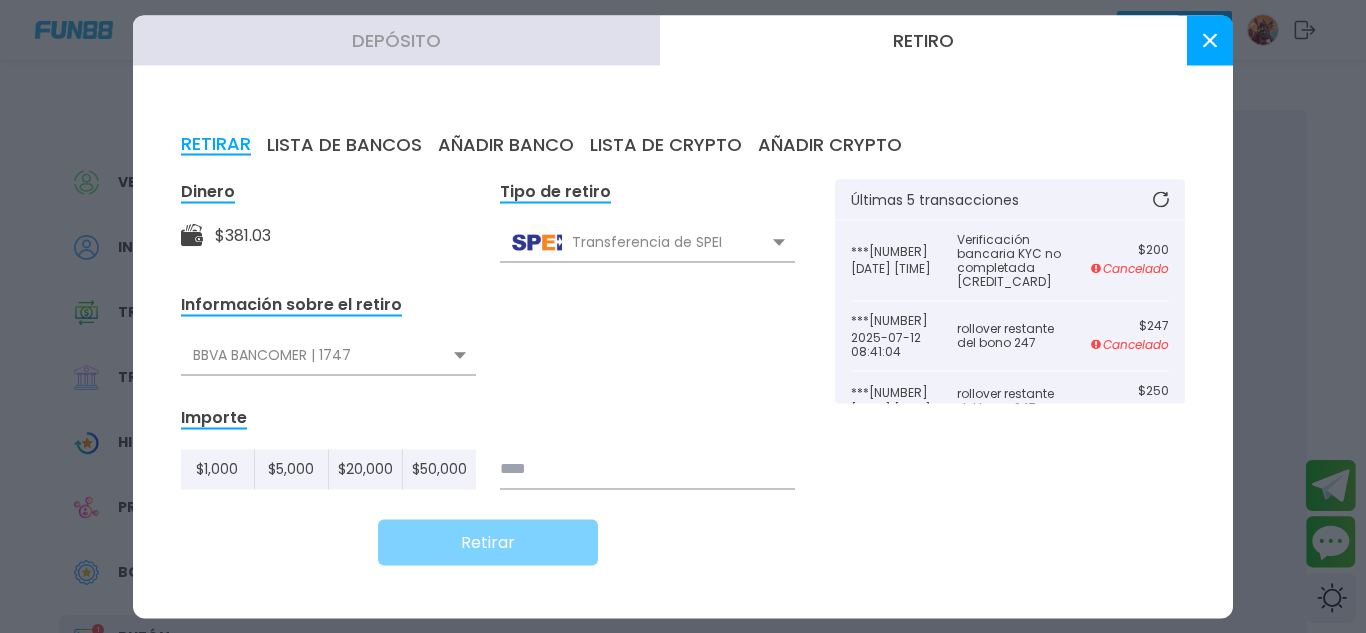 click on "Verificación bancaria KYC no completada [CARD]" at bounding box center [1010, 260] 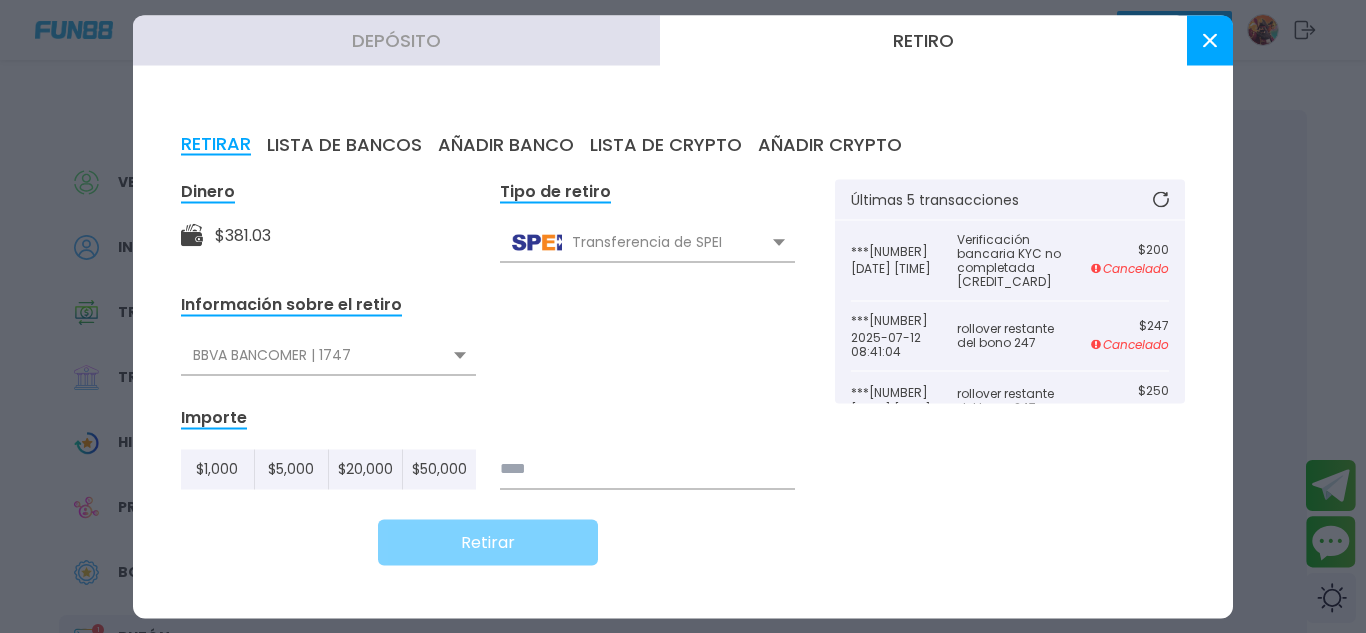 click at bounding box center [1210, 40] 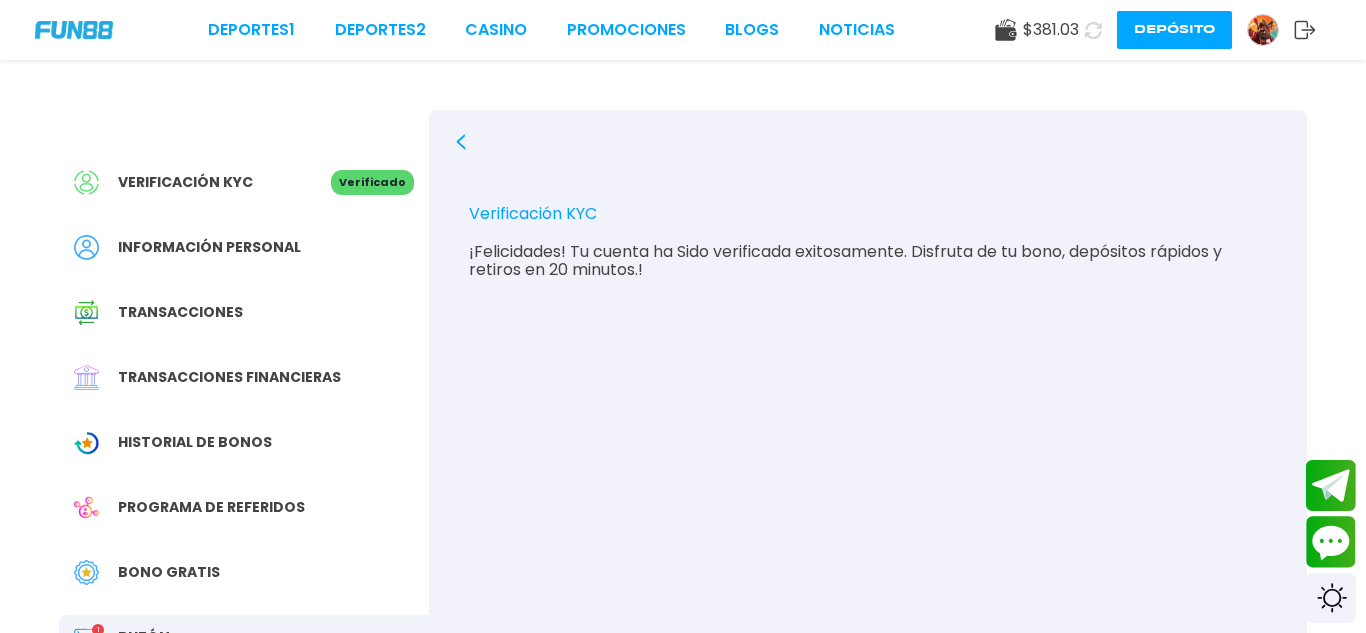 click on "Transacciones financieras" at bounding box center (229, 377) 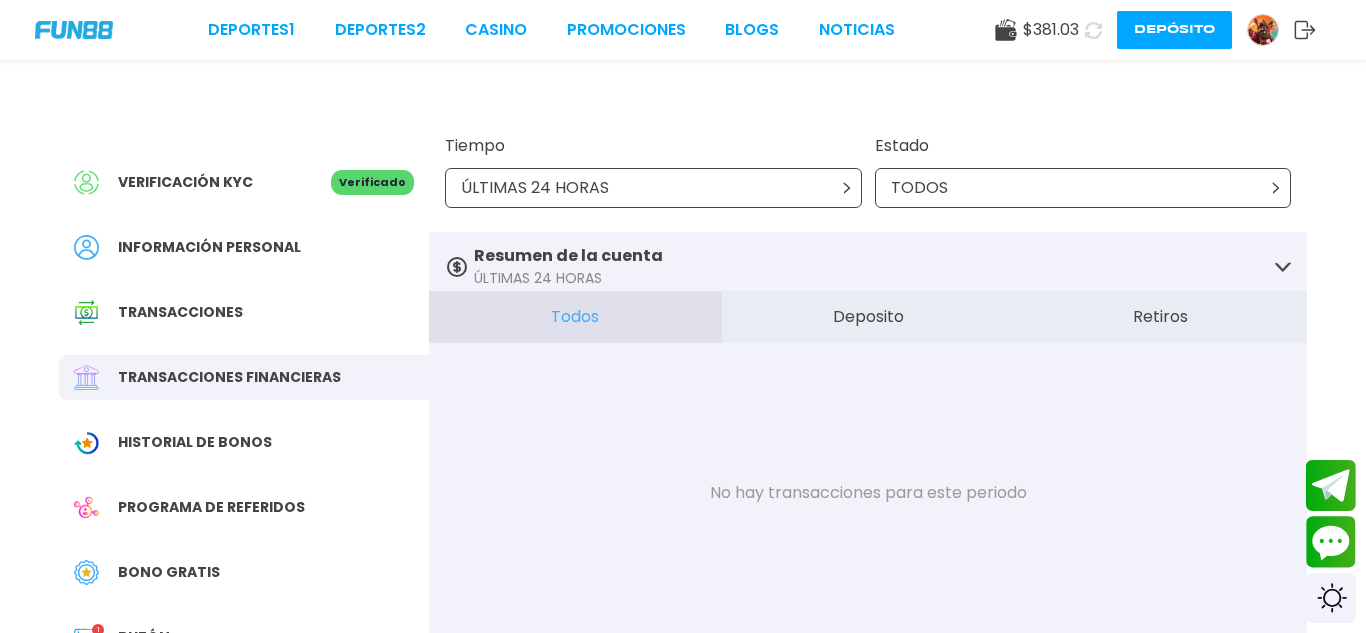 click on "Retiros" at bounding box center (1160, 317) 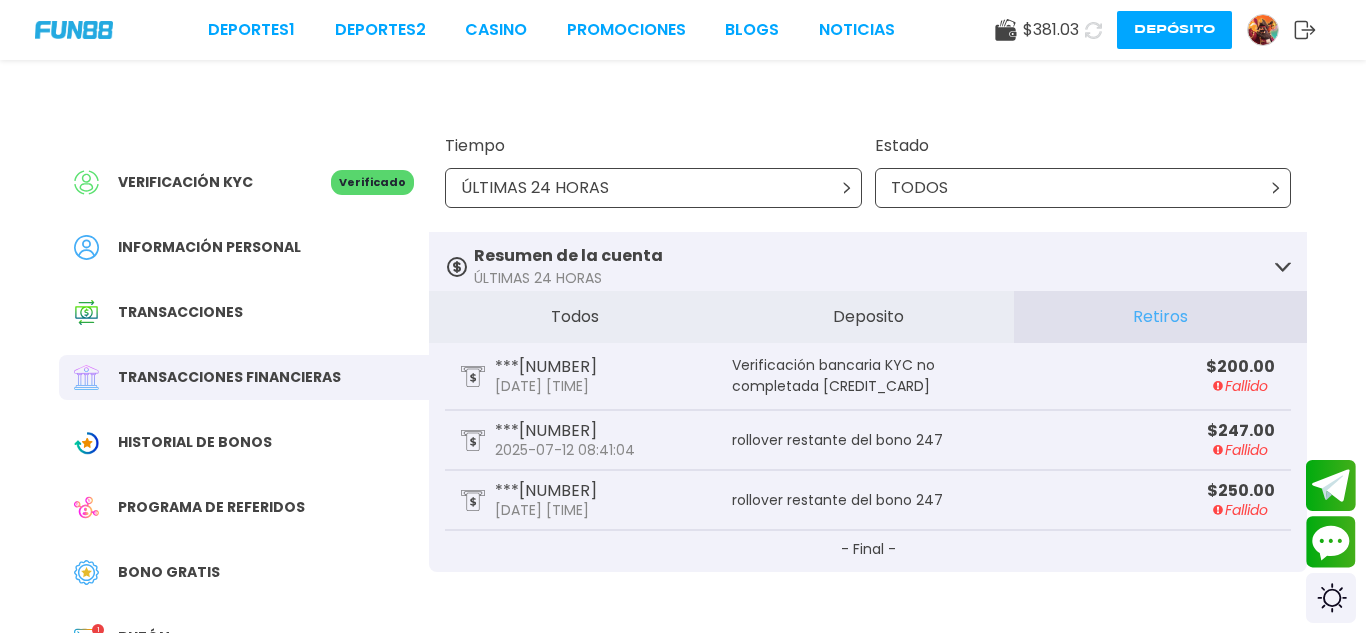type 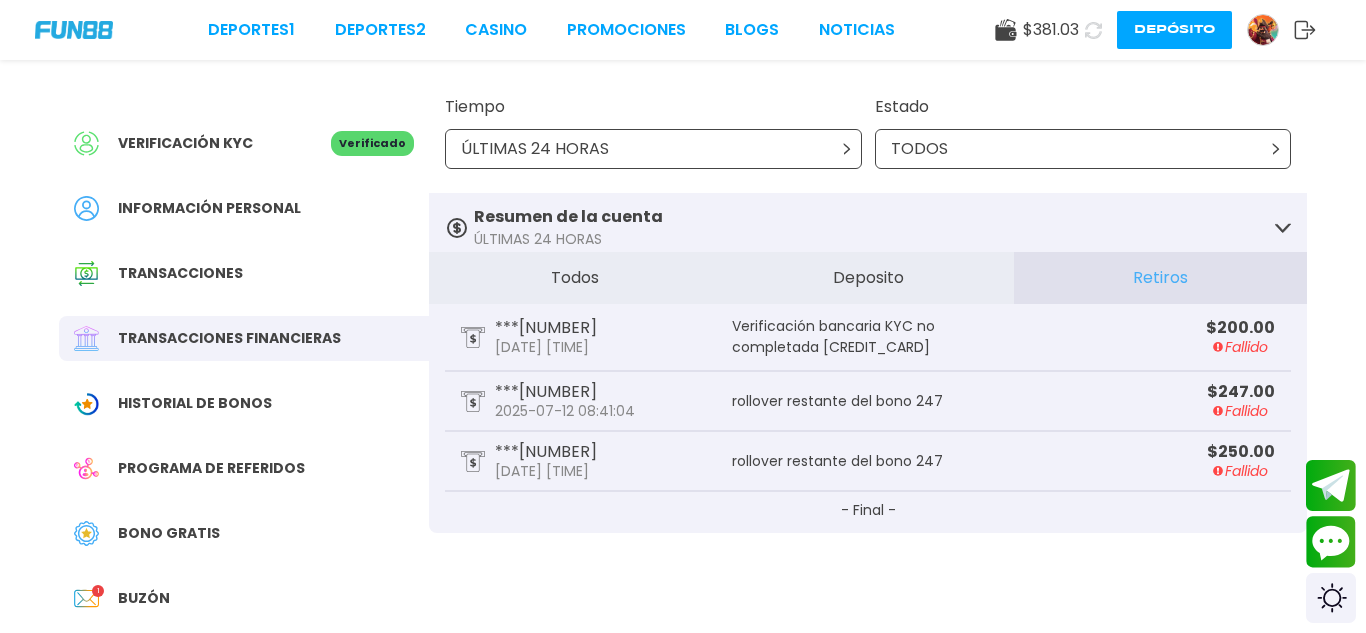scroll, scrollTop: 0, scrollLeft: 0, axis: both 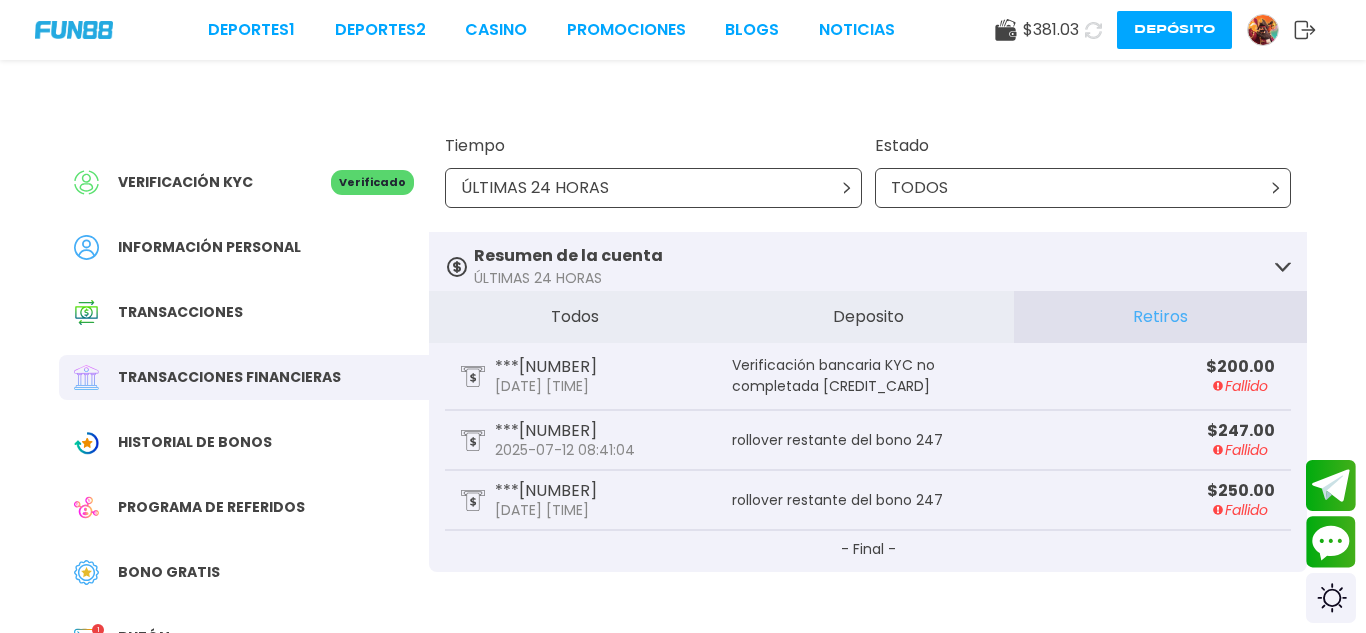 click on "Depósito" at bounding box center [1174, 30] 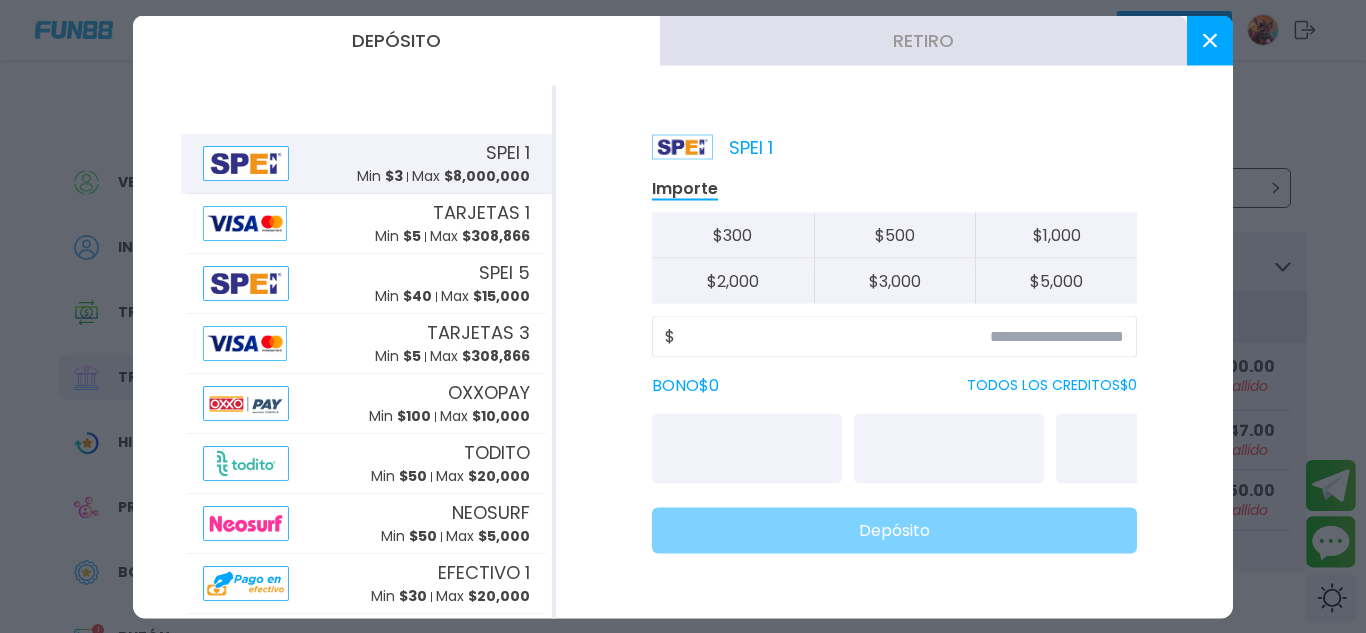 click on "Retiro" at bounding box center (923, 40) 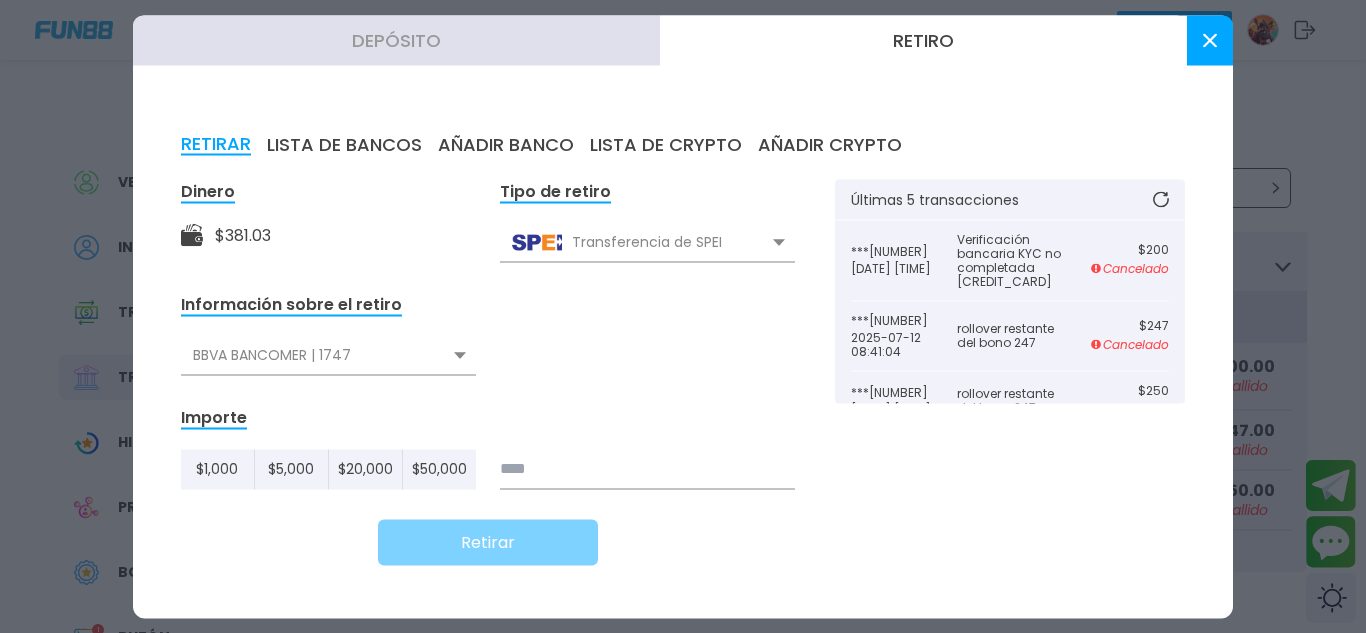 click on "Transferencia de SPEI" at bounding box center (647, 242) 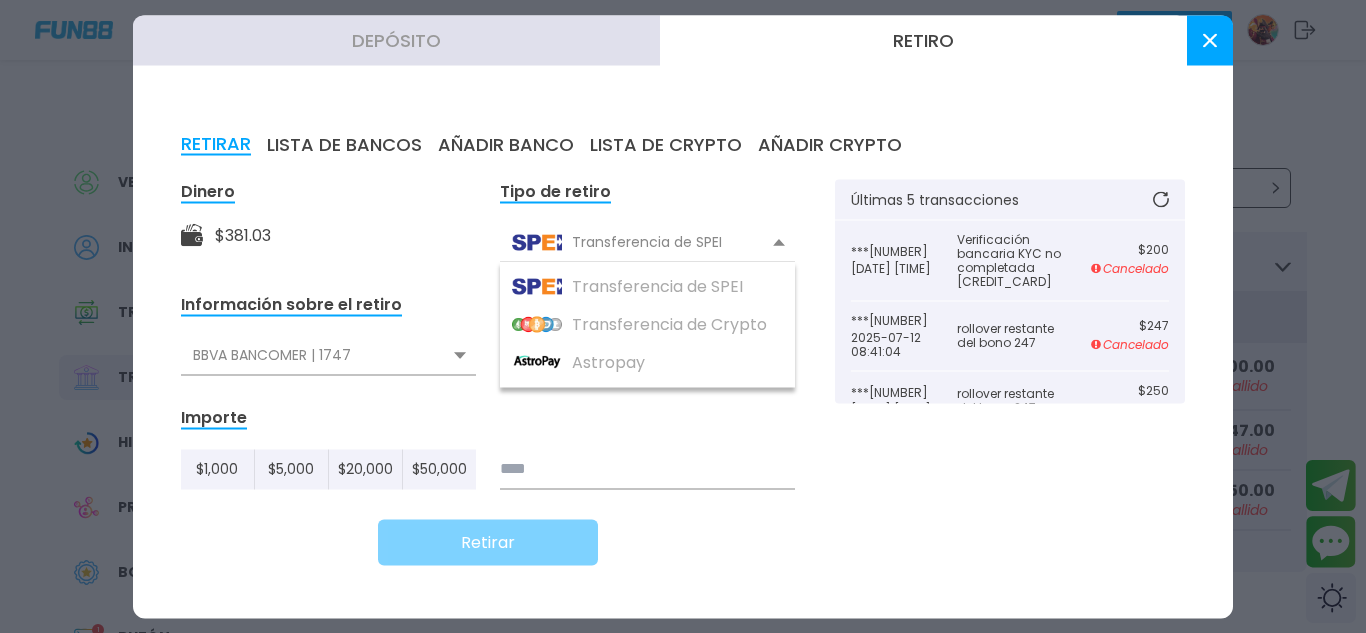 click on "Transferencia de SPEI" at bounding box center (647, 242) 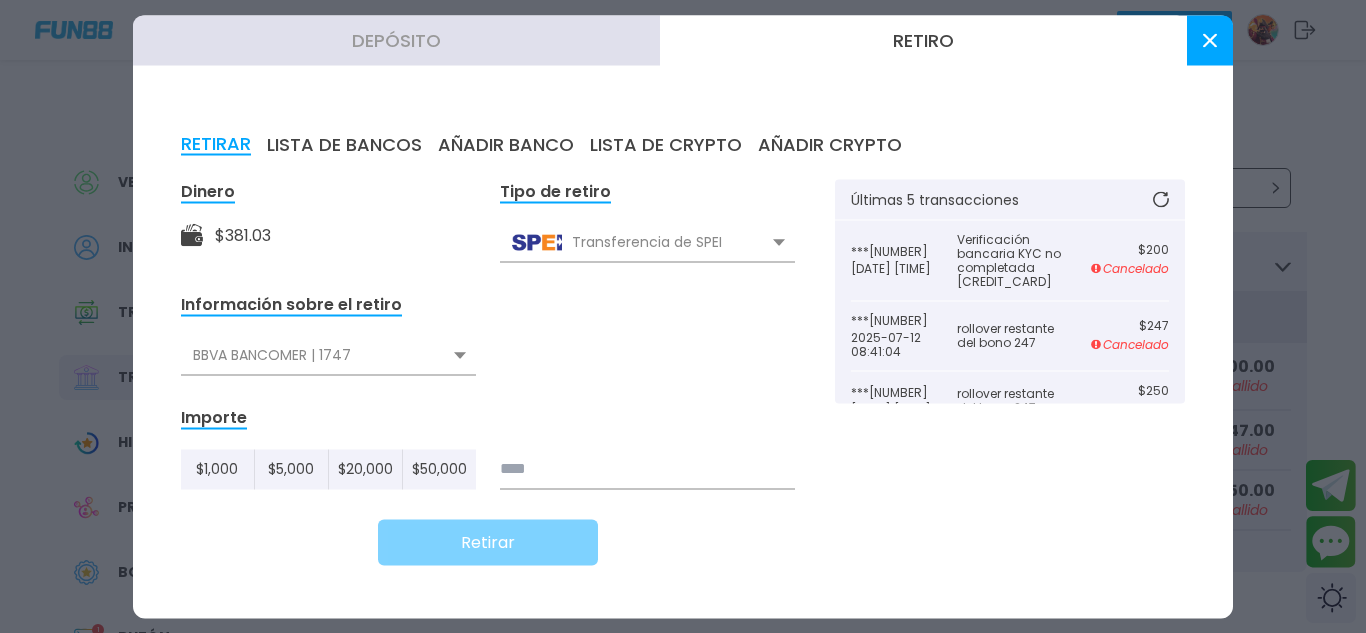 click on "BBVA BANCOMER | 1747" at bounding box center [328, 355] 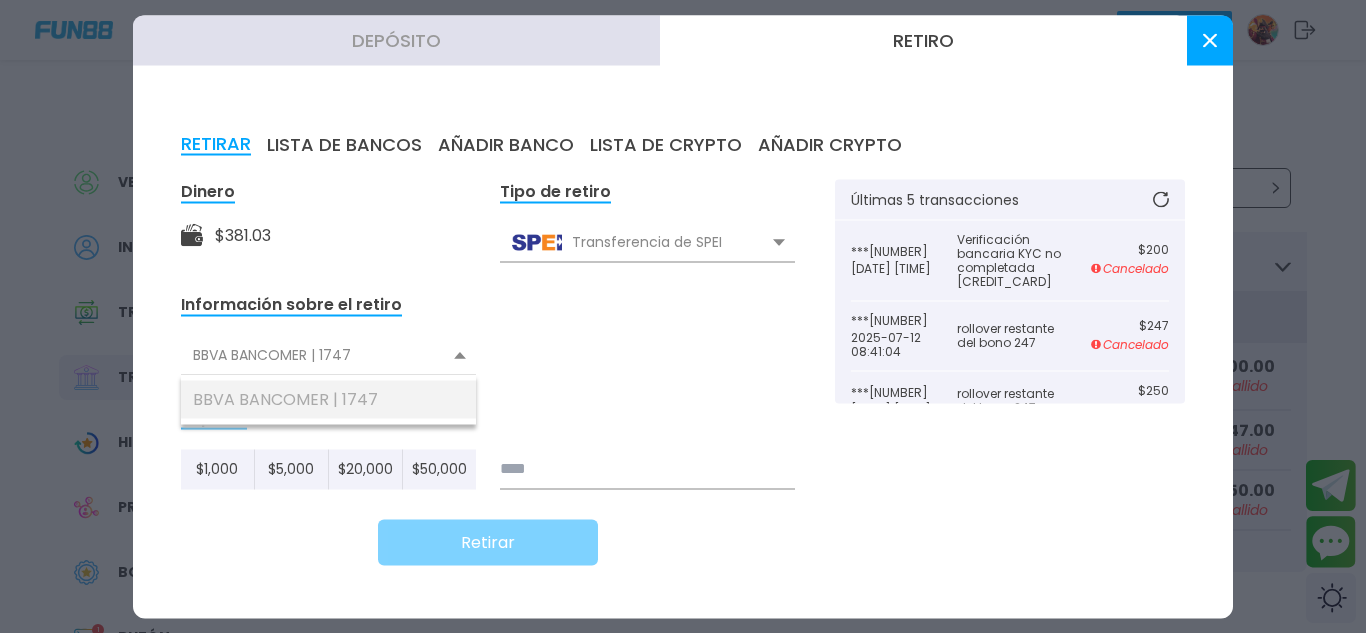 click on "BBVA BANCOMER | 1747" at bounding box center (328, 399) 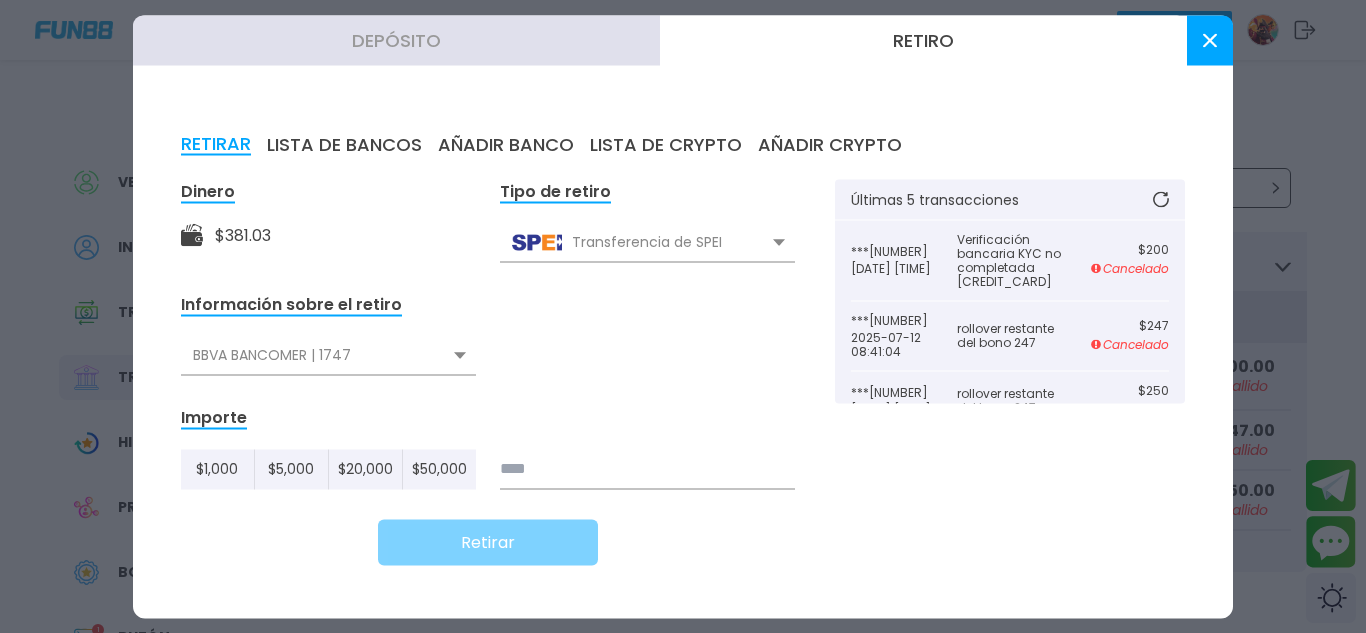 click at bounding box center [647, 469] 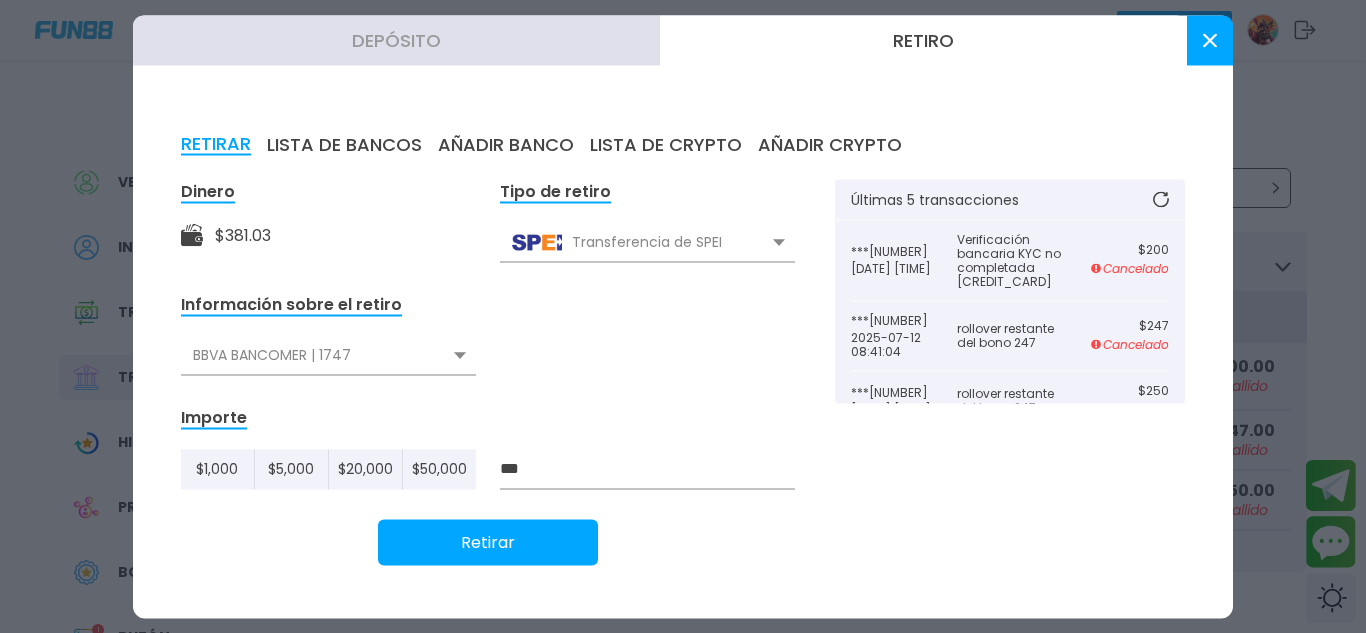 type on "***" 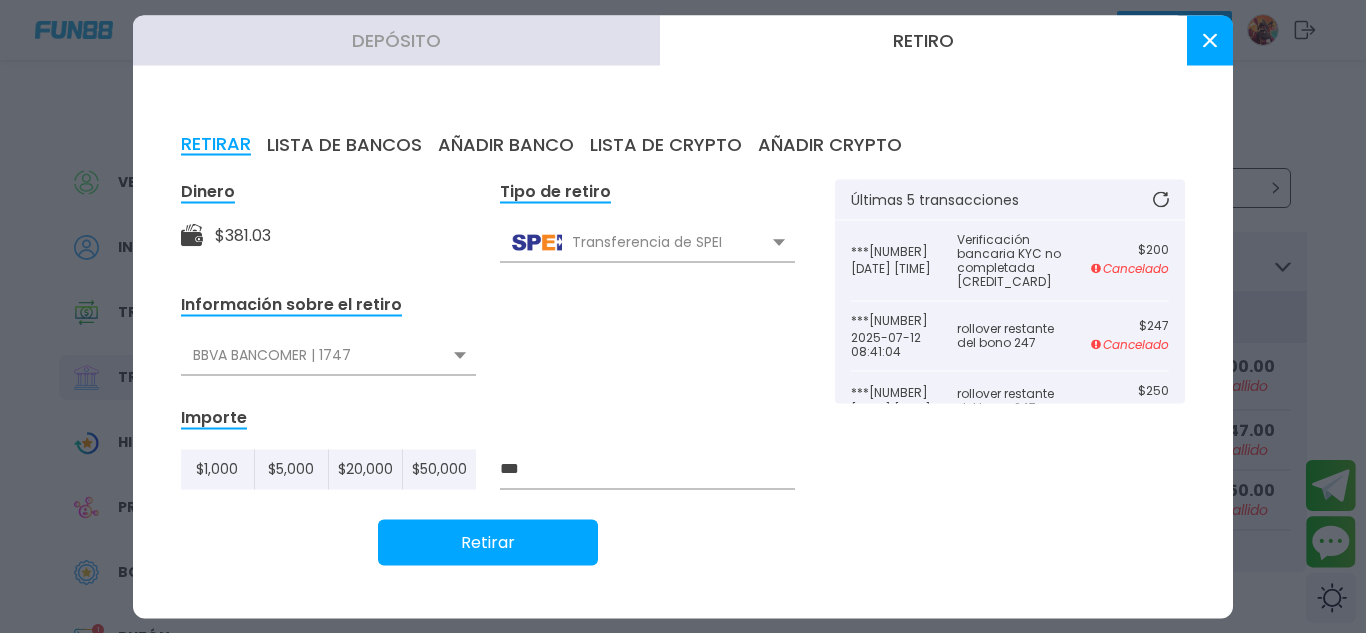 click on "Retirar" at bounding box center (488, 542) 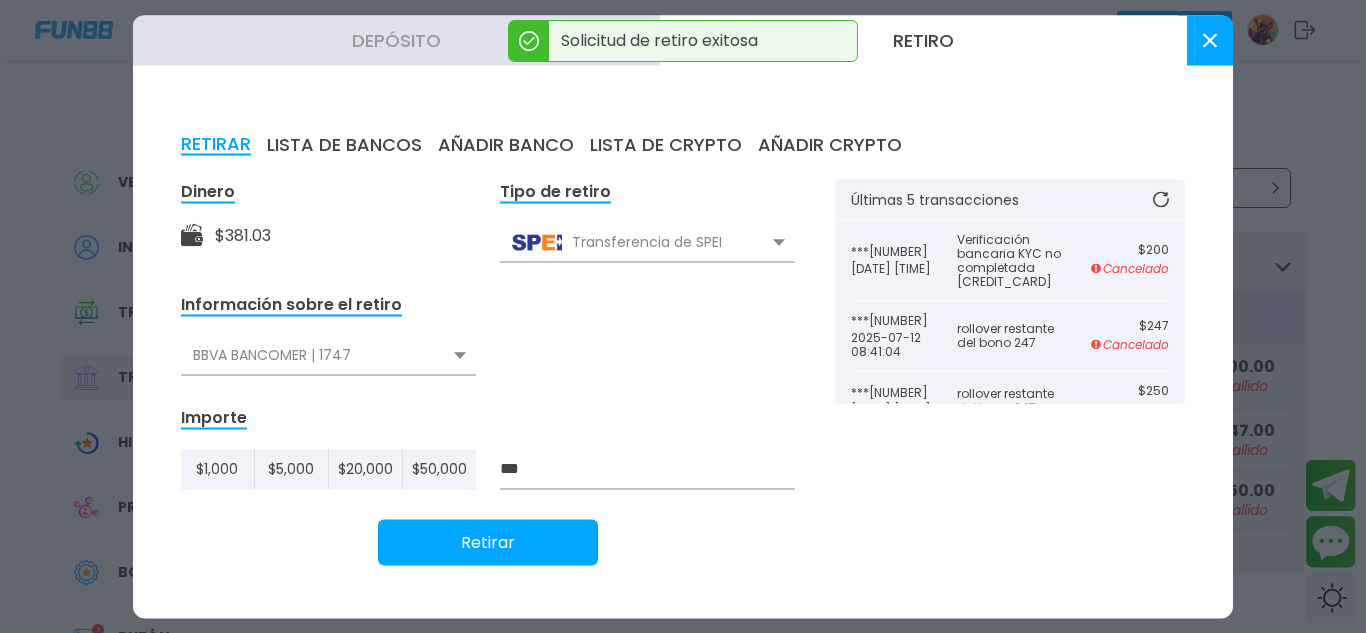 click at bounding box center (1210, 40) 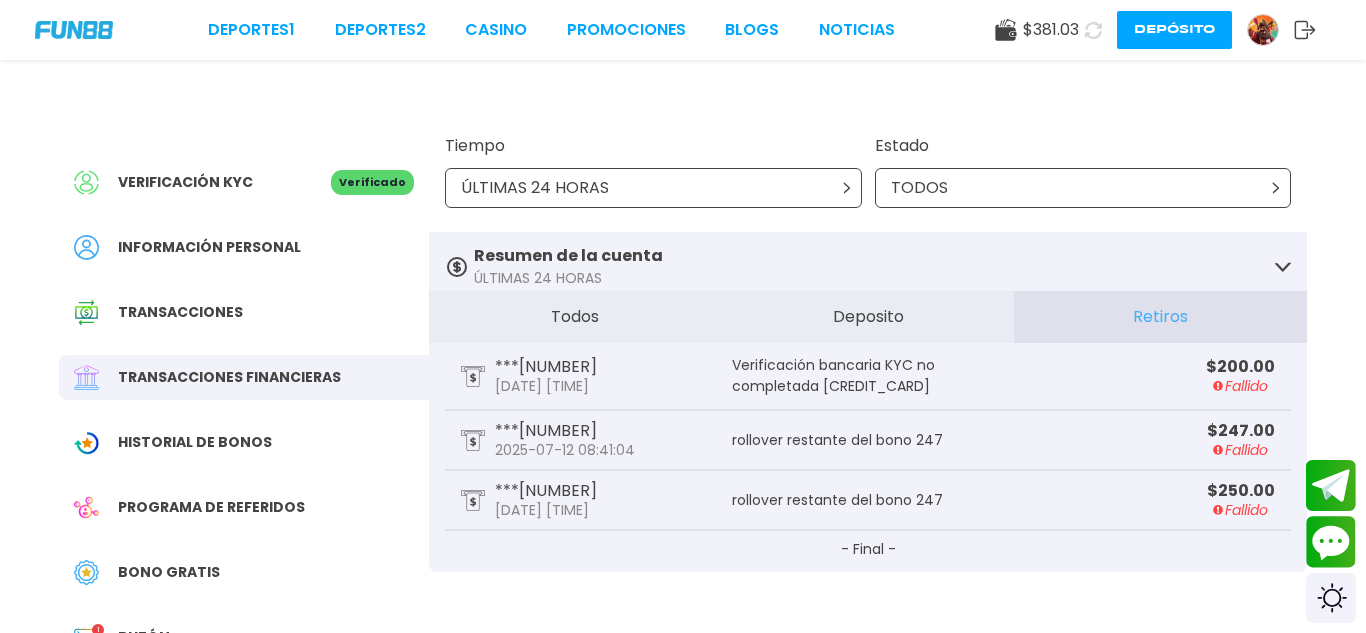 click on "Verificado" at bounding box center (372, 182) 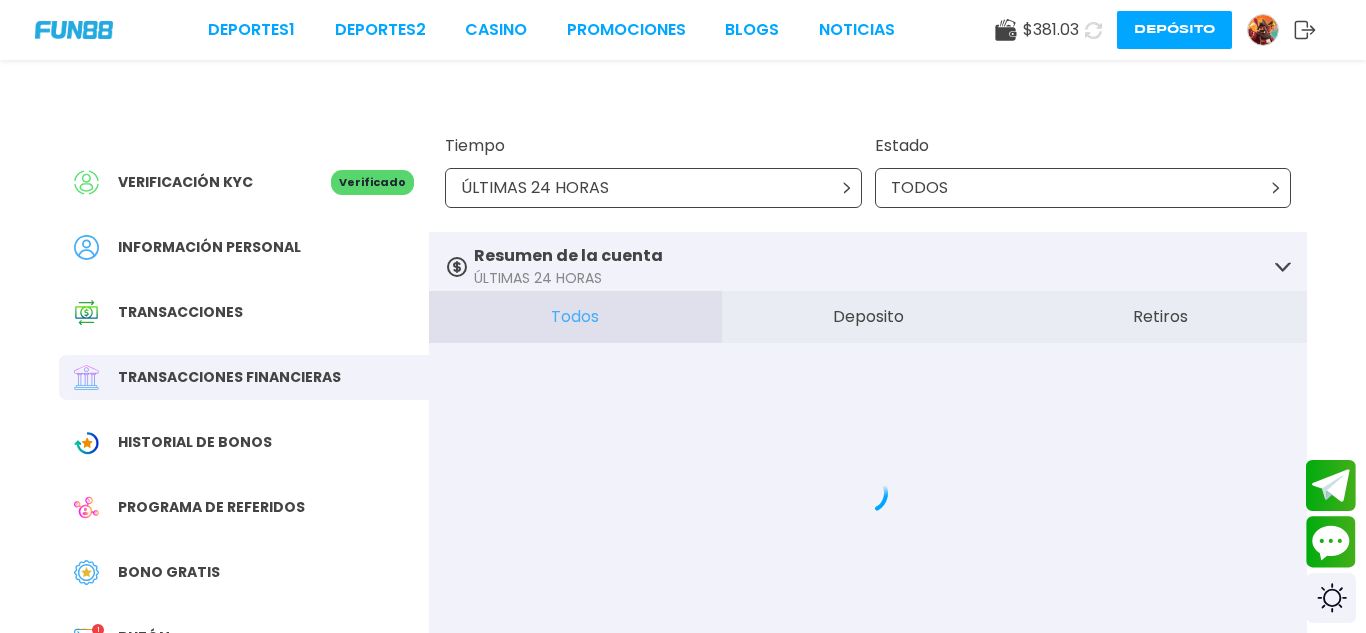 click on "Verificado" at bounding box center (372, 182) 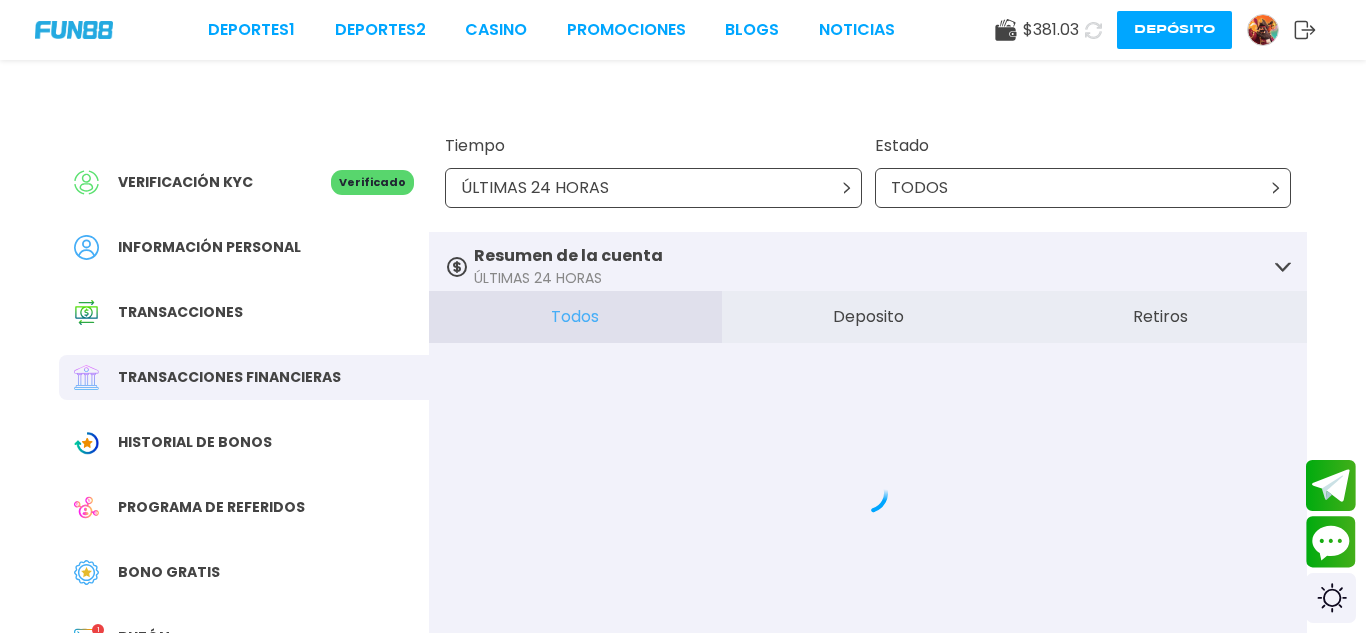click on "Verificado" at bounding box center (372, 182) 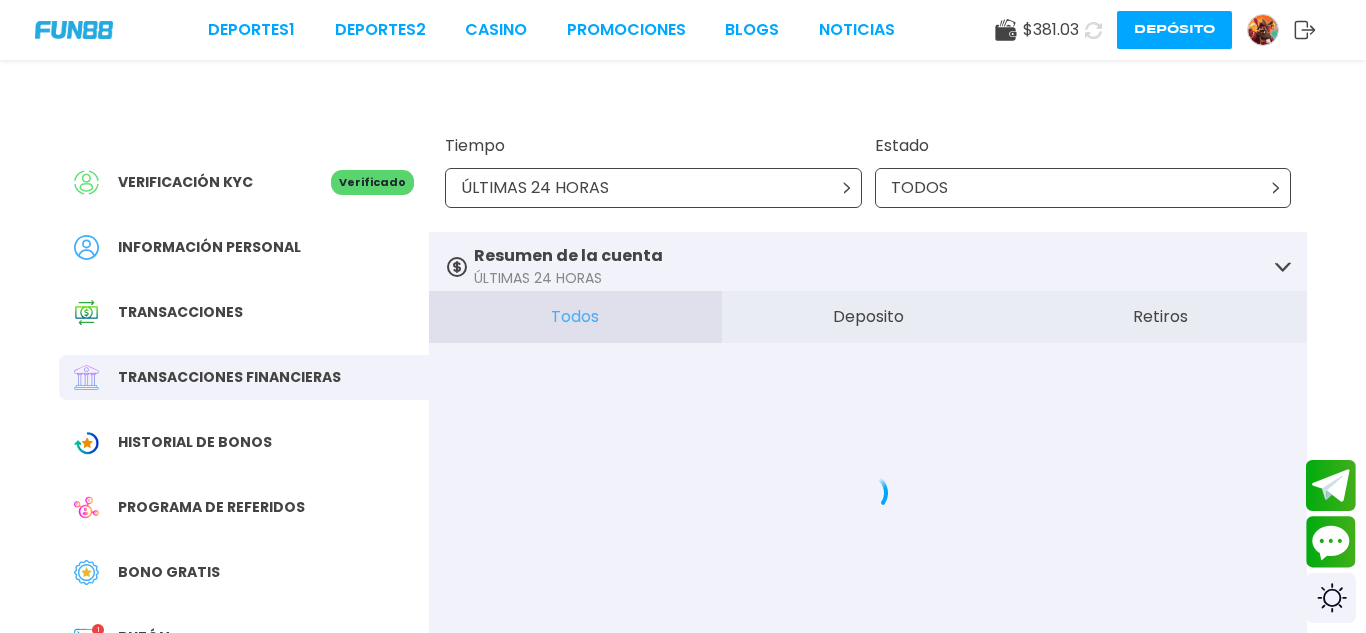 click on "Verificado" at bounding box center [372, 182] 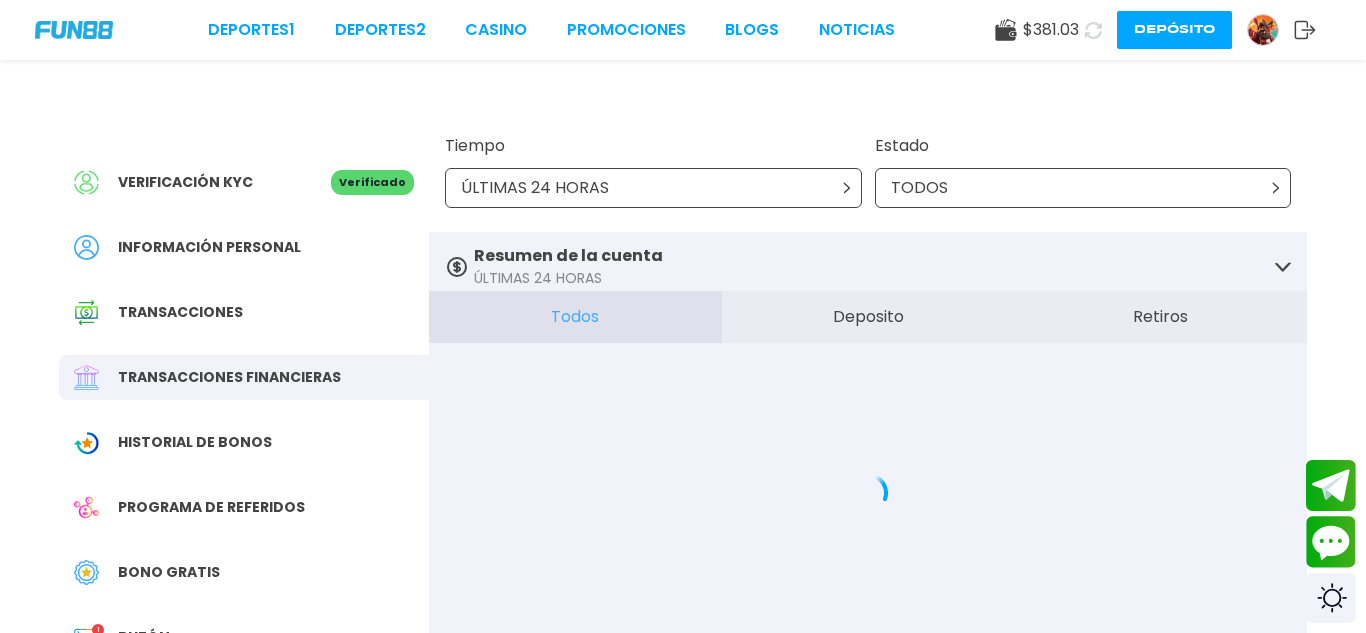click on "Verificado" at bounding box center [372, 182] 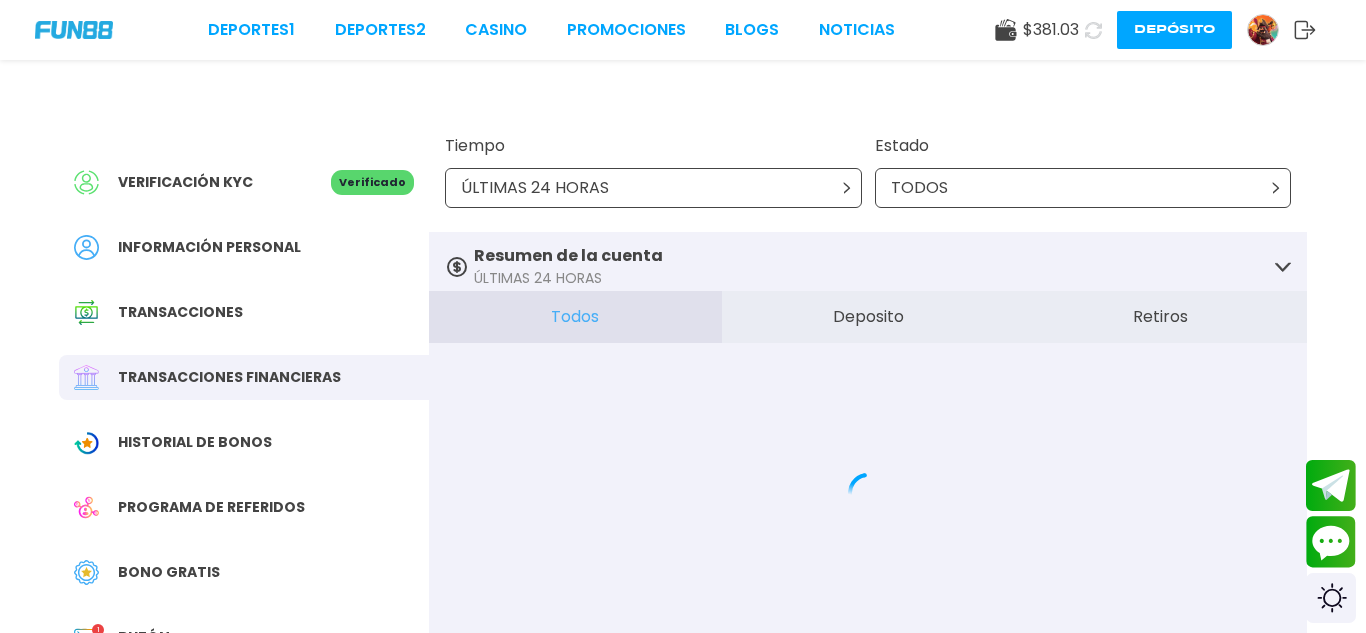 click on "Verificado" at bounding box center (372, 182) 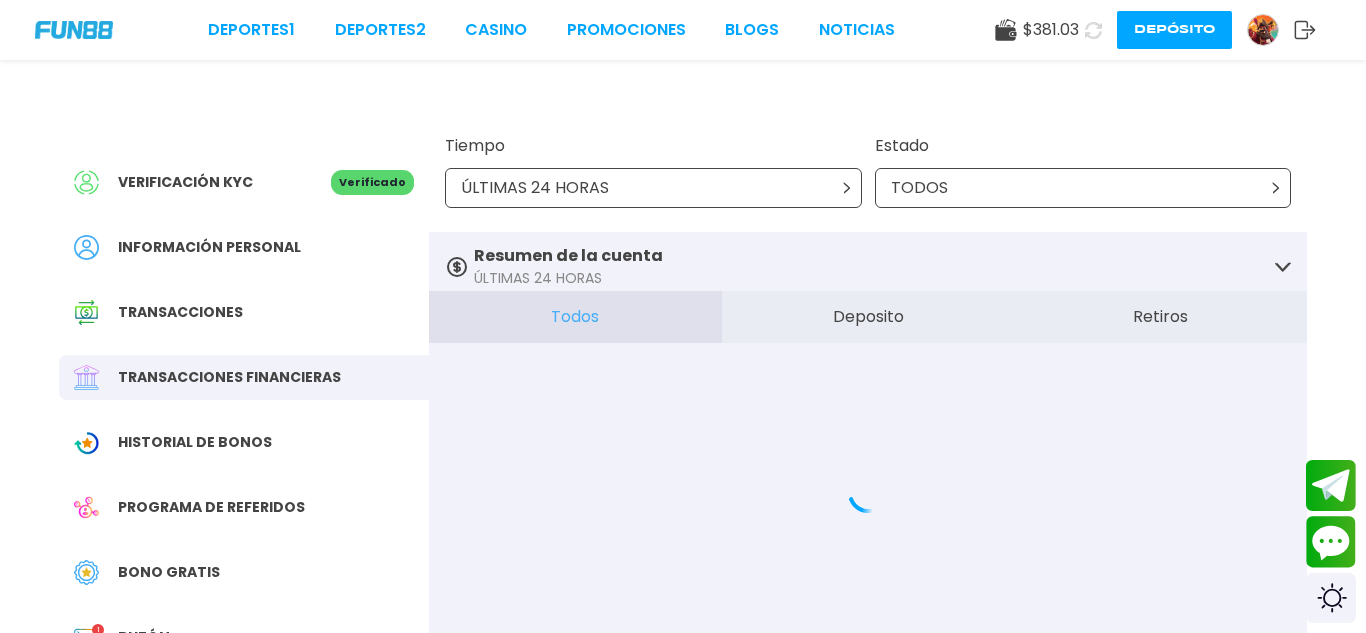 click on "Verificado" at bounding box center [372, 182] 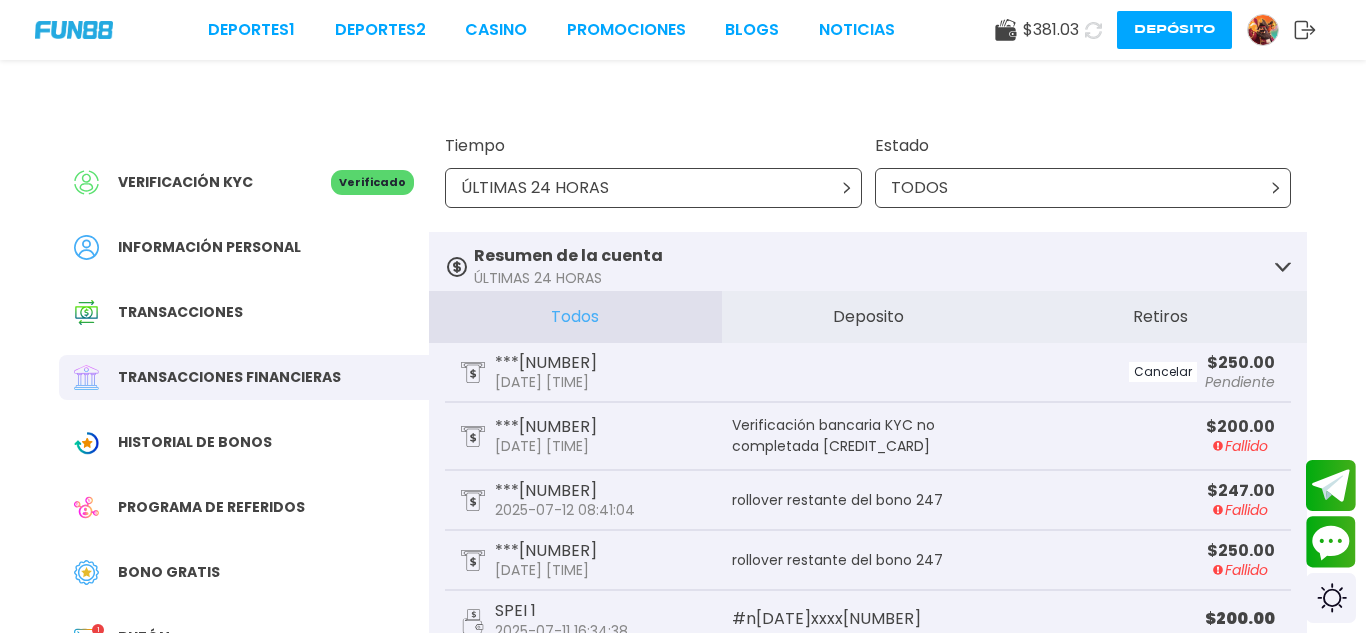 click on "Verificación KYC" at bounding box center [185, 182] 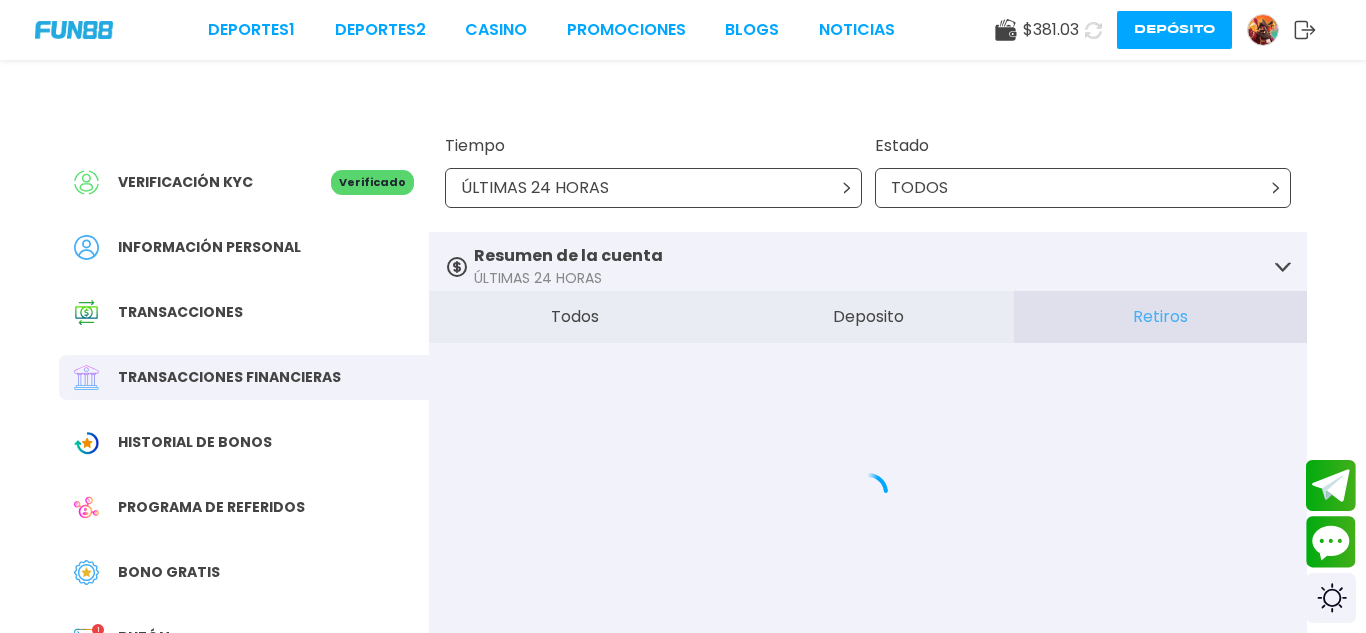 click on "Todos" at bounding box center [575, 317] 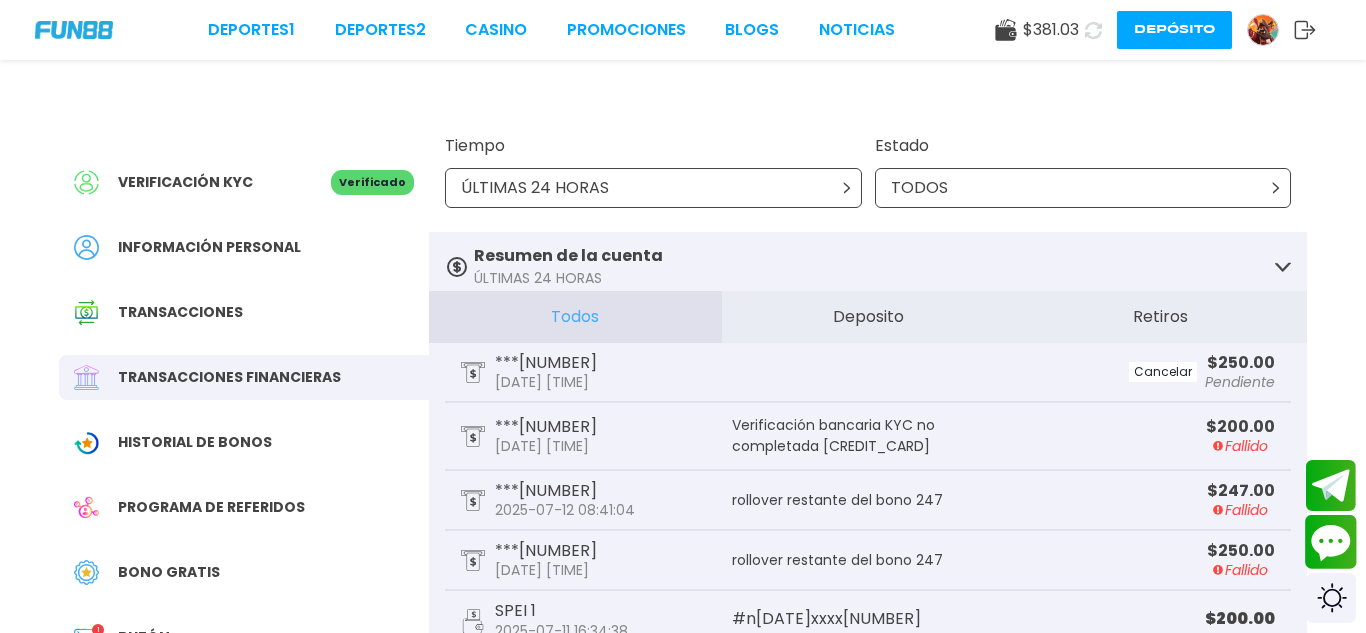 click at bounding box center [1331, 542] 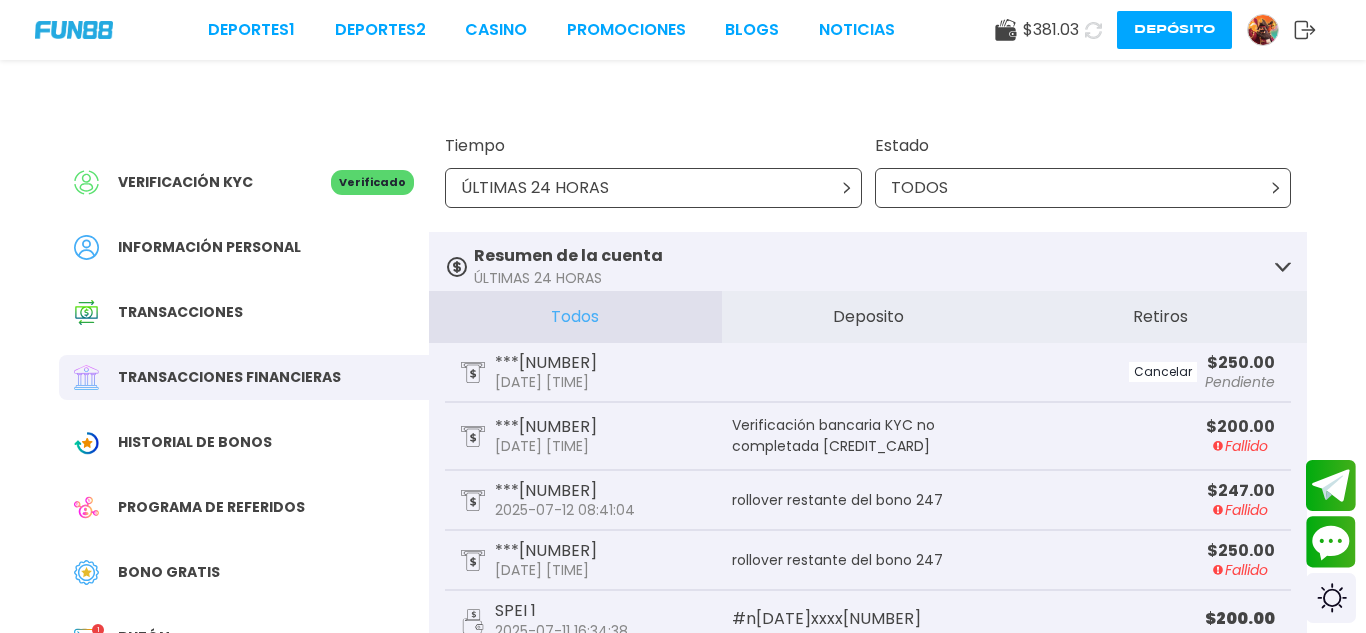click on "***1747 2025-07-12 08:41:04" at bounding box center [596, 500] 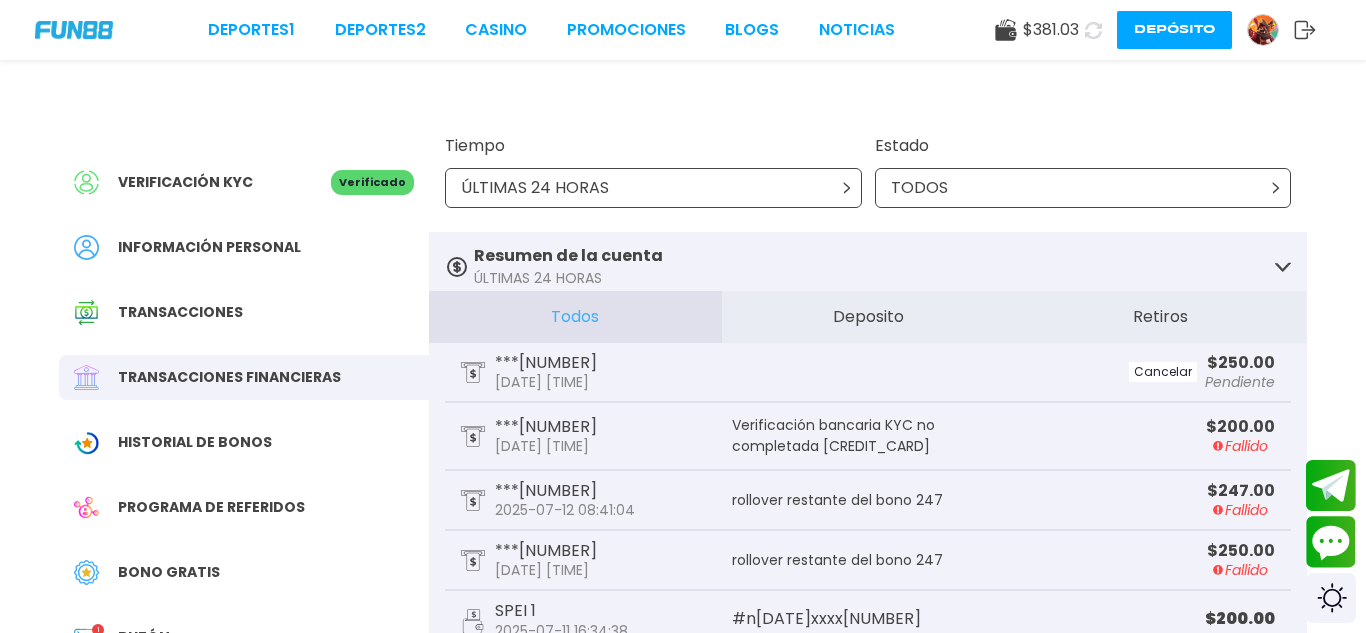 click on "Información personal" at bounding box center [209, 247] 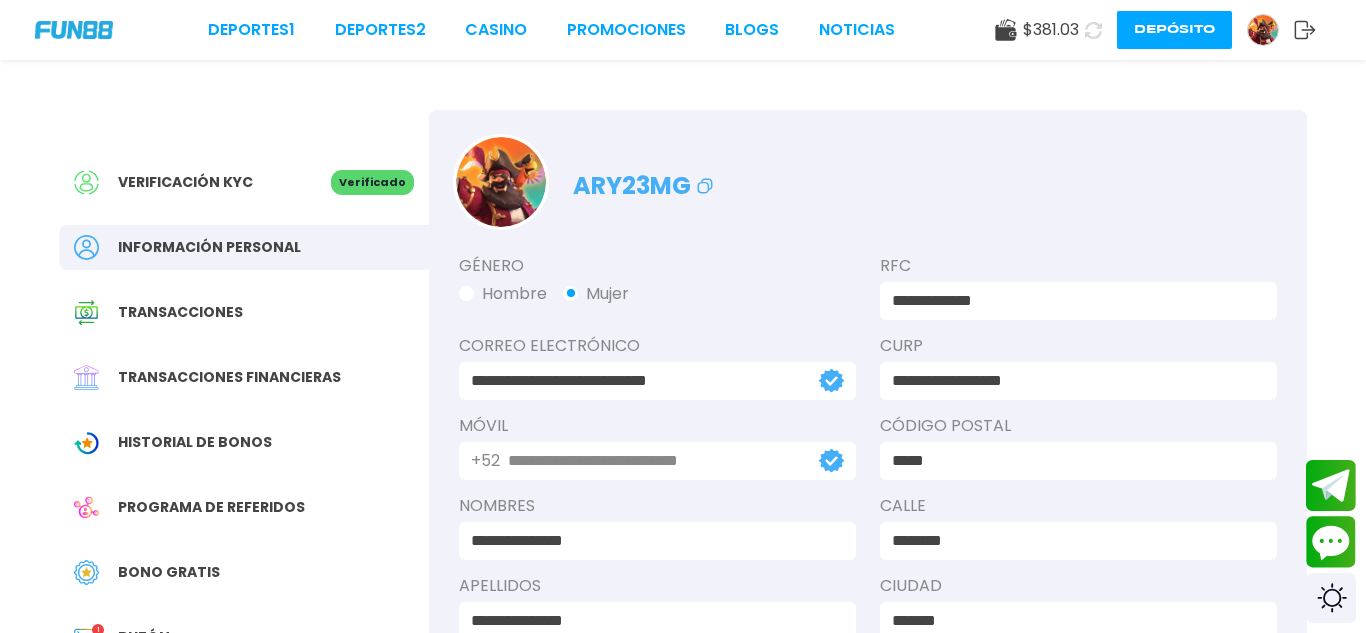click on "Transacciones" at bounding box center [244, 312] 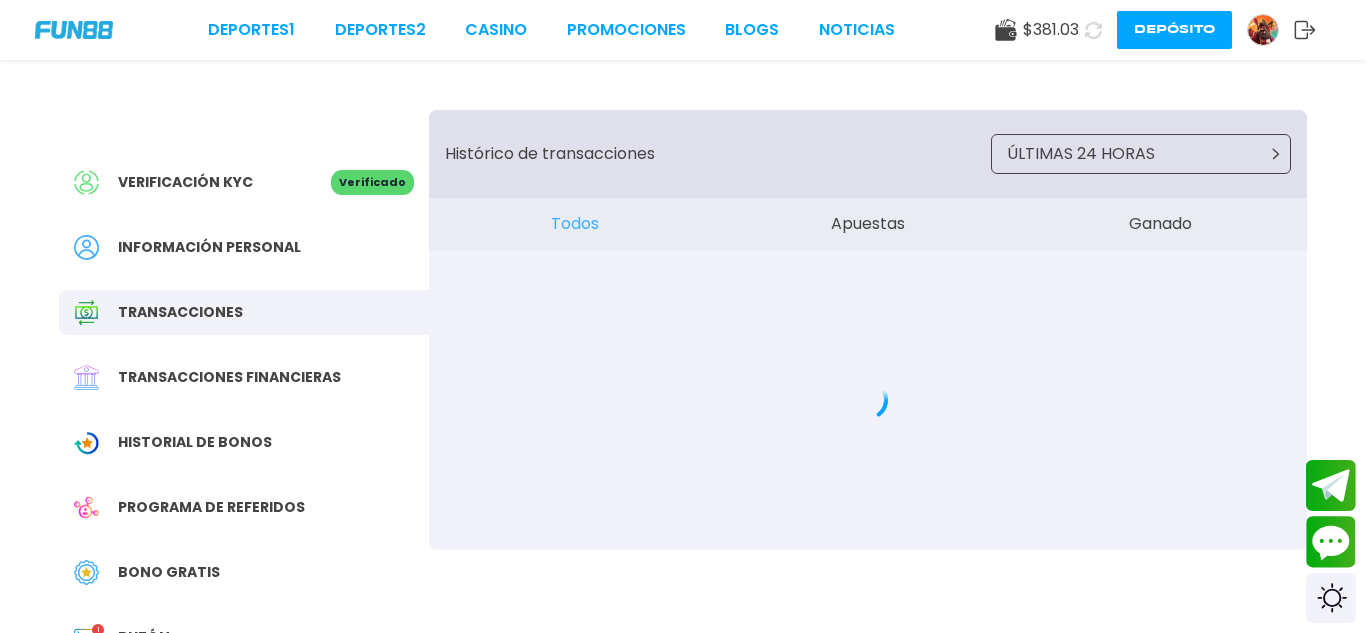 click on "Transacciones financieras" at bounding box center [229, 377] 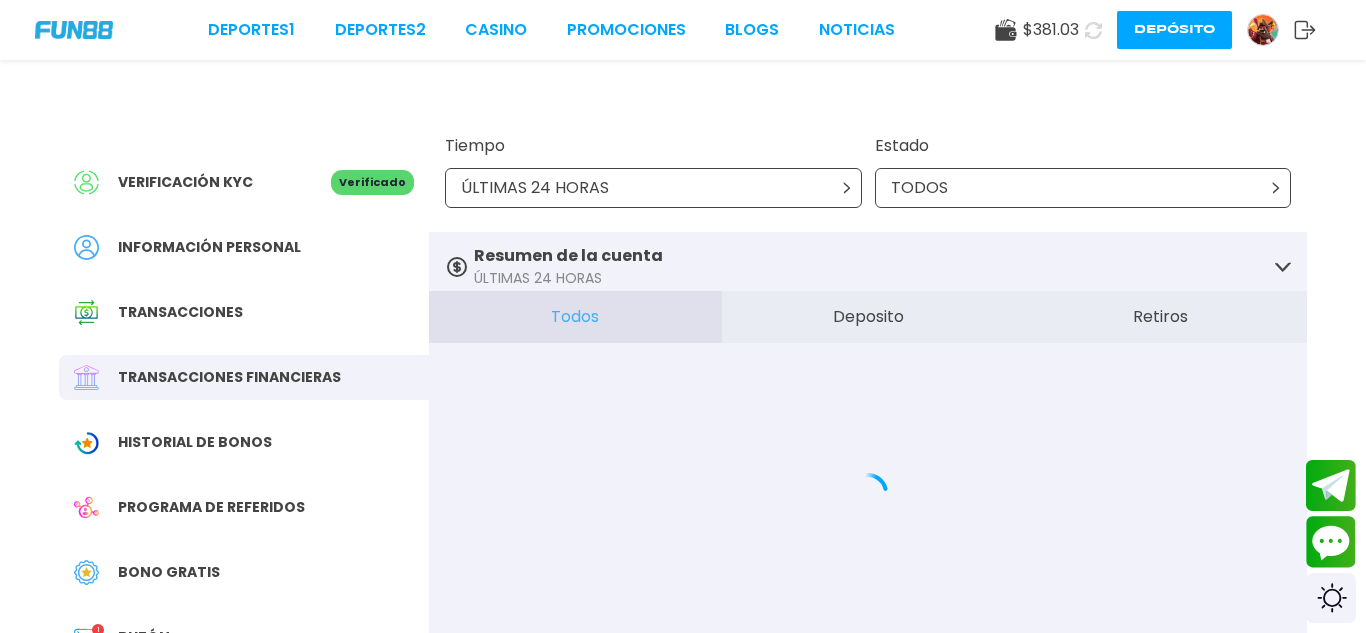 scroll, scrollTop: 0, scrollLeft: 0, axis: both 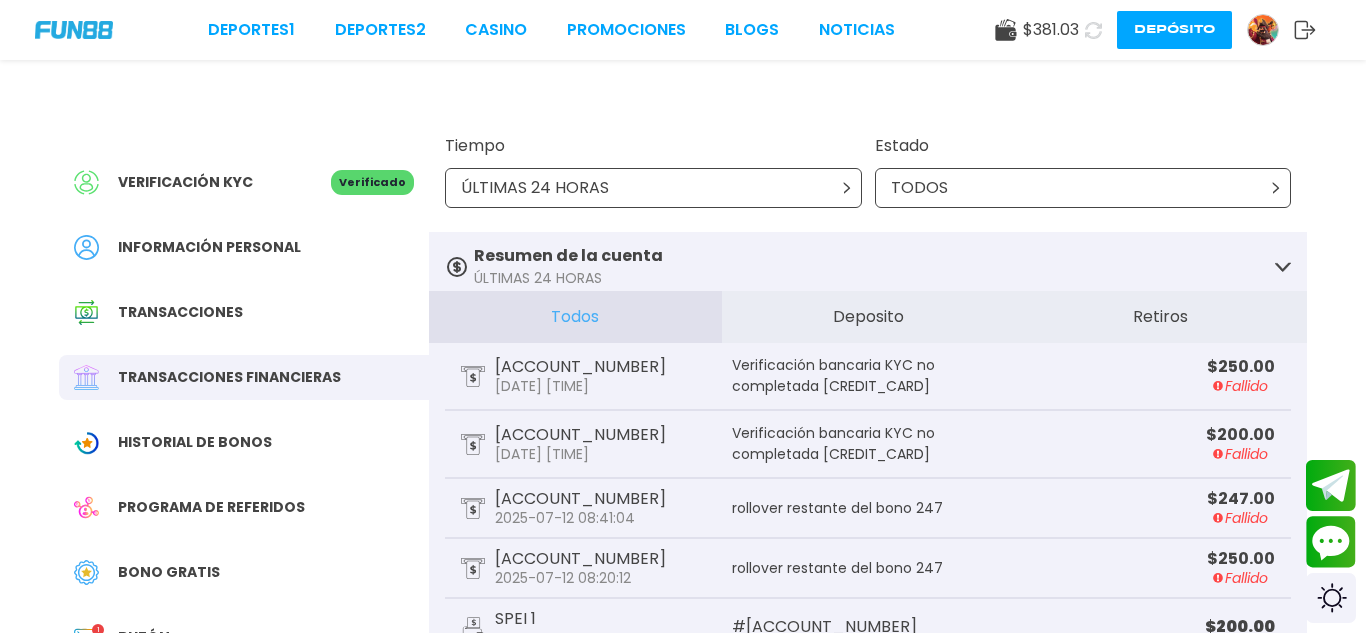 click on "Verificación KYC" at bounding box center (185, 182) 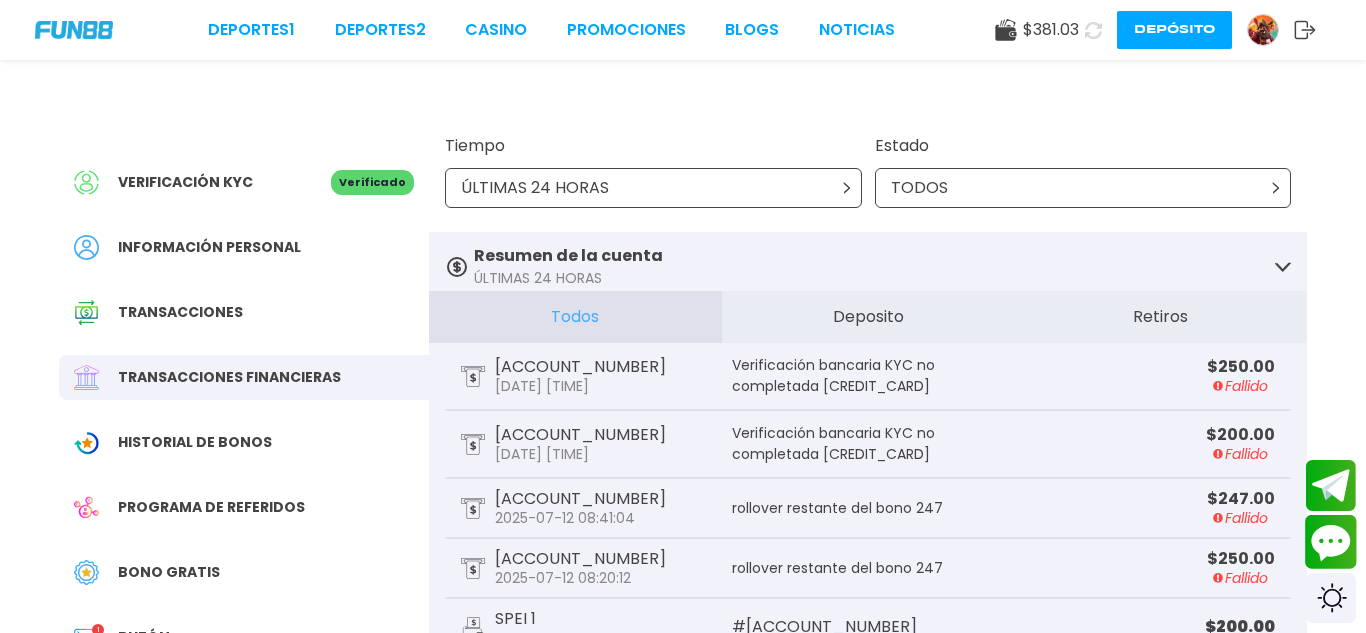click at bounding box center [1331, 542] 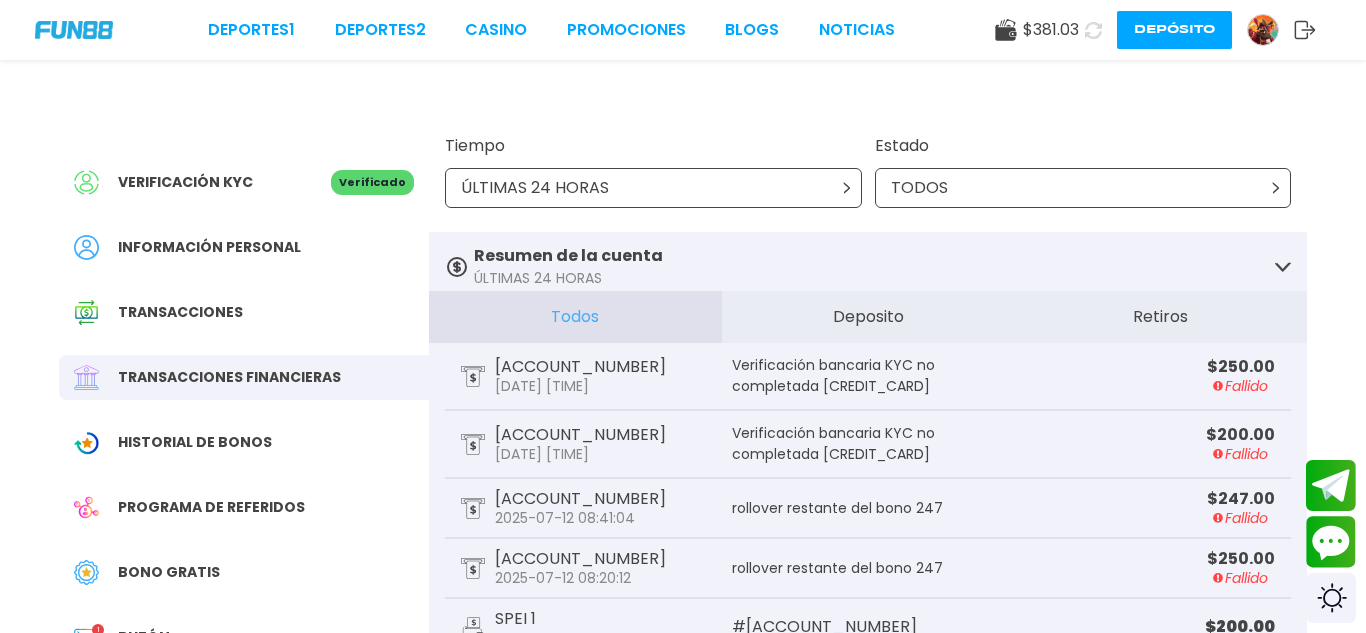 click at bounding box center (1263, 30) 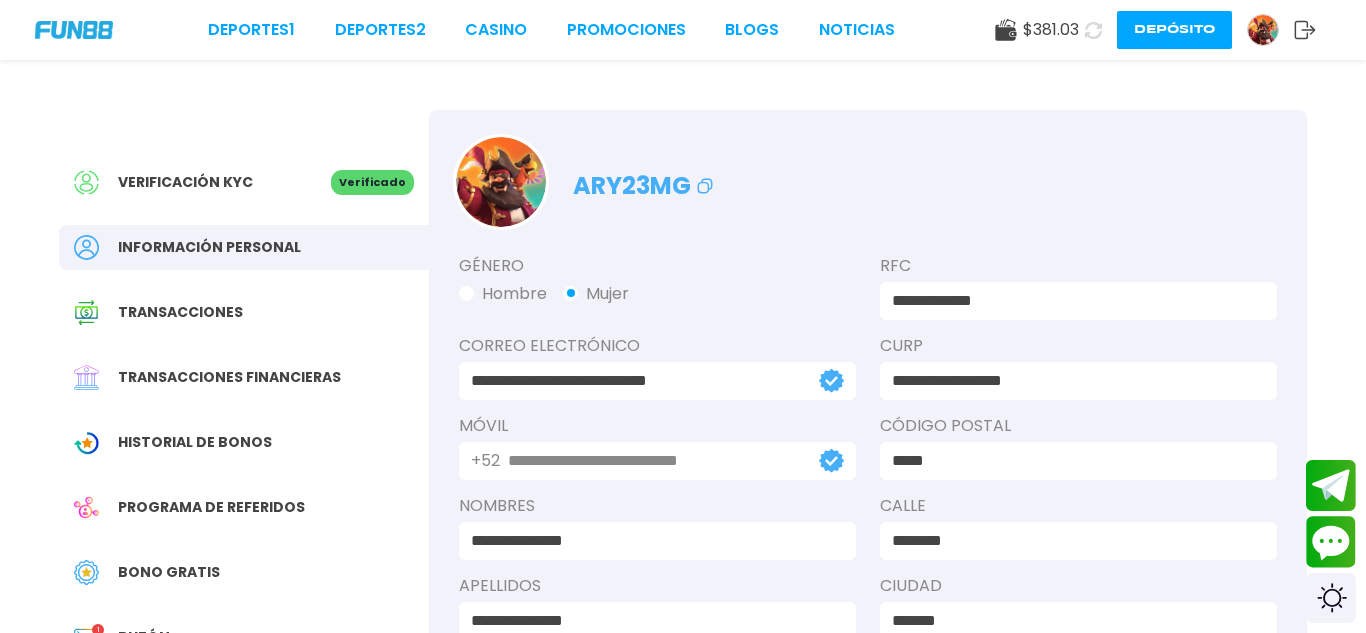 click at bounding box center (1263, 30) 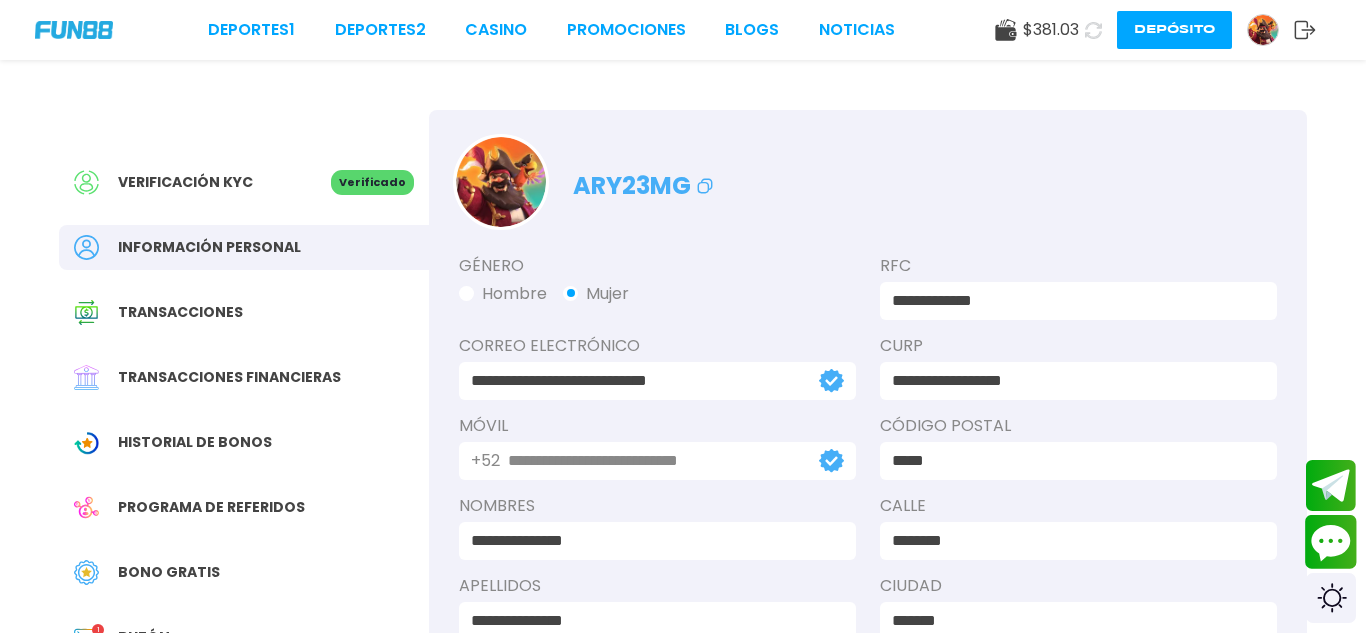 click at bounding box center (1331, 542) 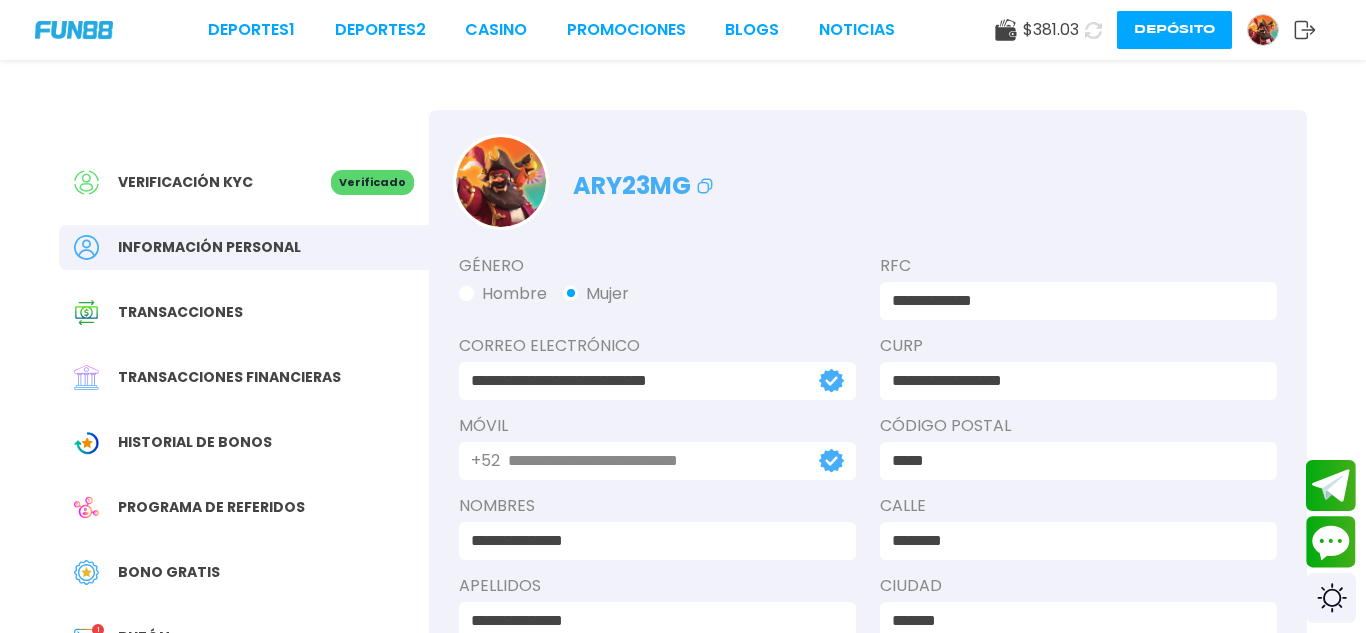 click on "Verificado" at bounding box center [372, 182] 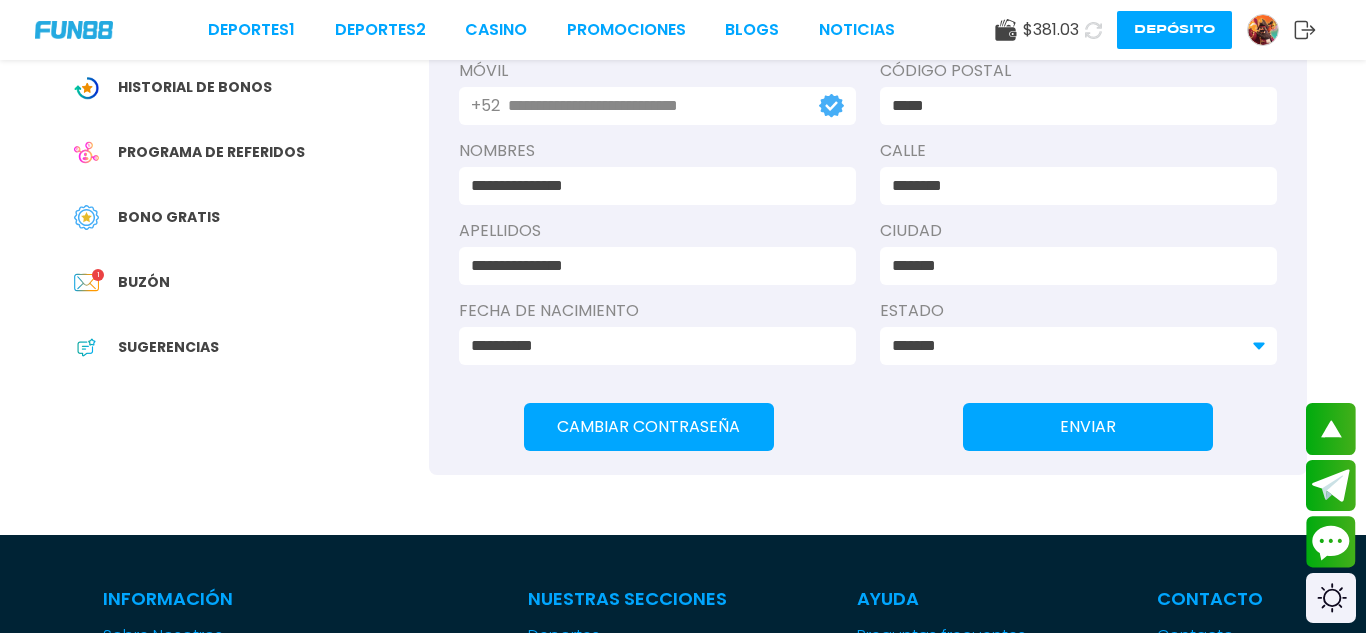 scroll, scrollTop: 360, scrollLeft: 0, axis: vertical 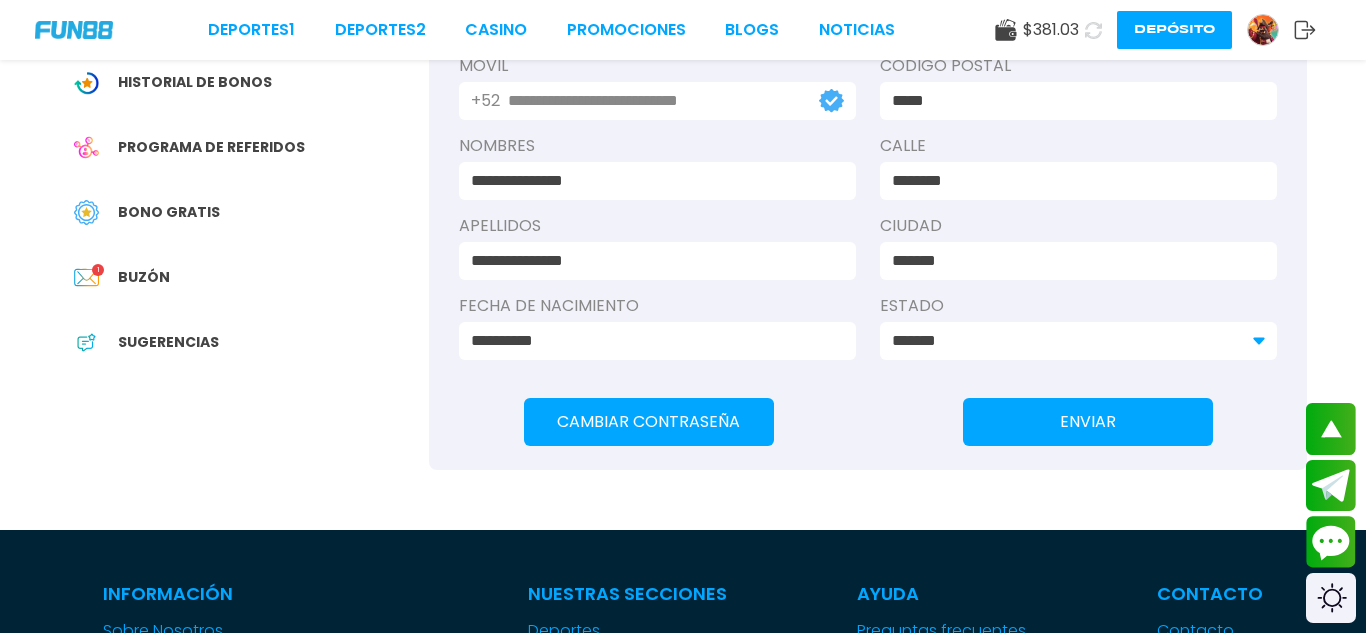 click at bounding box center (86, 277) 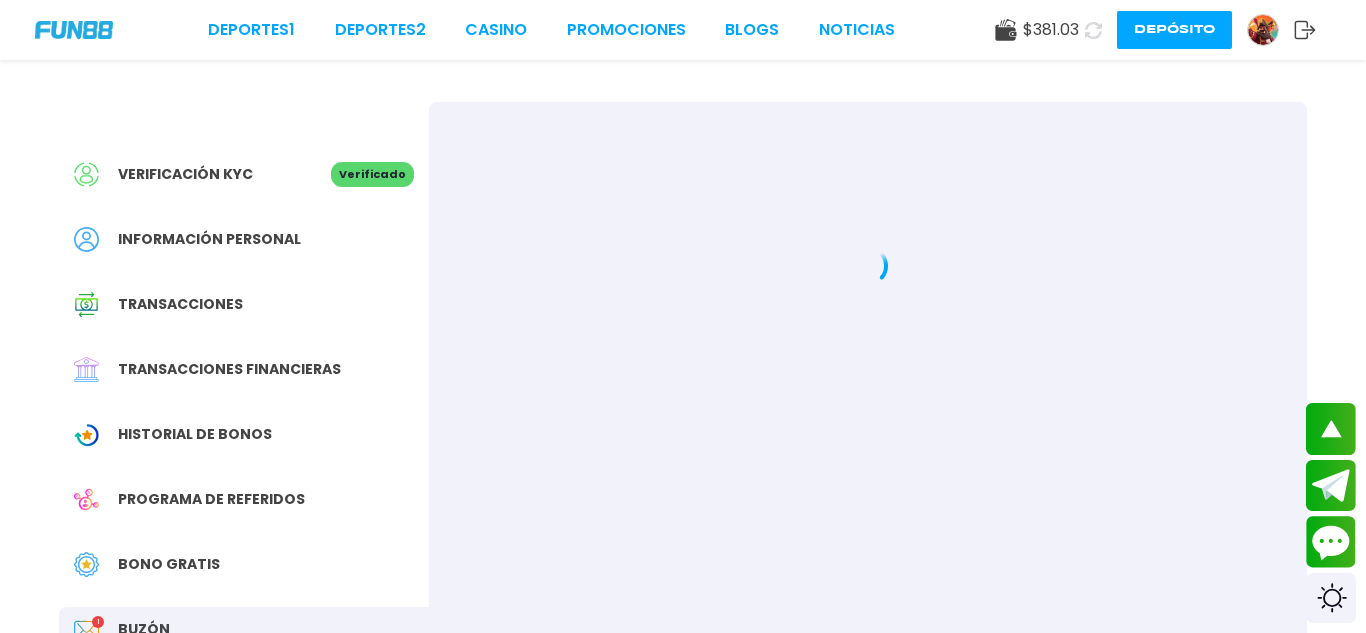 scroll, scrollTop: 0, scrollLeft: 0, axis: both 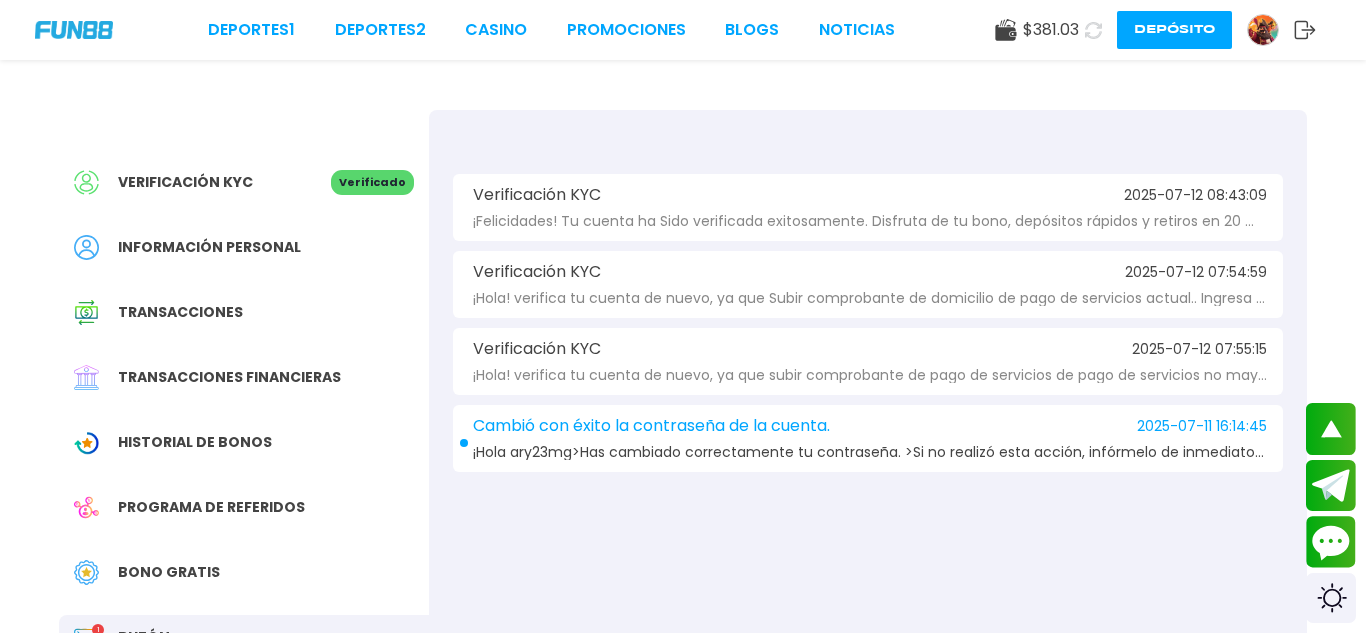 click on "Cambió con éxito la contraseña de la cuenta. 2025-07-11 16:14:45 ¡Hola ary23mg>Has cambiado correctamente tu contraseña. >Si no realizó esta acción, infórmelo de inmediato y contáctenos a través de lo siguiente:>>Telegram: http://t.me/mexplaycsr >Livechat: https://mexplay.mx/" at bounding box center [868, 438] 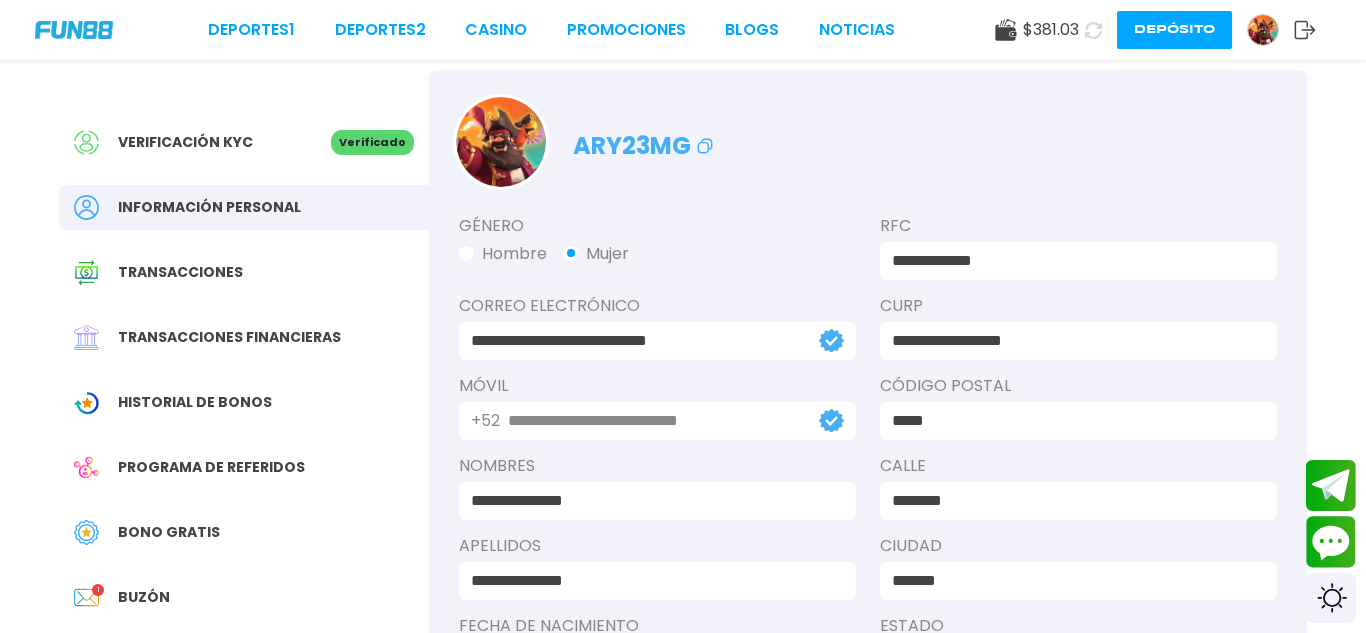 scroll, scrollTop: 80, scrollLeft: 0, axis: vertical 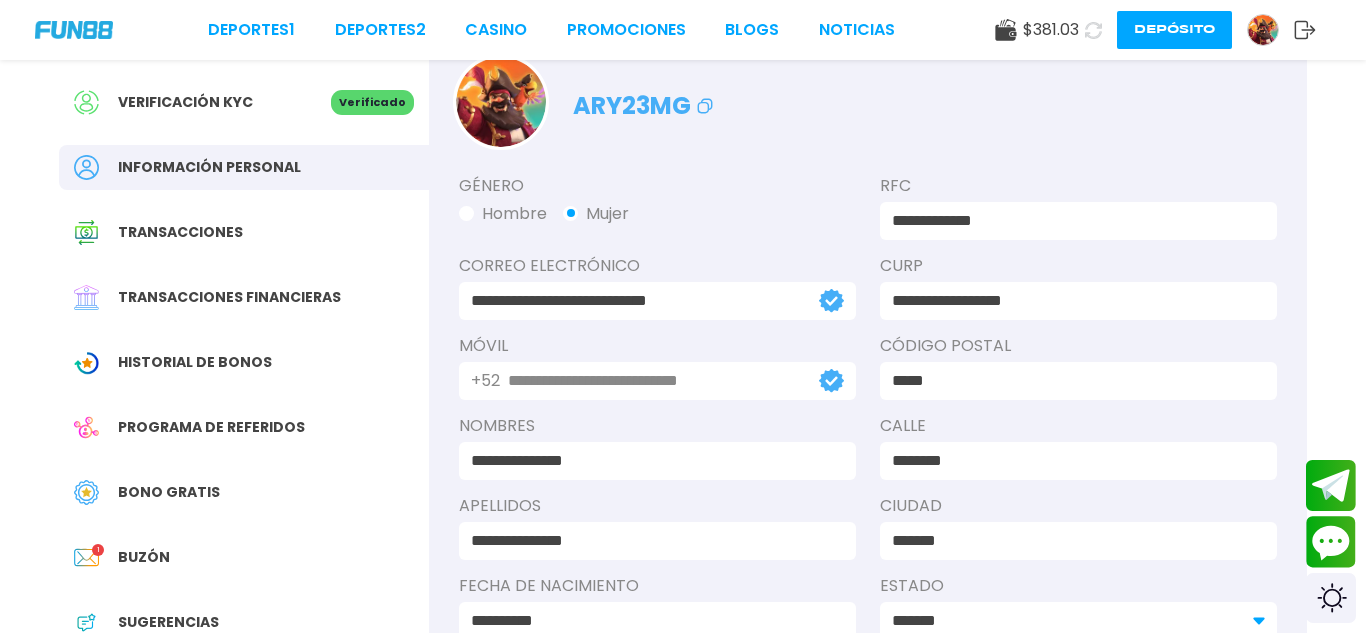 click on "Buzón" at bounding box center (144, 557) 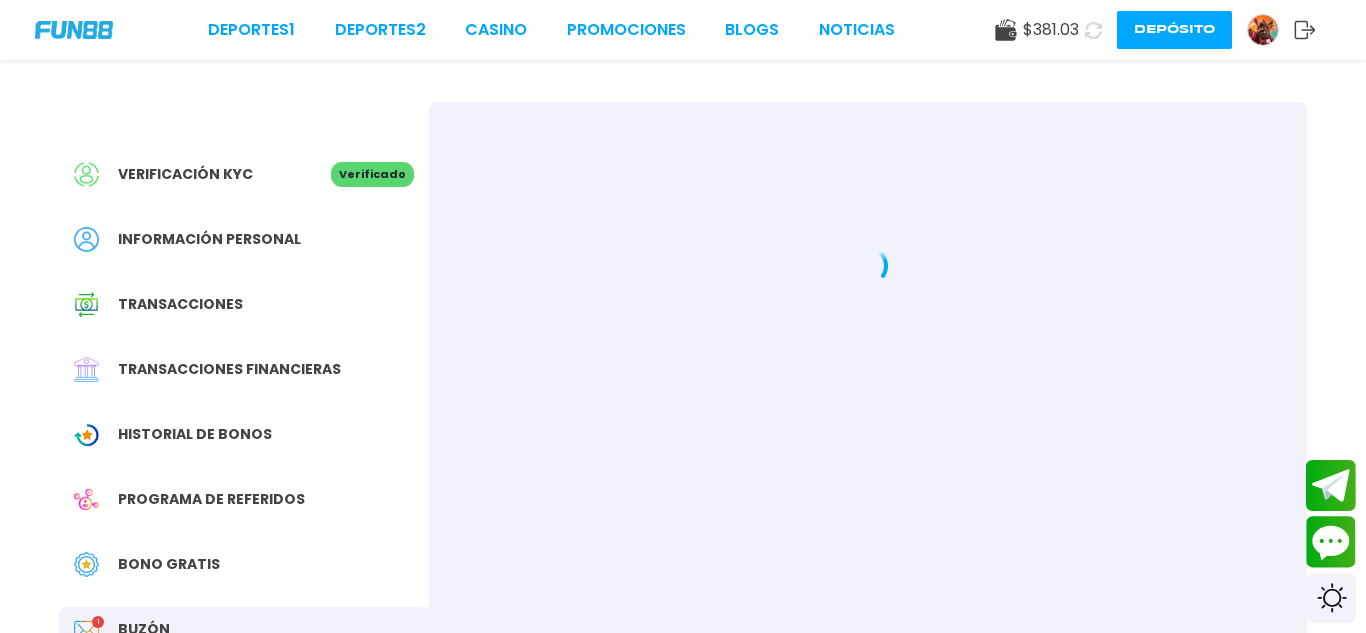 scroll, scrollTop: 0, scrollLeft: 0, axis: both 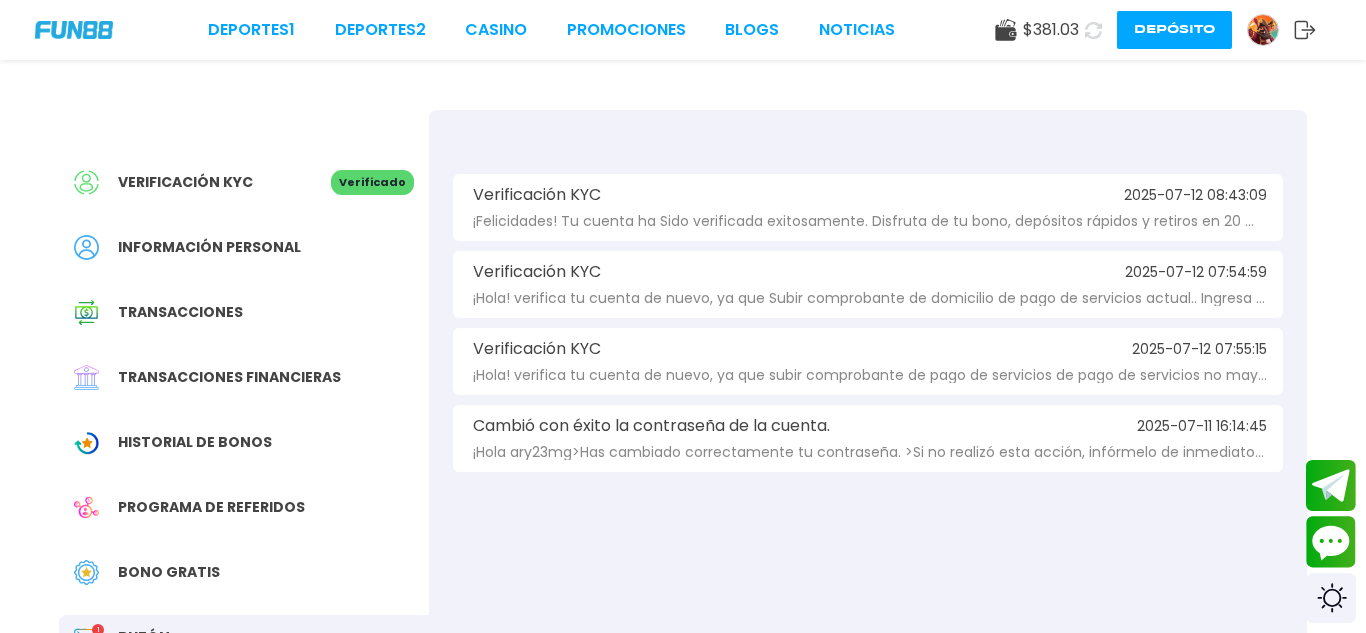 click on "Verificación KYC 2025-07-12 08:43:09 ¡Felicidades! Tu cuenta ha Sido verificada exitosamente. Disfruta de tu bono, depósitos rápidos y retiros en 20 minutos.!" at bounding box center [868, 207] 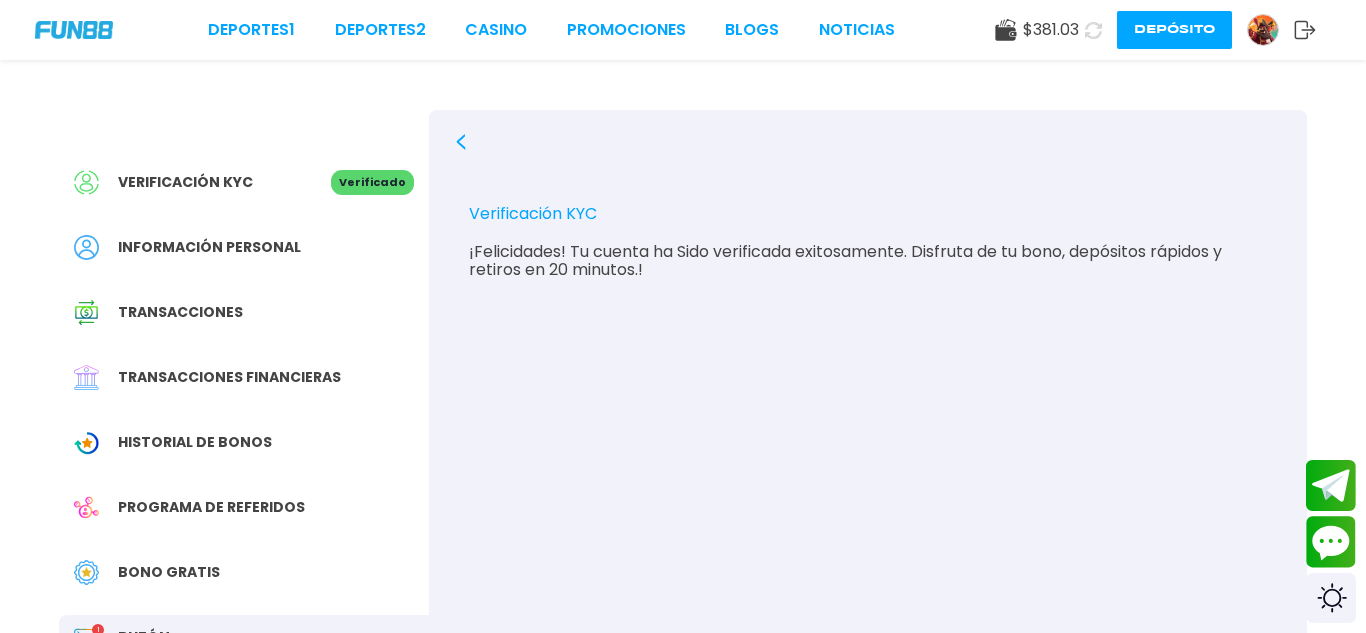 click on "Buzón 1" at bounding box center (244, 637) 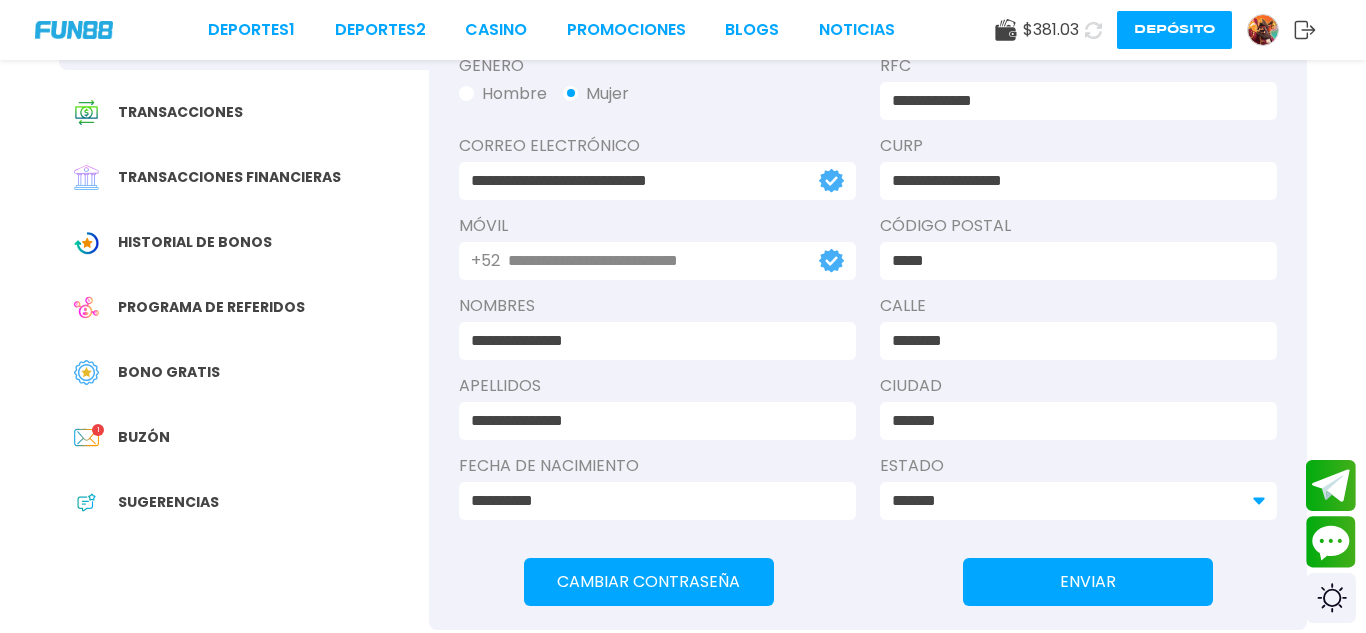 scroll, scrollTop: 240, scrollLeft: 0, axis: vertical 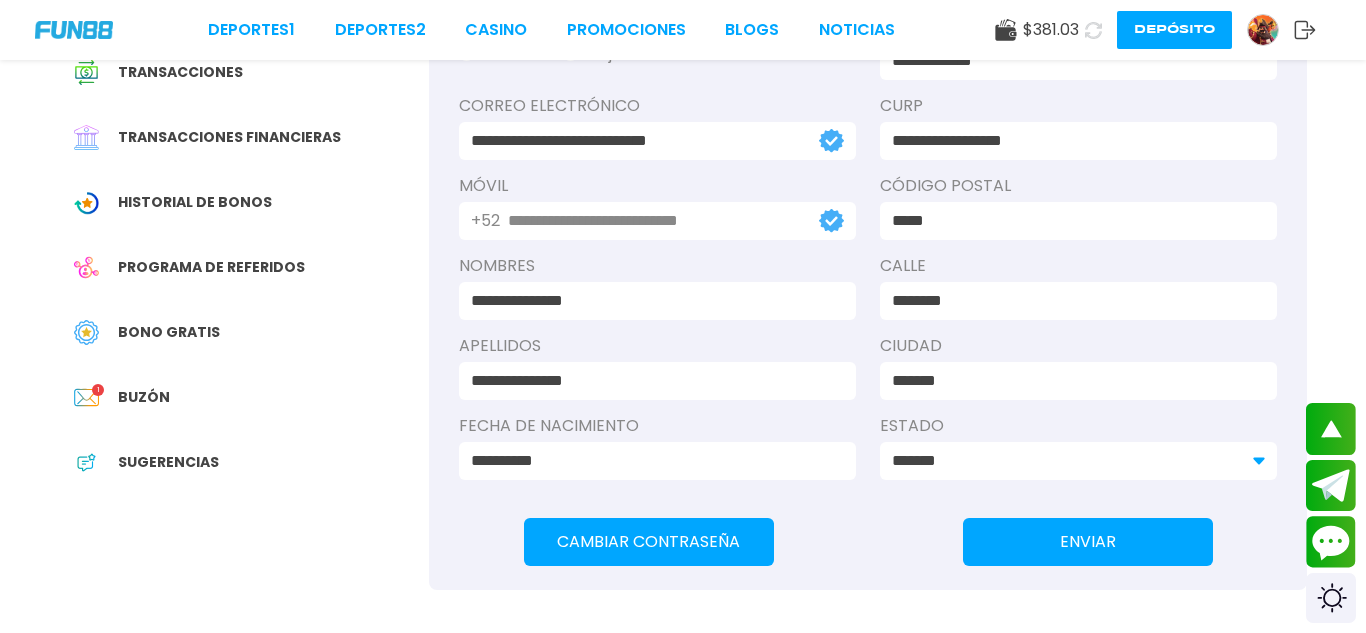 click on "ENVIAR" at bounding box center (1088, 542) 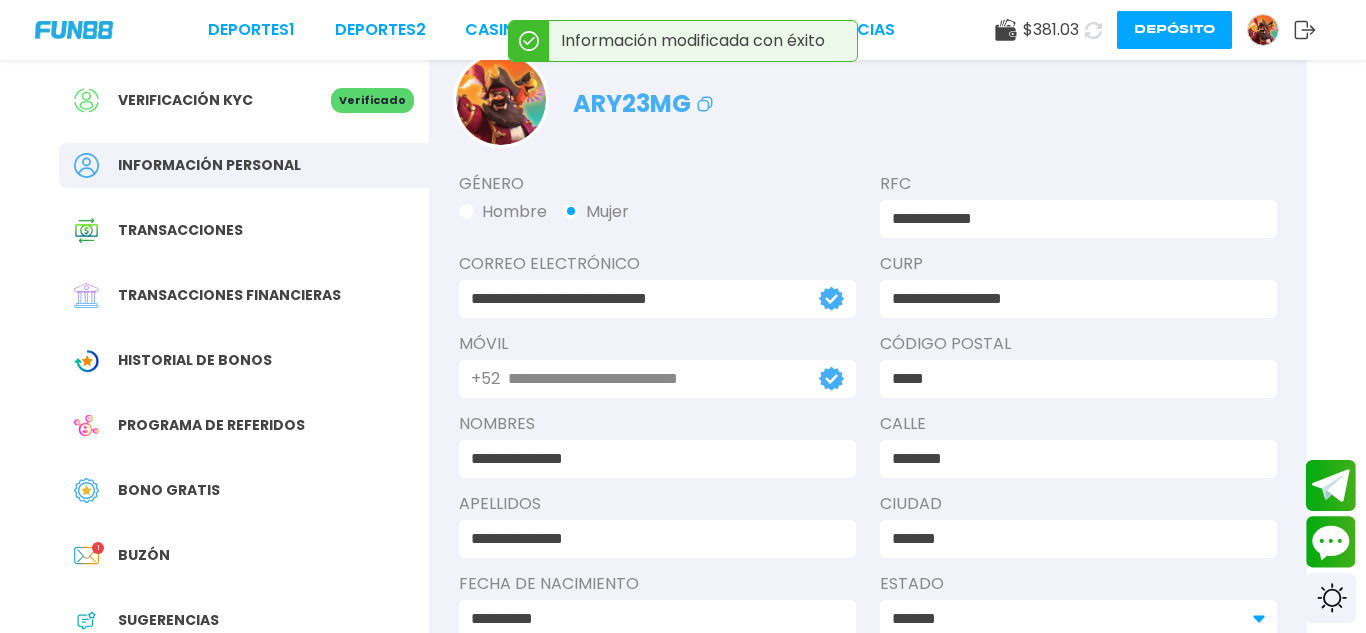 scroll, scrollTop: 80, scrollLeft: 0, axis: vertical 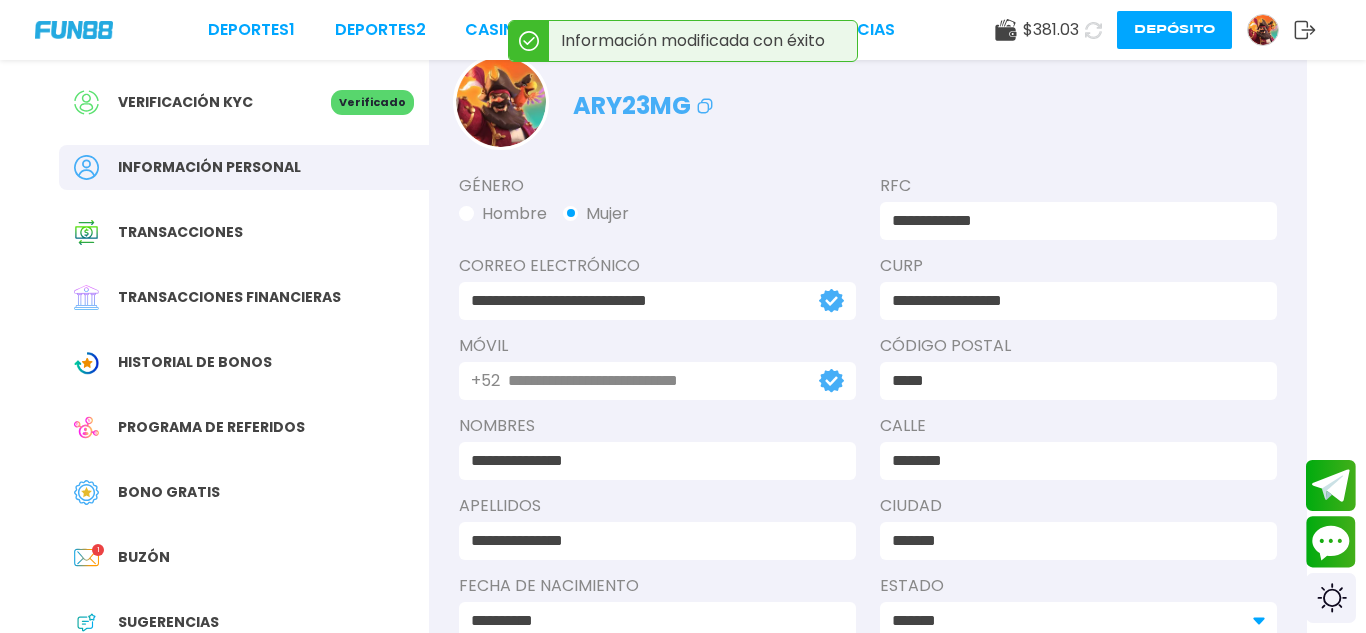 click on "Transacciones" at bounding box center (244, 232) 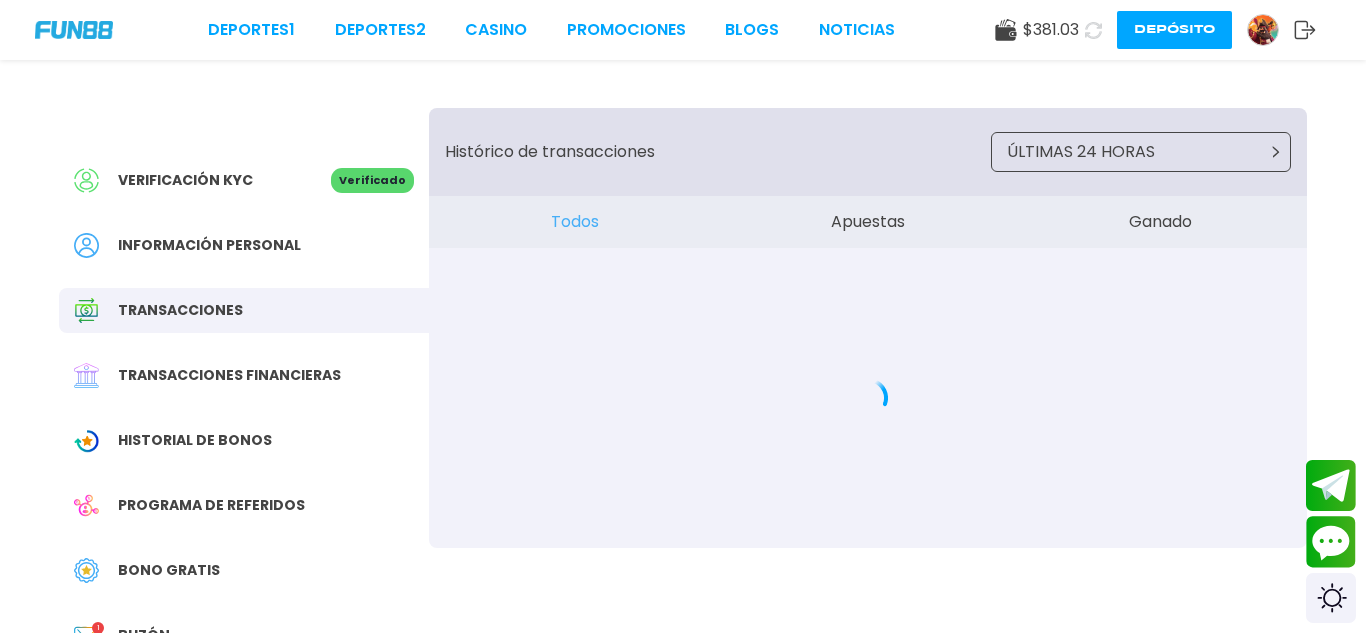 scroll, scrollTop: 0, scrollLeft: 0, axis: both 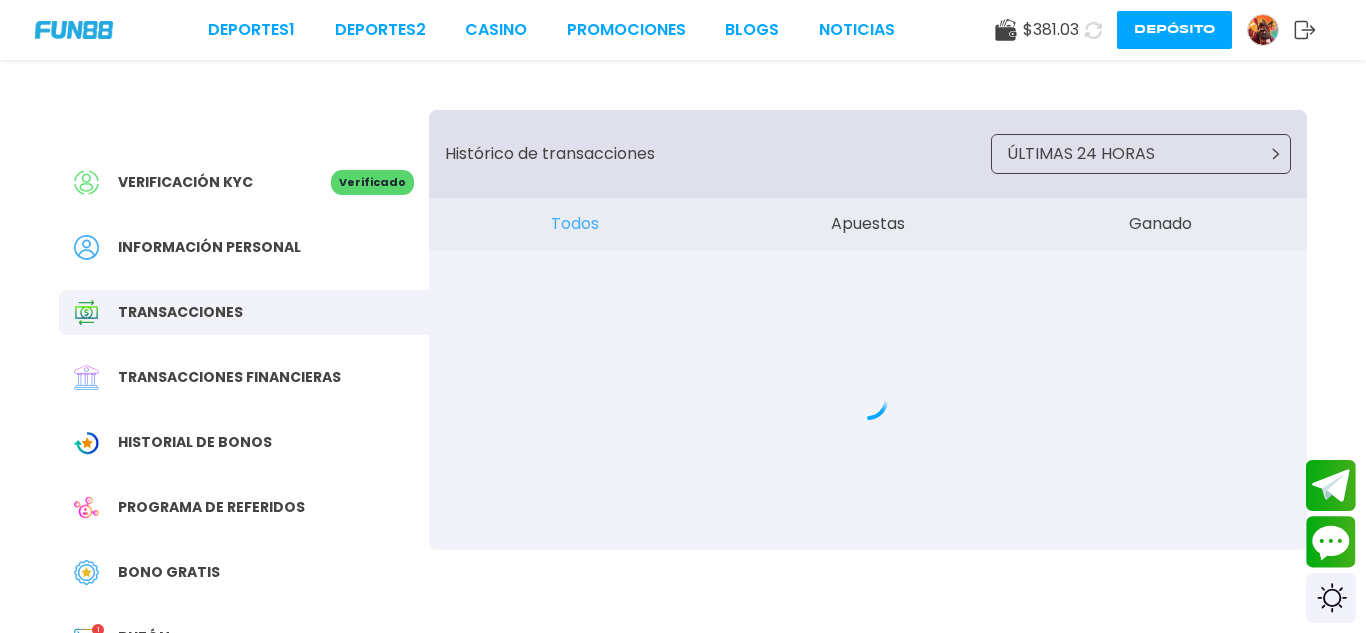 click on "Transacciones financieras" at bounding box center (244, 377) 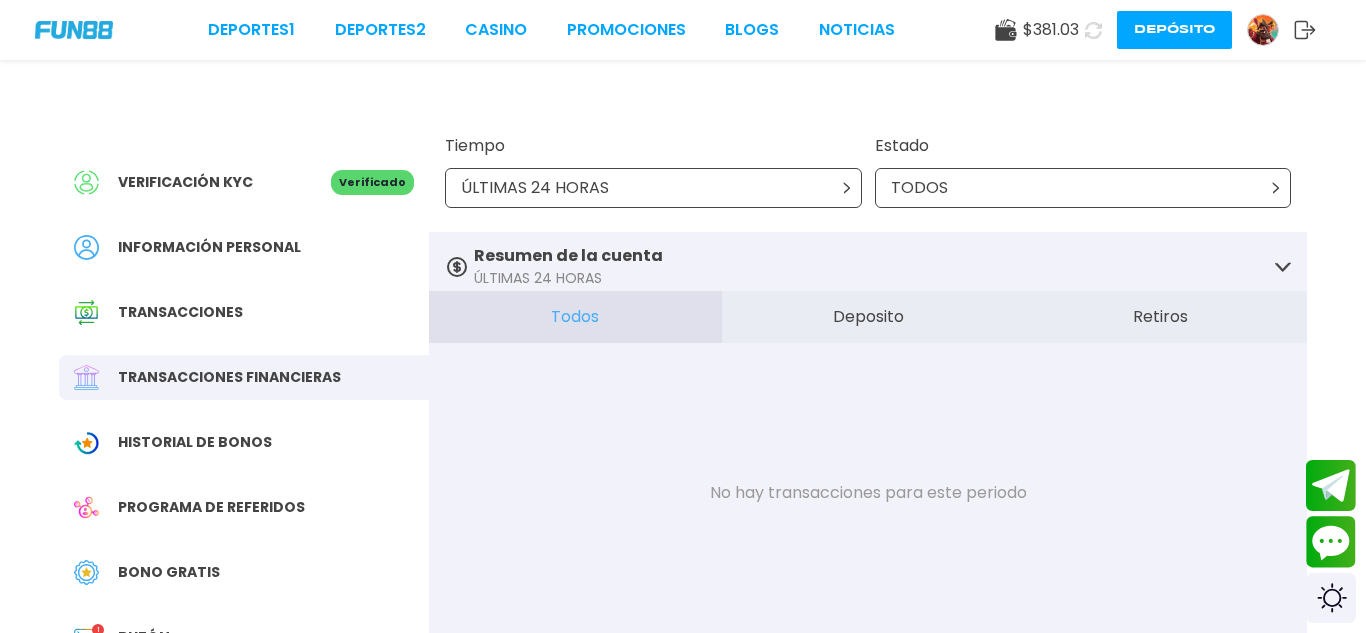 click on "Retiros" at bounding box center [1160, 317] 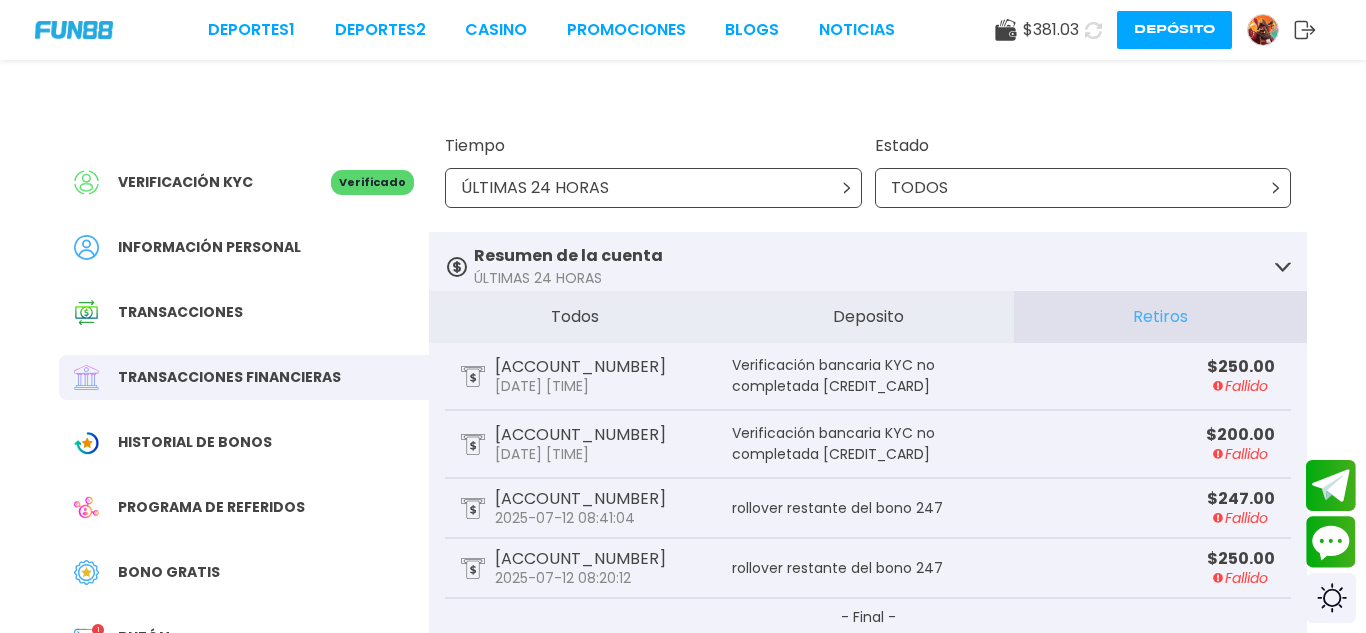 click 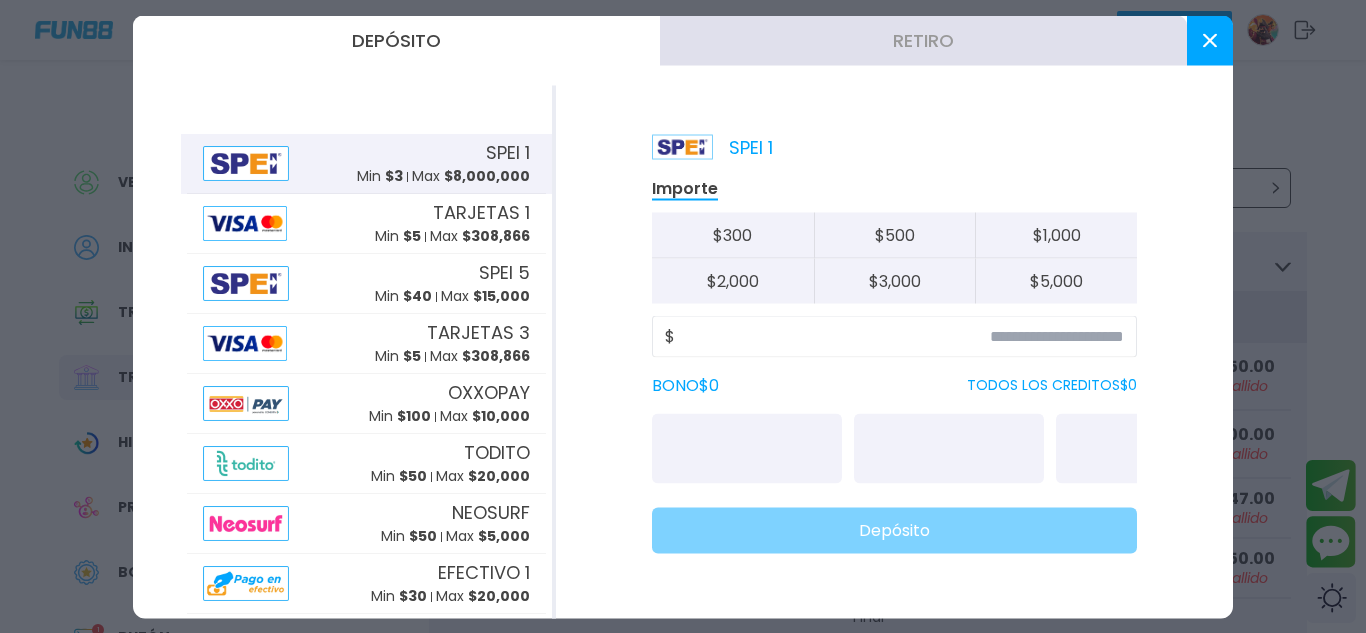 click on "Retiro" at bounding box center [923, 40] 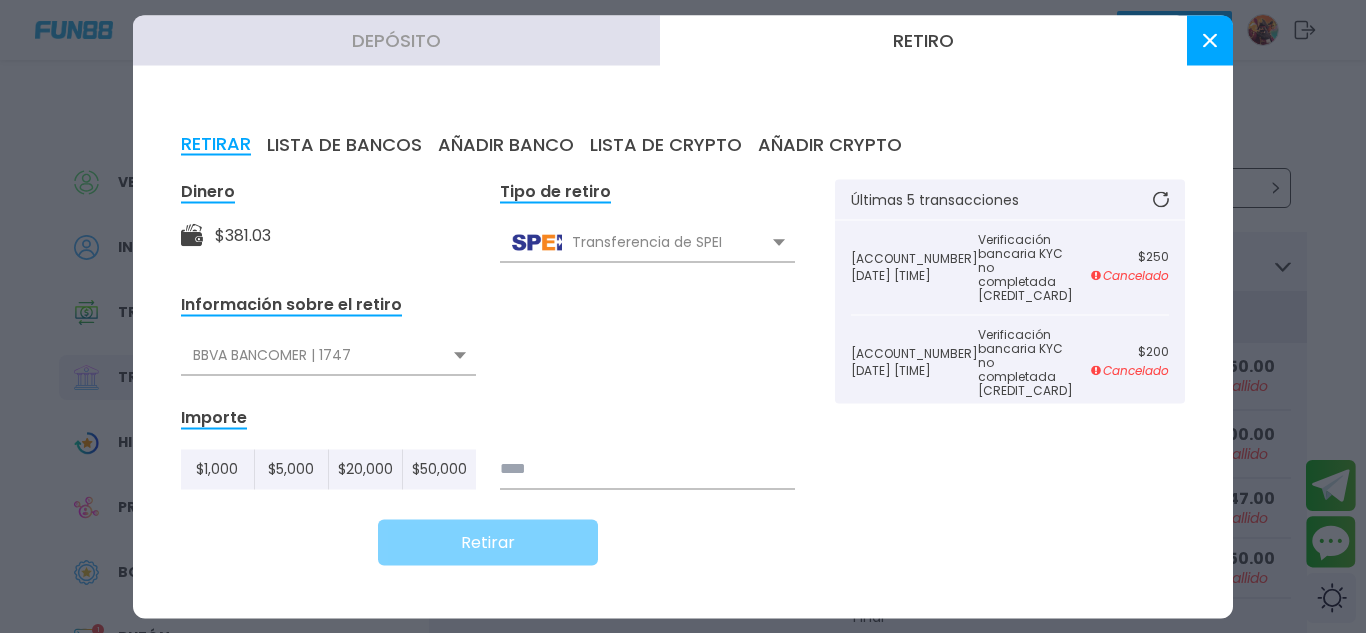 click on "BBVA BANCOMER | 1747" at bounding box center (328, 355) 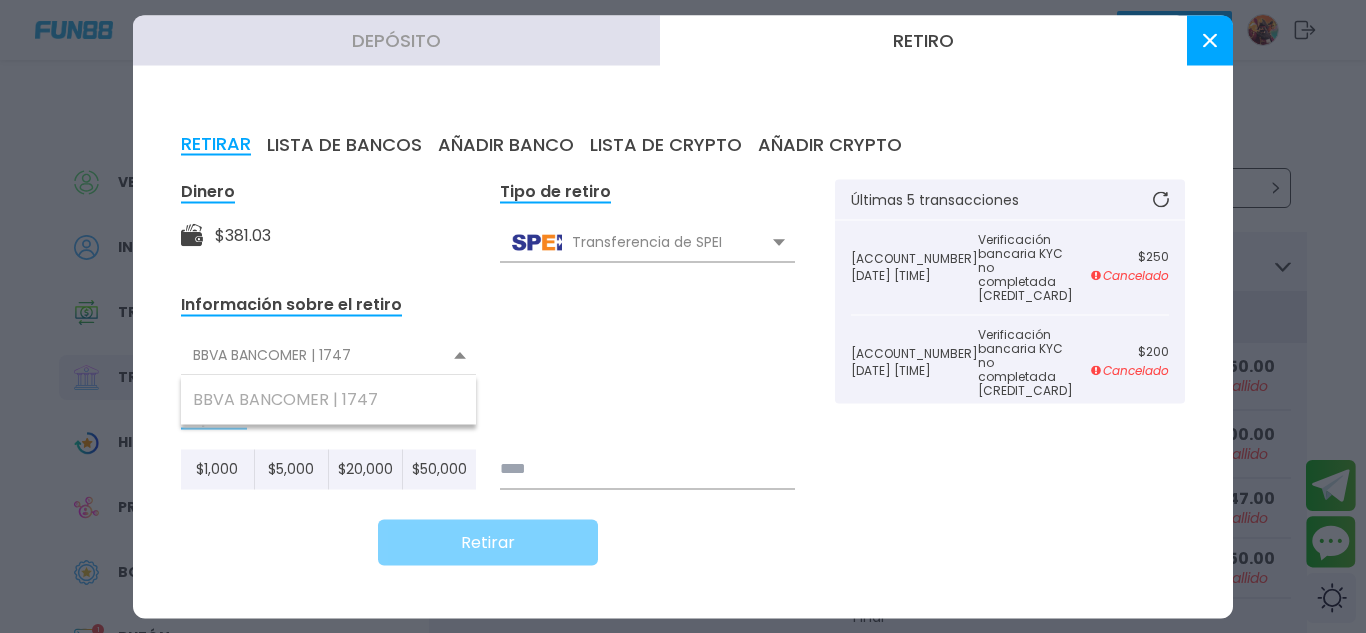 click on "BBVA BANCOMER | 1747" at bounding box center [328, 355] 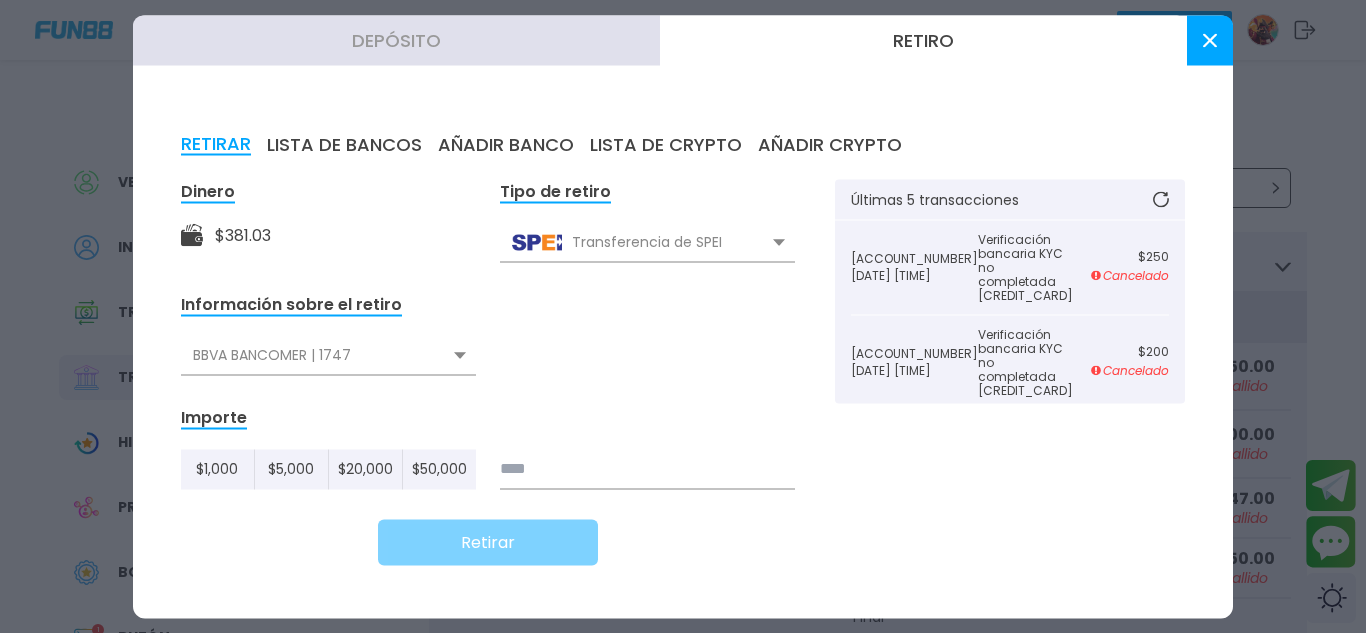 click on "AÑADIR BANCO" at bounding box center (506, 144) 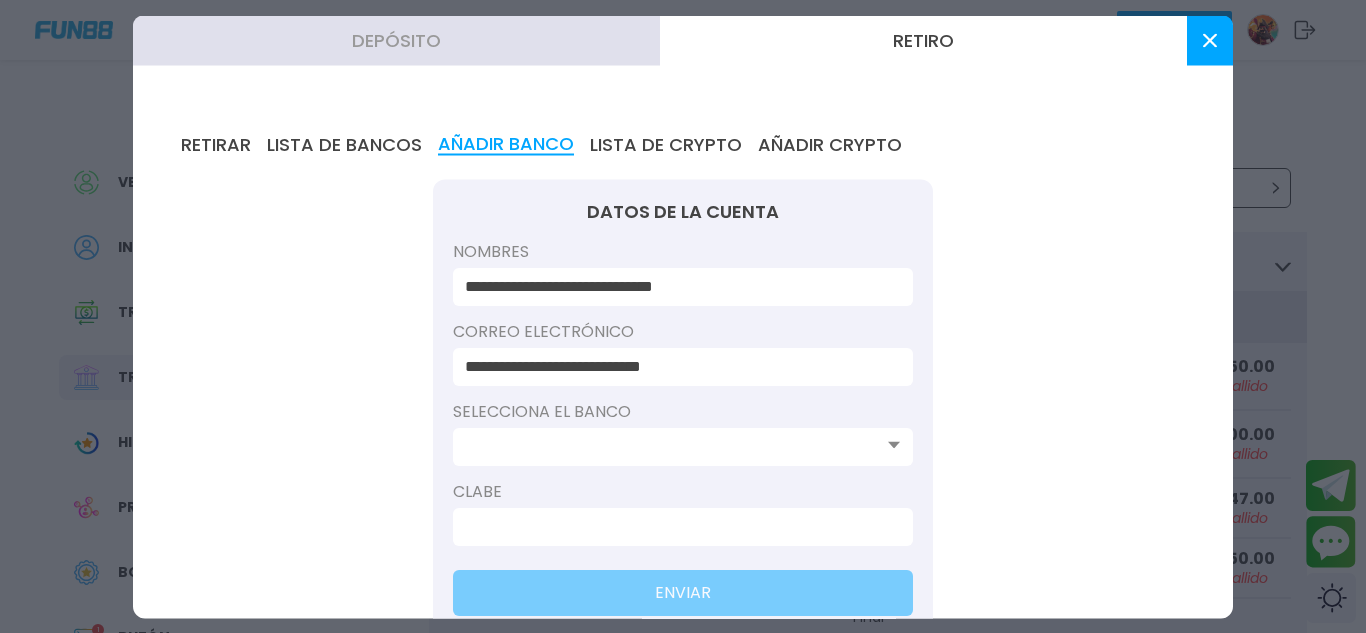click on "LISTA DE BANCOS" at bounding box center [344, 144] 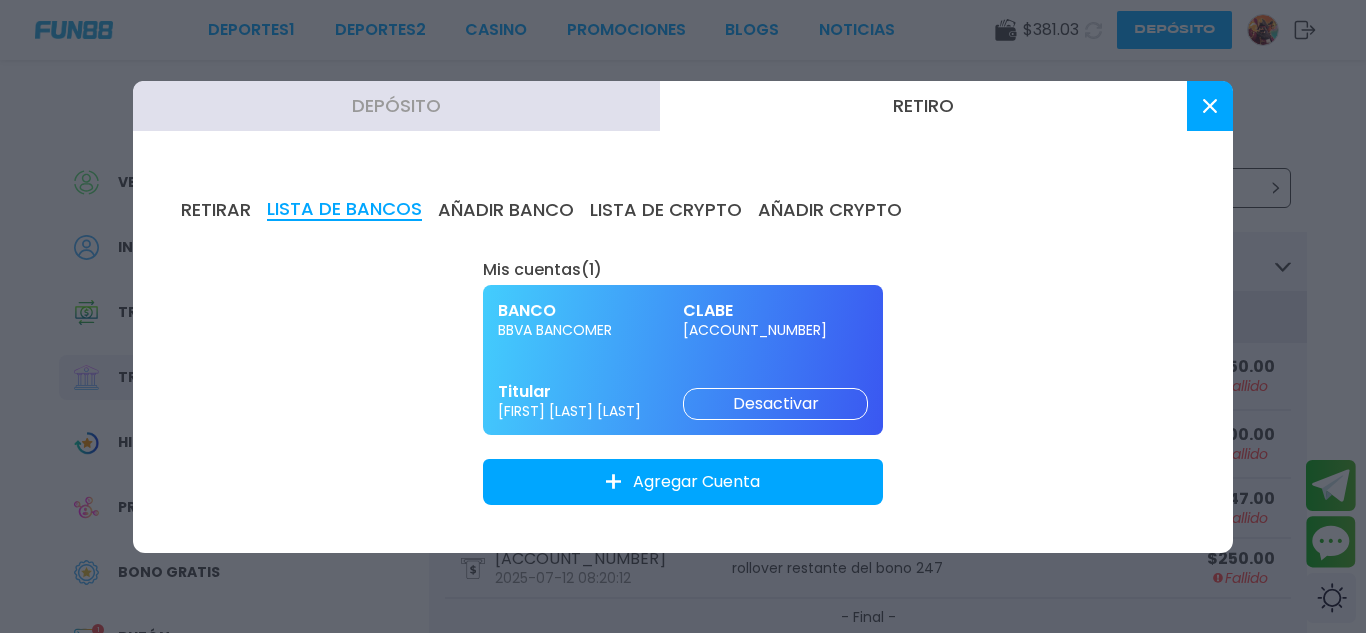 click on "[FIRST] [LAST] [LAST]" at bounding box center [590, 411] 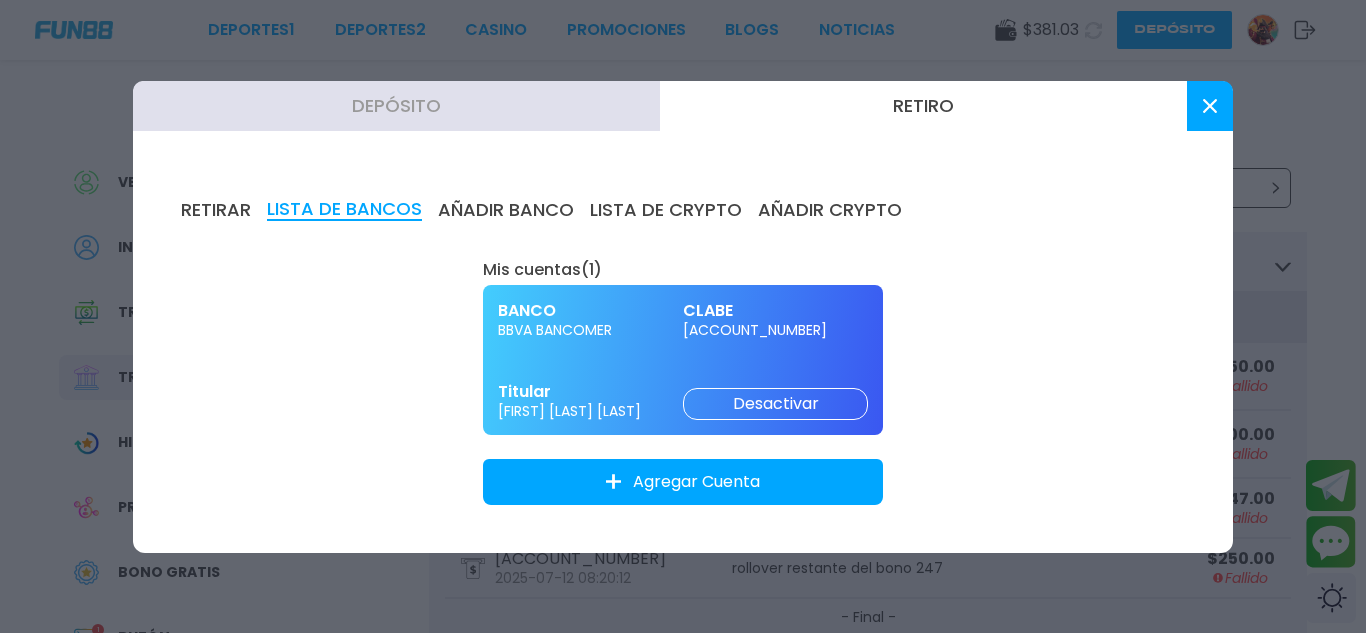 click on "LISTA DE CRYPTO" at bounding box center [666, 210] 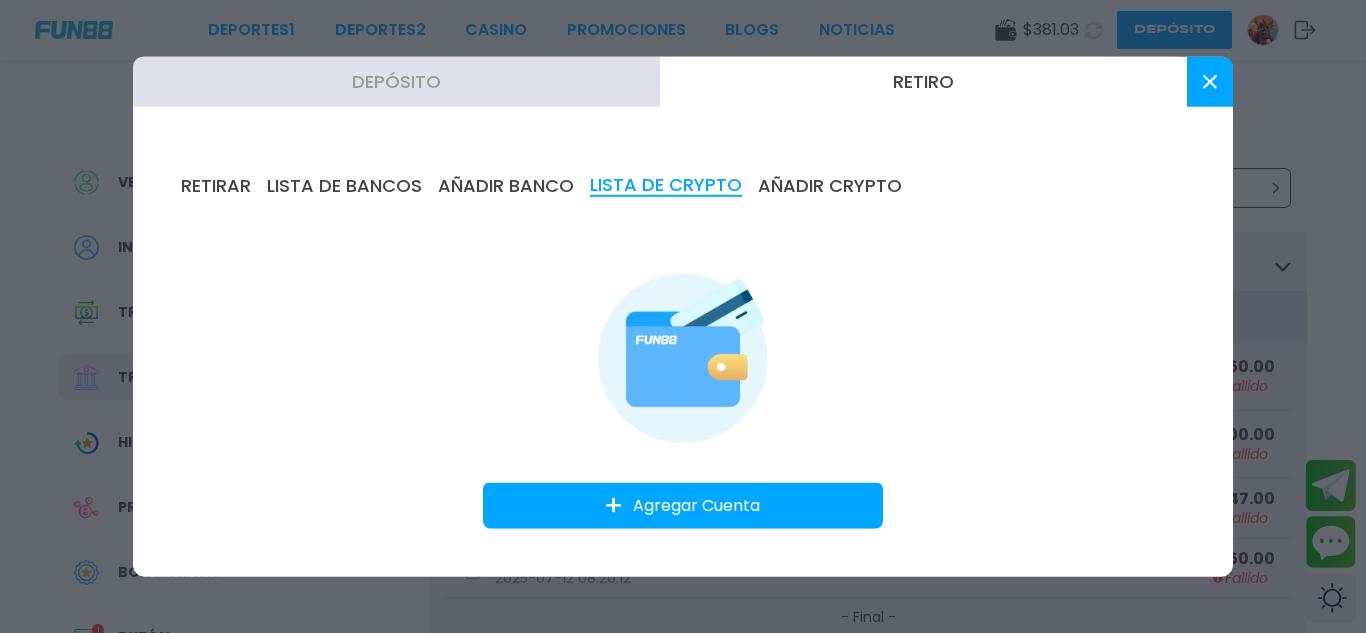 click on "AÑADIR CRYPTO" at bounding box center (830, 185) 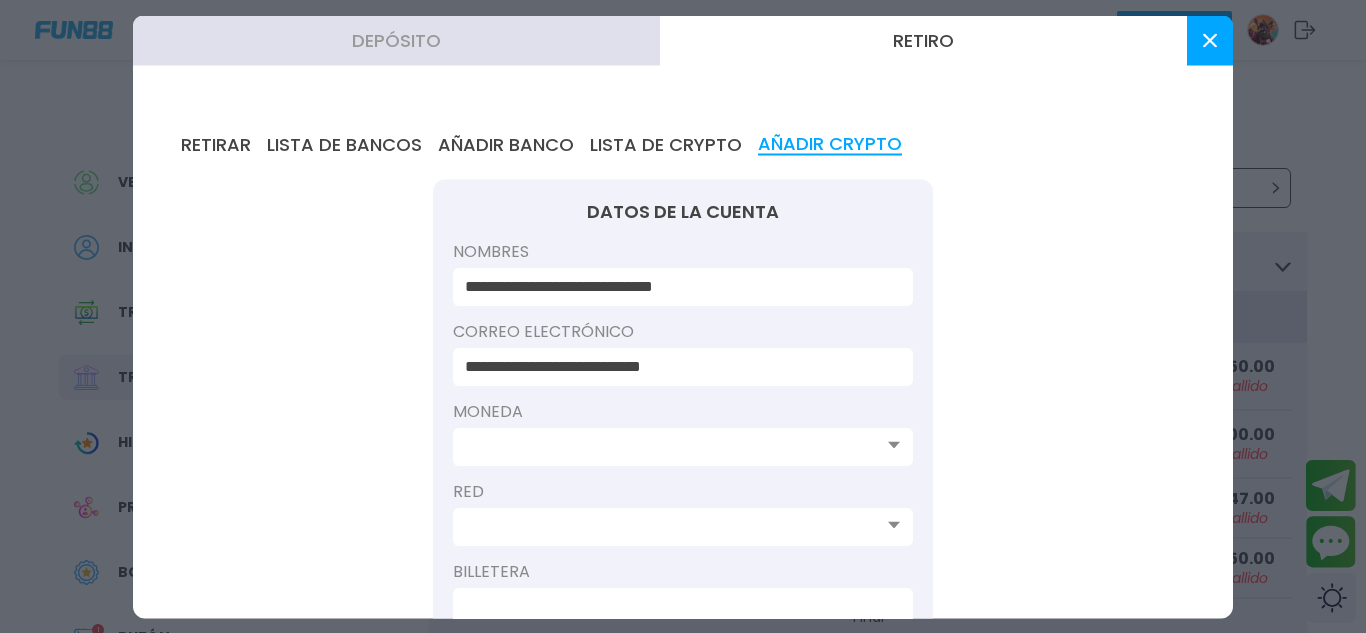 type 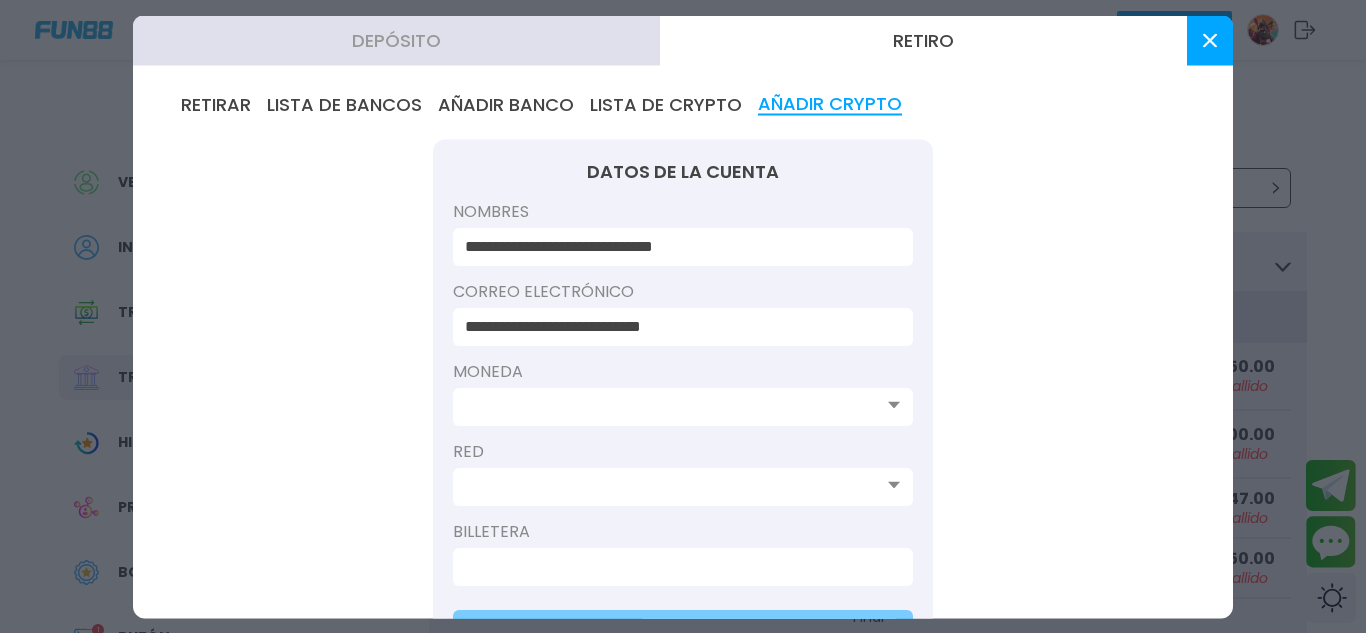 scroll, scrollTop: 144, scrollLeft: 0, axis: vertical 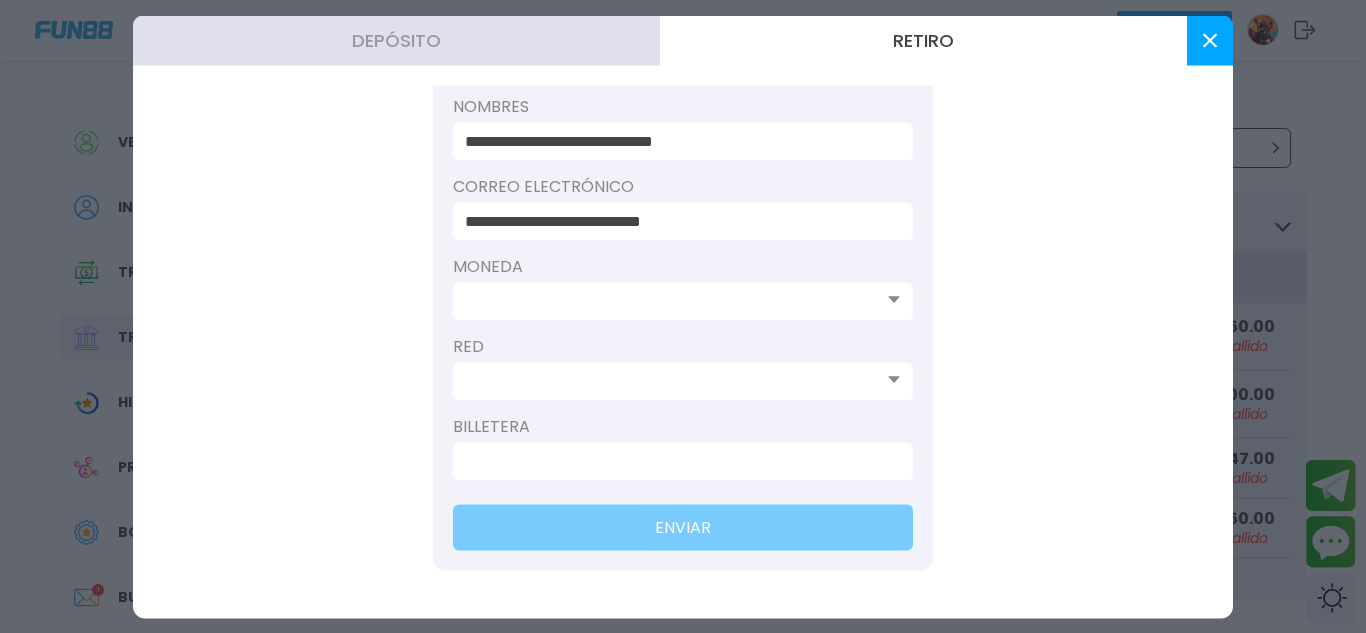click at bounding box center [677, 381] 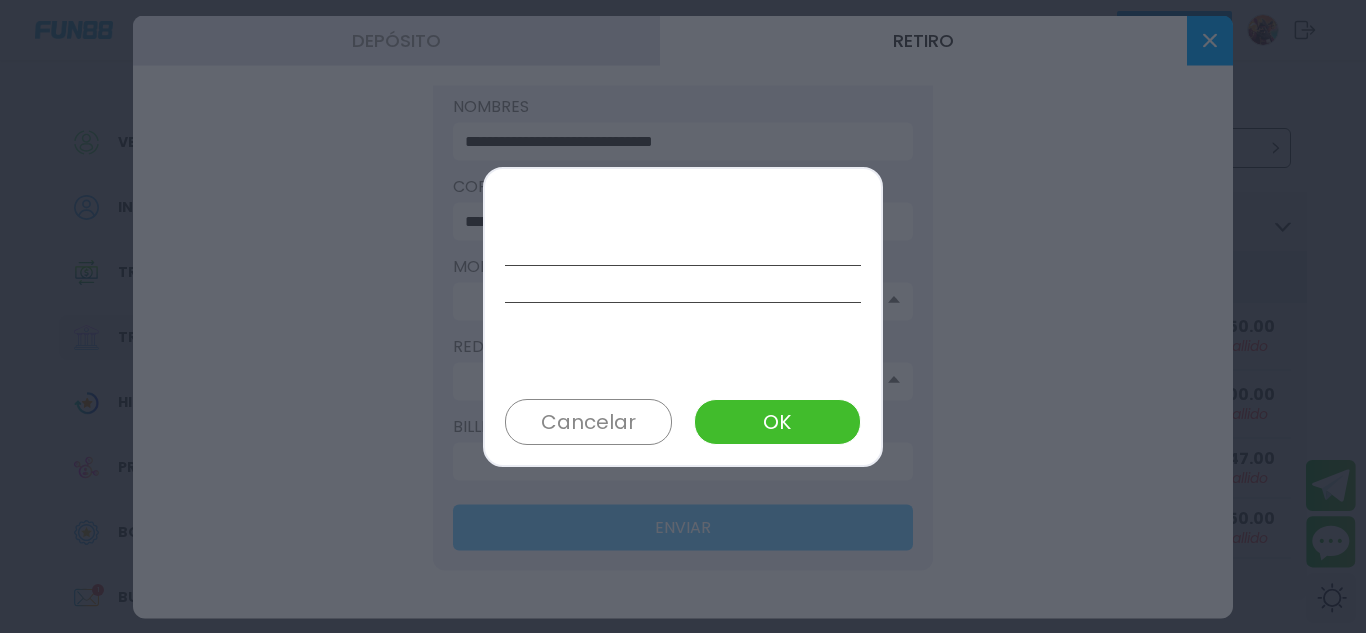 click on "OK" at bounding box center (777, 422) 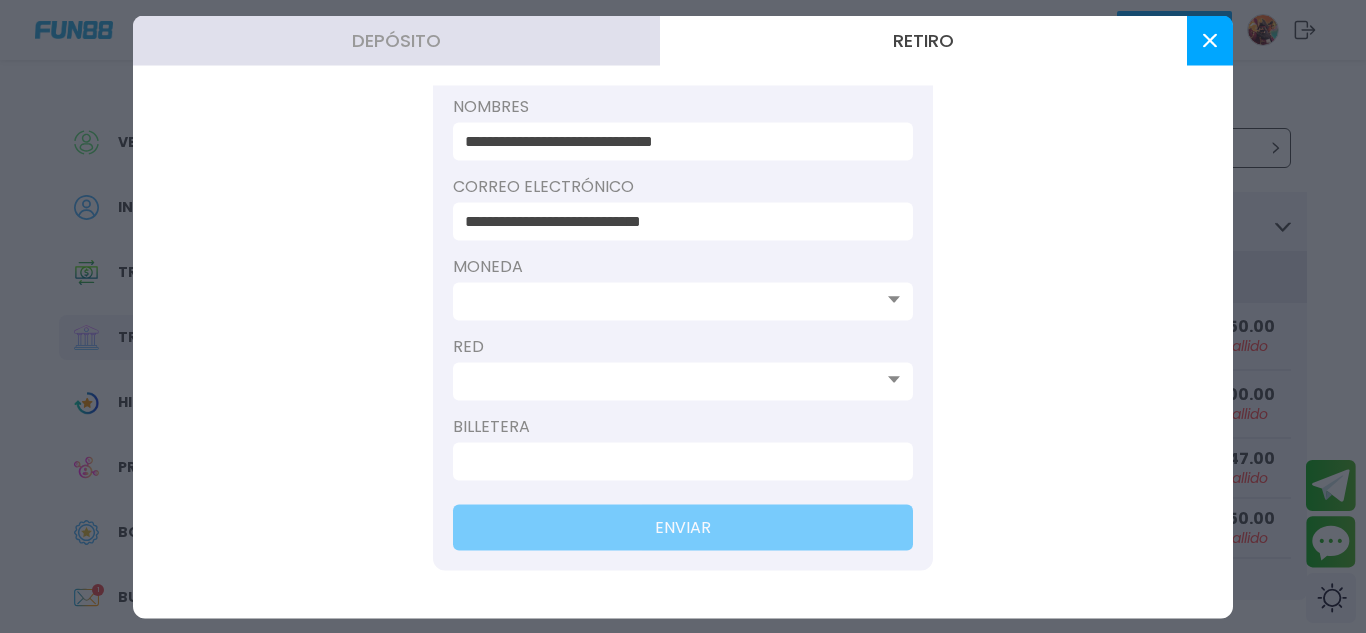 click 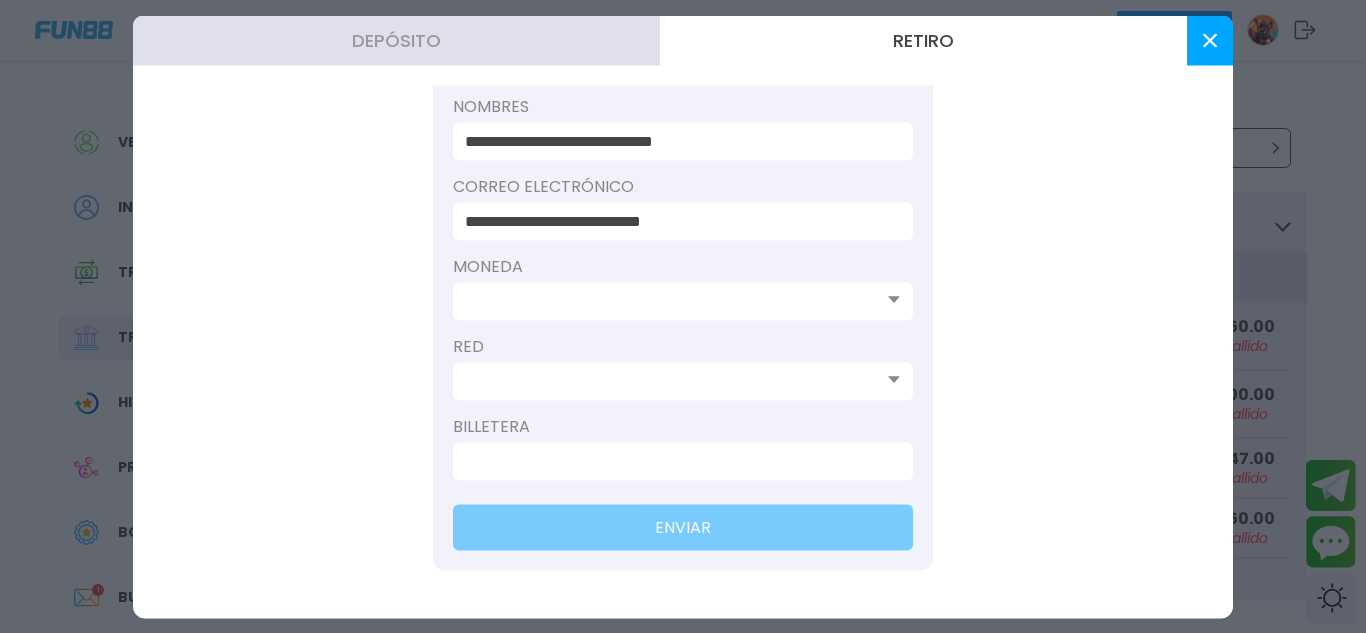 click 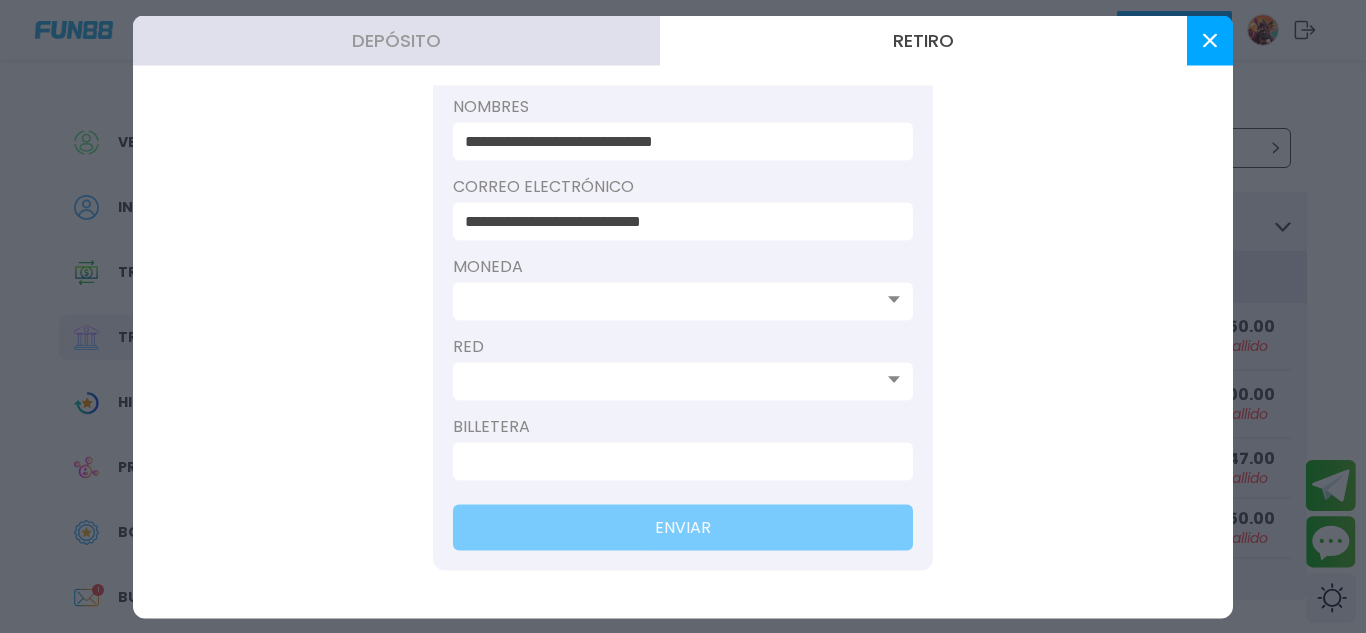 click 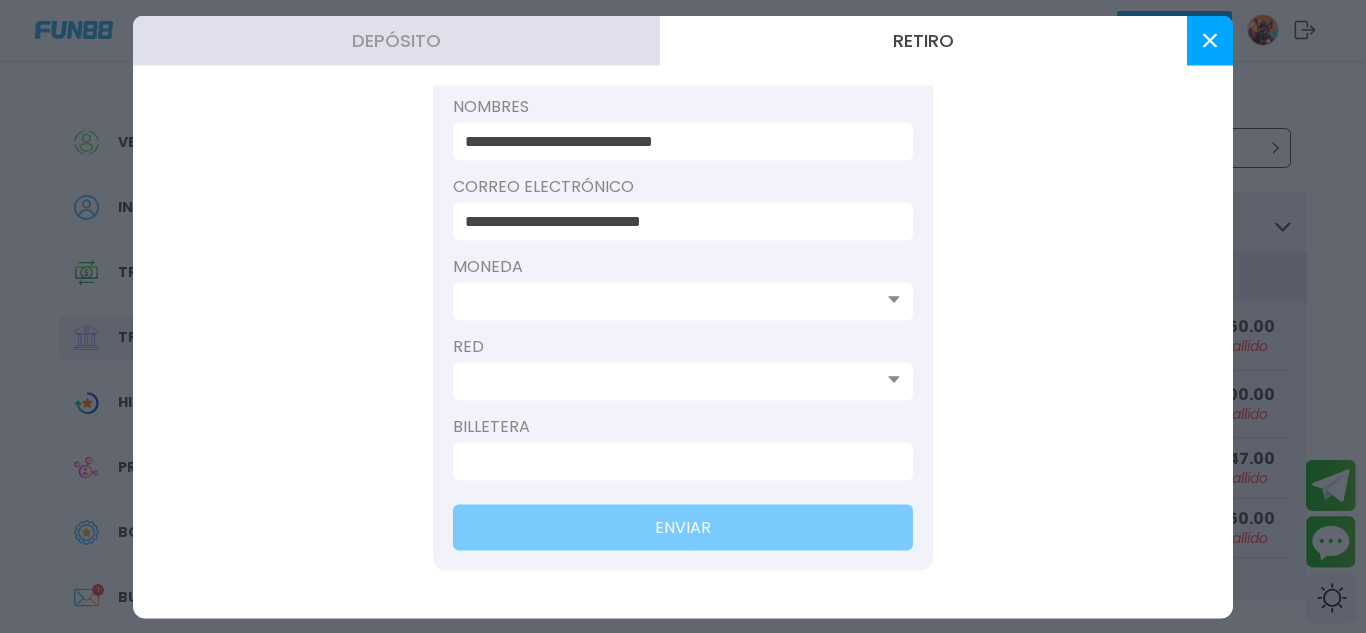 click at bounding box center (683, 301) 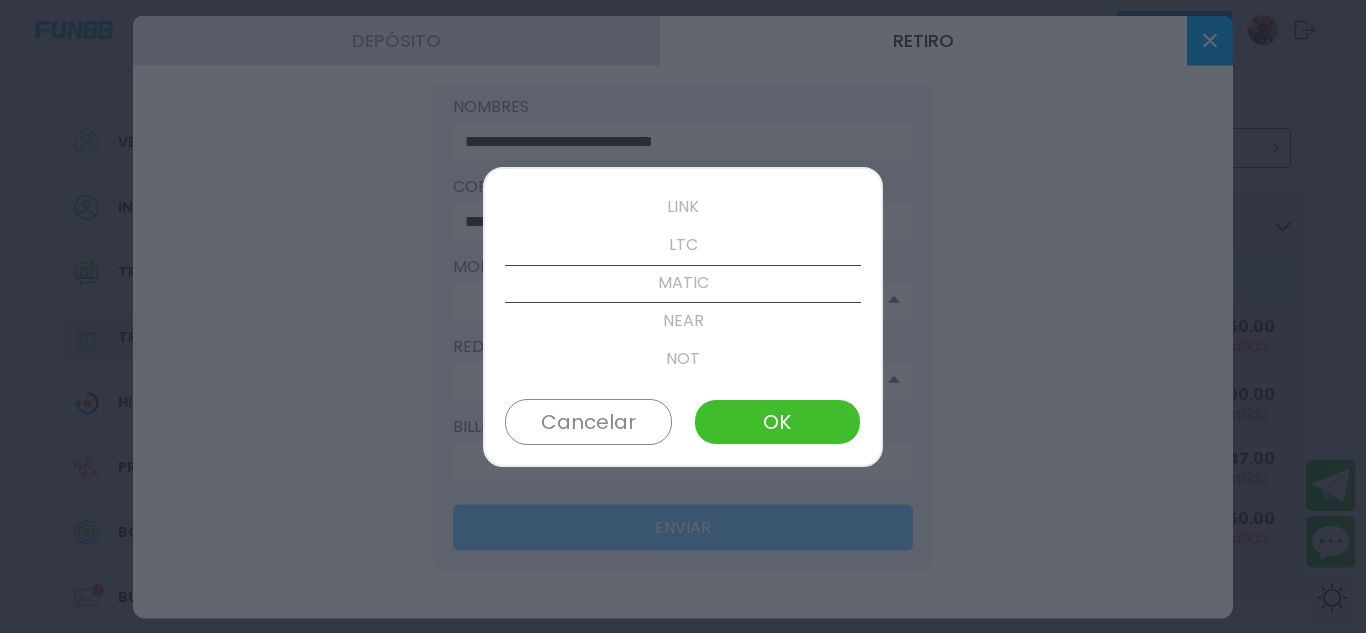 scroll, scrollTop: 1026, scrollLeft: 0, axis: vertical 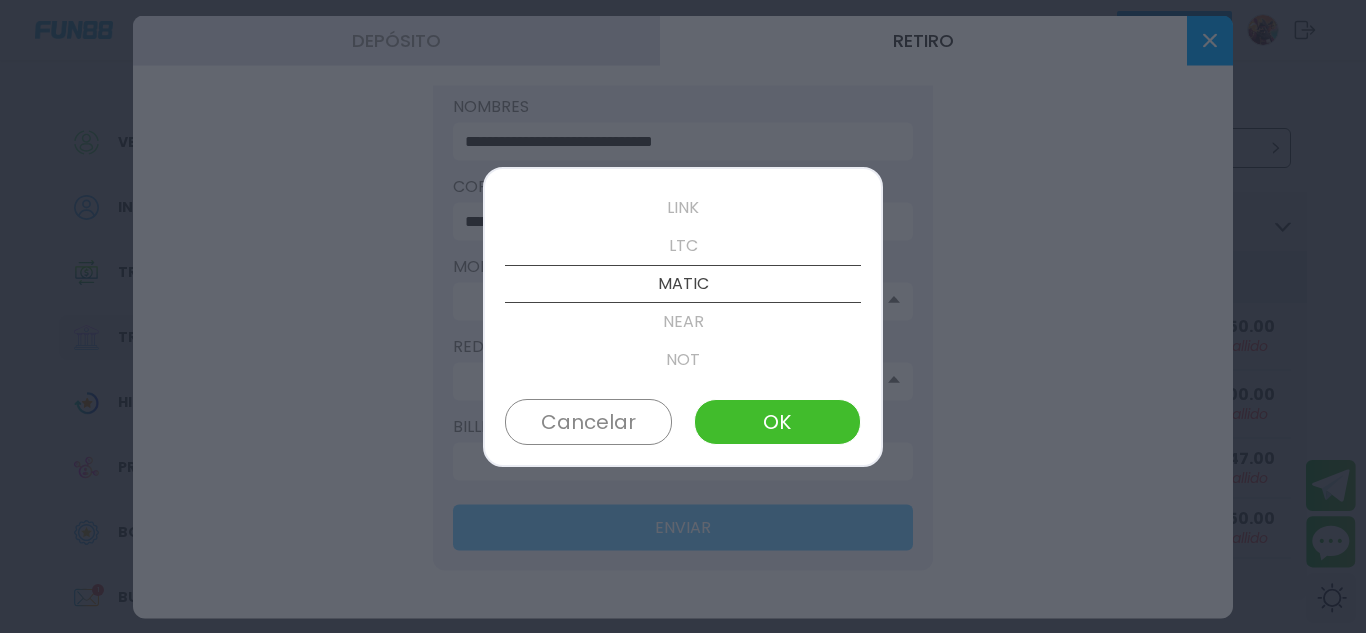 click on "Cancelar" at bounding box center [588, 422] 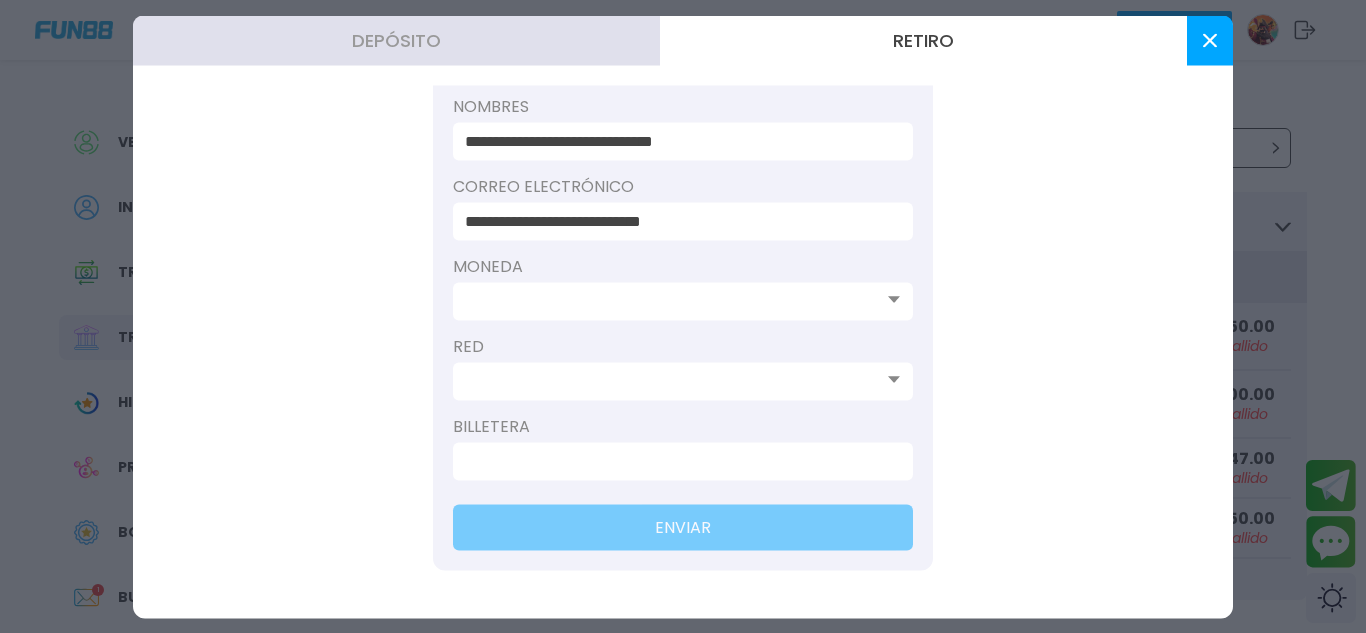 click at bounding box center (1210, 40) 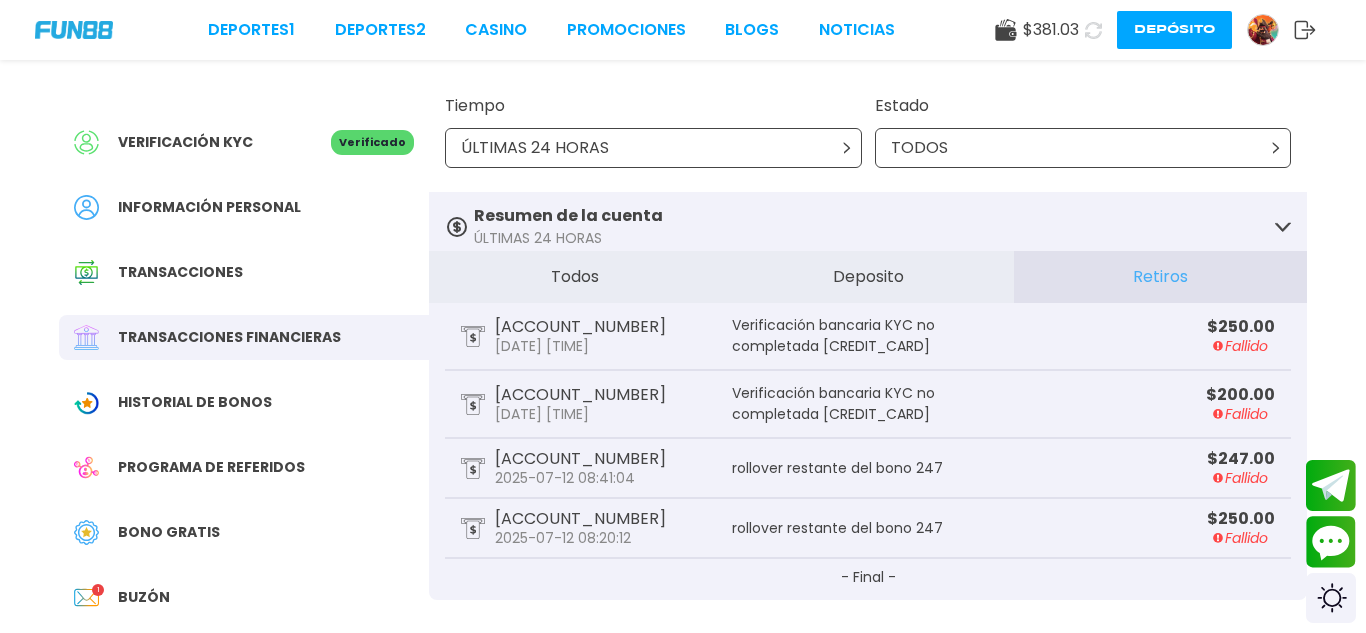 click on "Deportes  1 Deportes  2 CASINO Promociones BLOGS NOTICIAS $ 381.03 Depósito" at bounding box center [683, 30] 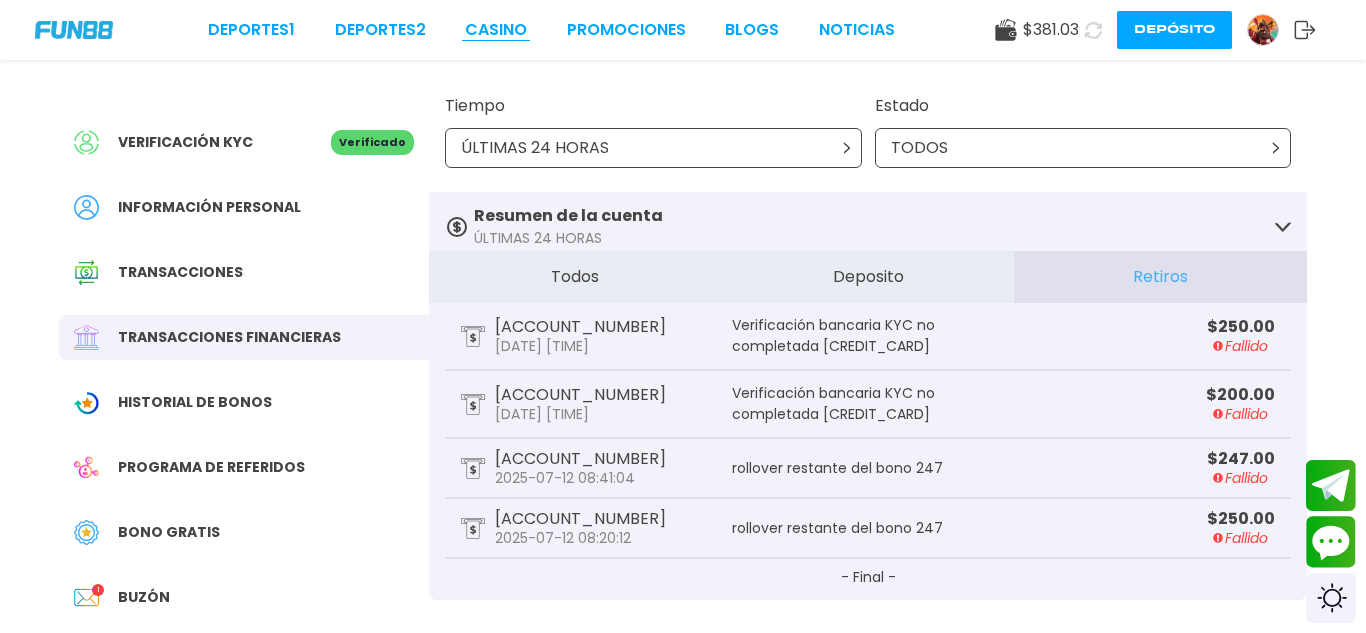 click on "CASINO" at bounding box center [496, 30] 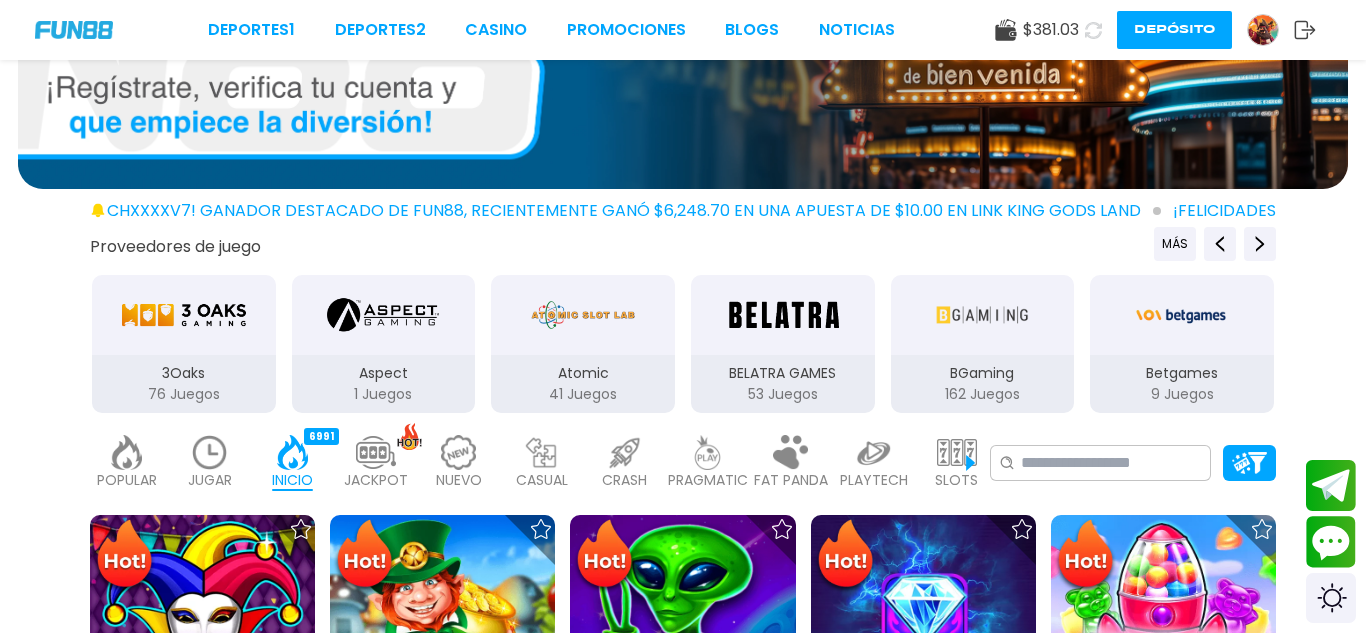 scroll, scrollTop: 200, scrollLeft: 0, axis: vertical 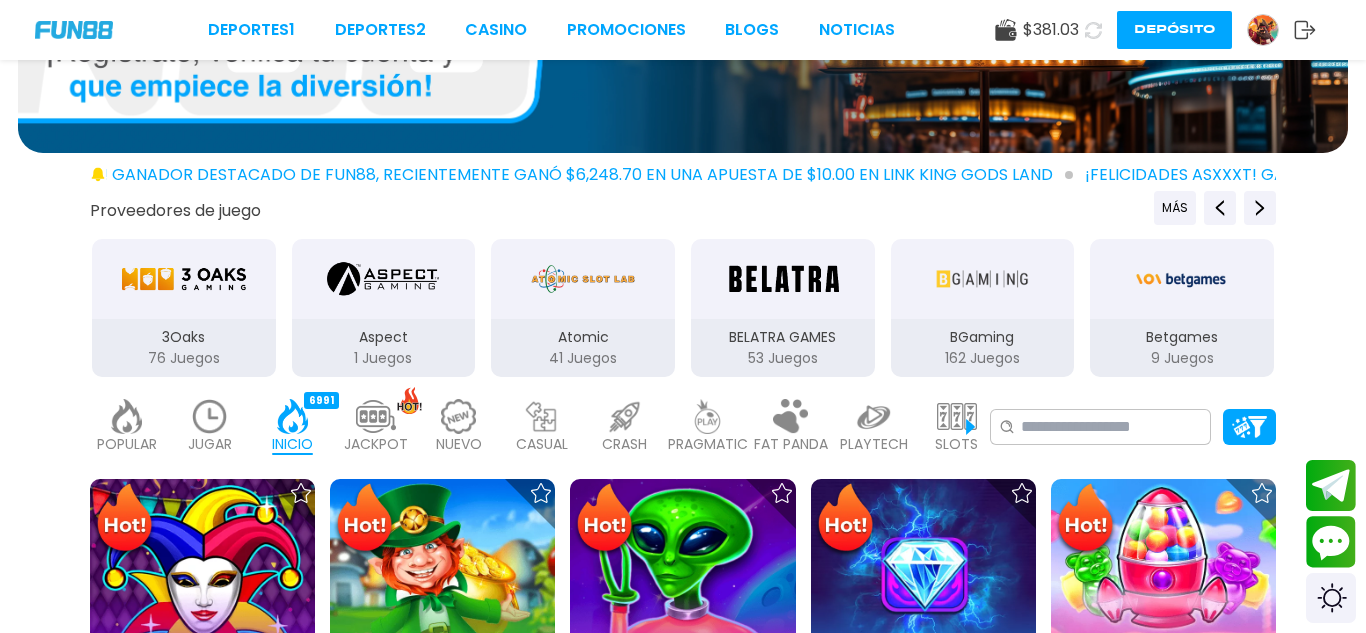 click at bounding box center [184, 279] 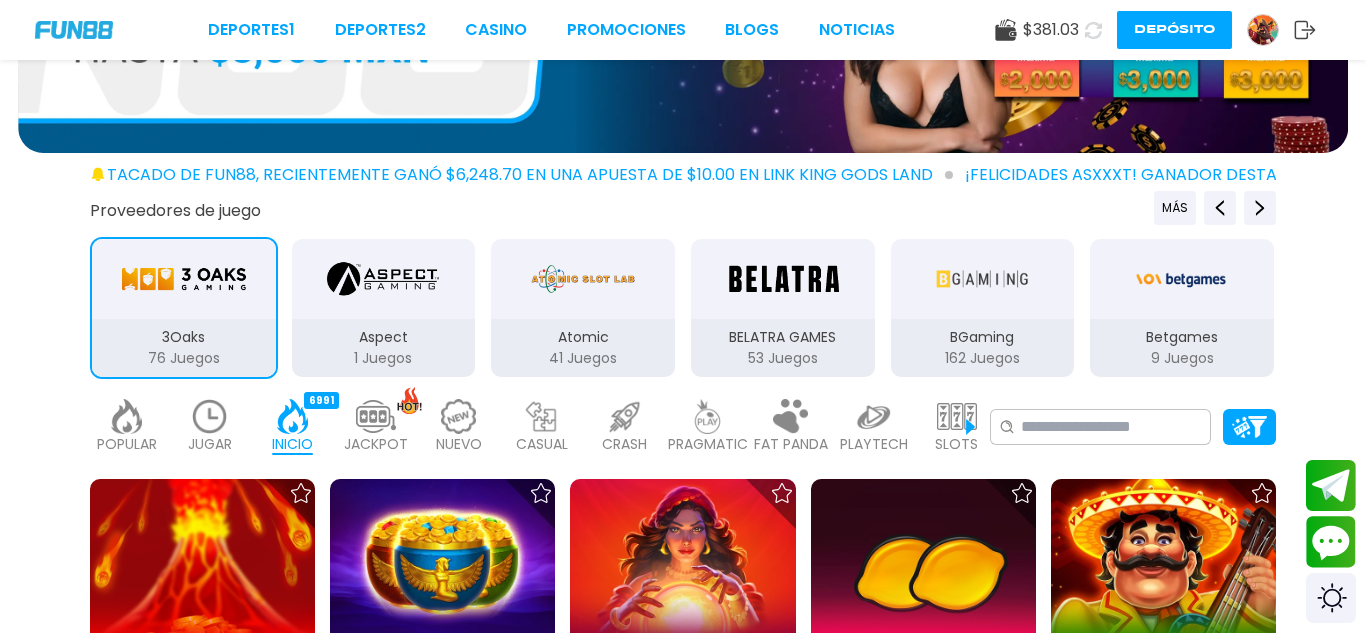 type 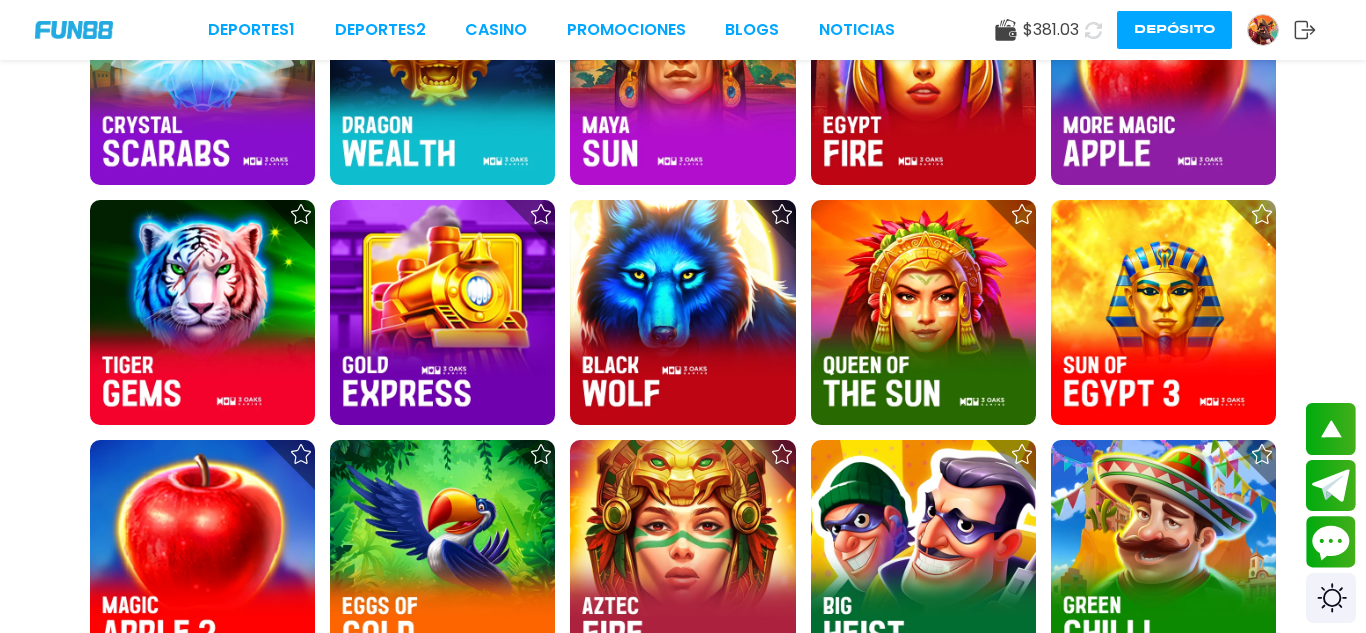 scroll, scrollTop: 1720, scrollLeft: 0, axis: vertical 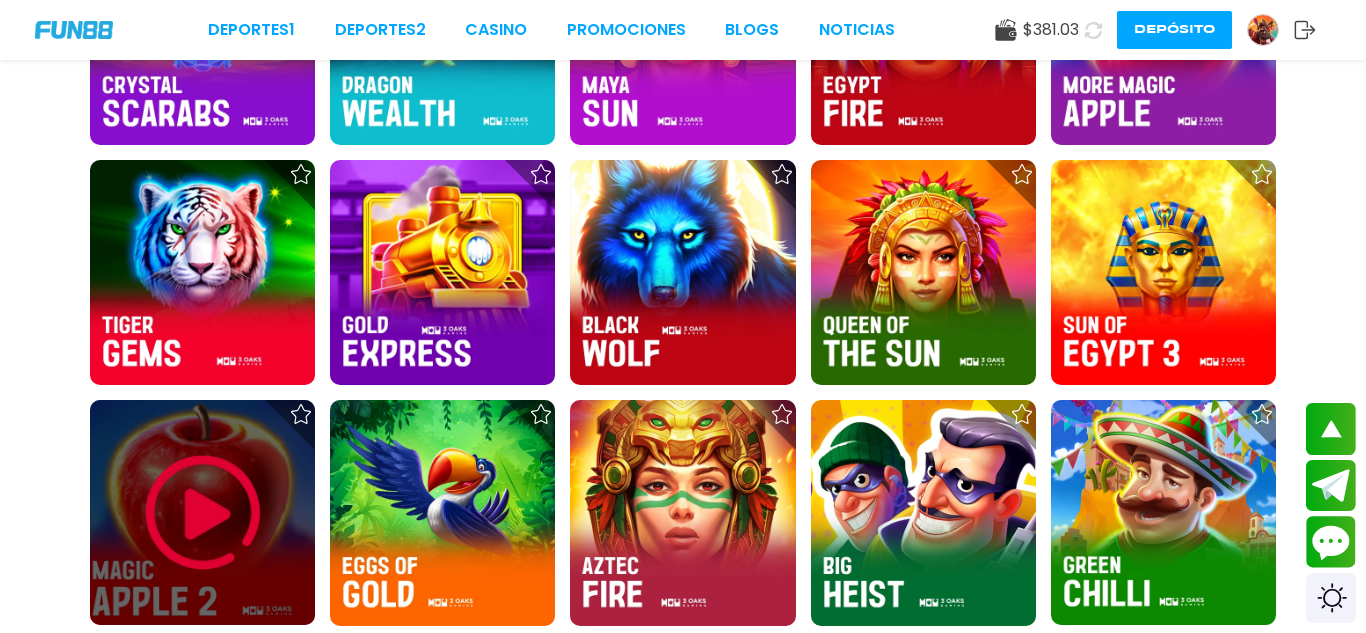 click at bounding box center [203, 513] 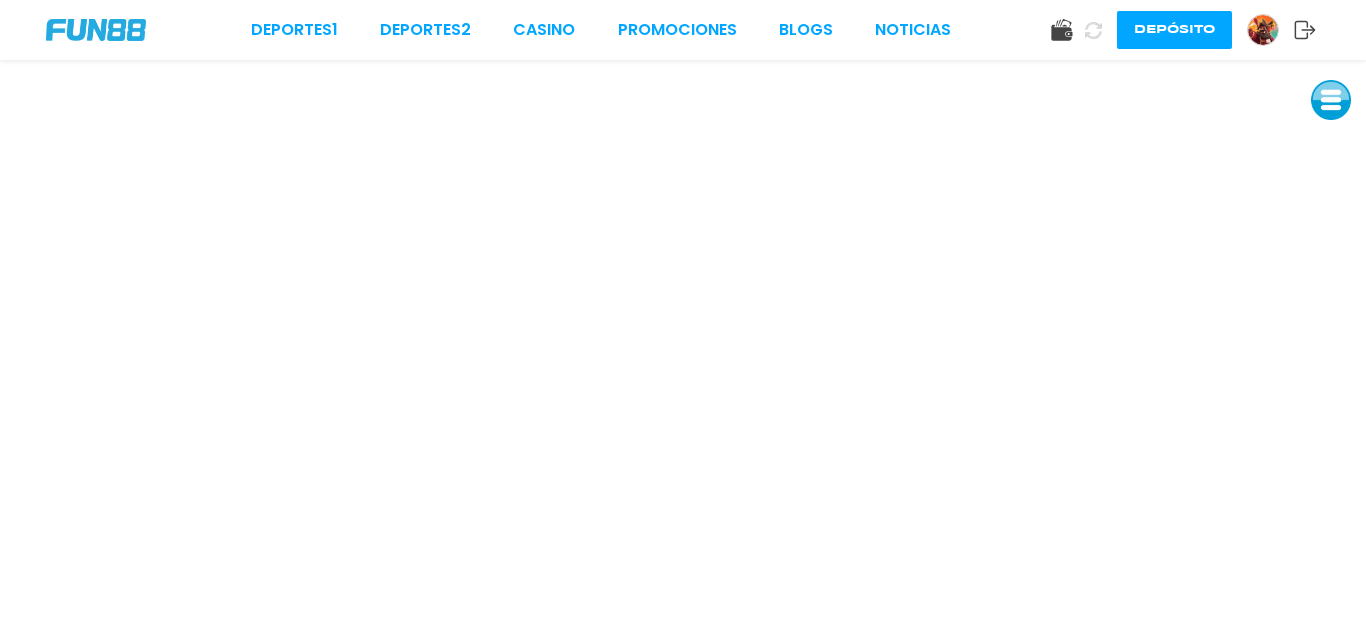 scroll, scrollTop: 0, scrollLeft: 0, axis: both 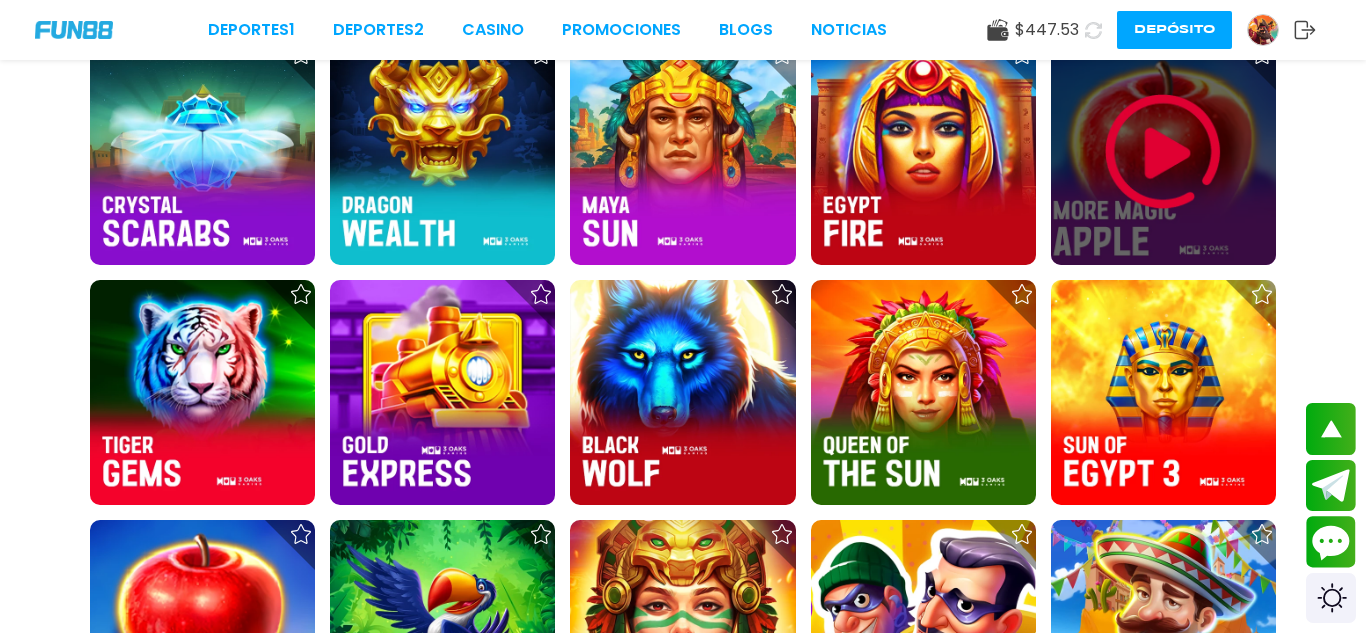 click at bounding box center (1163, 152) 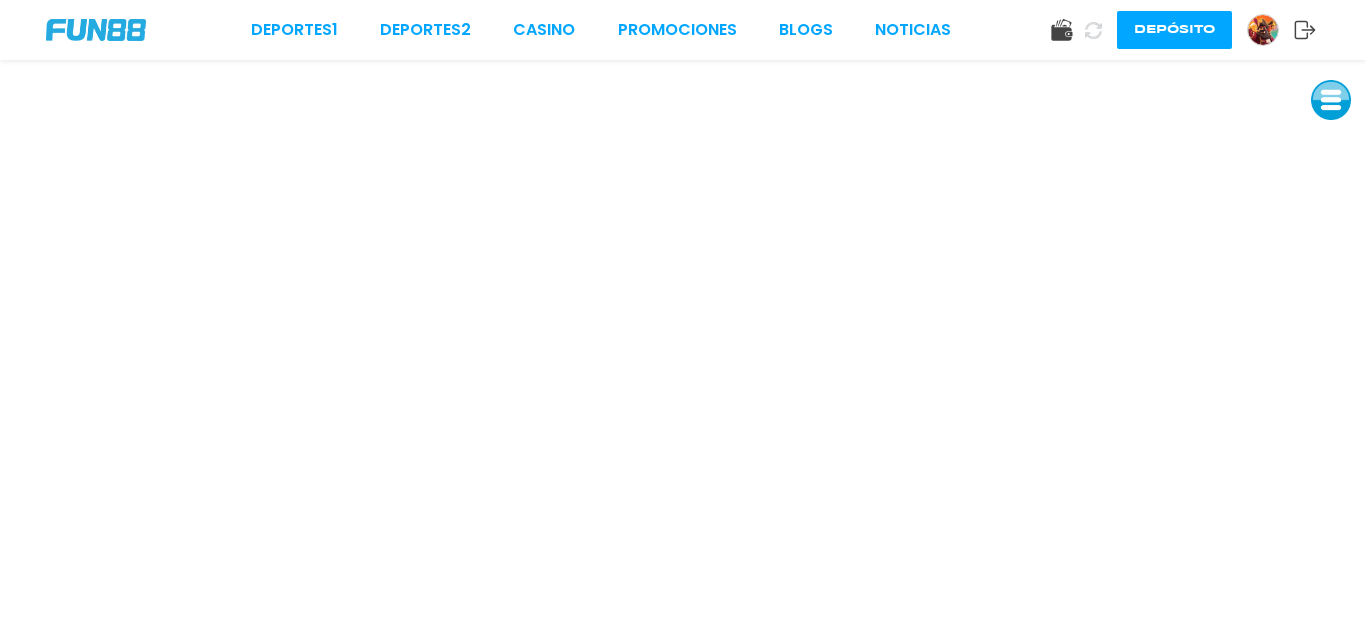 scroll, scrollTop: 0, scrollLeft: 0, axis: both 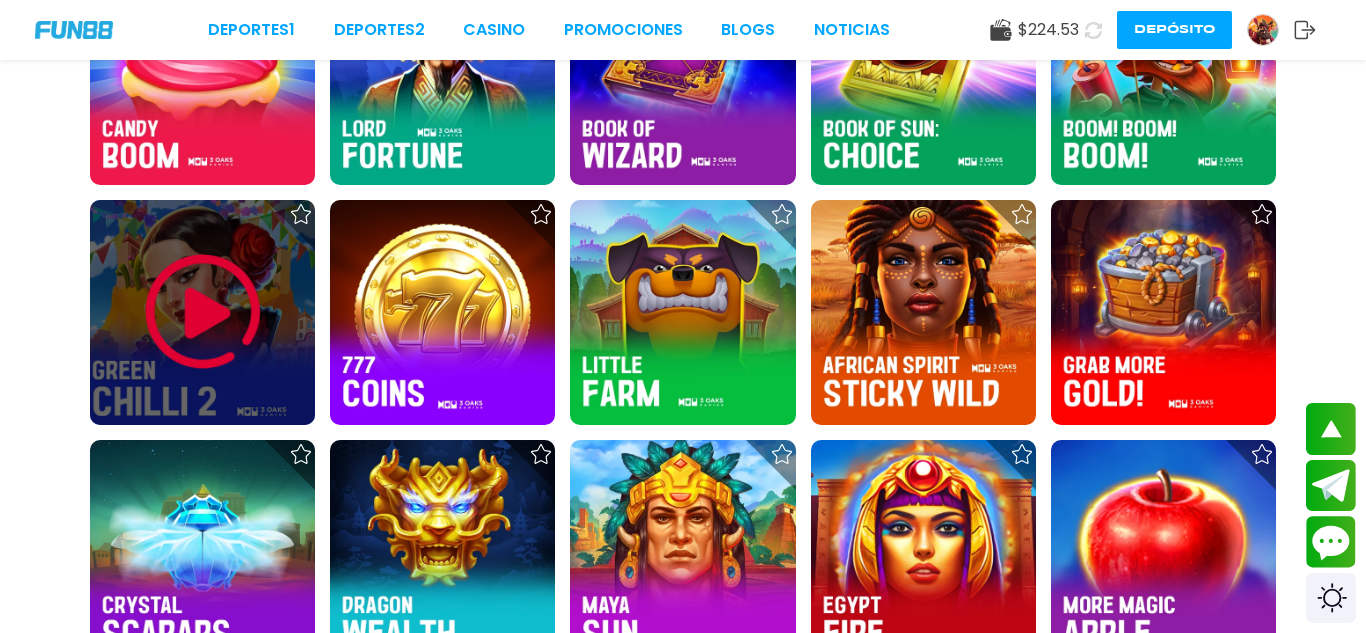 click at bounding box center (203, 312) 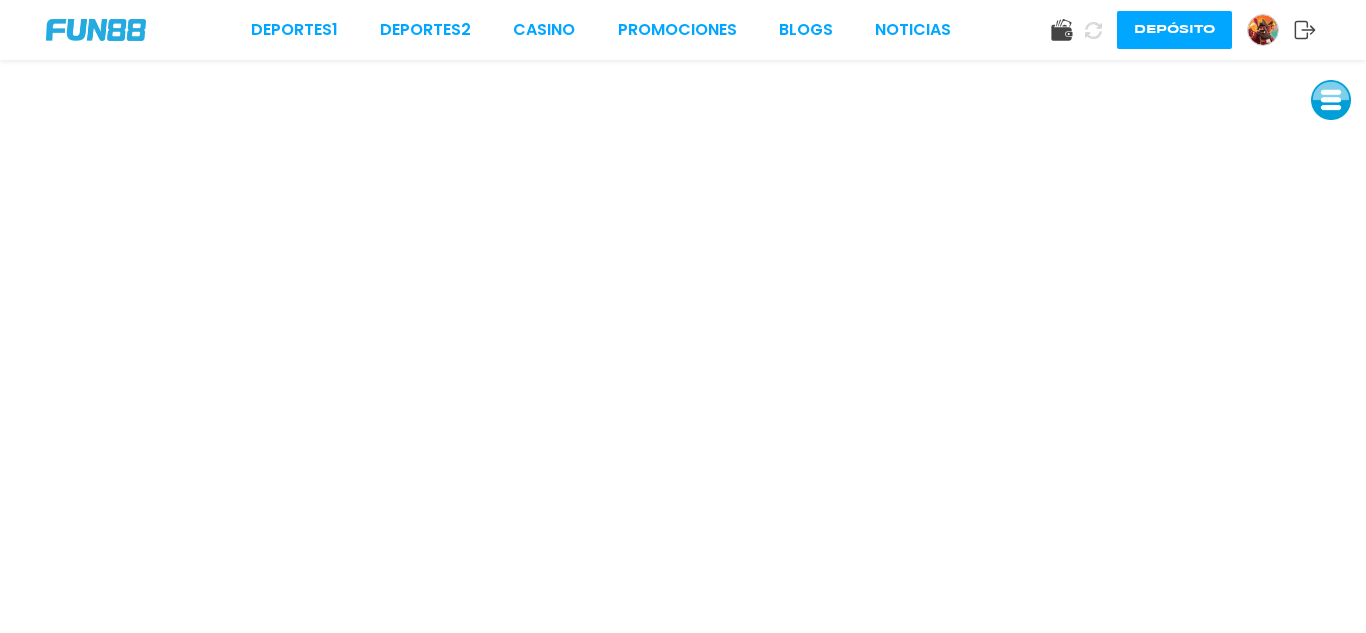 scroll, scrollTop: 0, scrollLeft: 0, axis: both 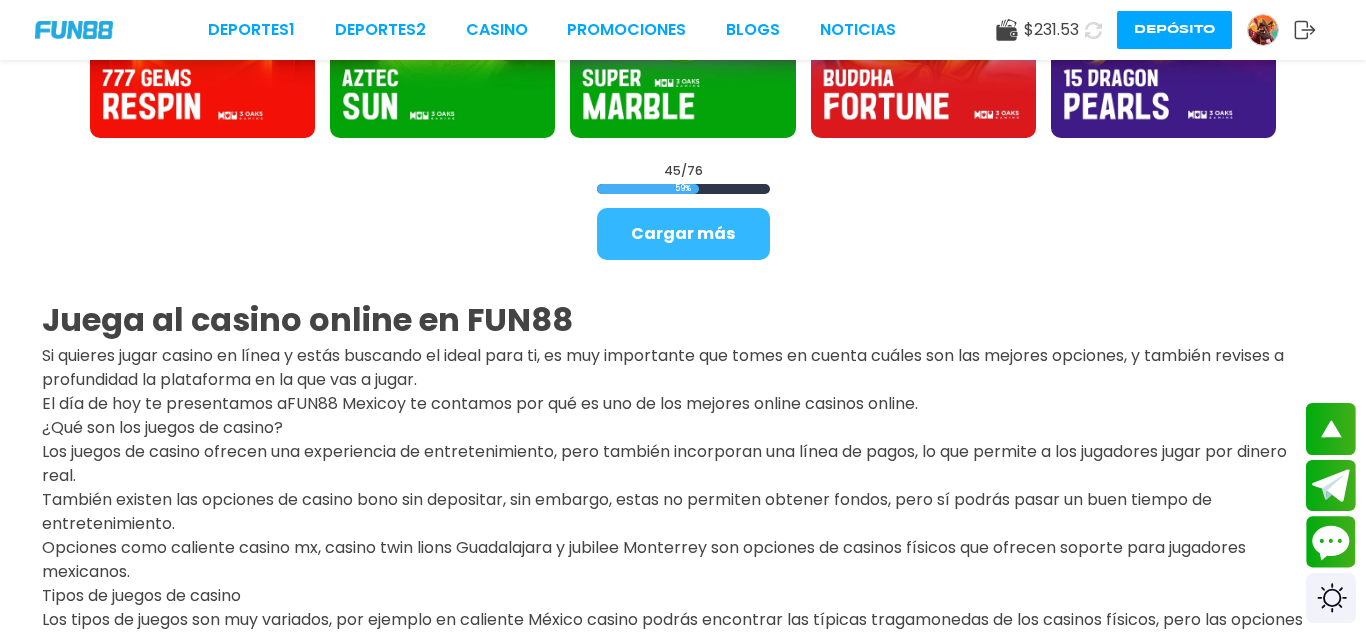 click on "Cargar más" at bounding box center [683, 234] 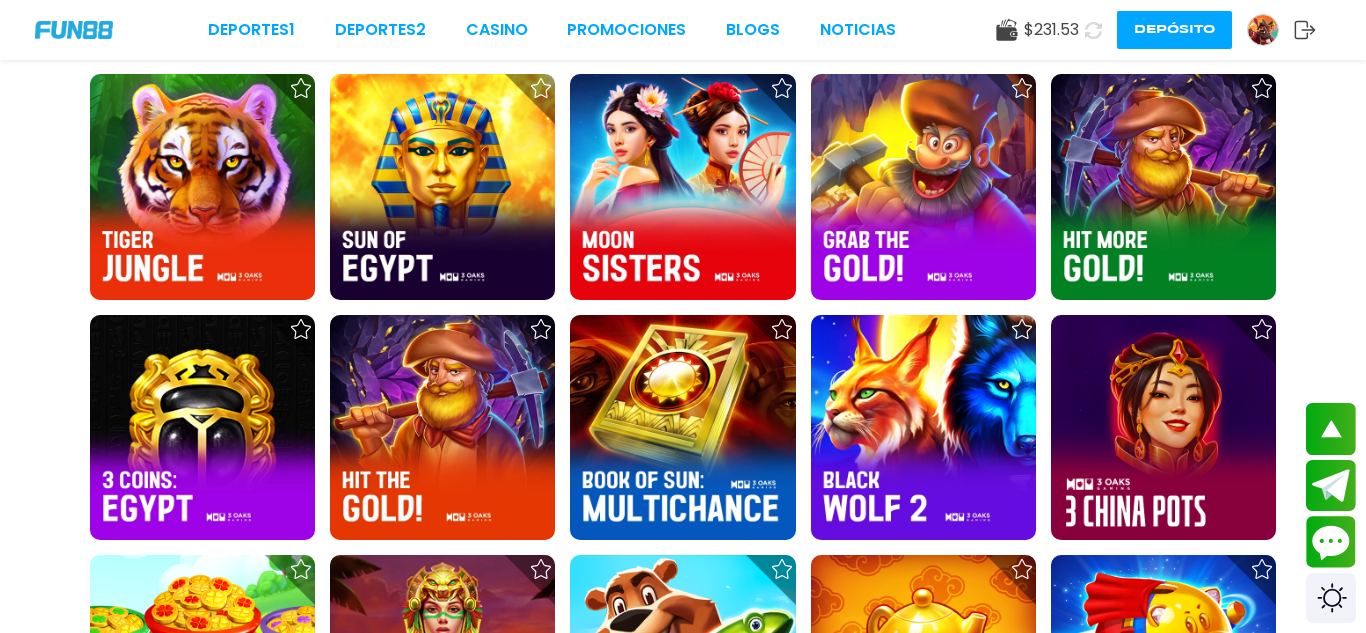 scroll, scrollTop: 3408, scrollLeft: 0, axis: vertical 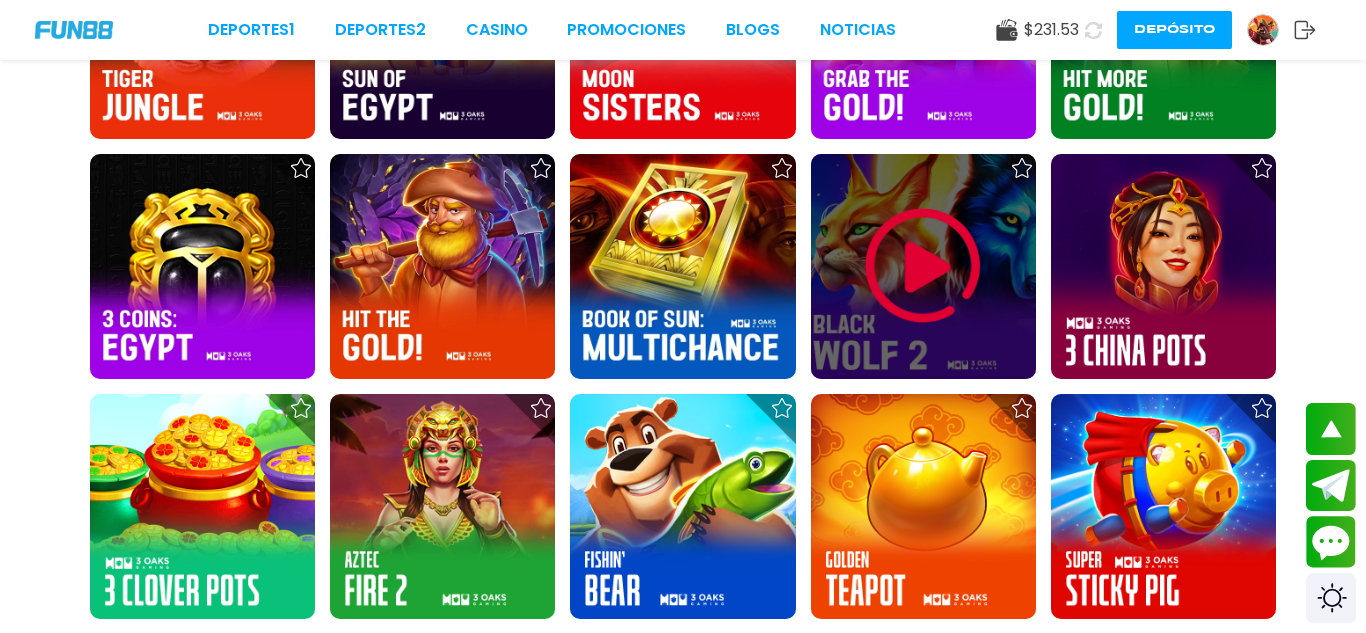 click at bounding box center [923, 266] 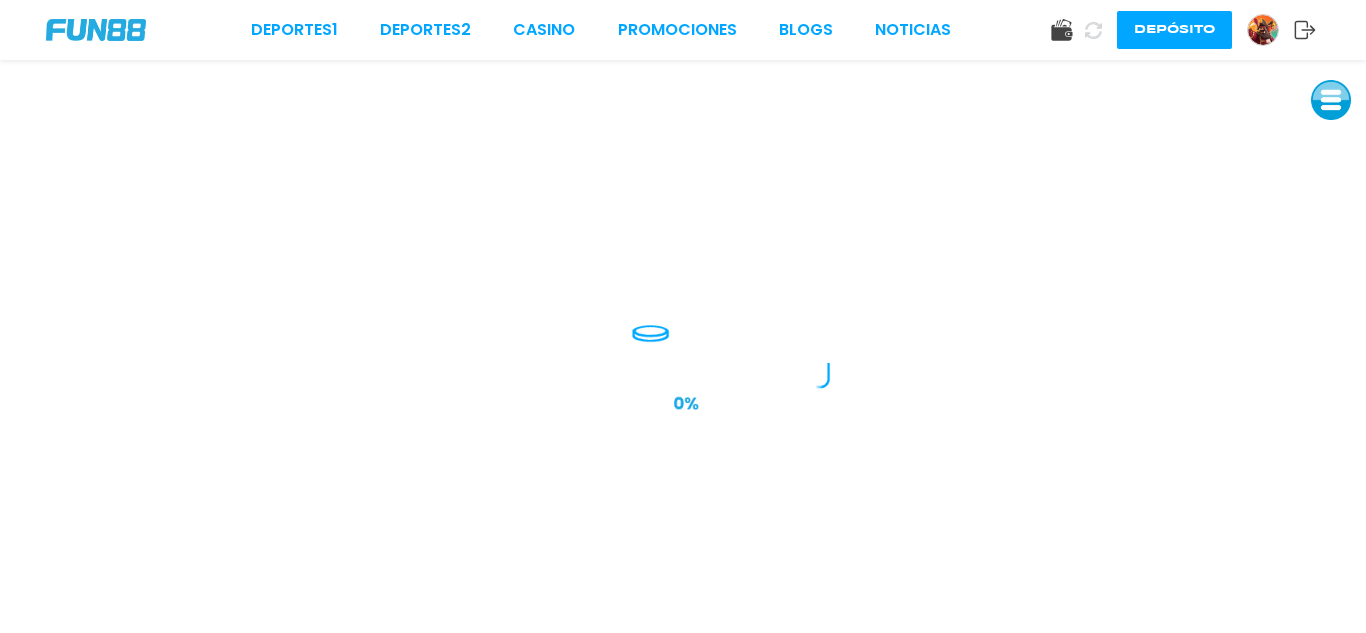 scroll, scrollTop: 0, scrollLeft: 0, axis: both 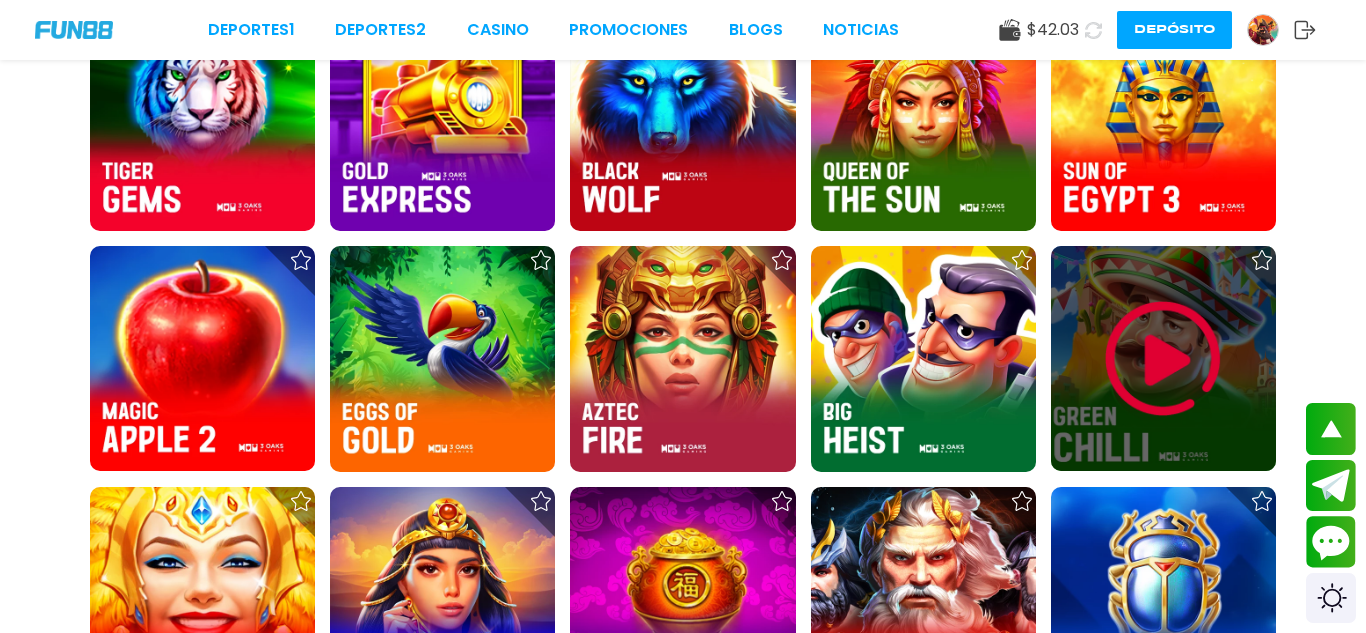 click at bounding box center (1163, 359) 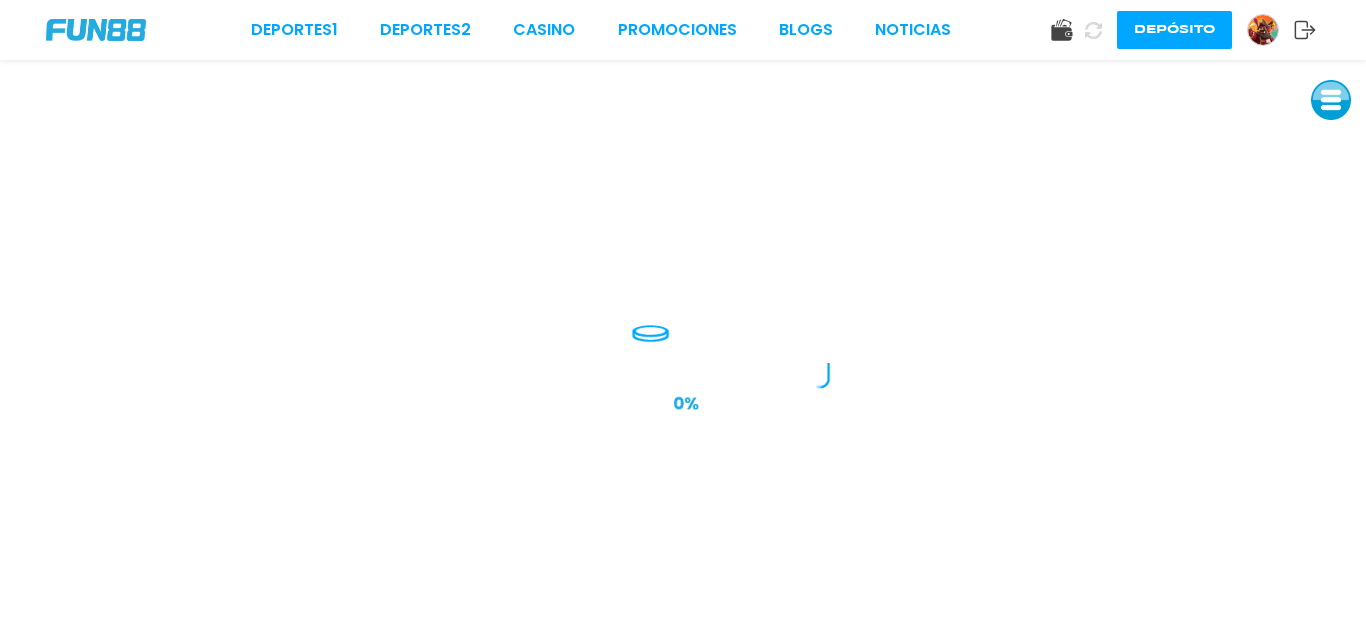 scroll, scrollTop: 0, scrollLeft: 0, axis: both 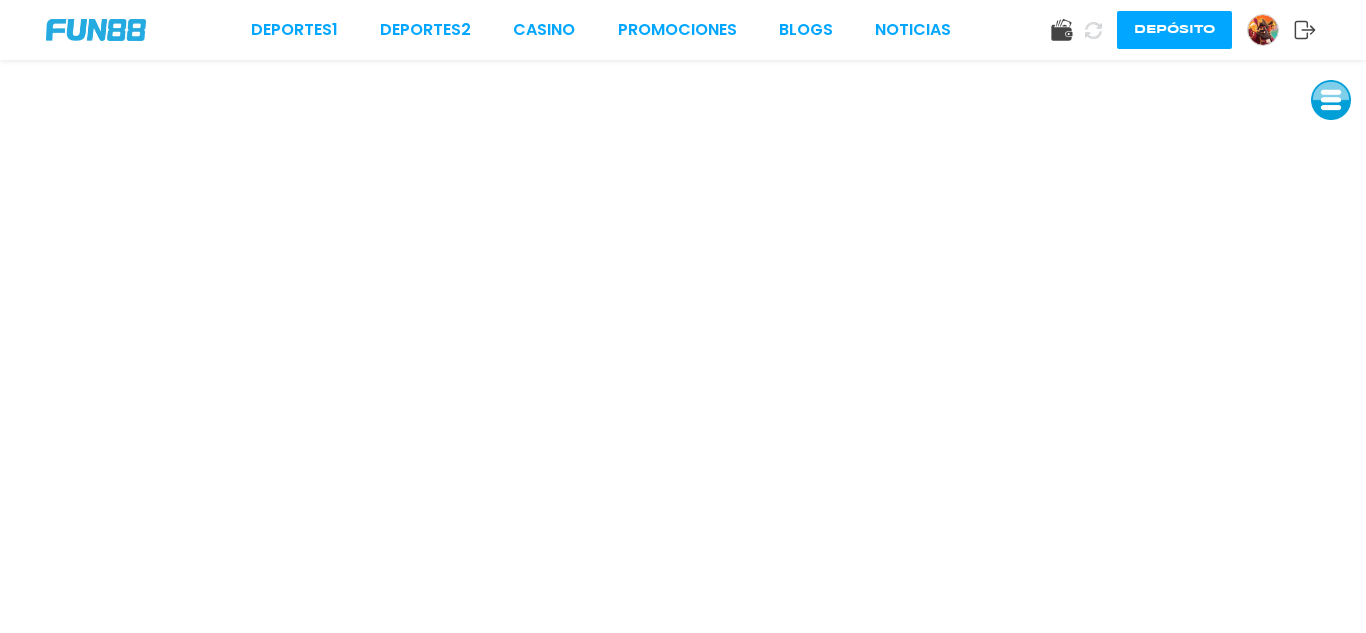 click 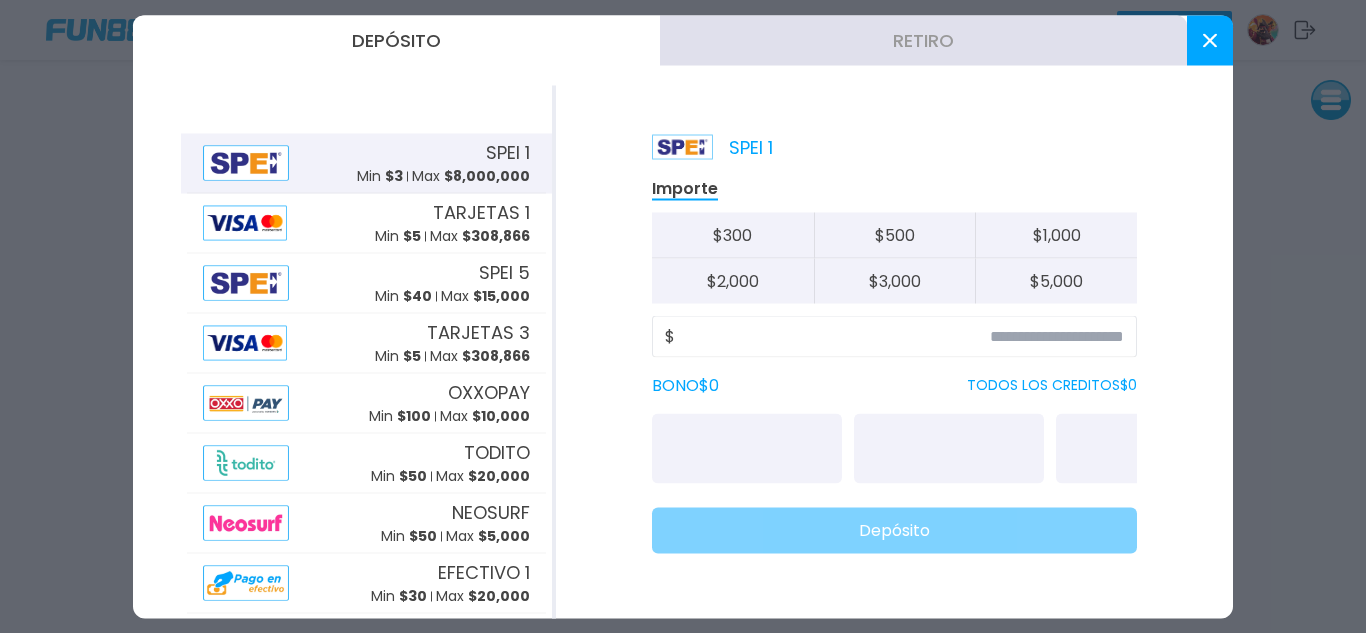 click on "Retiro" at bounding box center [923, 40] 